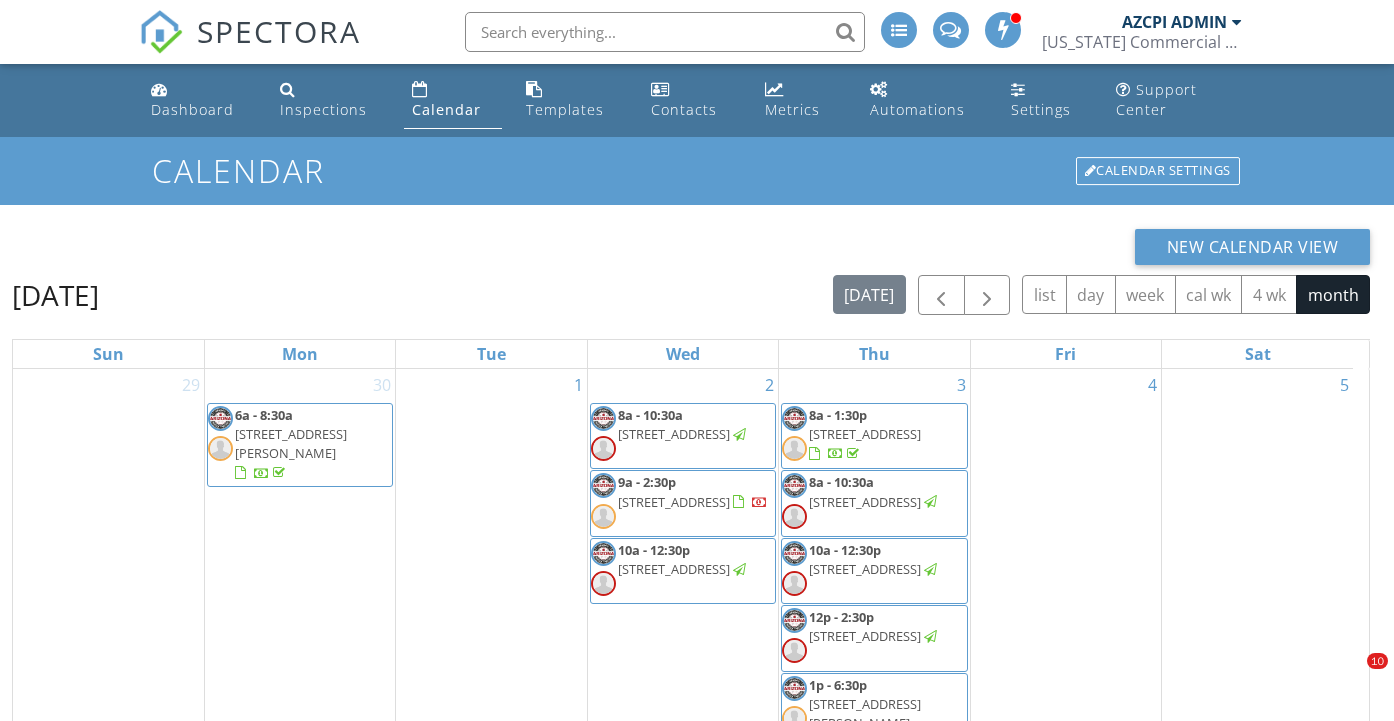 scroll, scrollTop: 286, scrollLeft: 0, axis: vertical 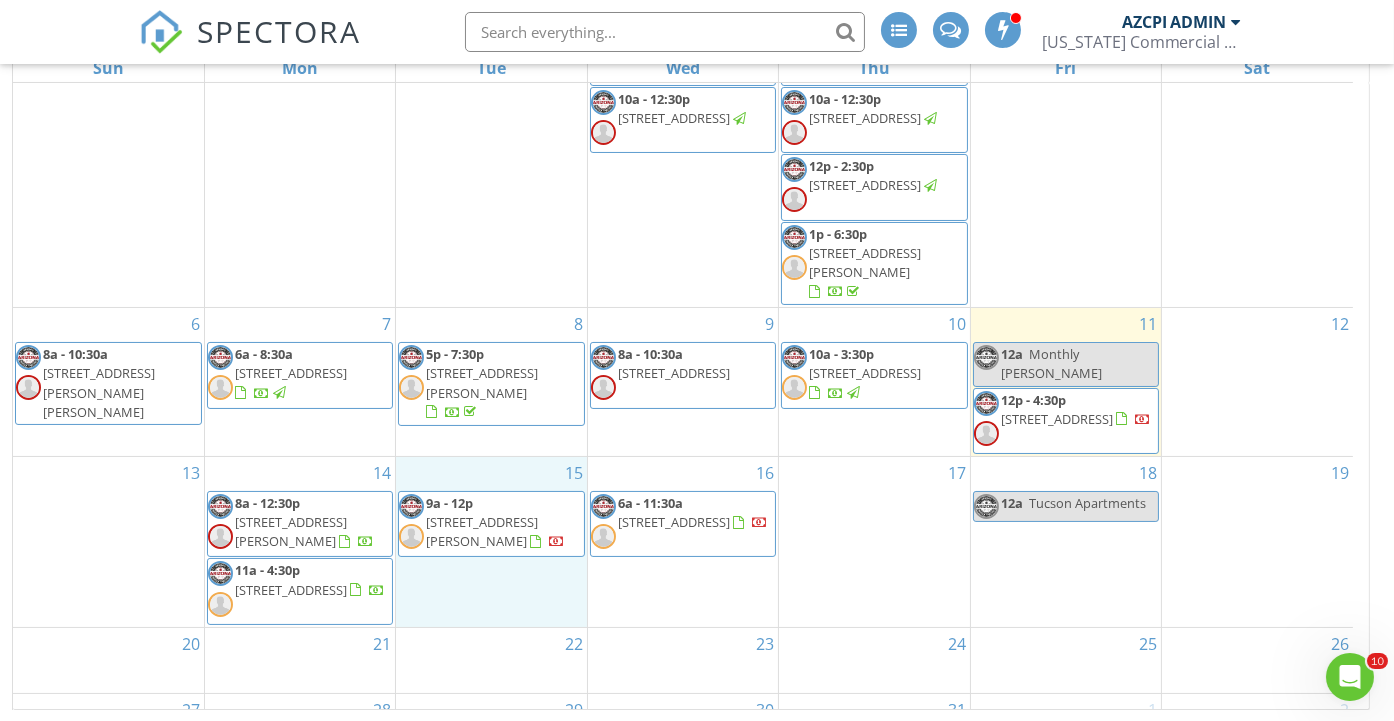 click on "15
9a - 12p
2227 W Pecos Rd 8,10,12, Chandler 85224" at bounding box center (491, 542) 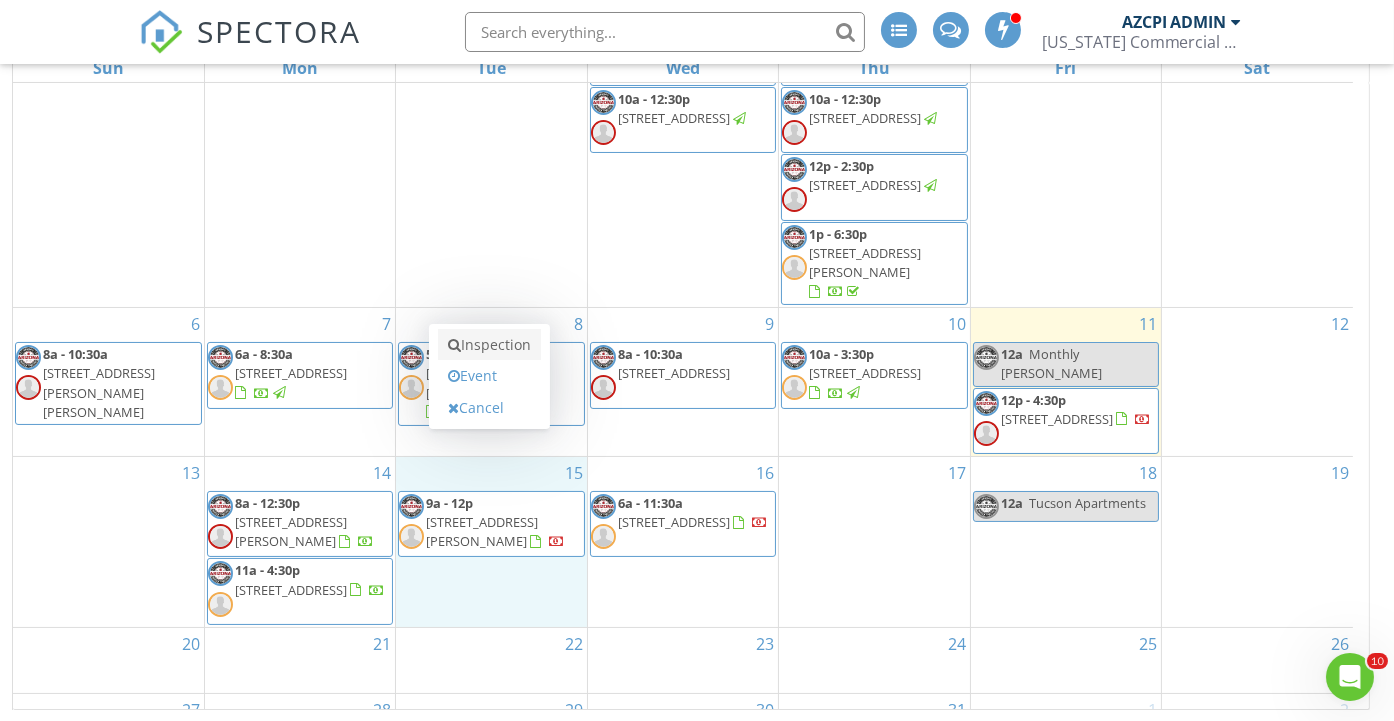 click on "Inspection" at bounding box center [489, 345] 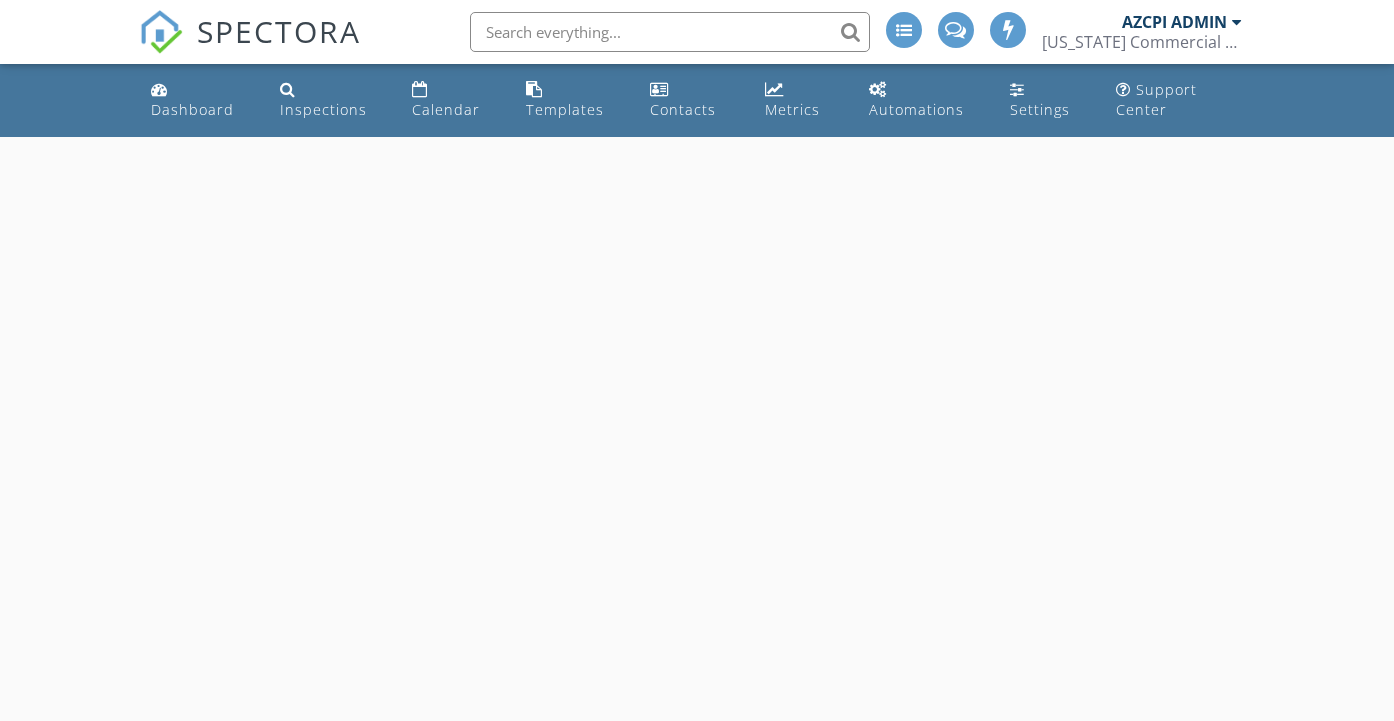 scroll, scrollTop: 0, scrollLeft: 0, axis: both 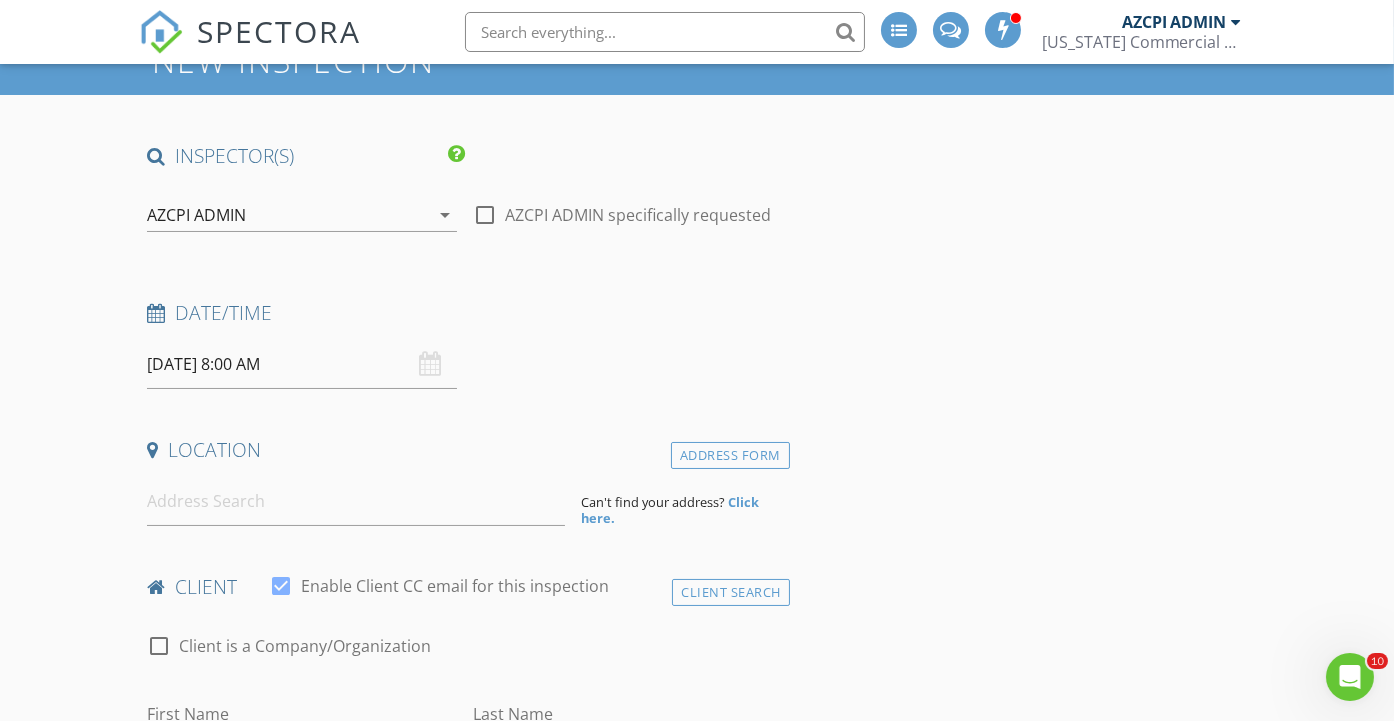 click on "arrow_drop_down" at bounding box center [445, 215] 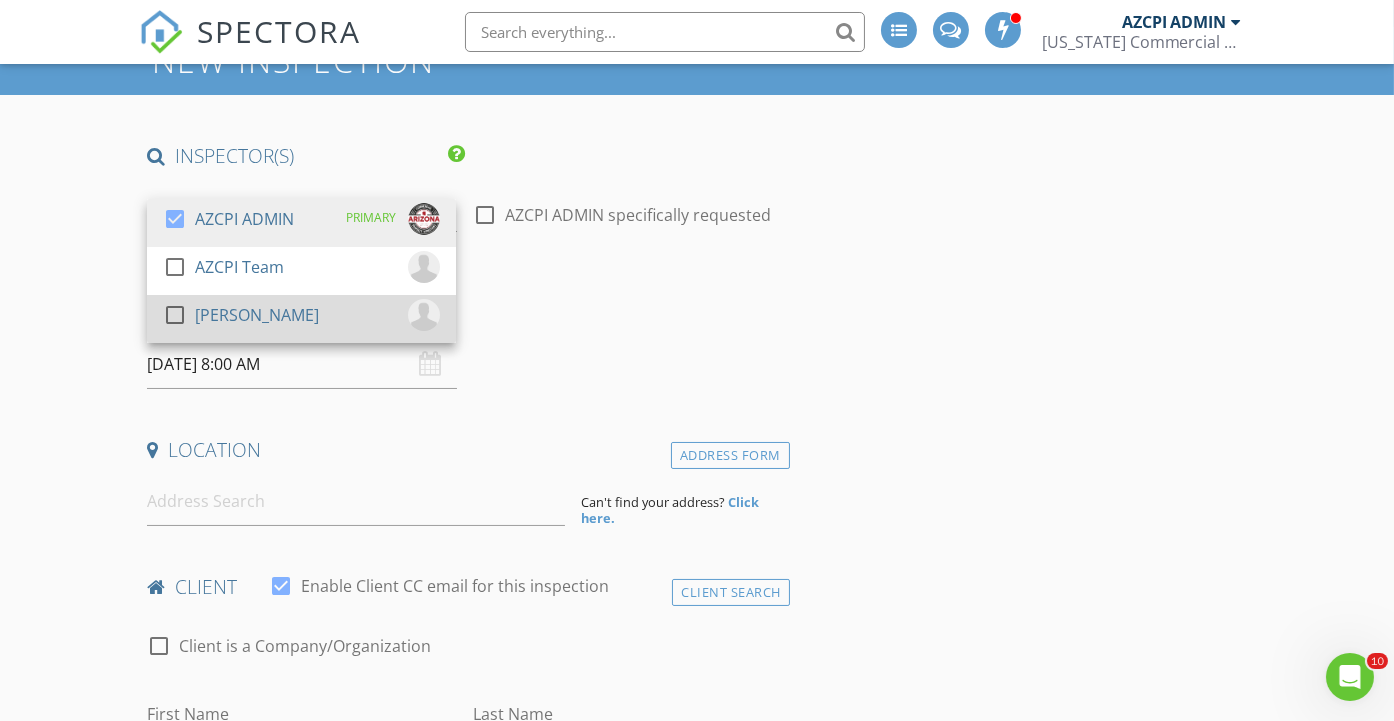 click on "check_box_outline_blank   [PERSON_NAME]" at bounding box center (301, 319) 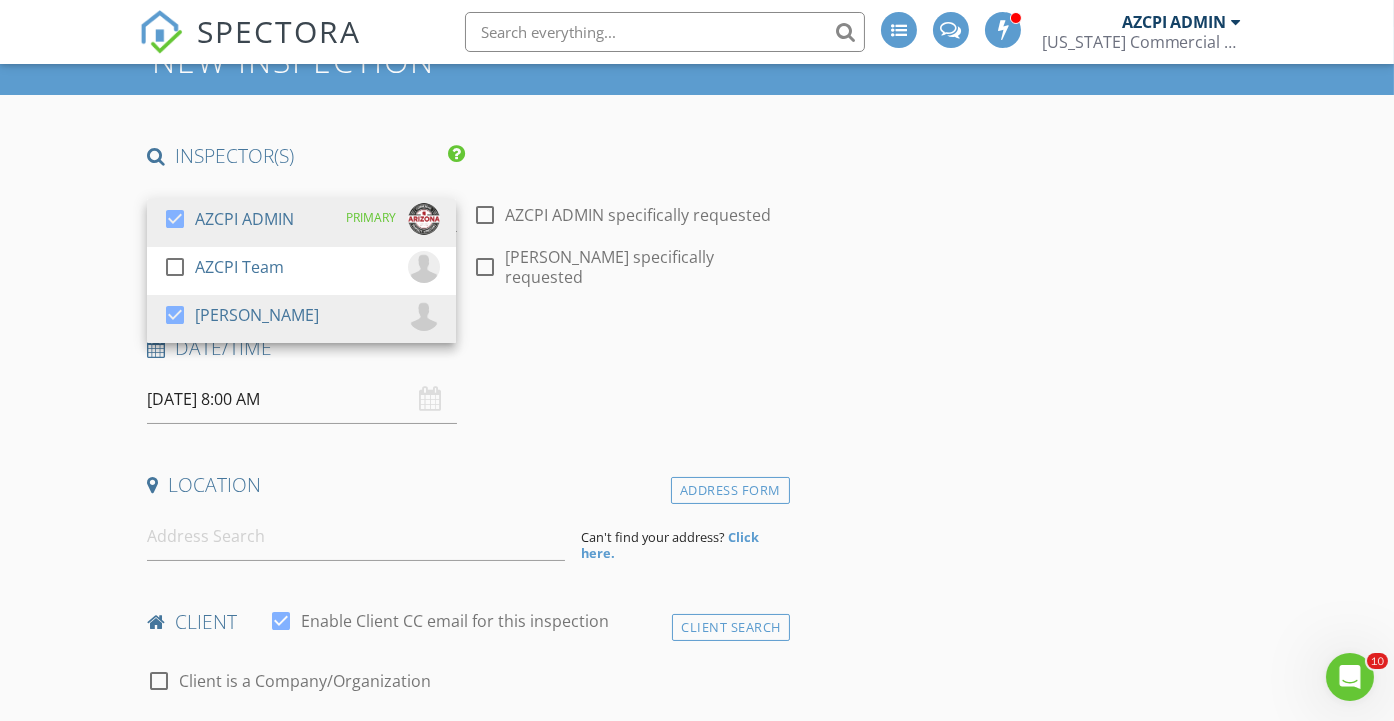 click on "New Inspection
INSPECTOR(S)
check_box   AZCPI ADMIN   PRIMARY   check_box_outline_blank   AZCPI Team     check_box   [PERSON_NAME]     AZCPI ADMIN,  [PERSON_NAME] arrow_drop_down   check_box_outline_blank AZCPI ADMIN specifically requested check_box_outline_blank [PERSON_NAME] specifically requested
Date/Time
[DATE] 8:00 AM
Location
Address Form       Can't find your address?   Click here.
client
check_box Enable Client CC email for this inspection   Client Search     check_box_outline_blank Client is a Company/Organization     First Name   Last Name   Email   CC Email   Phone         Tags         Notes   Private Notes
ADD ADDITIONAL client
SERVICES
check_box_outline_blank   Sewer Camera   Sewer camera inspection check_box_outline_blank   Air Quality Inspection                 MEP" at bounding box center (697, 1767) 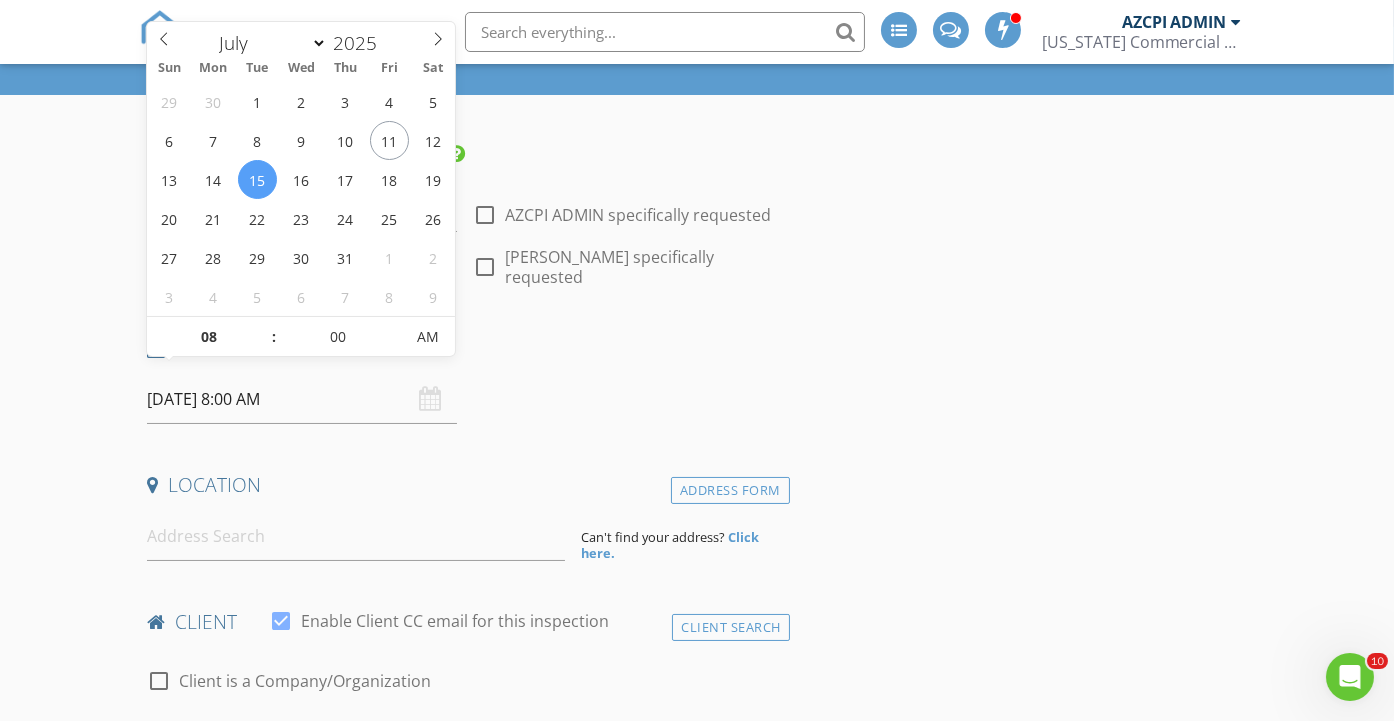 click on "[DATE] 8:00 AM" at bounding box center (301, 399) 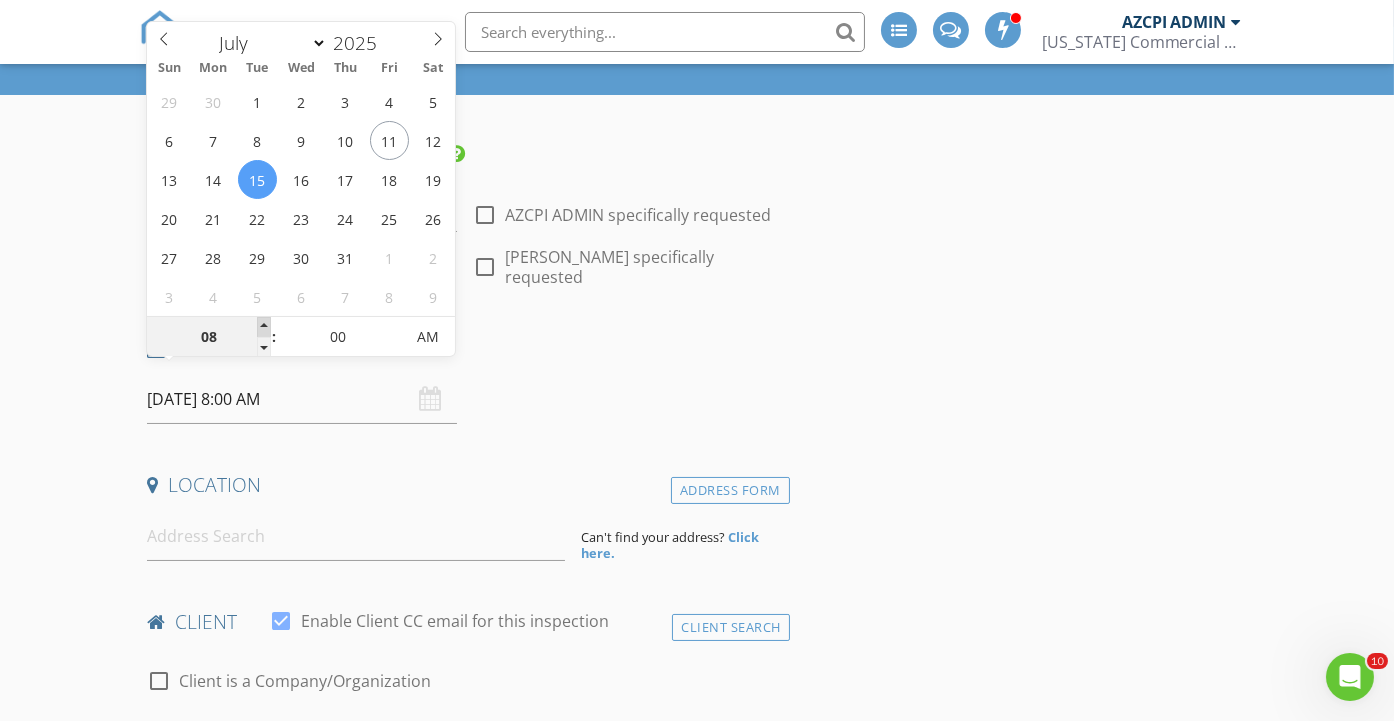type on "09" 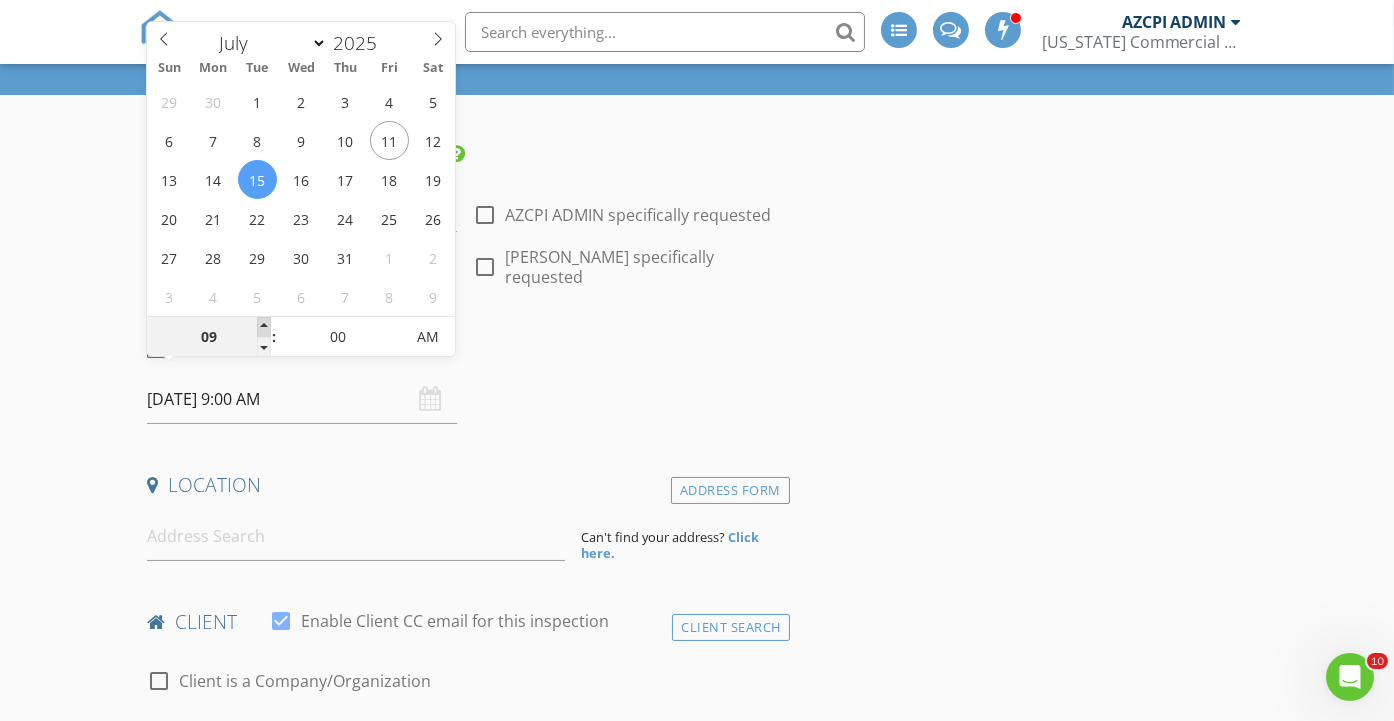 click at bounding box center [264, 327] 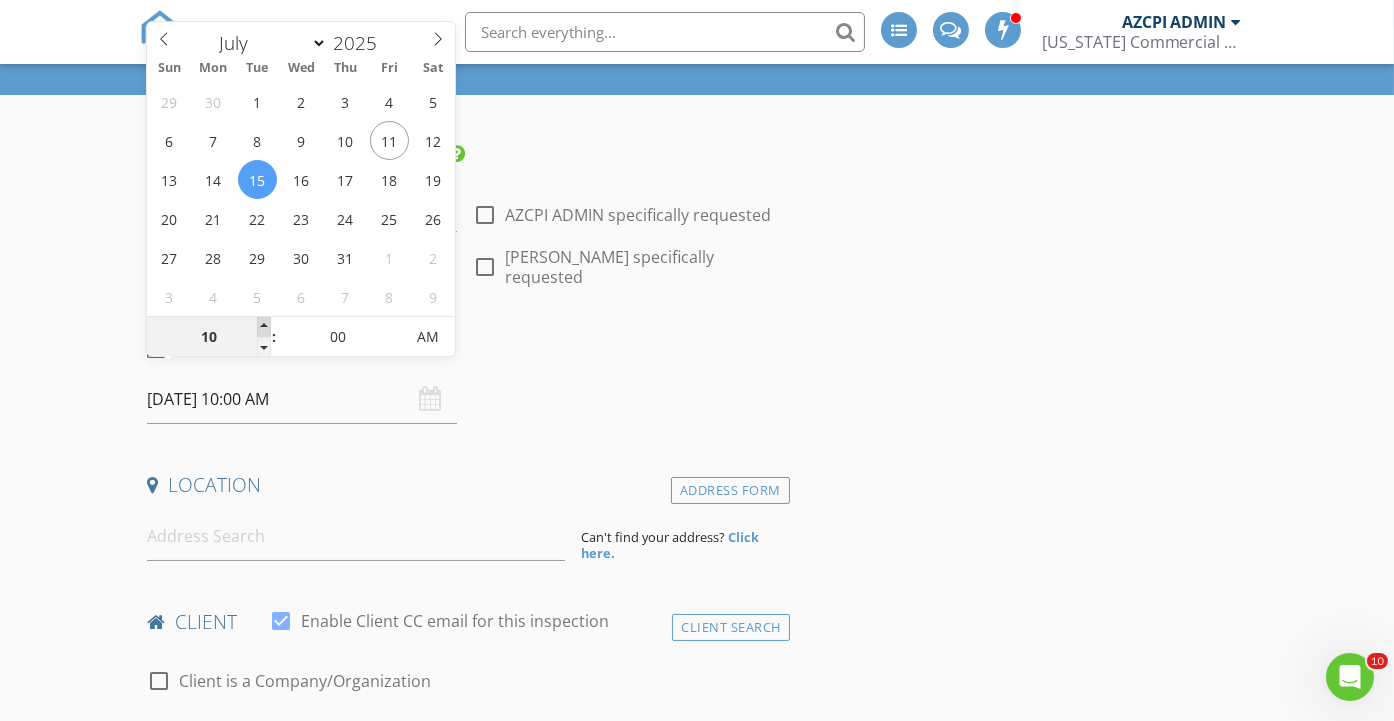 click at bounding box center [264, 327] 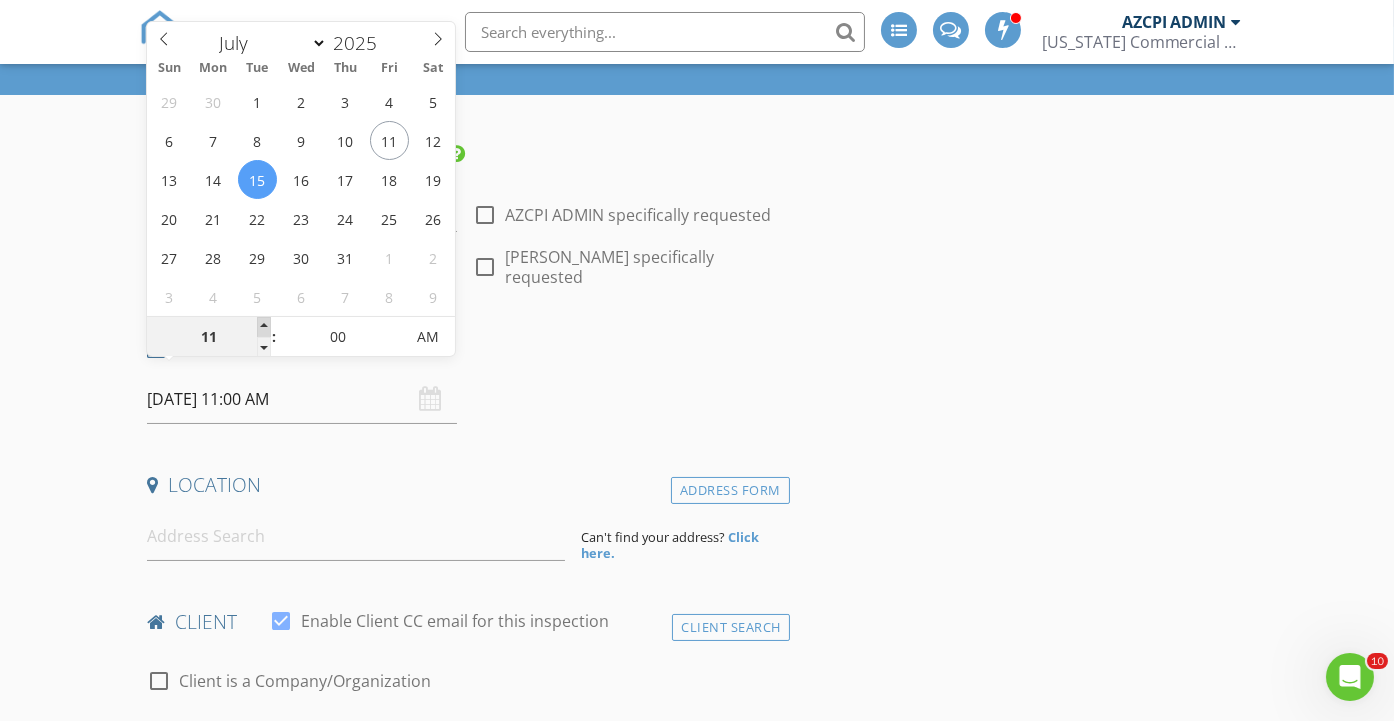 click at bounding box center [264, 327] 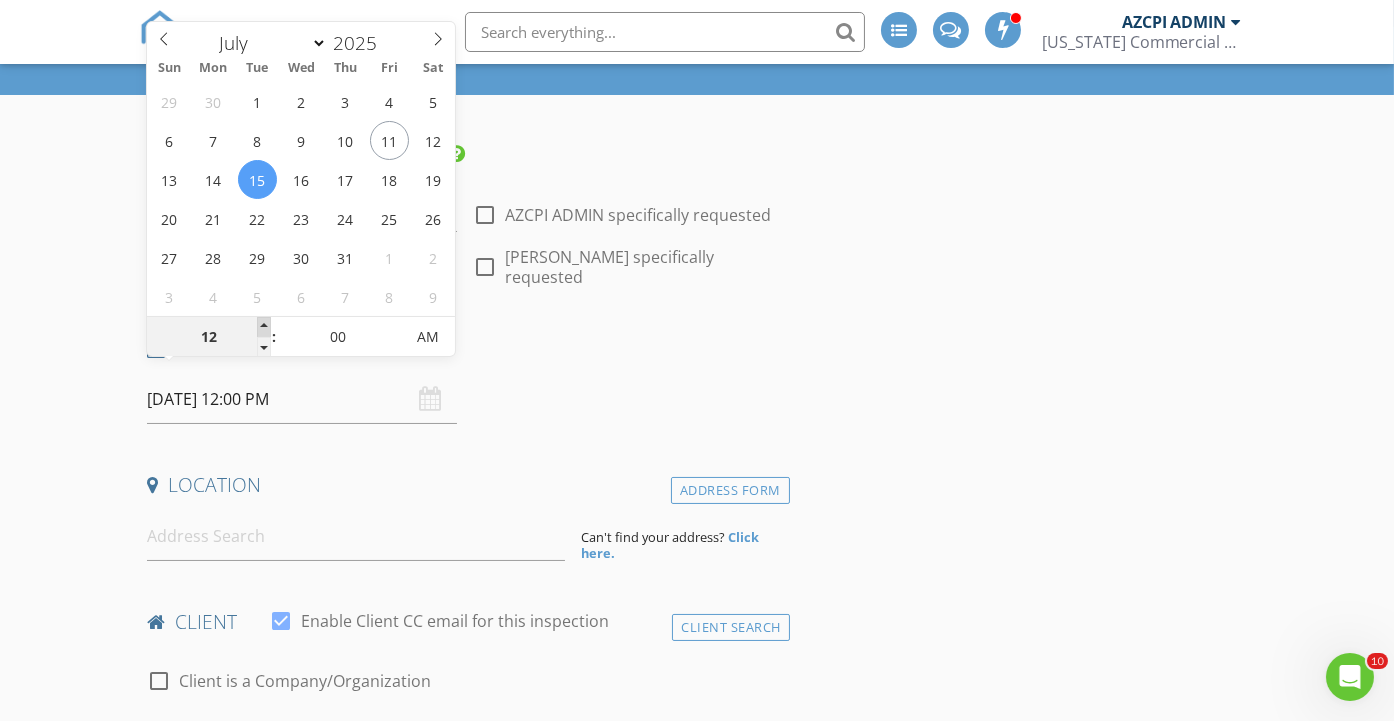 click at bounding box center (264, 327) 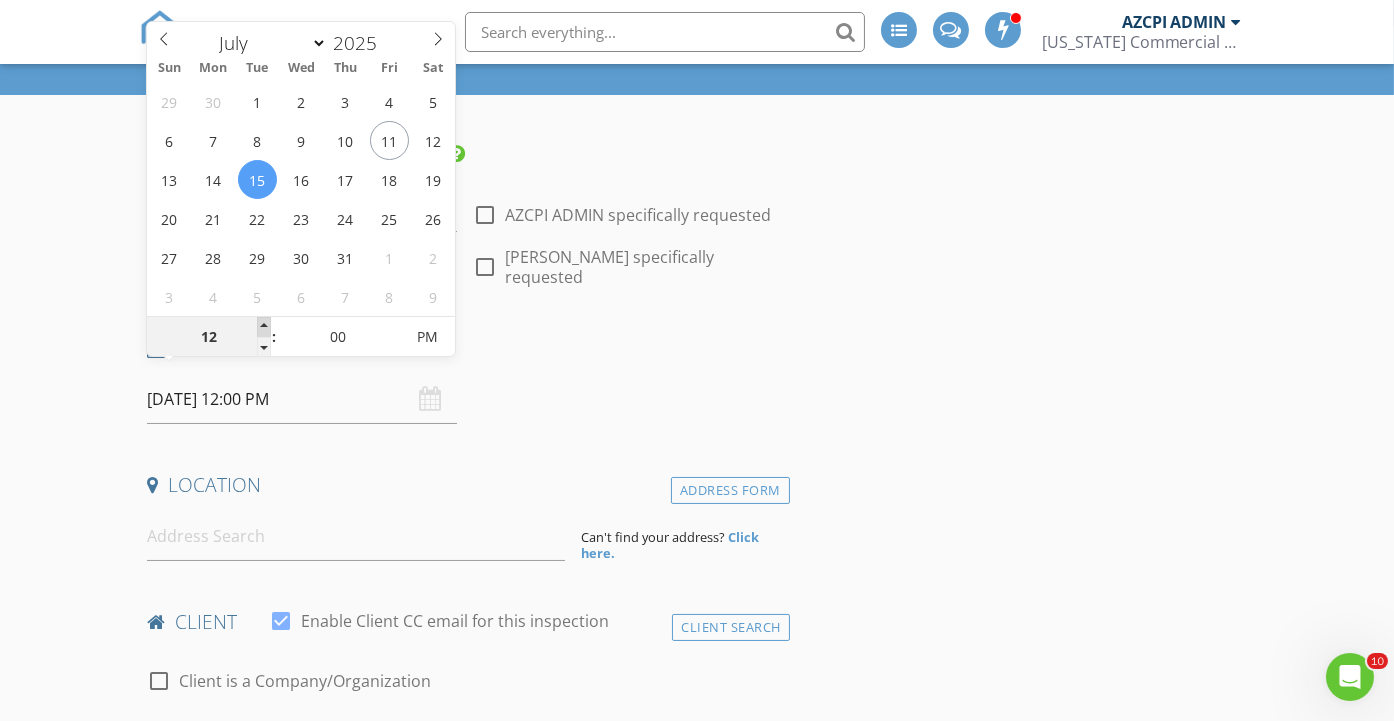 type on "01" 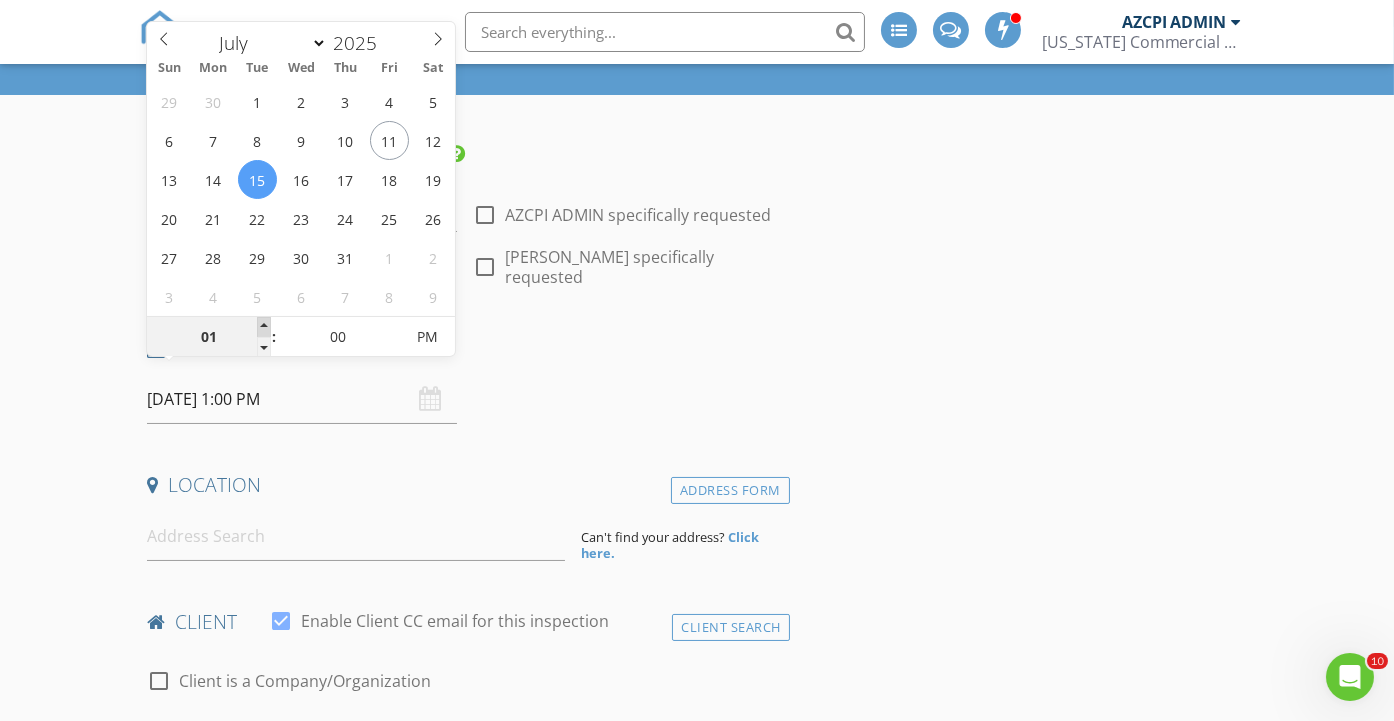 click at bounding box center (264, 327) 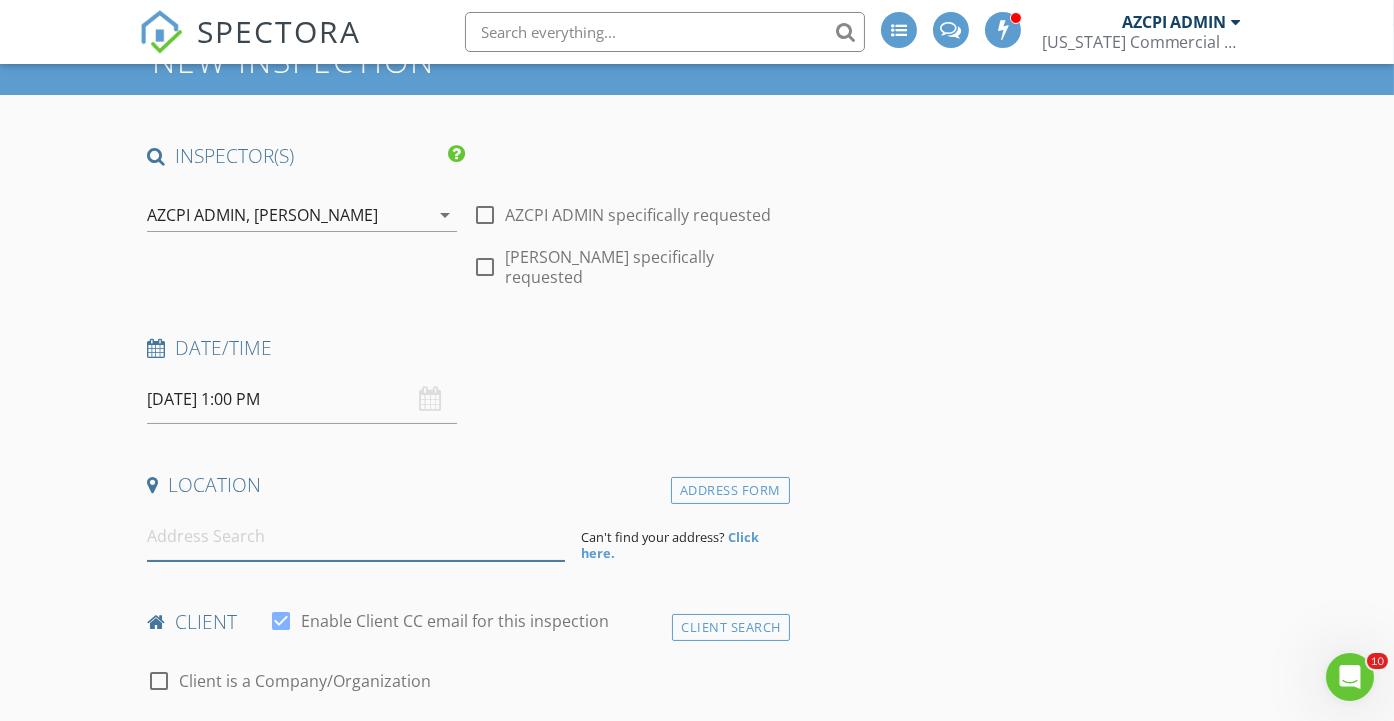 click at bounding box center [356, 536] 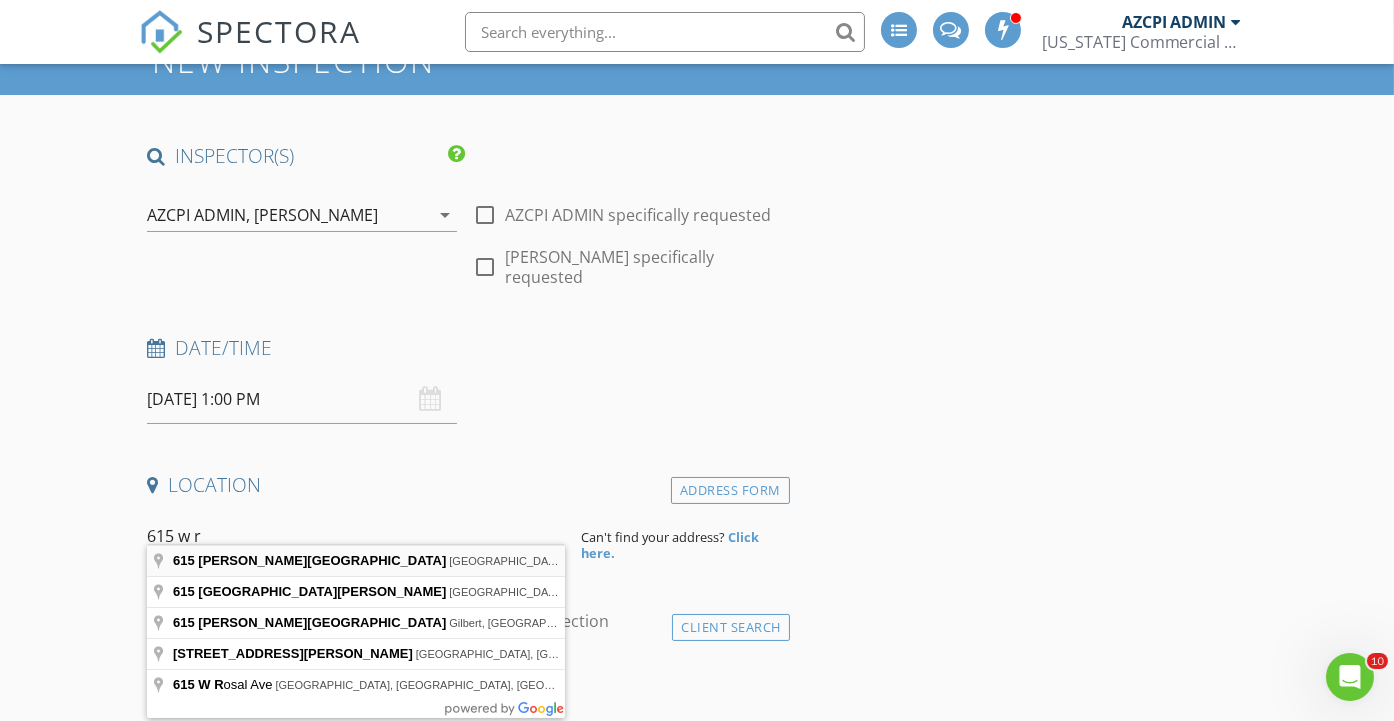 type on "615 West Ray Road, Chandler, AZ, USA" 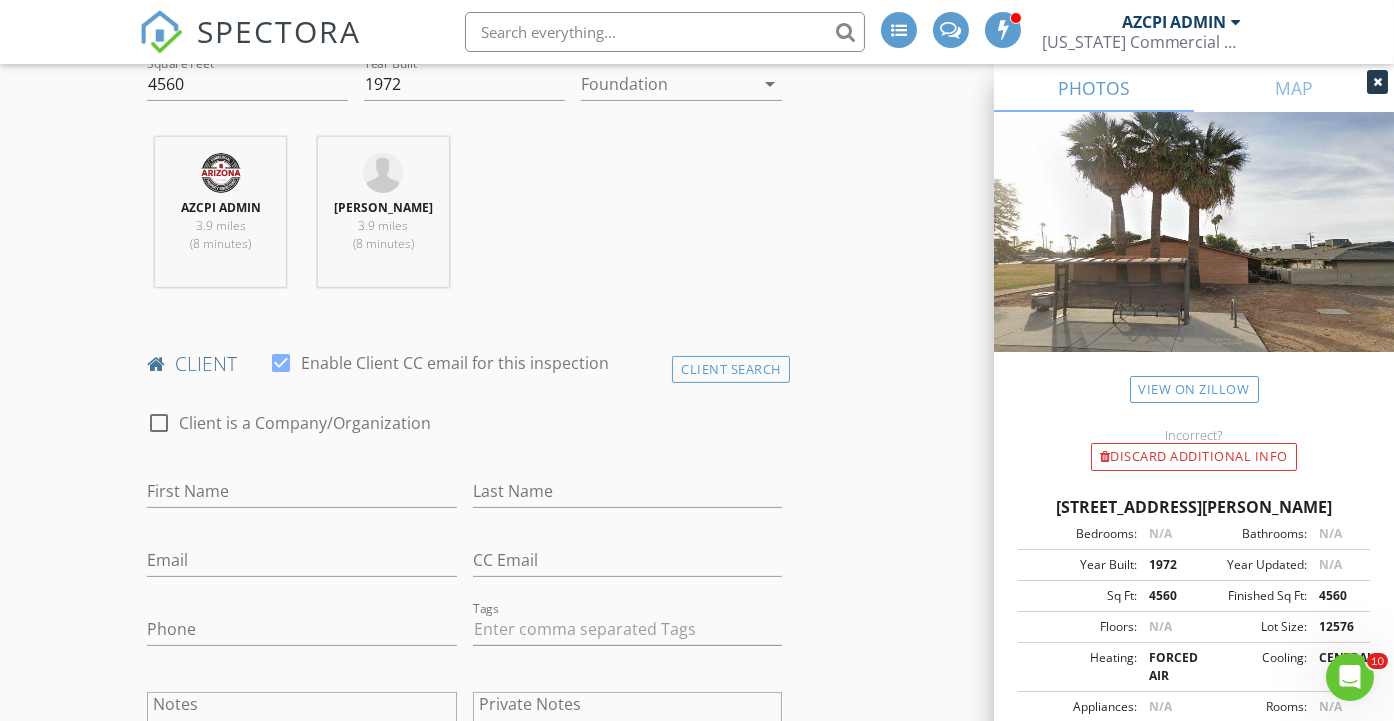 scroll, scrollTop: 888, scrollLeft: 0, axis: vertical 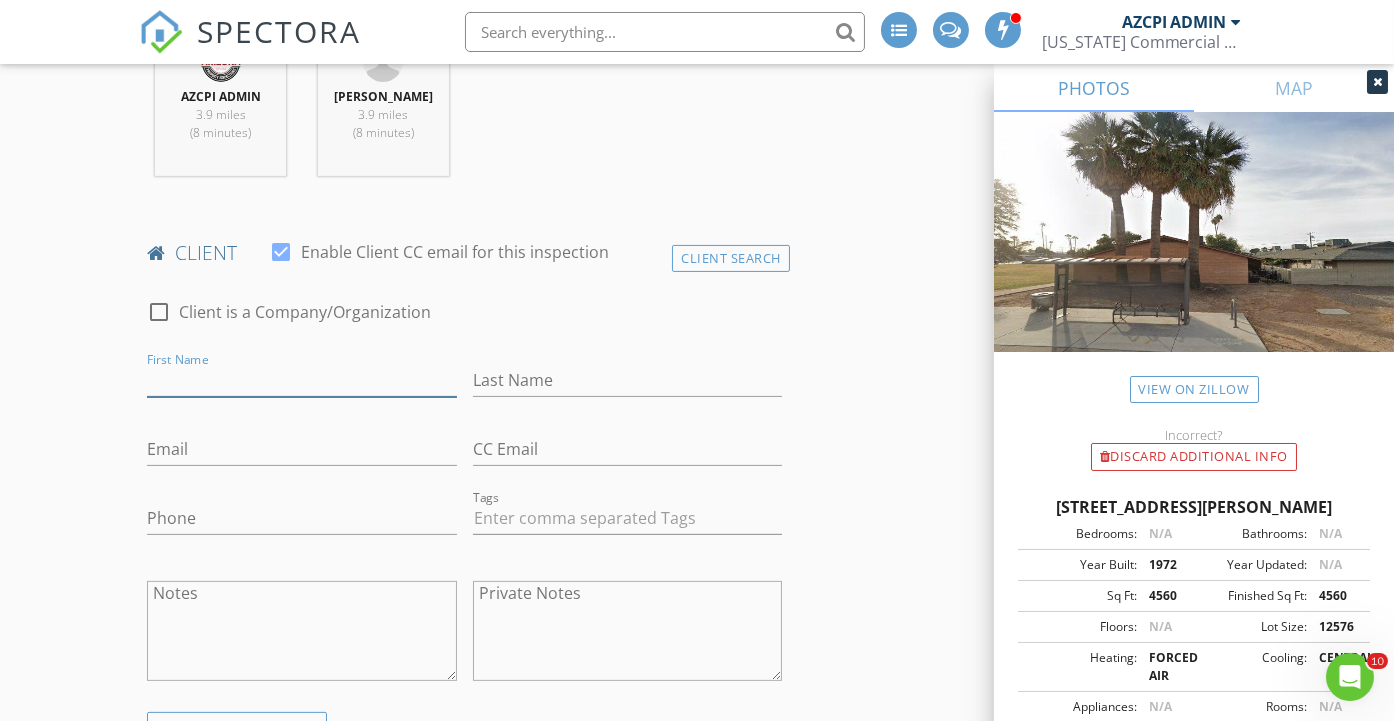click on "First Name" at bounding box center (301, 380) 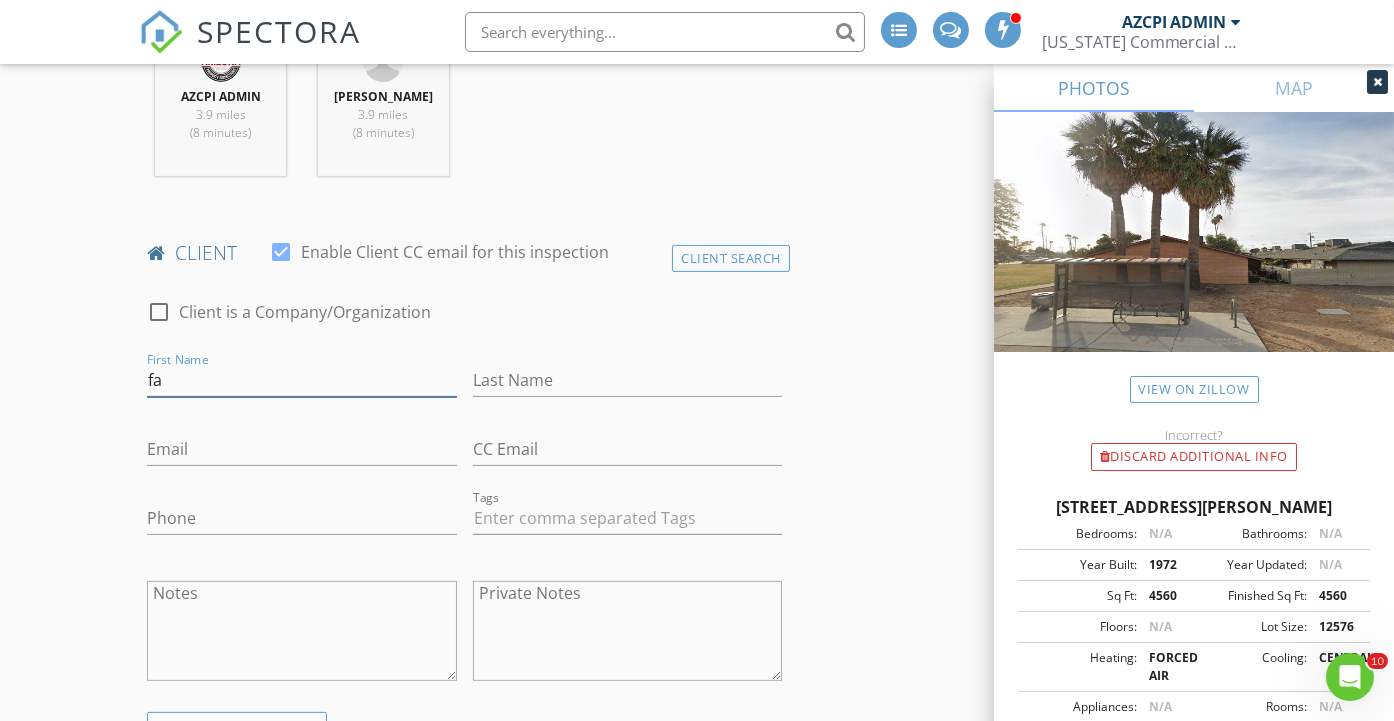 type on "f" 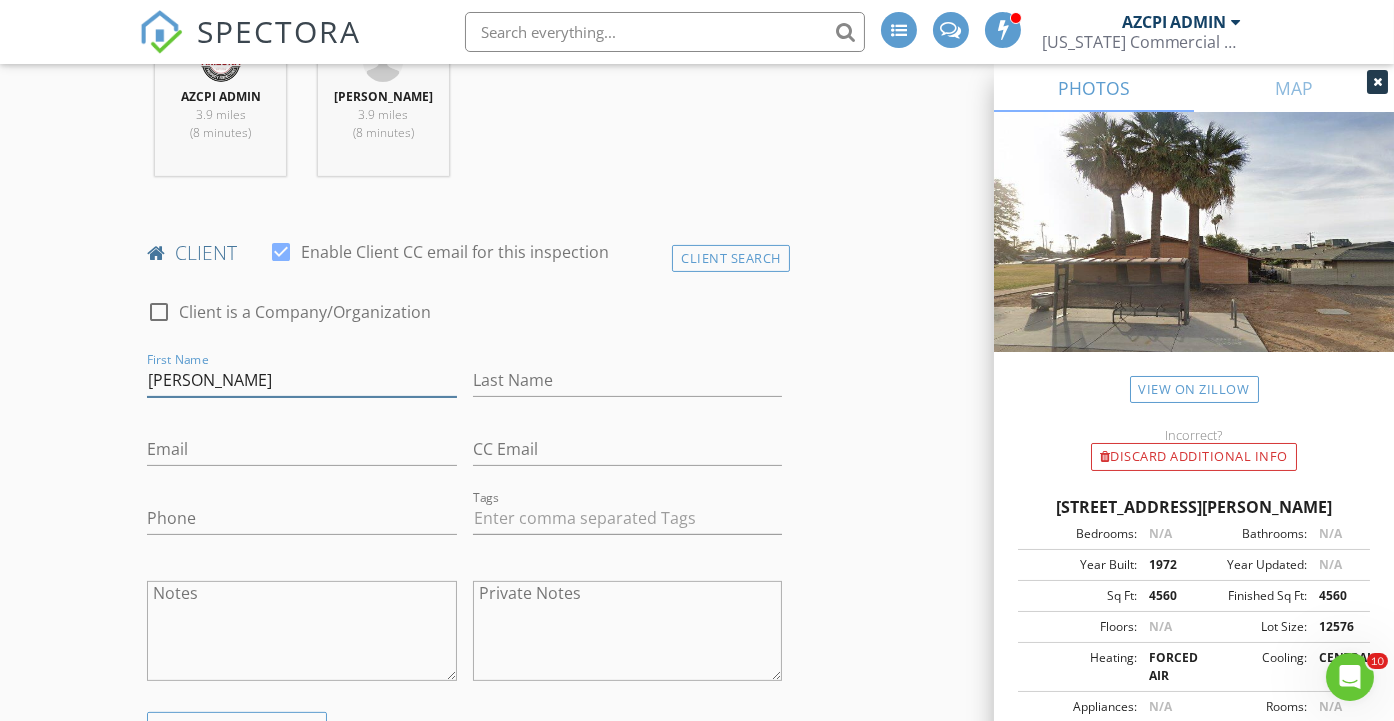 type on "Farhad" 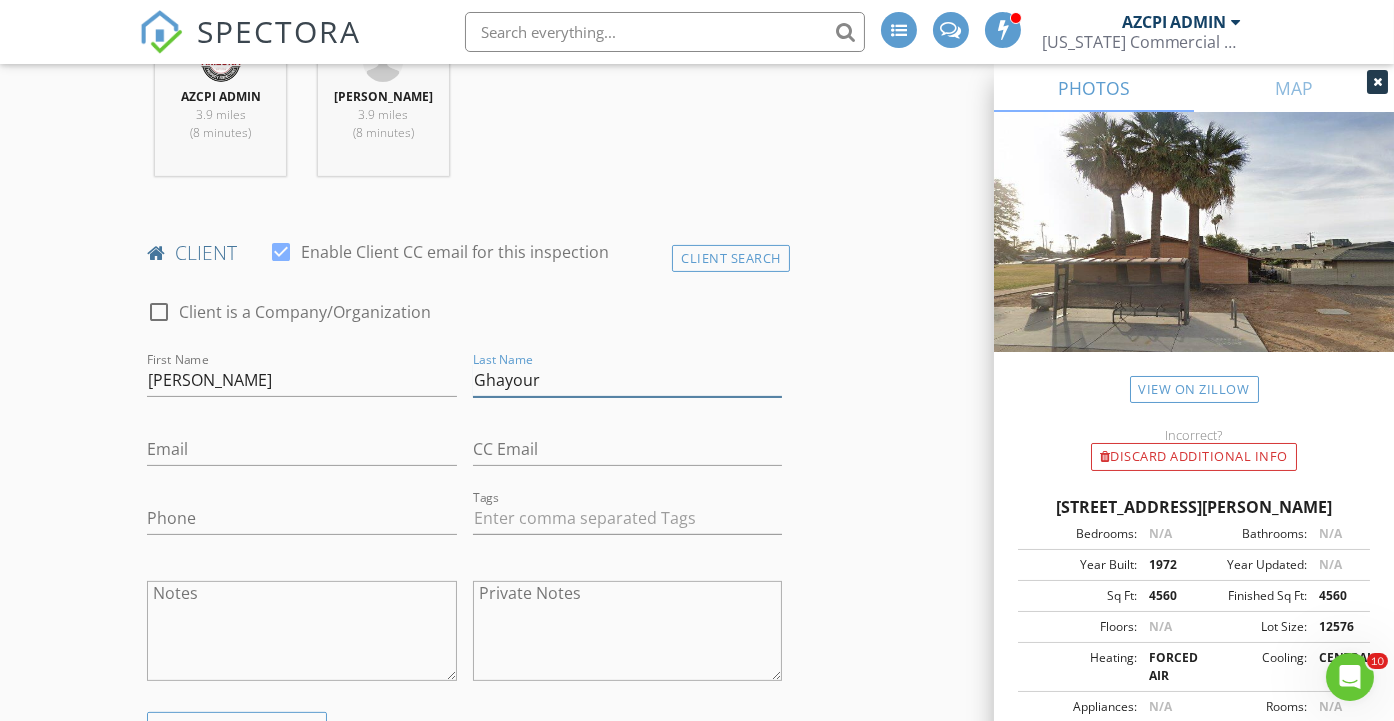 type on "Ghayour" 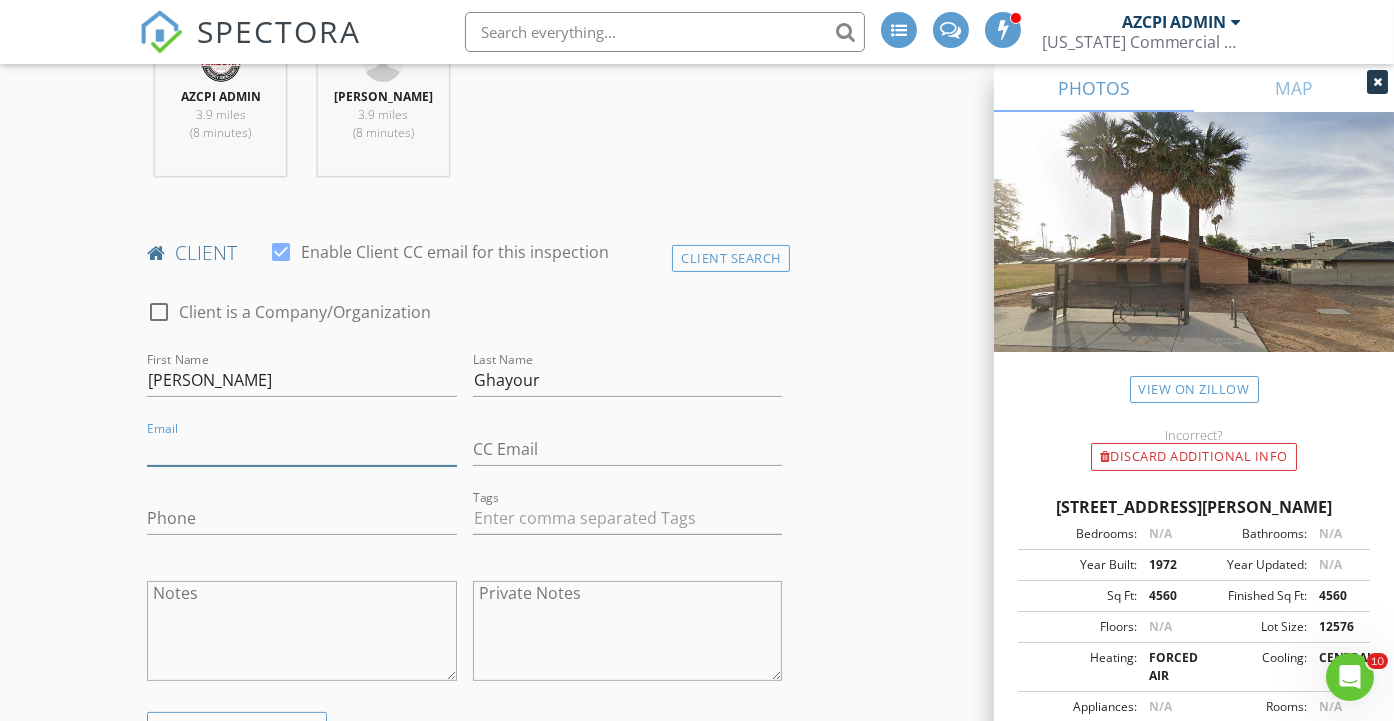 click on "Email" at bounding box center [301, 449] 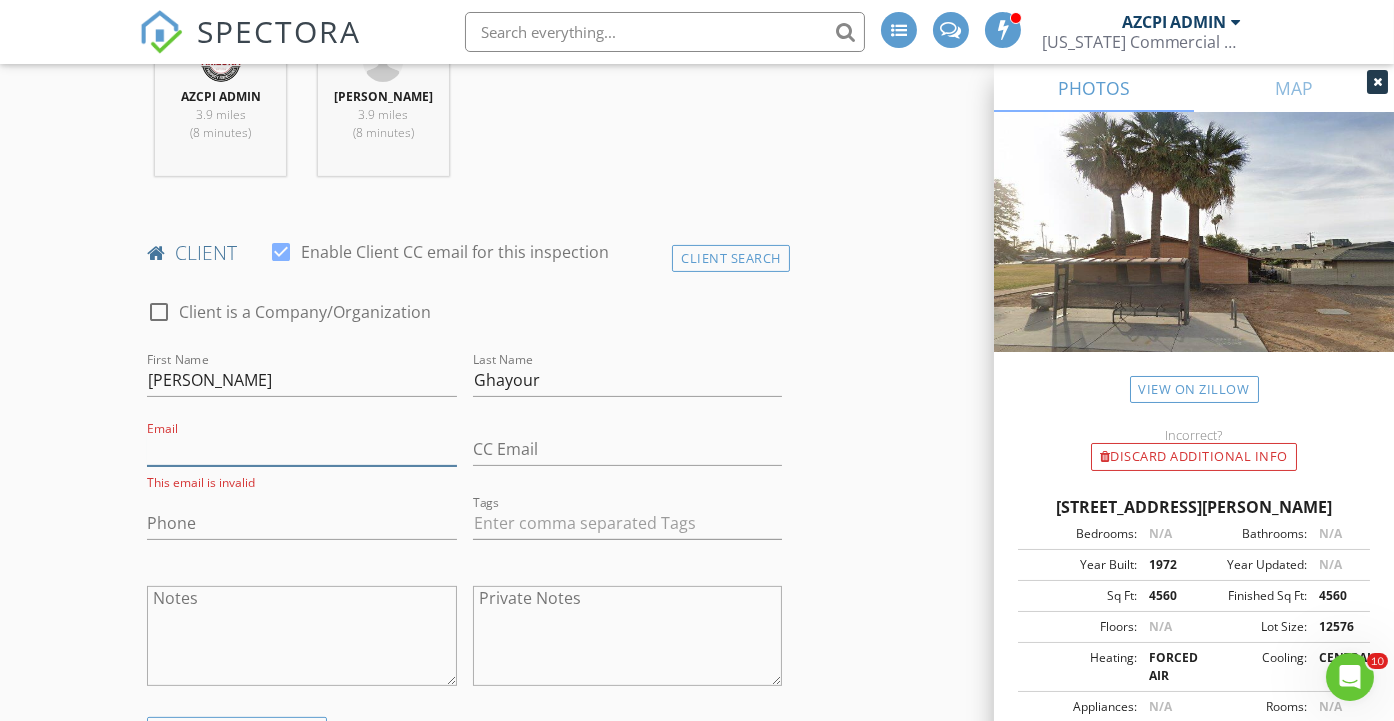 paste on "me@farhadg.com" 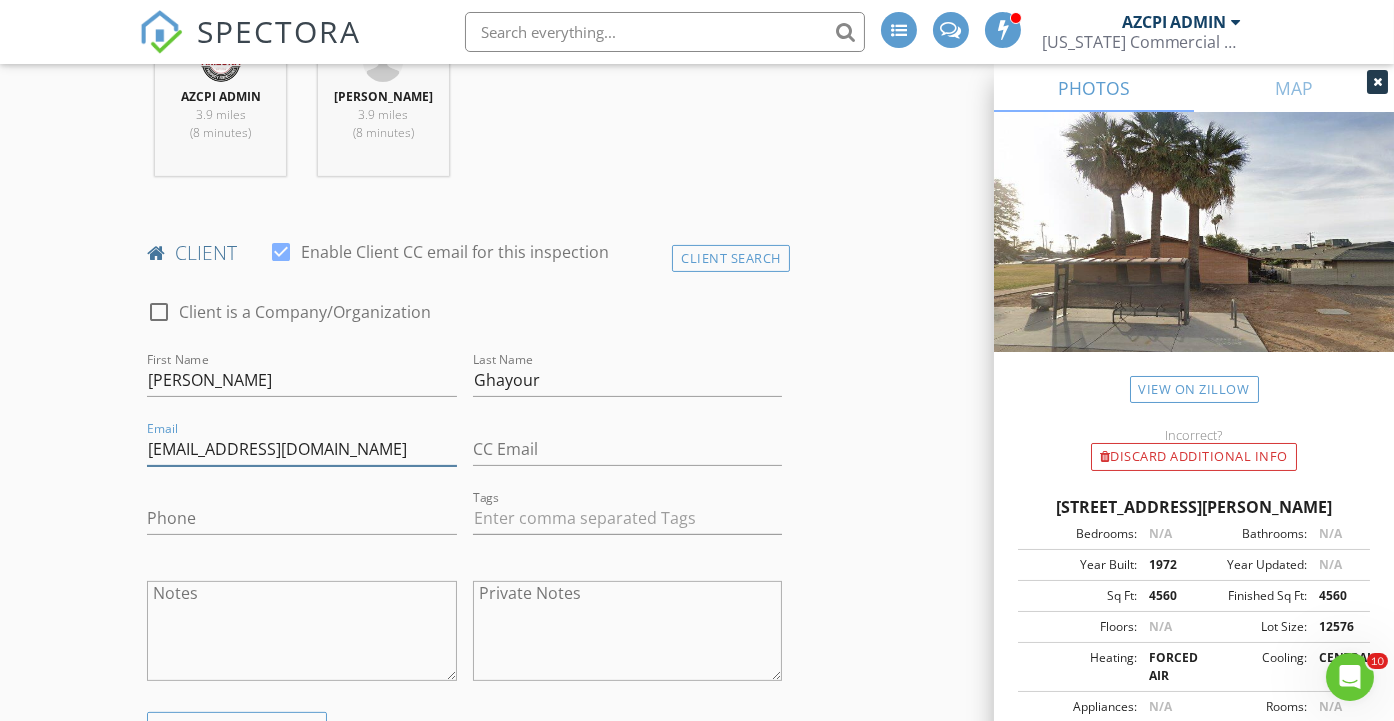 type on "me@farhadg.com" 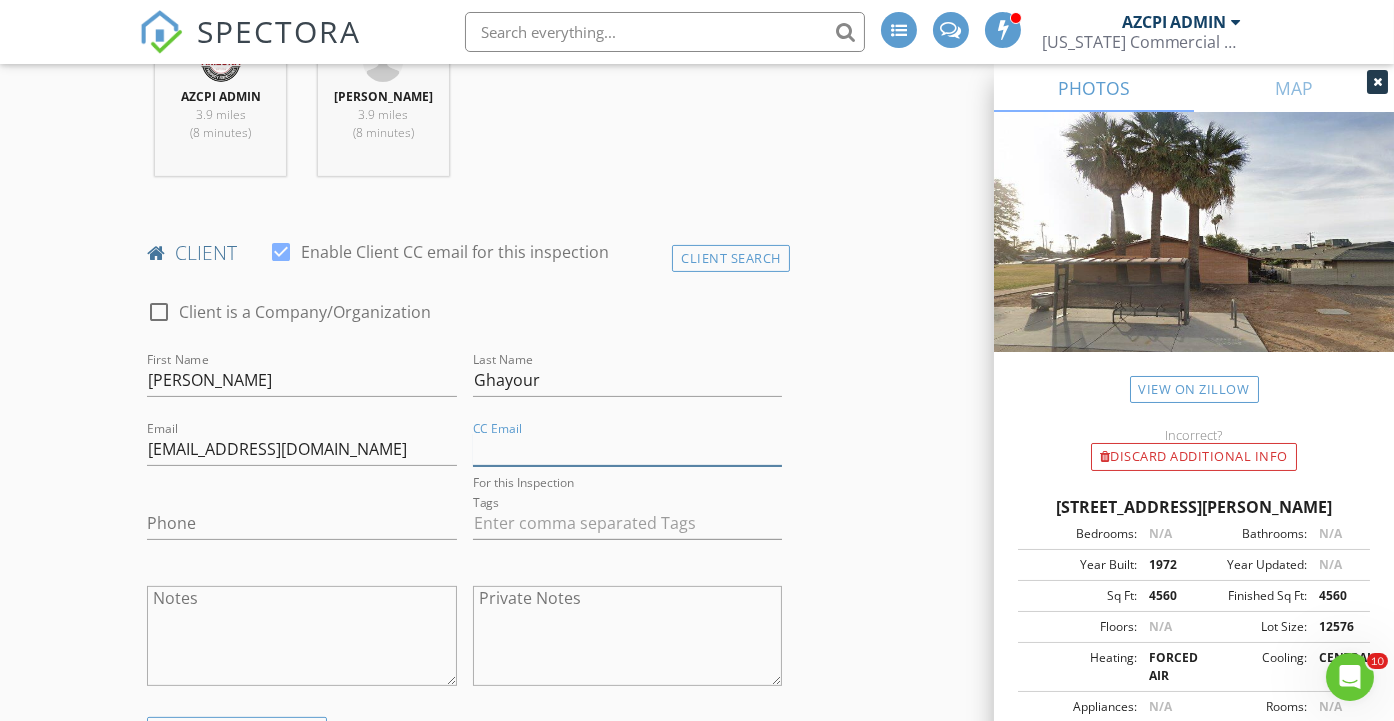 paste on "[EMAIL_ADDRESS][DOMAIN_NAME]" 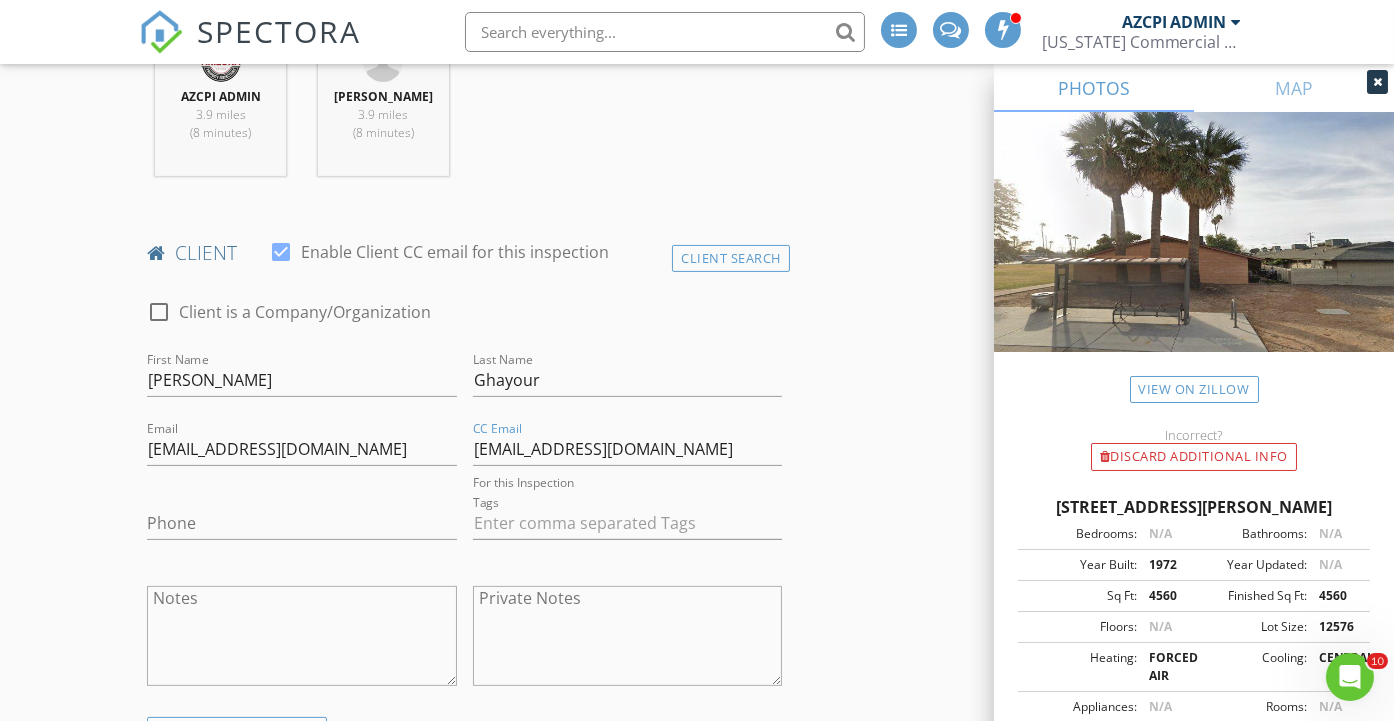 type on "[EMAIL_ADDRESS][DOMAIN_NAME]" 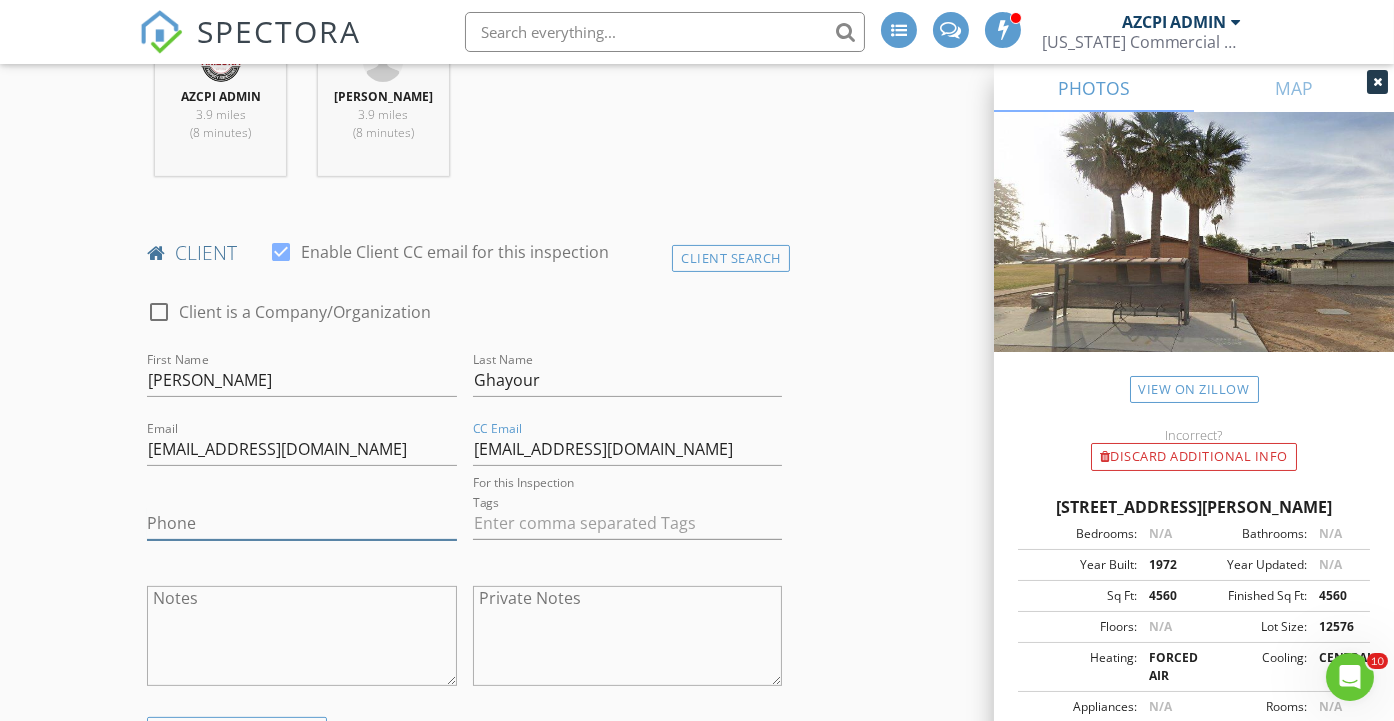 type on "[PHONE_NUMBER]" 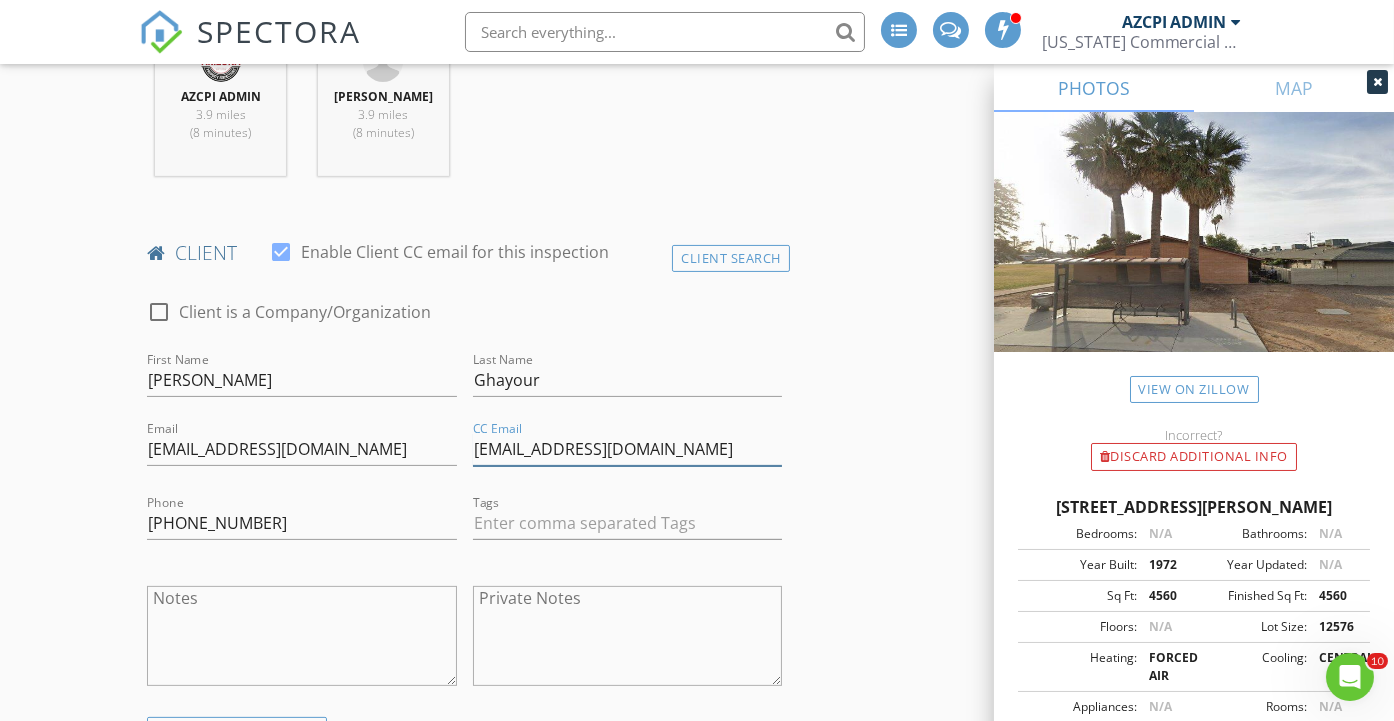 scroll, scrollTop: 958, scrollLeft: 0, axis: vertical 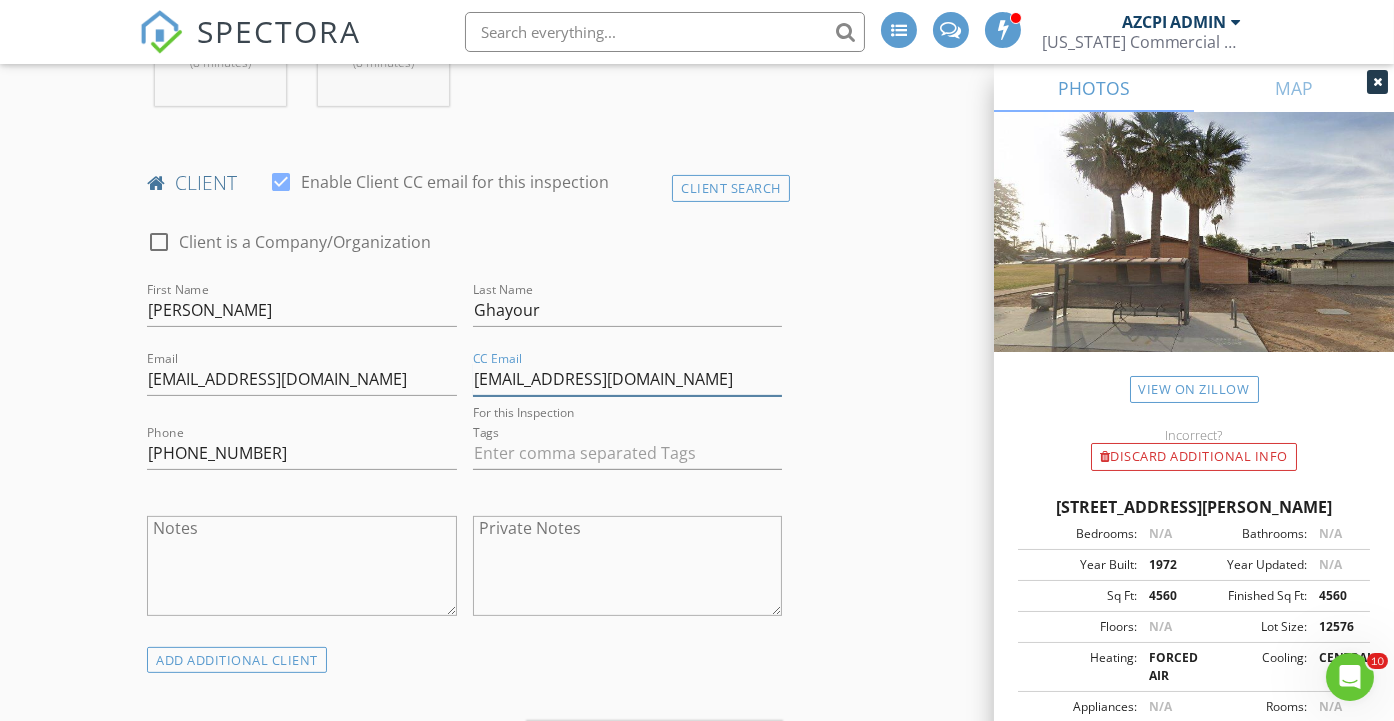type 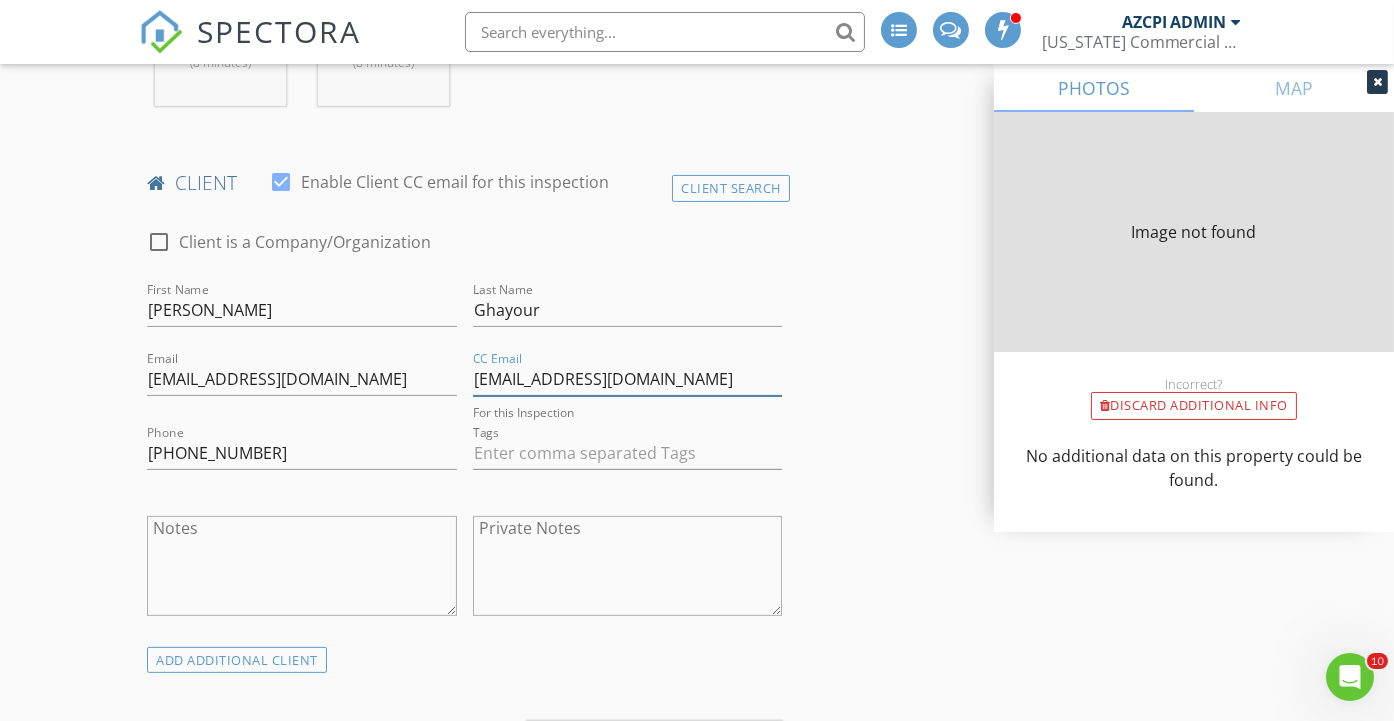 type on "4560" 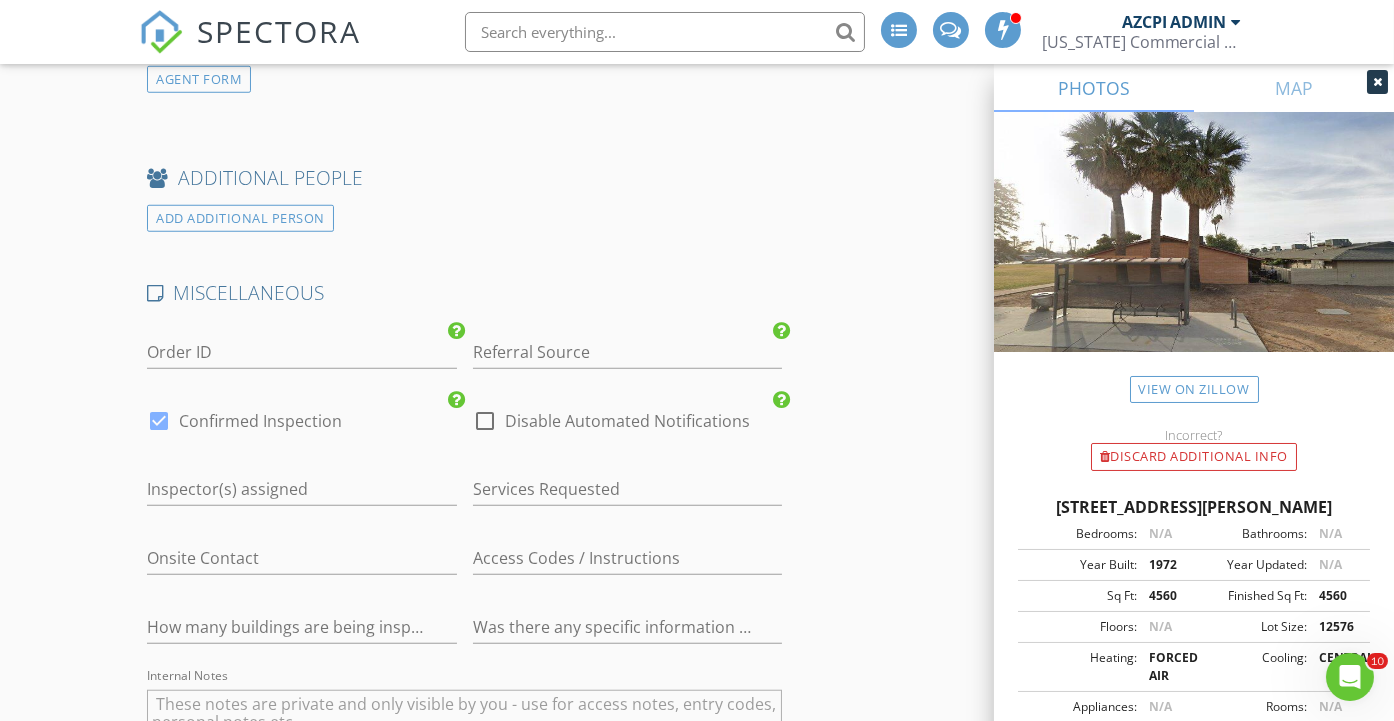 scroll, scrollTop: 2736, scrollLeft: 0, axis: vertical 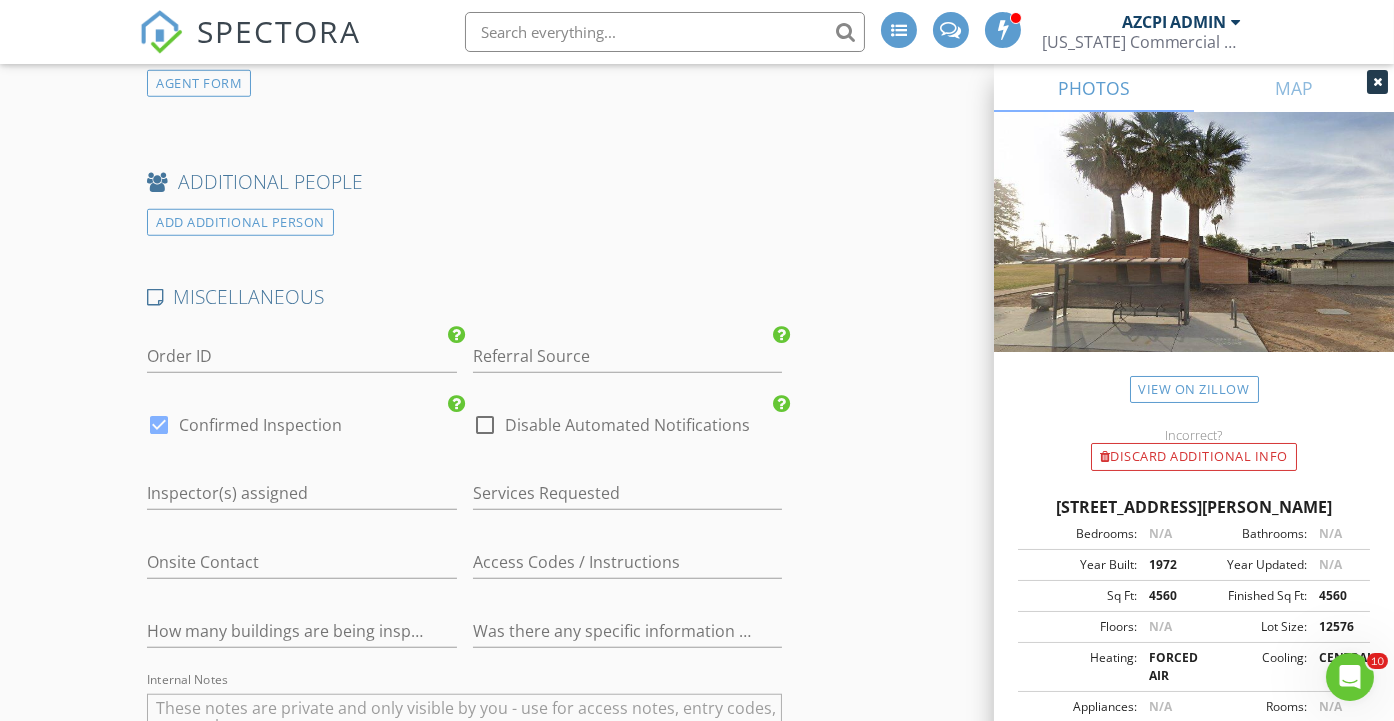 click at bounding box center [159, 425] 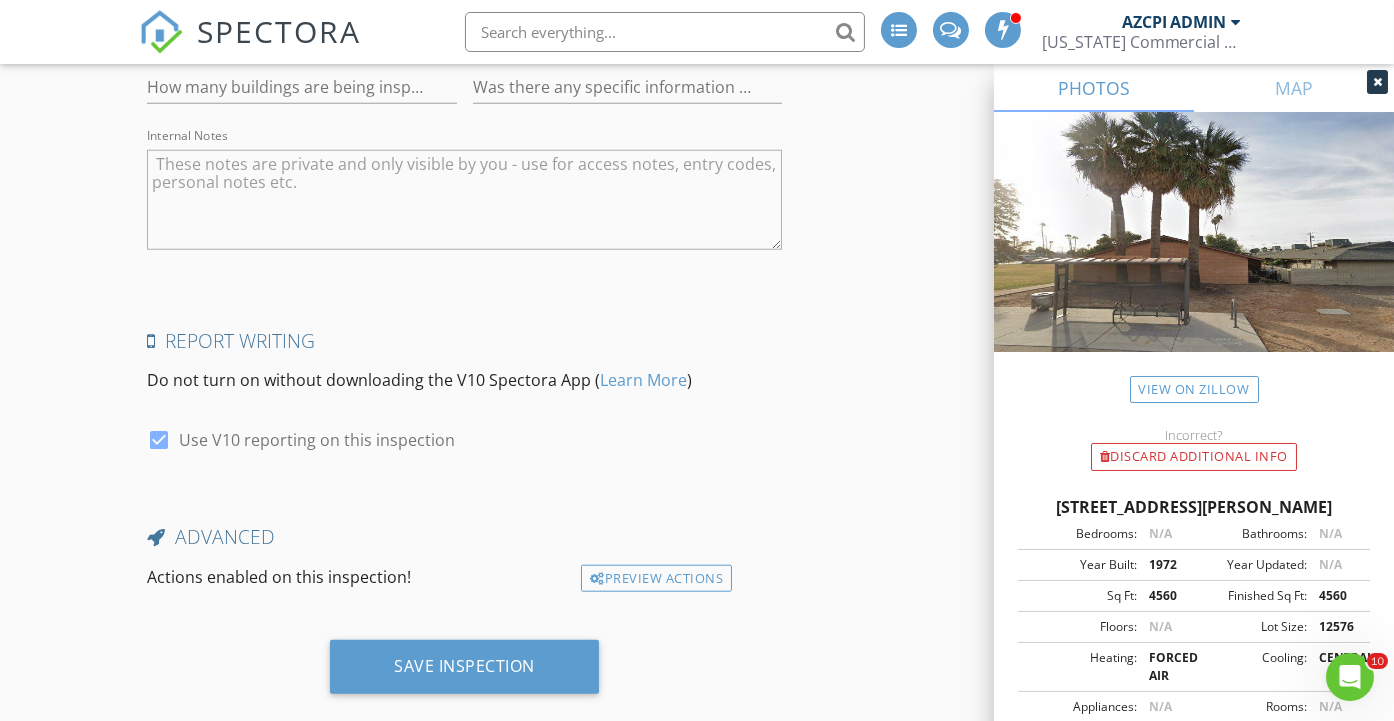 scroll, scrollTop: 3278, scrollLeft: 0, axis: vertical 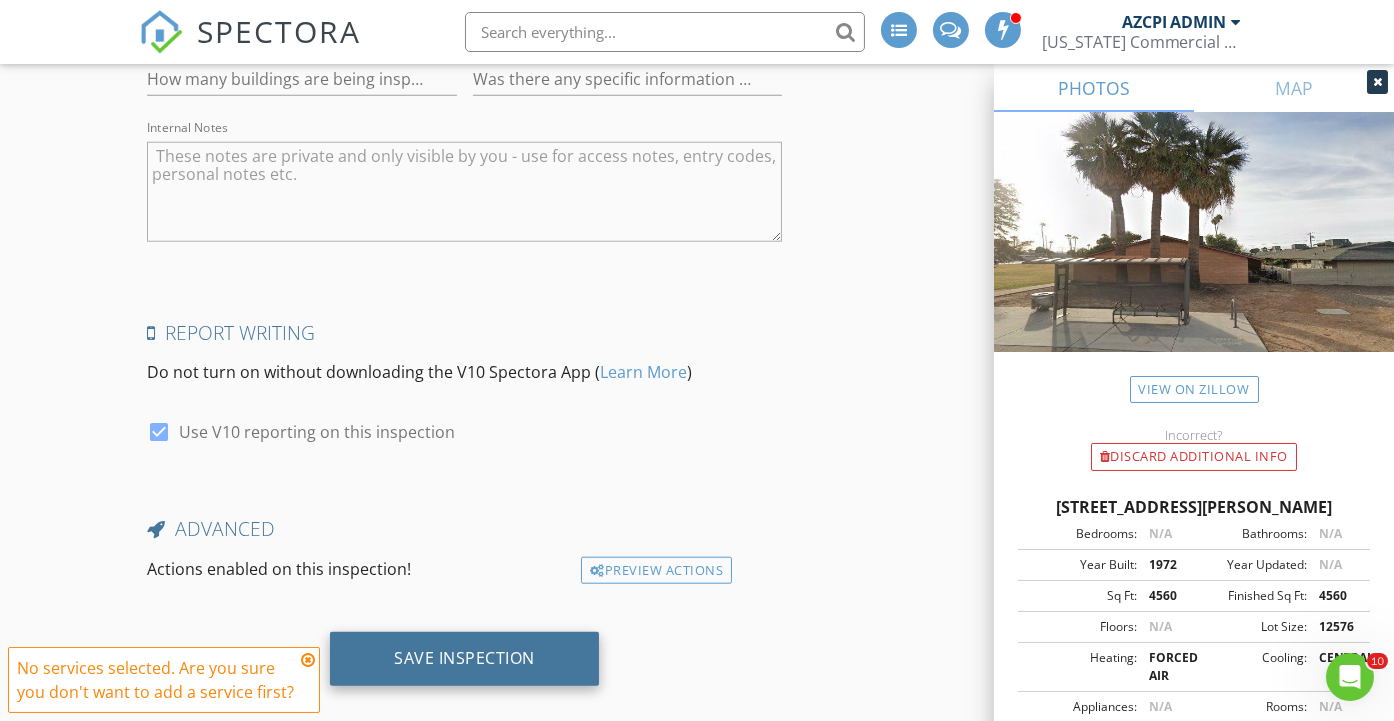 click on "Save Inspection" at bounding box center [464, 658] 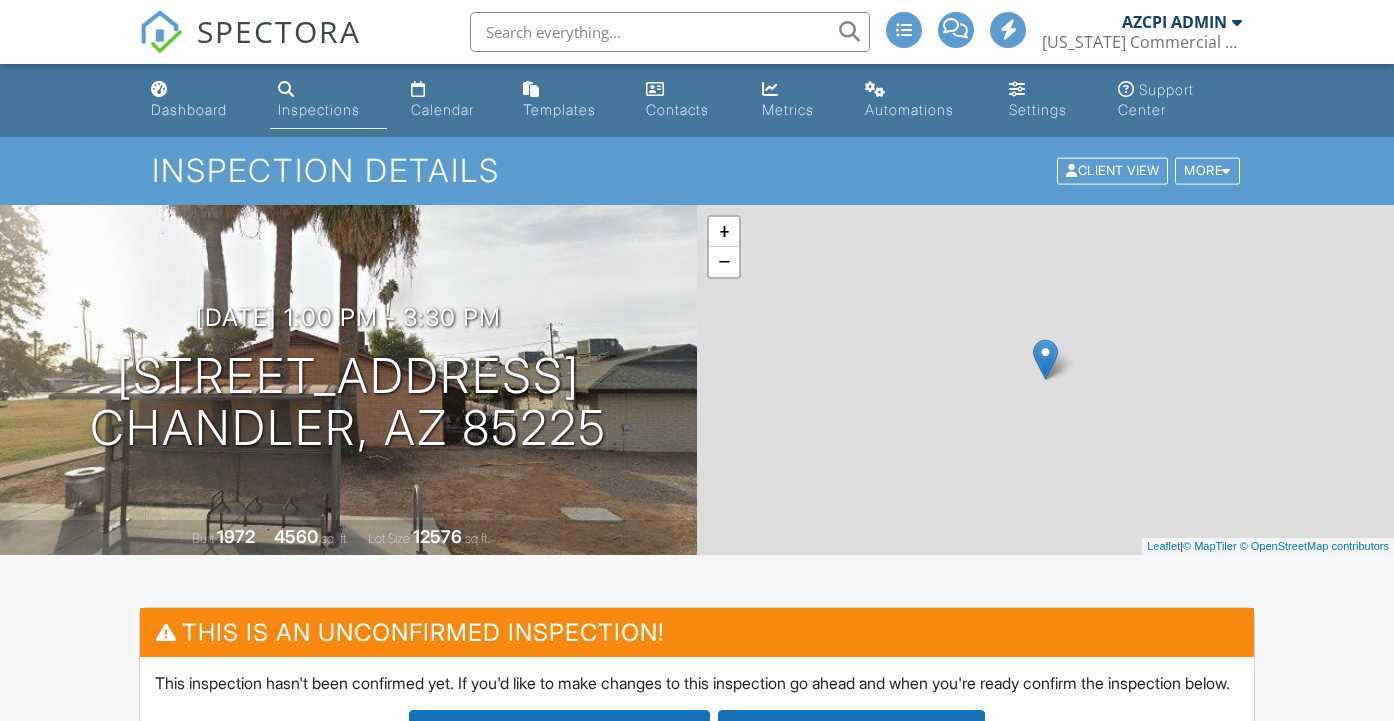 scroll, scrollTop: 0, scrollLeft: 0, axis: both 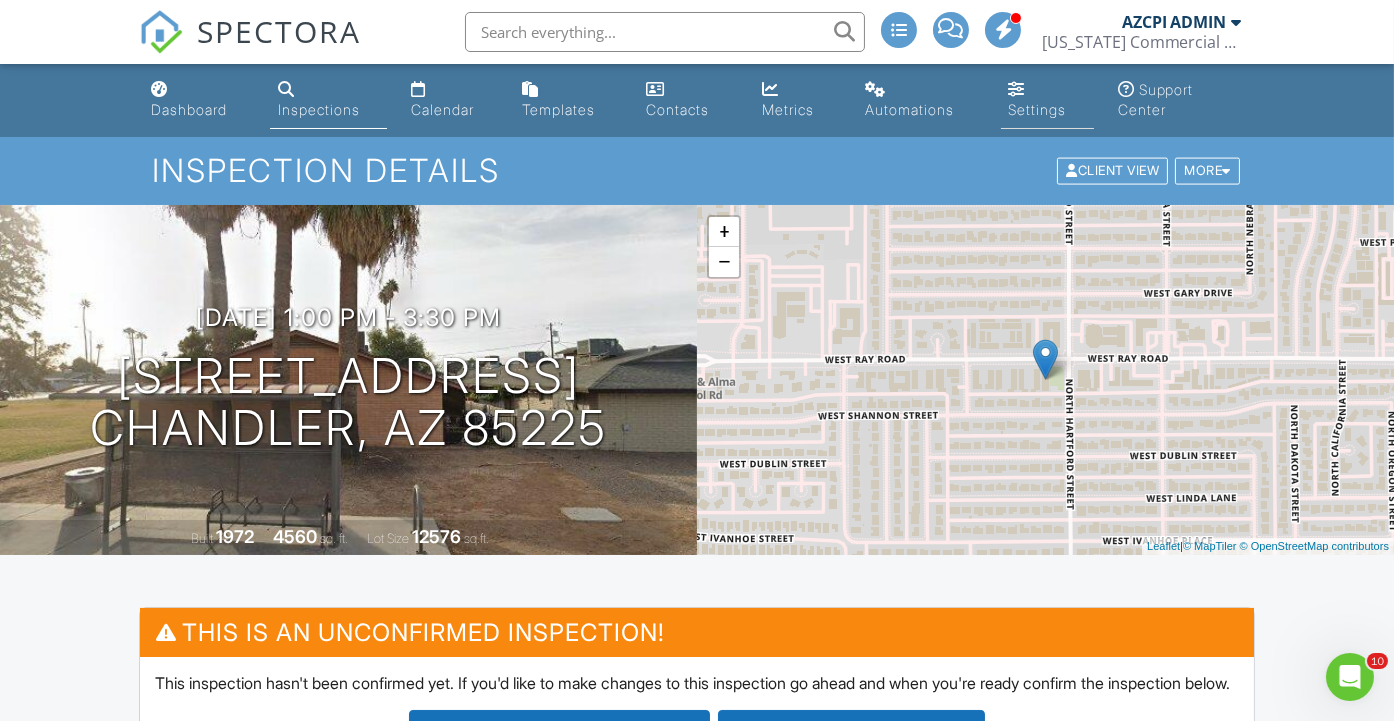 click on "Settings" at bounding box center (1038, 109) 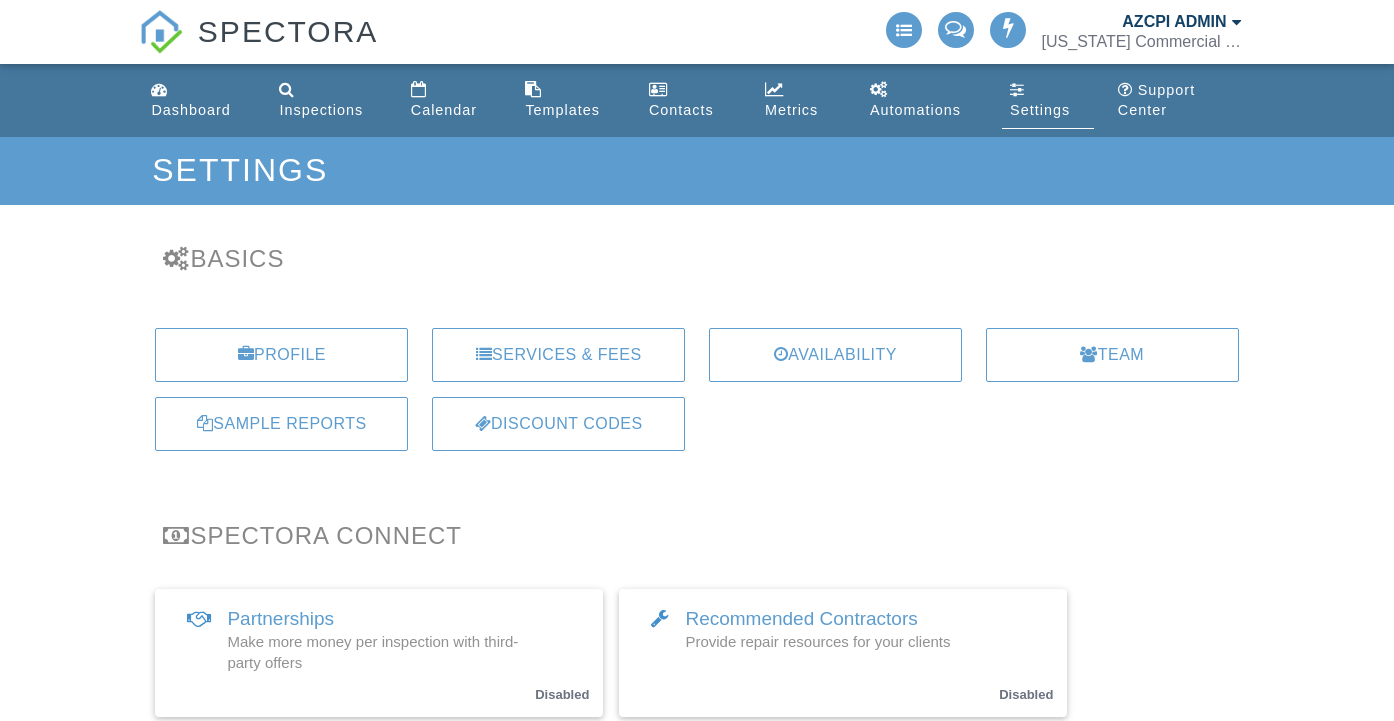 scroll, scrollTop: 0, scrollLeft: 0, axis: both 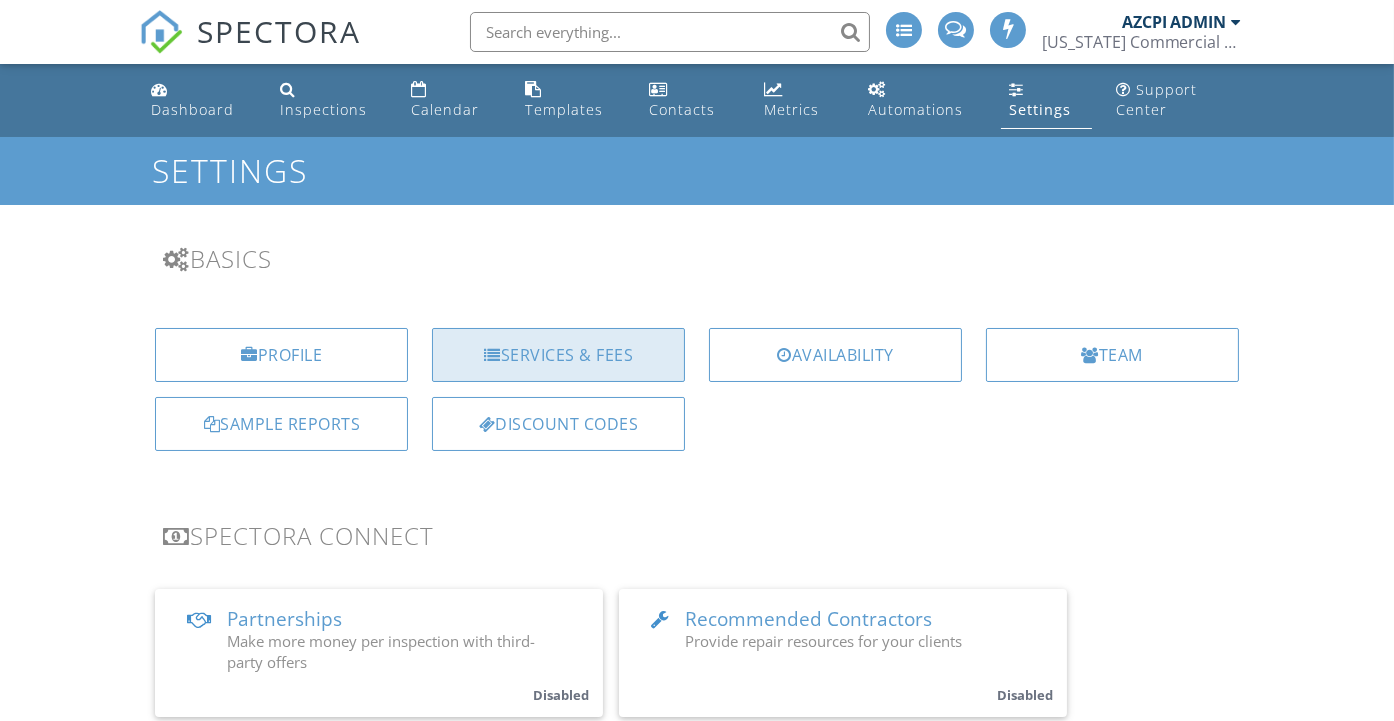 click on "Services & Fees" at bounding box center (558, 355) 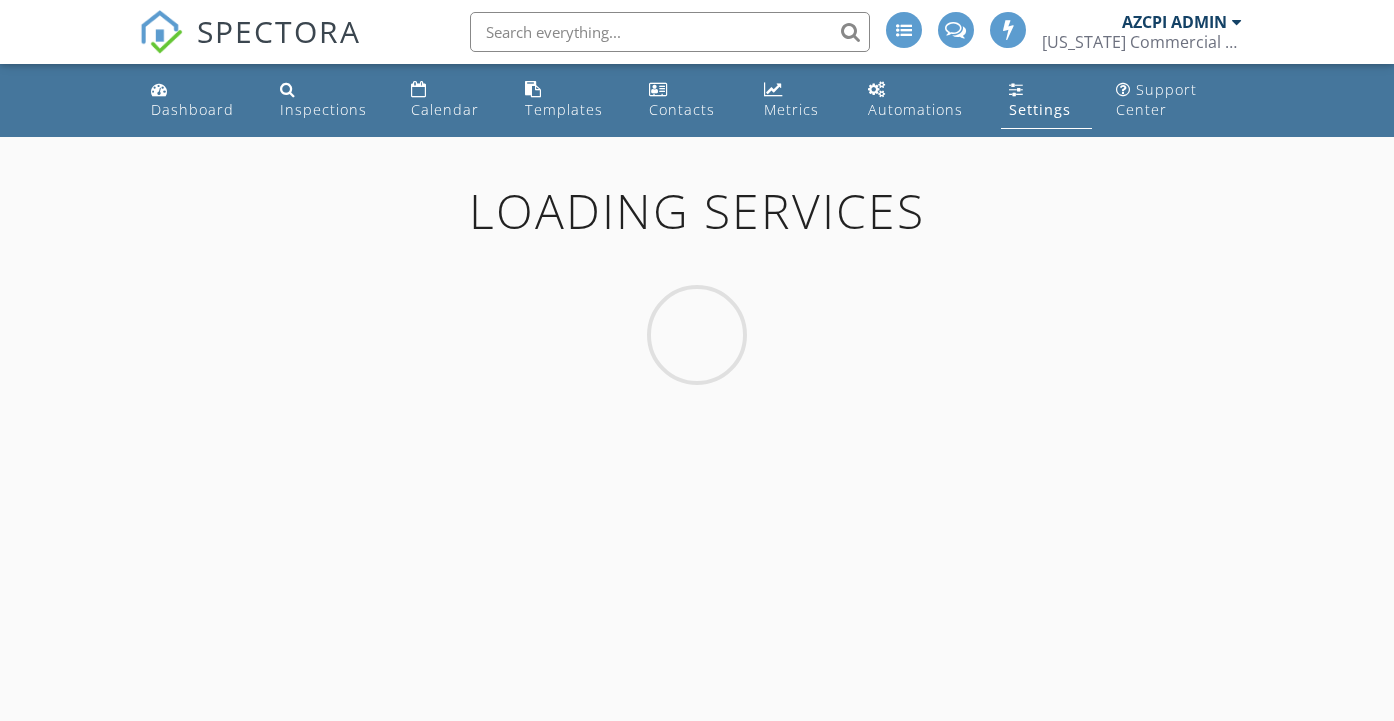scroll, scrollTop: 0, scrollLeft: 0, axis: both 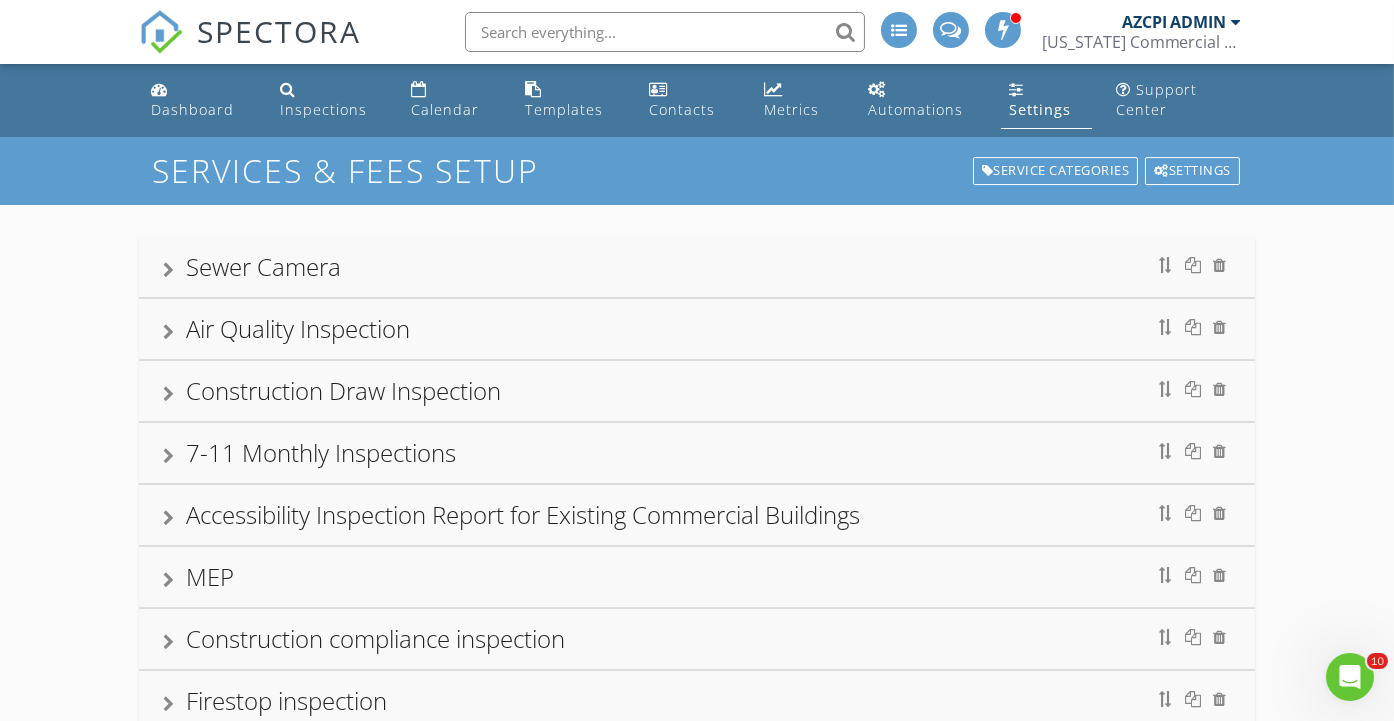click on "Sewer Camera" at bounding box center (696, 267) 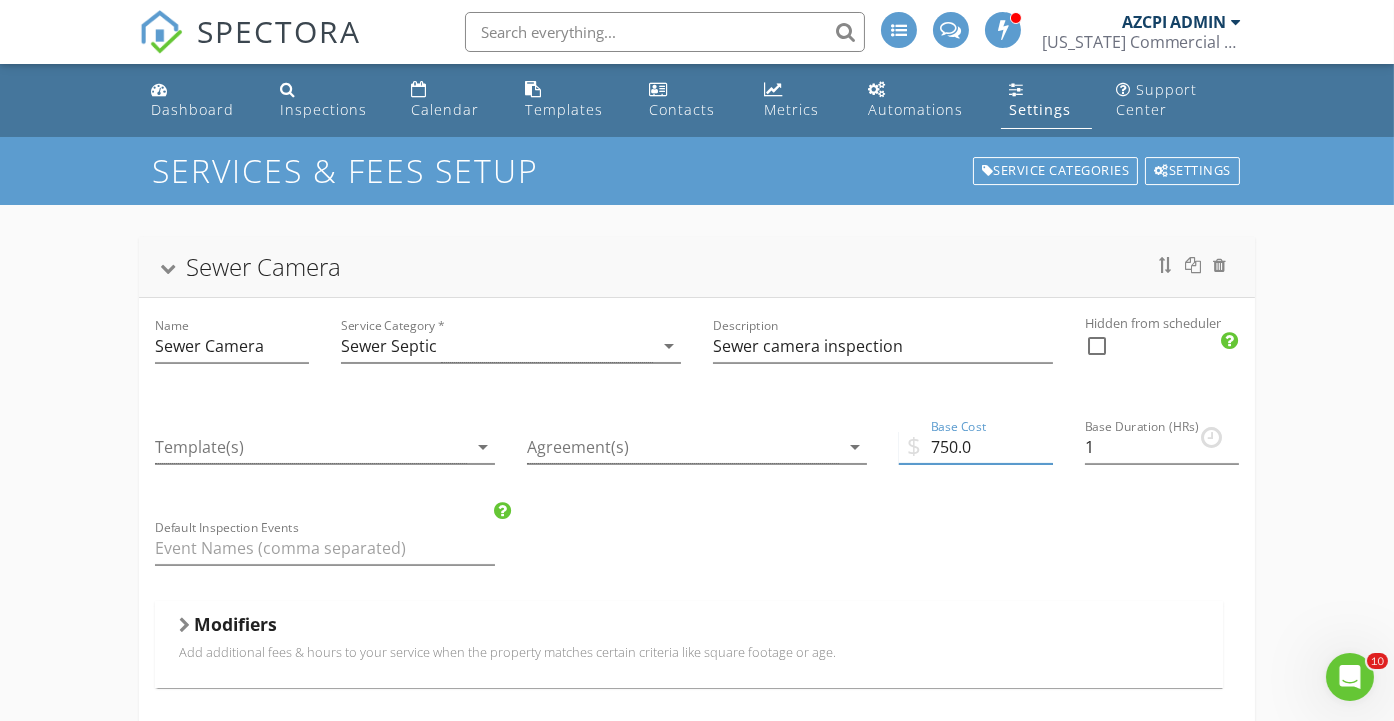 drag, startPoint x: 948, startPoint y: 439, endPoint x: 945, endPoint y: 482, distance: 43.104523 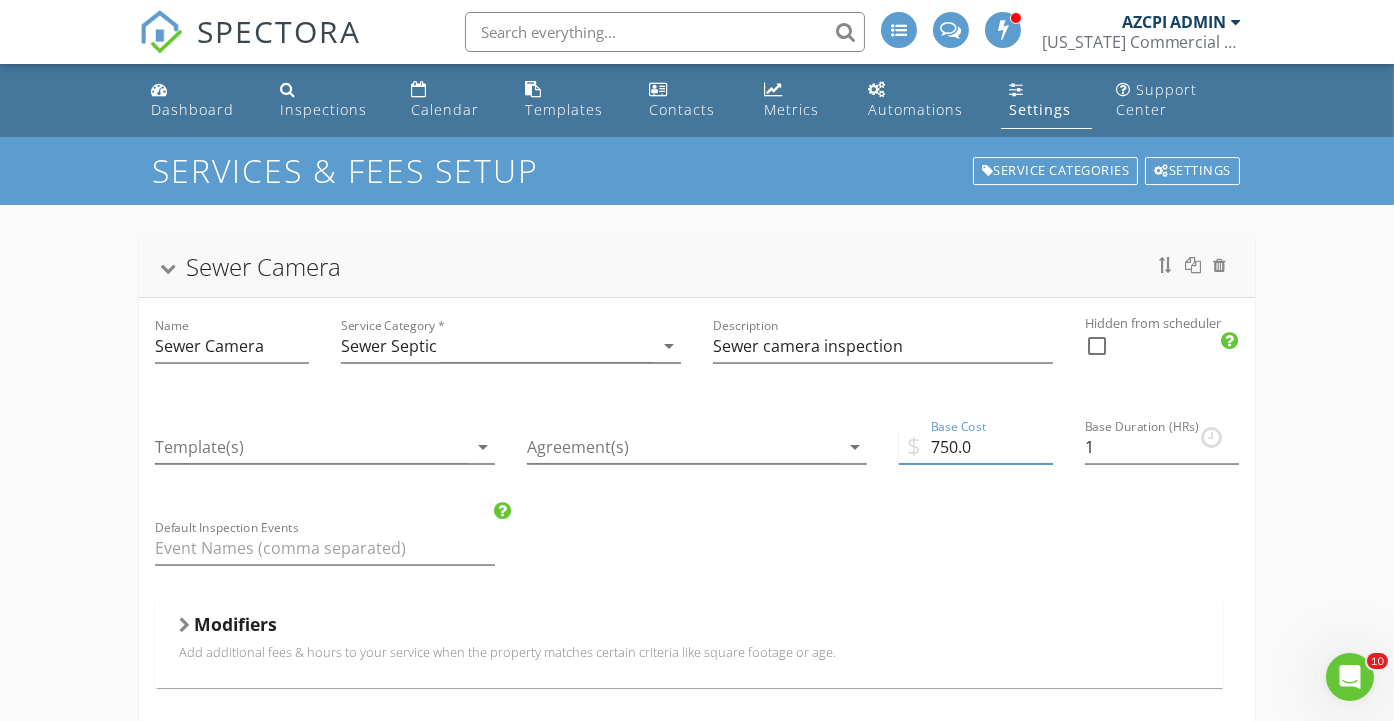 click on "750.0" at bounding box center (976, 447) 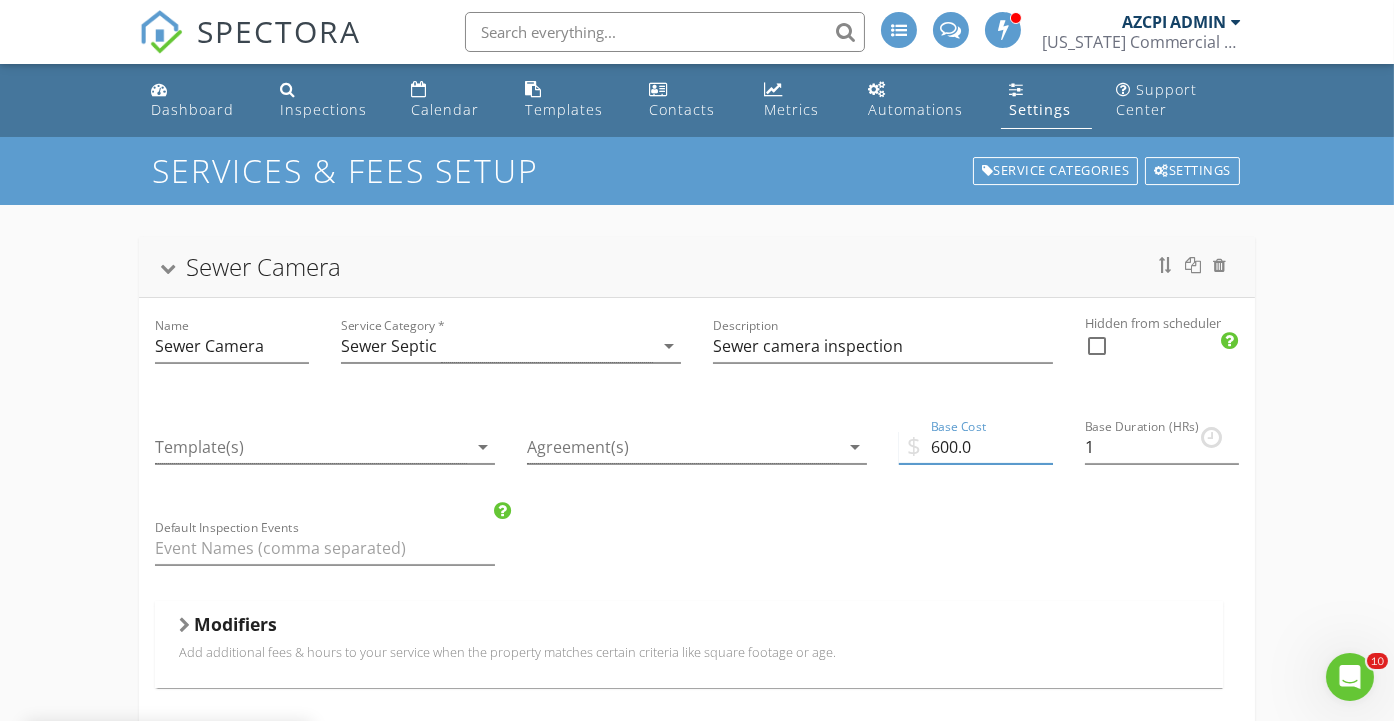 type on "600.0" 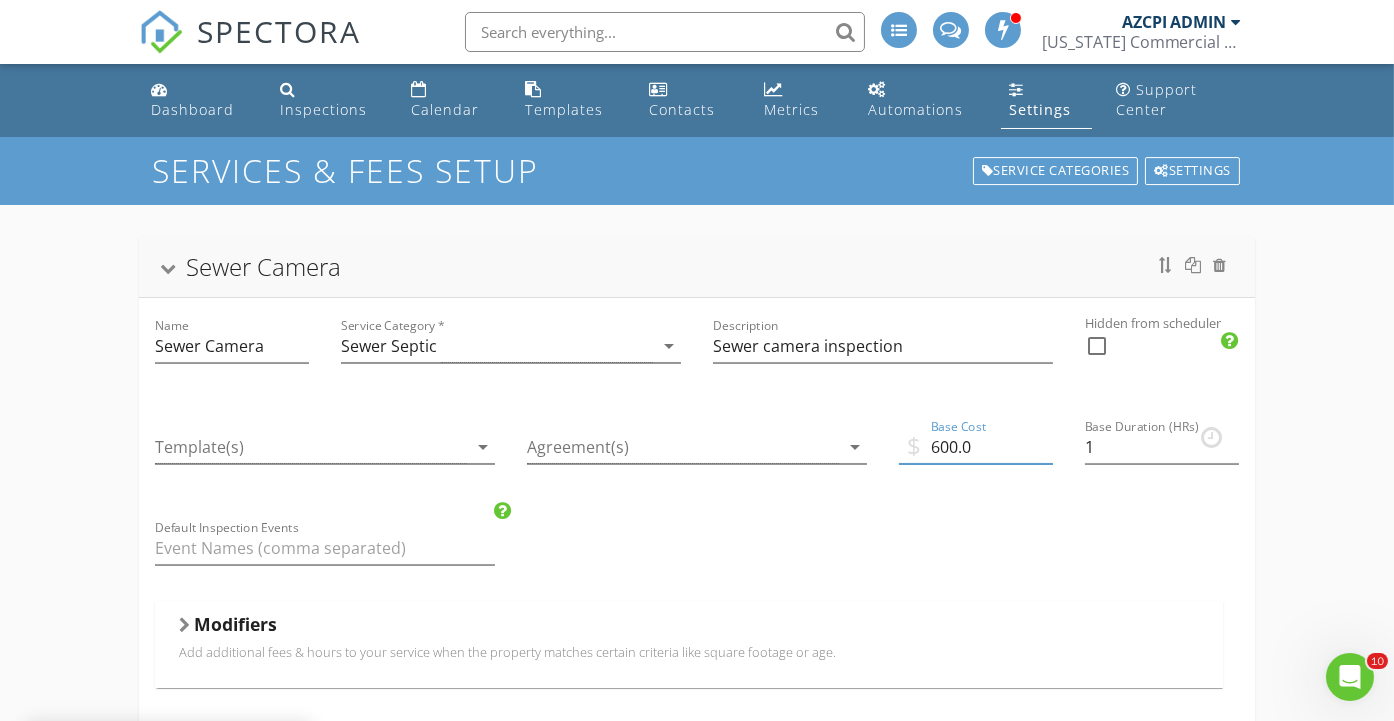click on "Sewer Camera   Name Sewer Camera   Service Category * Sewer Septic arrow_drop_down   Description Sewer camera inspection   Hidden from scheduler   check_box_outline_blank     Template(s) arrow_drop_down   Agreement(s) arrow_drop_down   $   Base Cost 600.0   Base Duration (HRs) 1   Default Inspection Events               Modifiers
Add additional fees & hours to your service when the
property matches certain criteria like square footage or age.
Modifiers
Add-Ons
Give your client options to add additional services and upsells.
Add-On
Taxes
Add a percentage to the total for this service. Taxes are calculated
after all modifiers and add-ons are processed.
Tax
Partnership Offers
Earn additional revenue on inspections by enabling
Partnerships           Air Quality Inspection" at bounding box center (697, 1380) 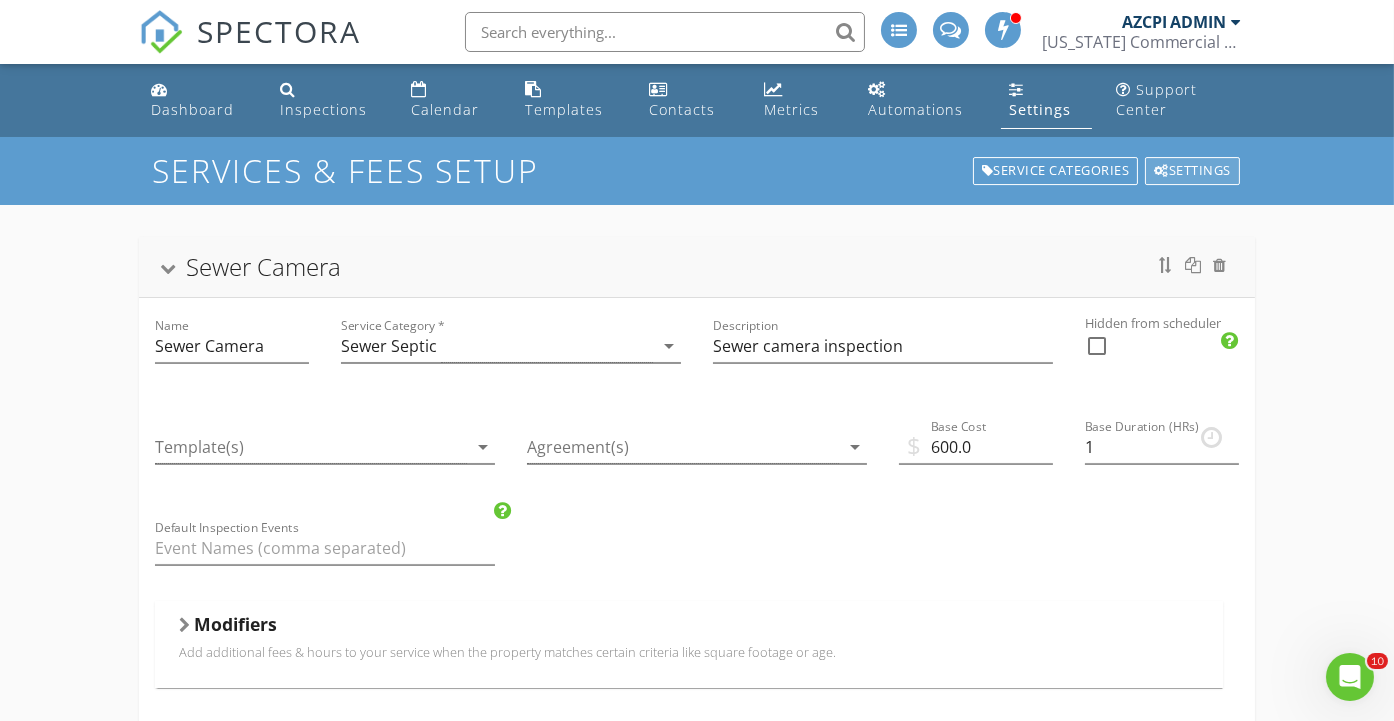 click on "Settings" at bounding box center (1192, 171) 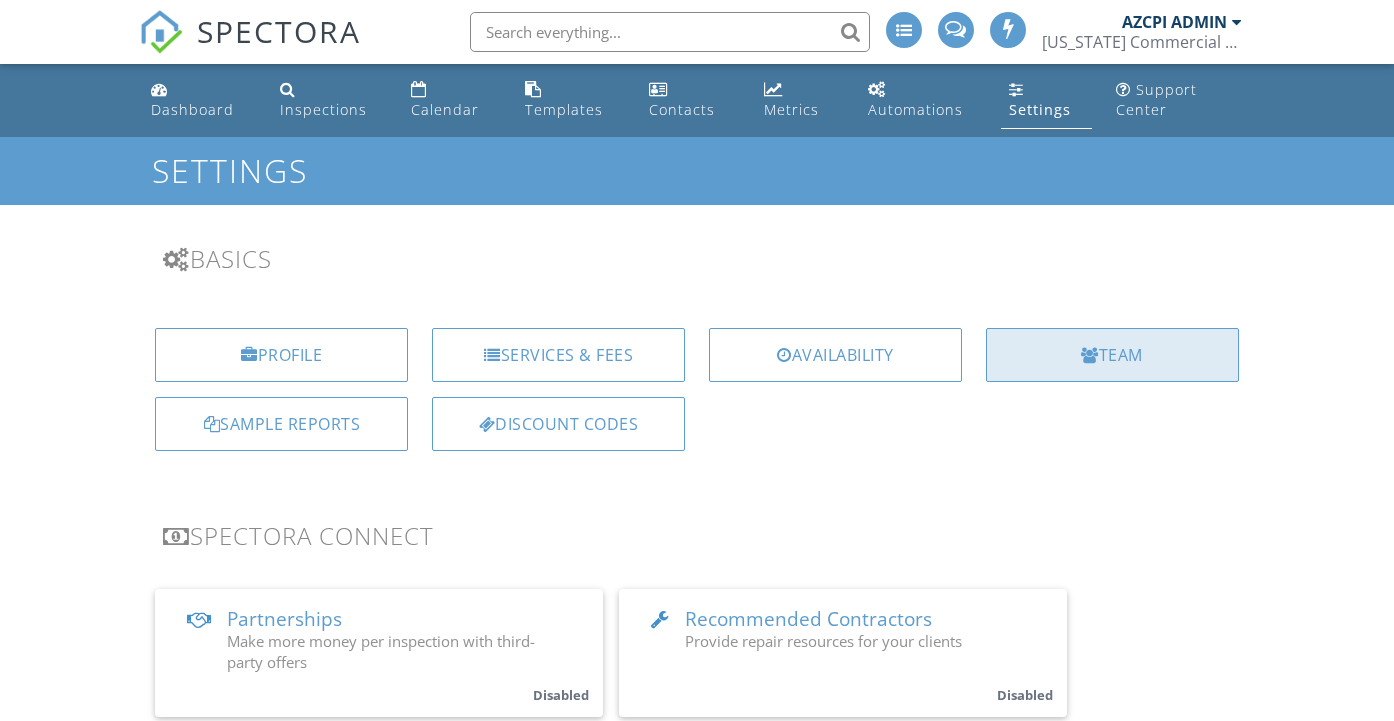 scroll, scrollTop: 0, scrollLeft: 0, axis: both 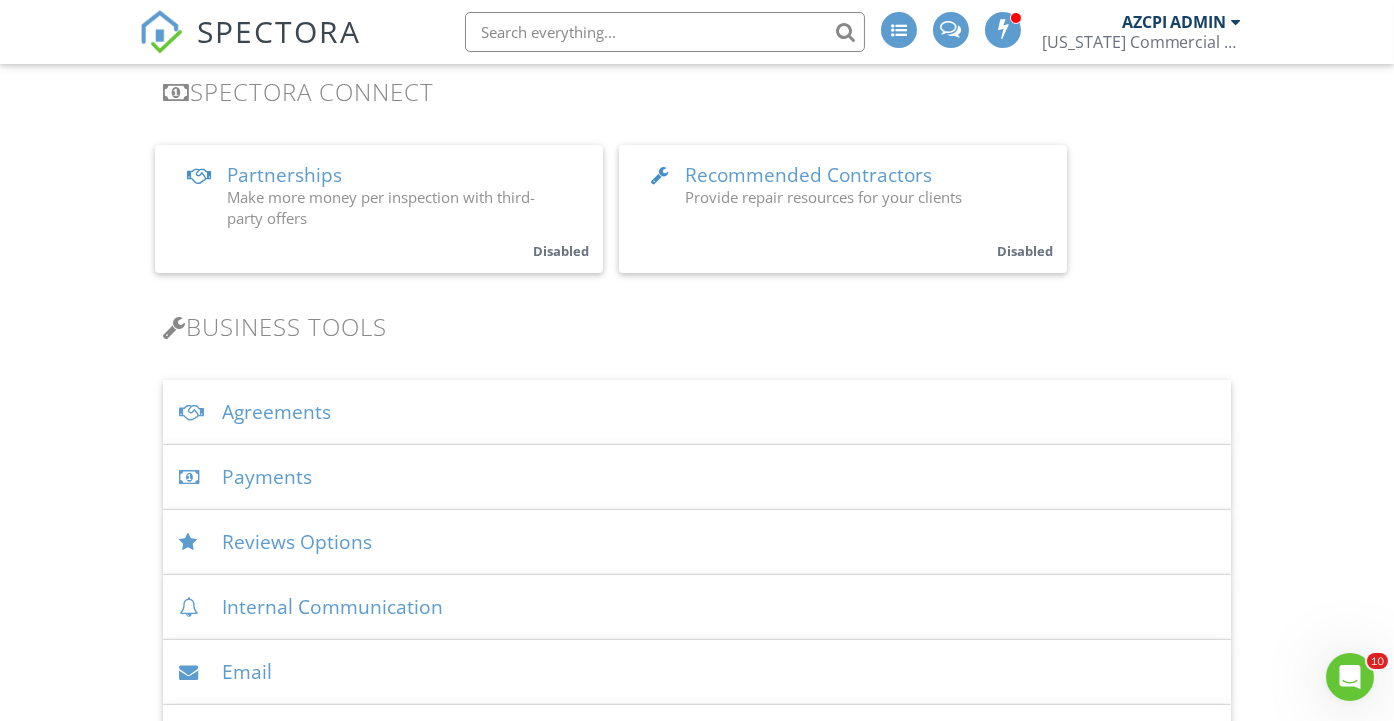 click on "Agreements" at bounding box center (696, 412) 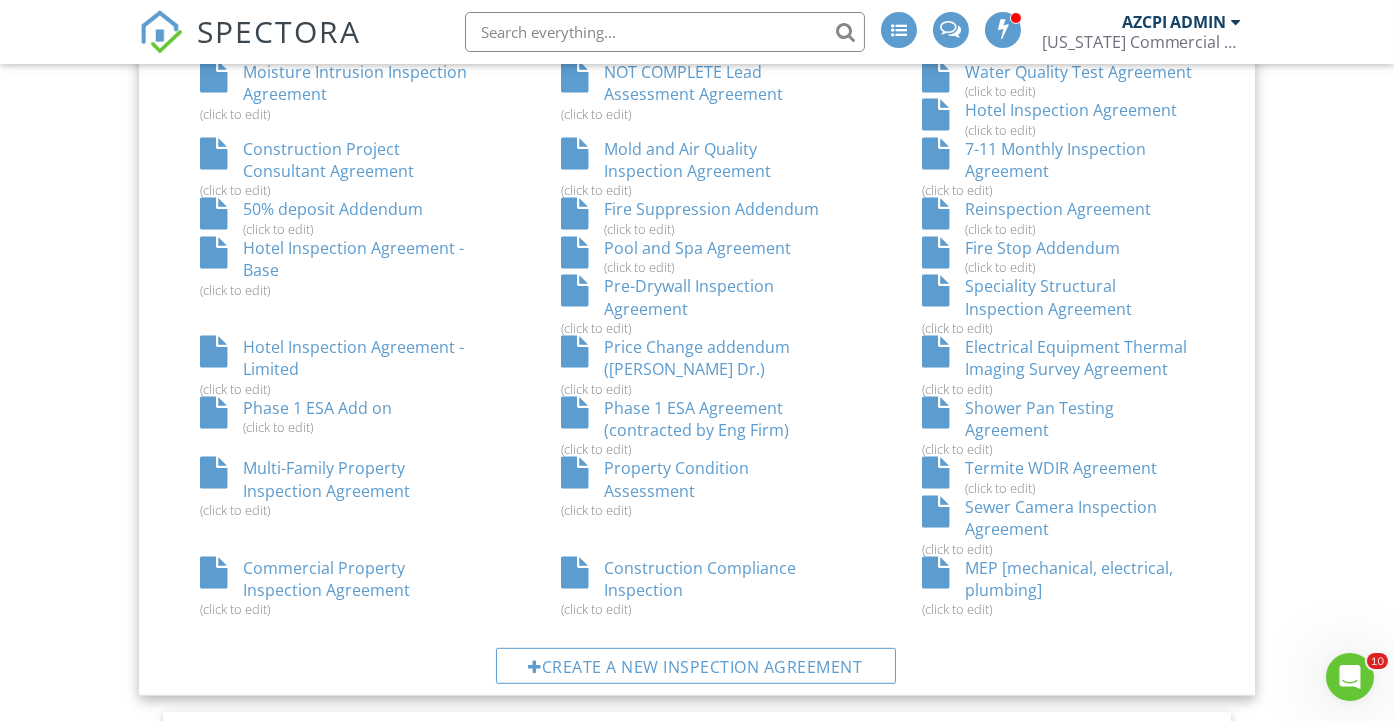 scroll, scrollTop: 1666, scrollLeft: 0, axis: vertical 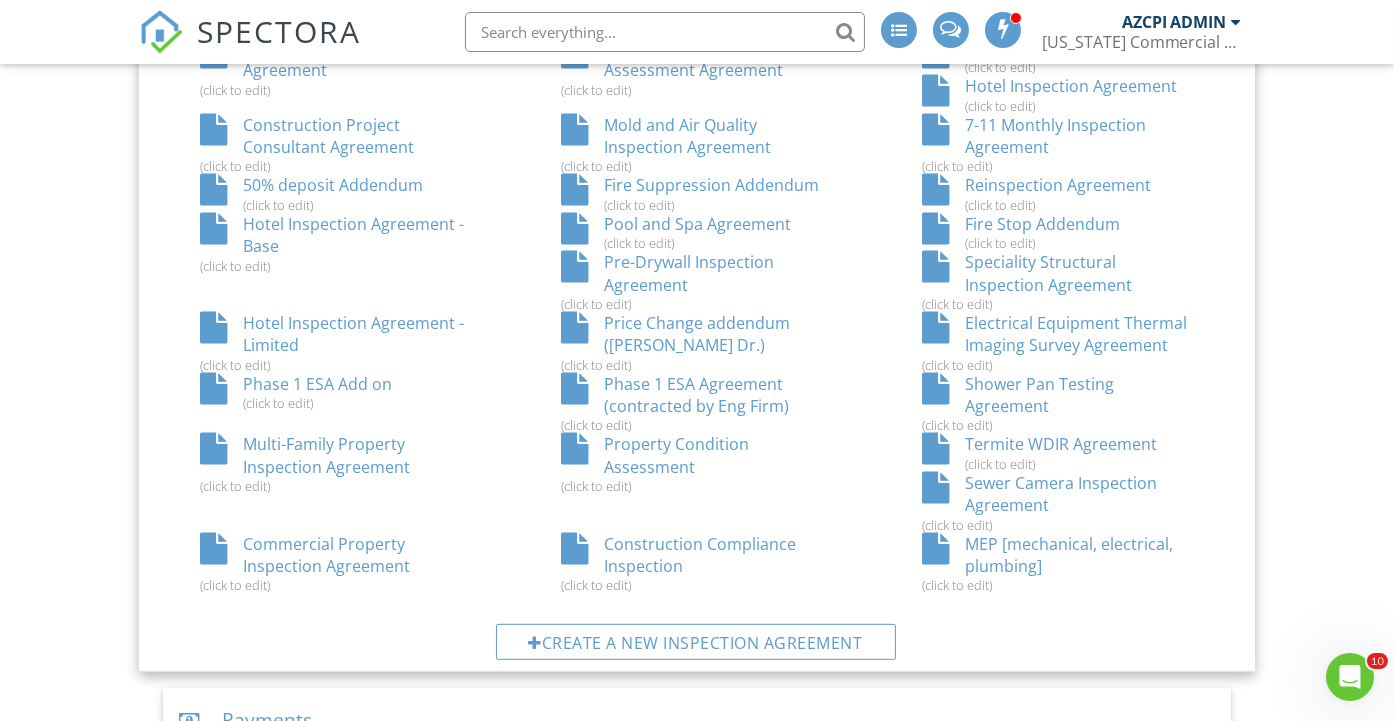 click on "Sewer Camera Inspection Agreement
(click to edit)" at bounding box center [1058, 502] 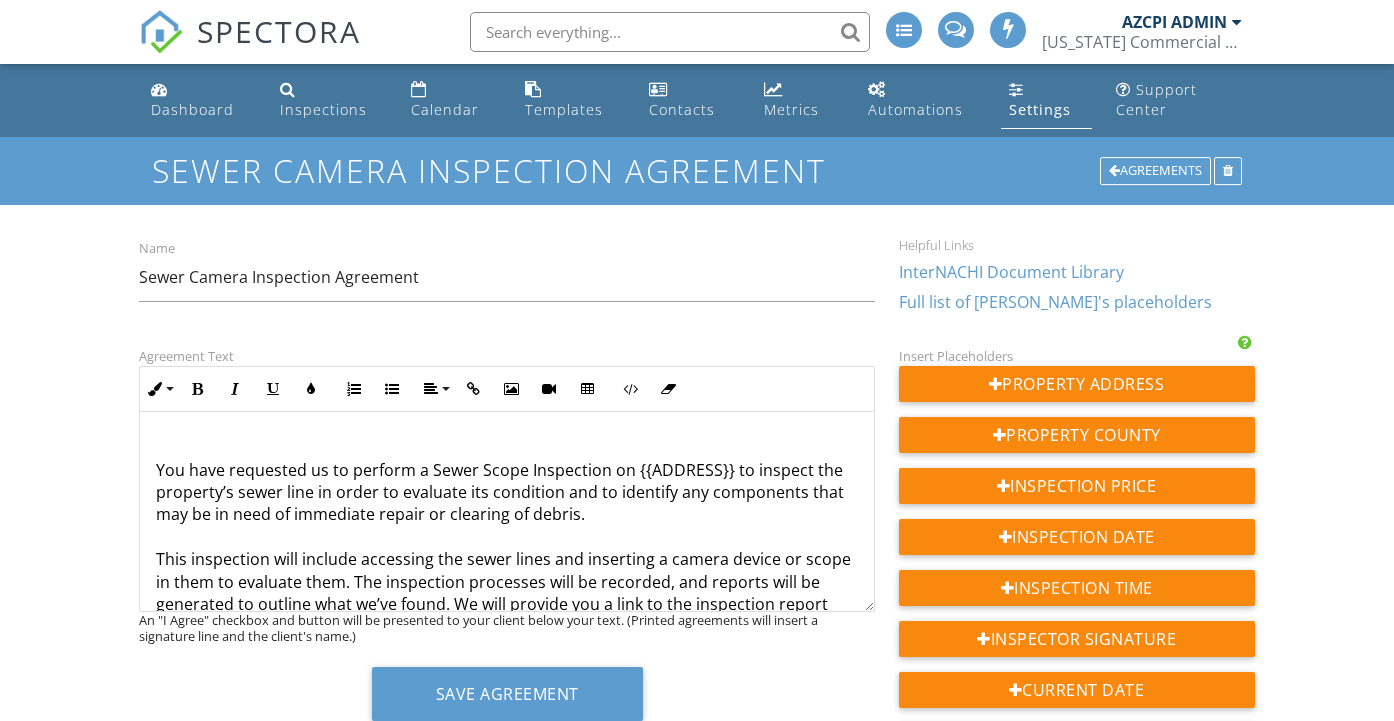scroll, scrollTop: 0, scrollLeft: 0, axis: both 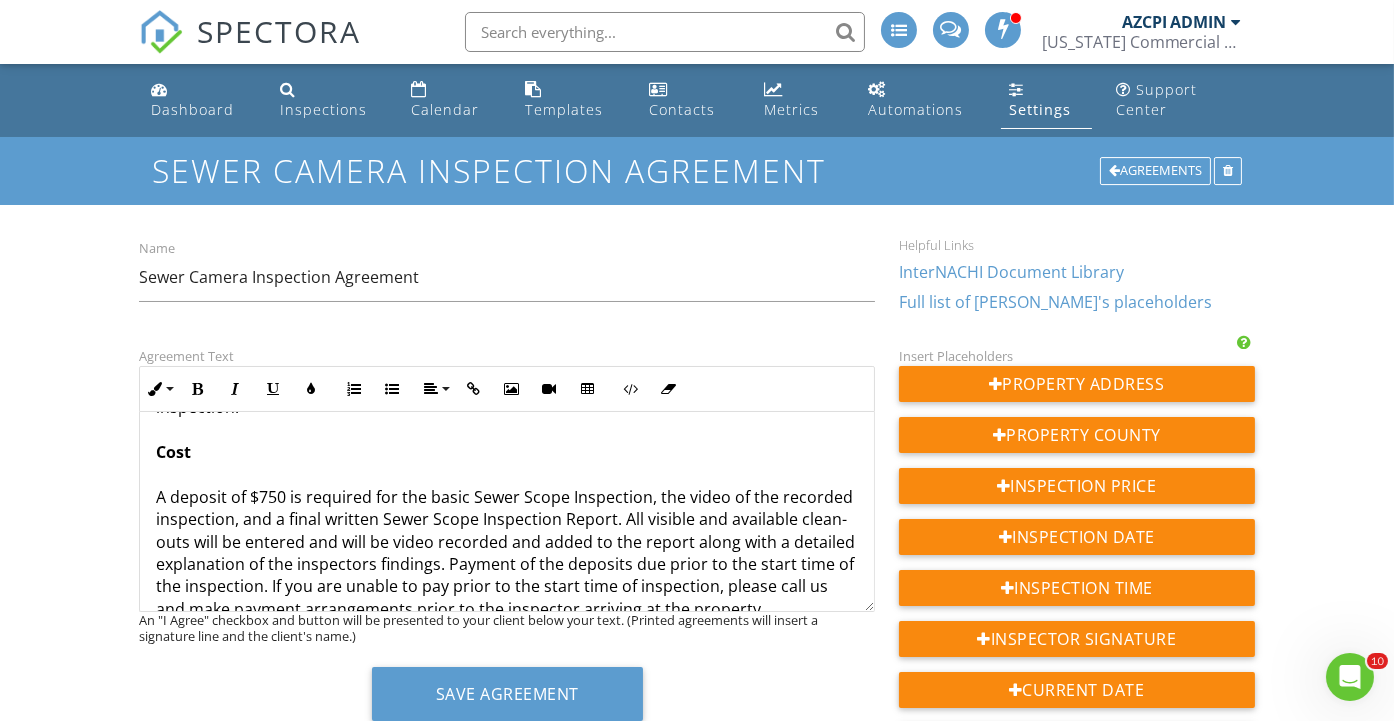 click on "You have requested us to perform a Sewer Scope Inspection on {{ADDRESS}} to inspect the property’s sewer line in order to evaluate its condition and to identify any components that may be in need of immediate repair or clearing of debris. This inspection will include accessing the sewer lines and inserting a camera device or scope in them to evaluate them. The inspection processes will be recorded, and reports will be generated to outline what we’ve found. We will provide you a link to the inspection report attachments including the Sewer Camera Inspection Reports. Cost No-Warranty Clause, Limitations of Liability, and Exclusions The inspection is intended to reduce risk but cannot eliminate all risk. By signing below, you acknowledge that:" at bounding box center [506, 306] 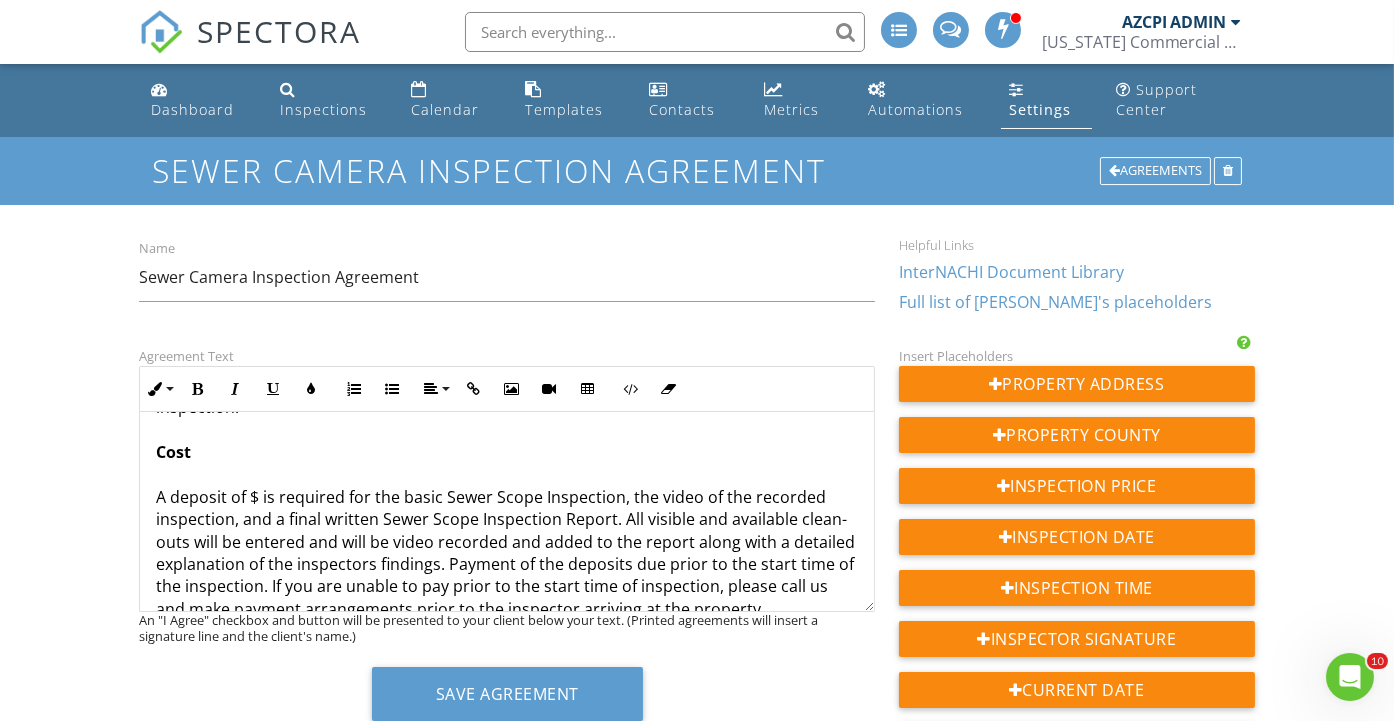 type 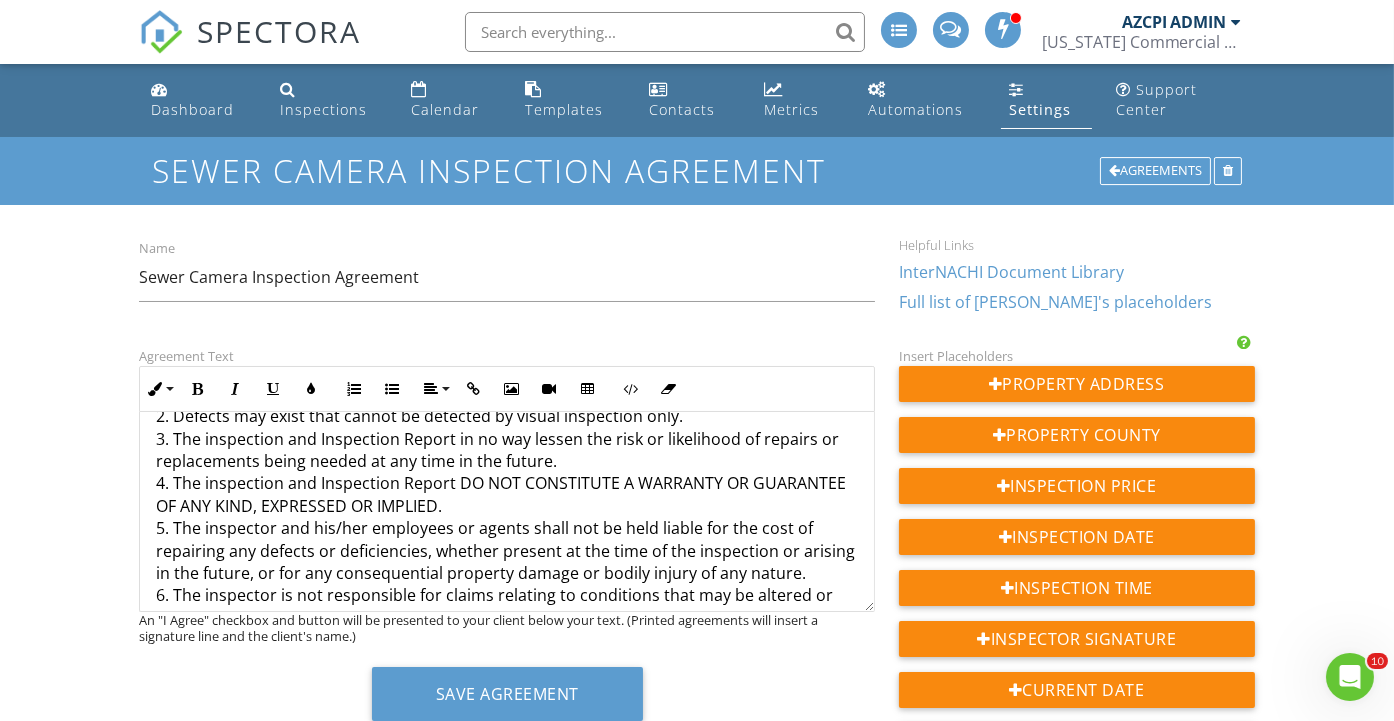 scroll, scrollTop: 999, scrollLeft: 0, axis: vertical 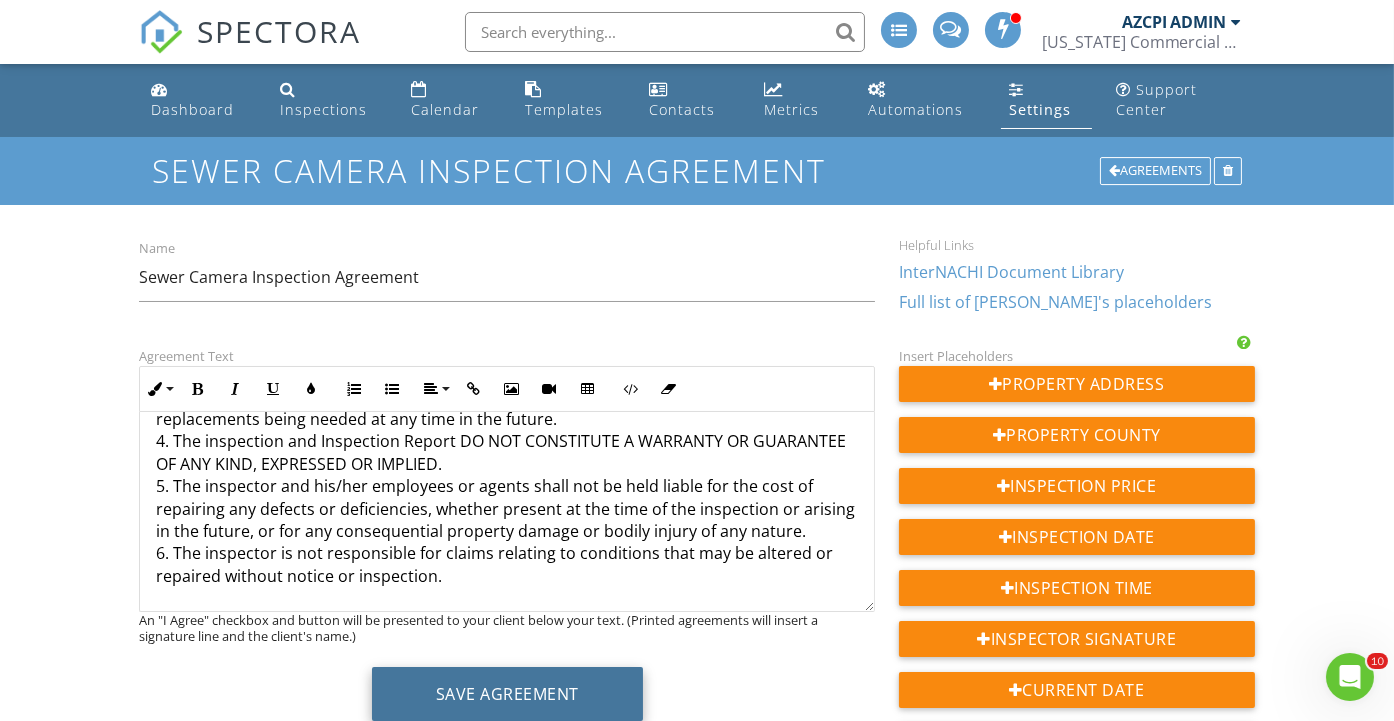 click on "Save Agreement" at bounding box center [507, 694] 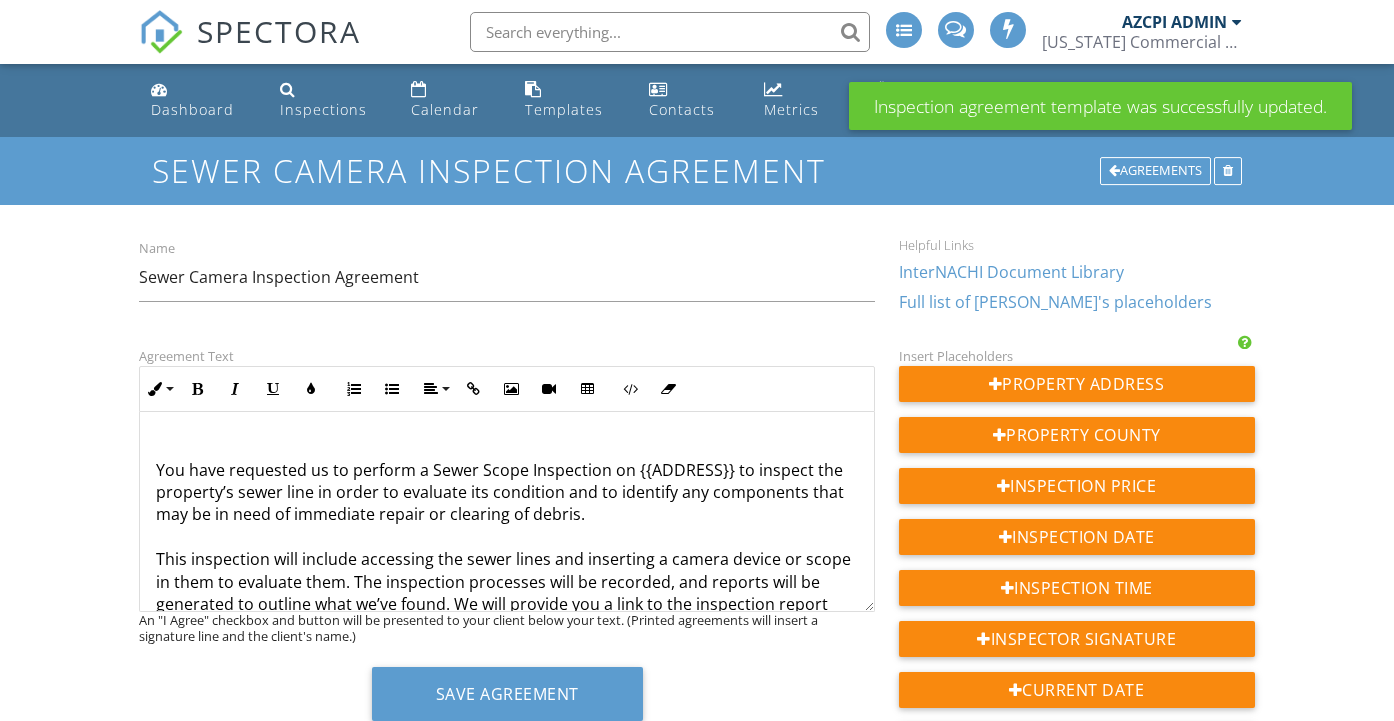 scroll, scrollTop: 0, scrollLeft: 0, axis: both 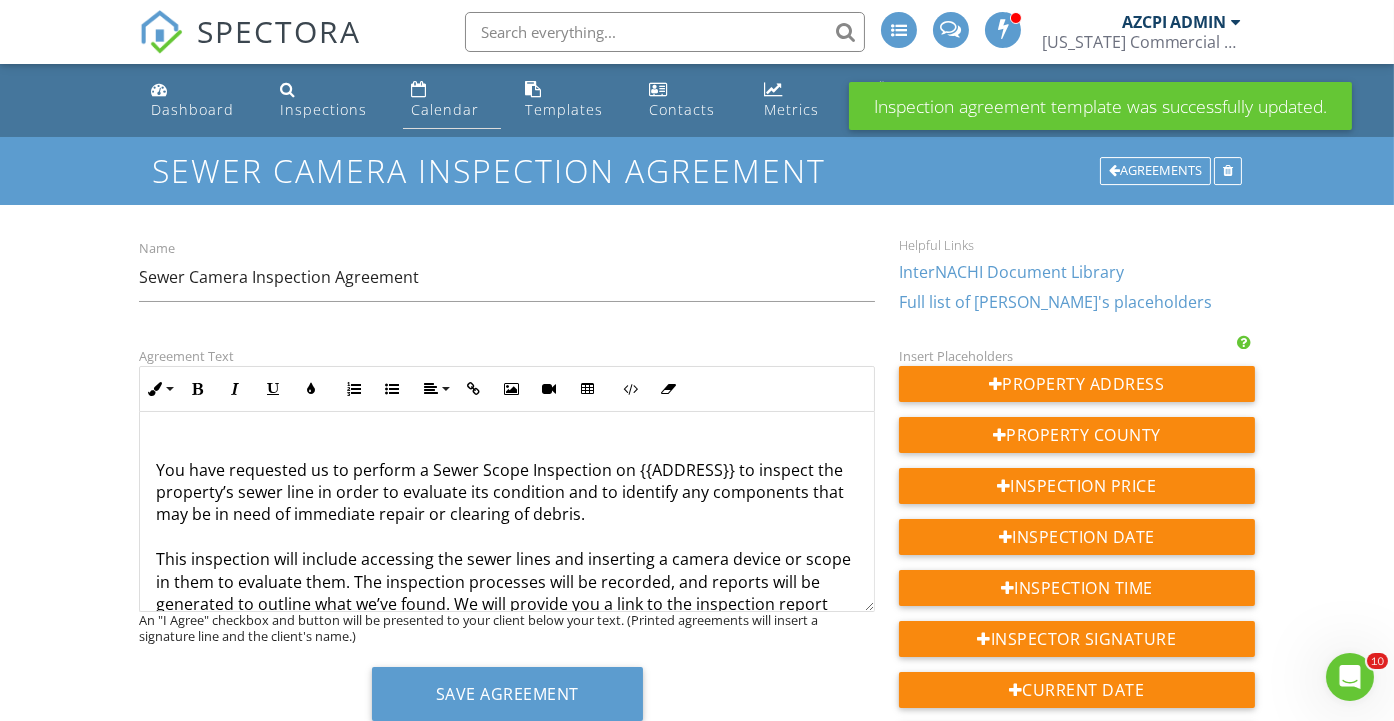 click on "Calendar" at bounding box center [445, 109] 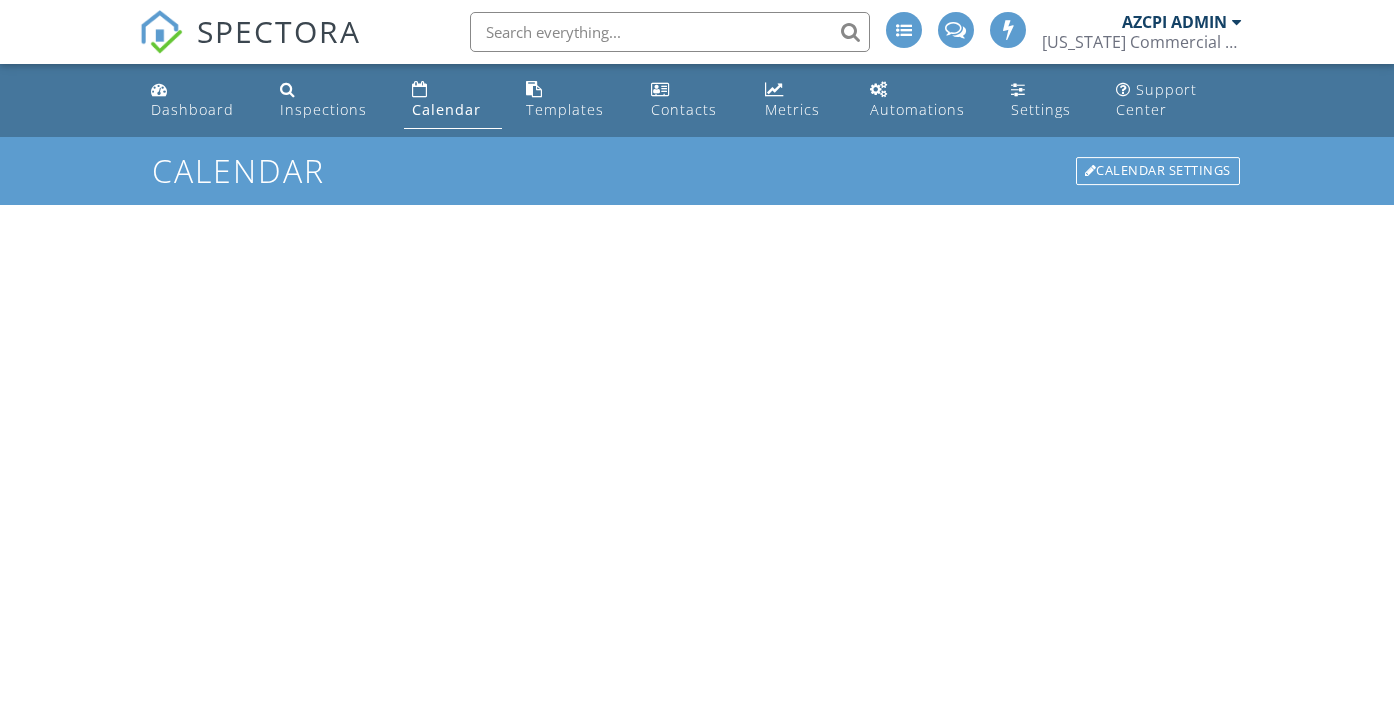 scroll, scrollTop: 0, scrollLeft: 0, axis: both 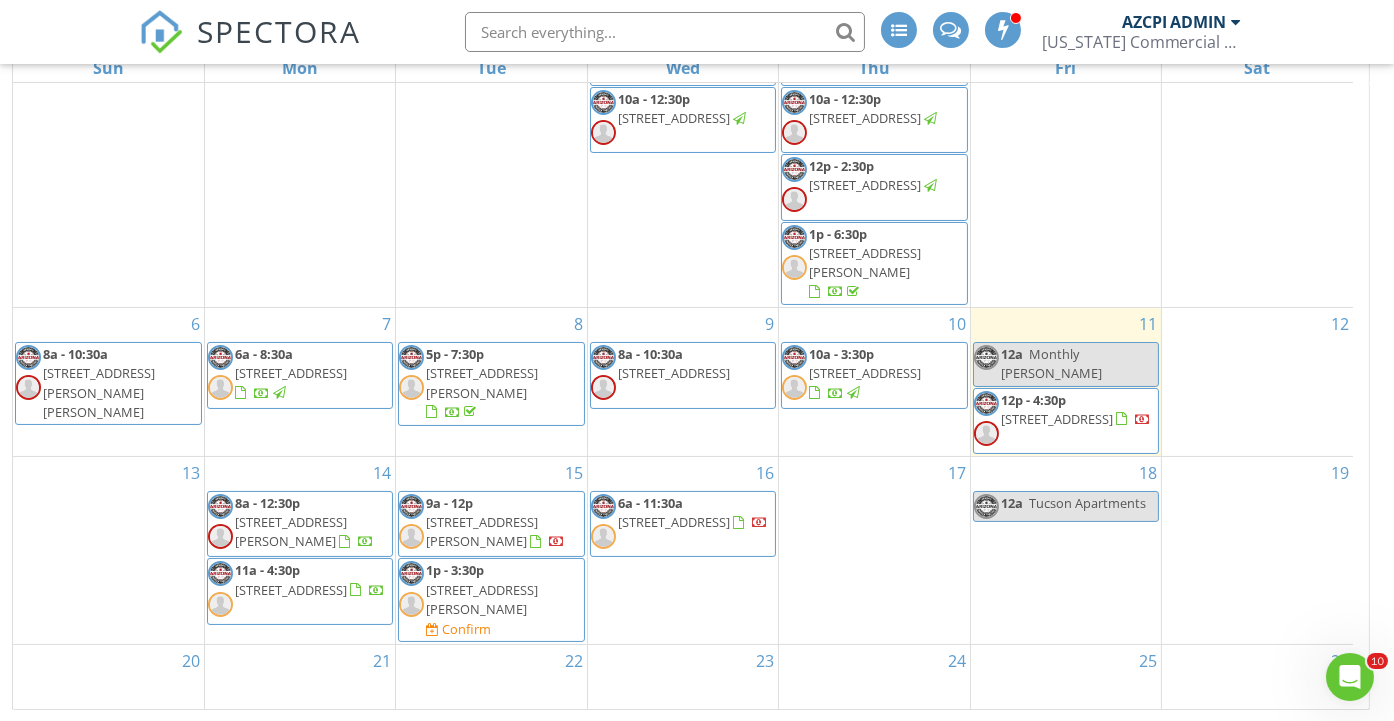 click on "[STREET_ADDRESS][PERSON_NAME]" at bounding box center [482, 599] 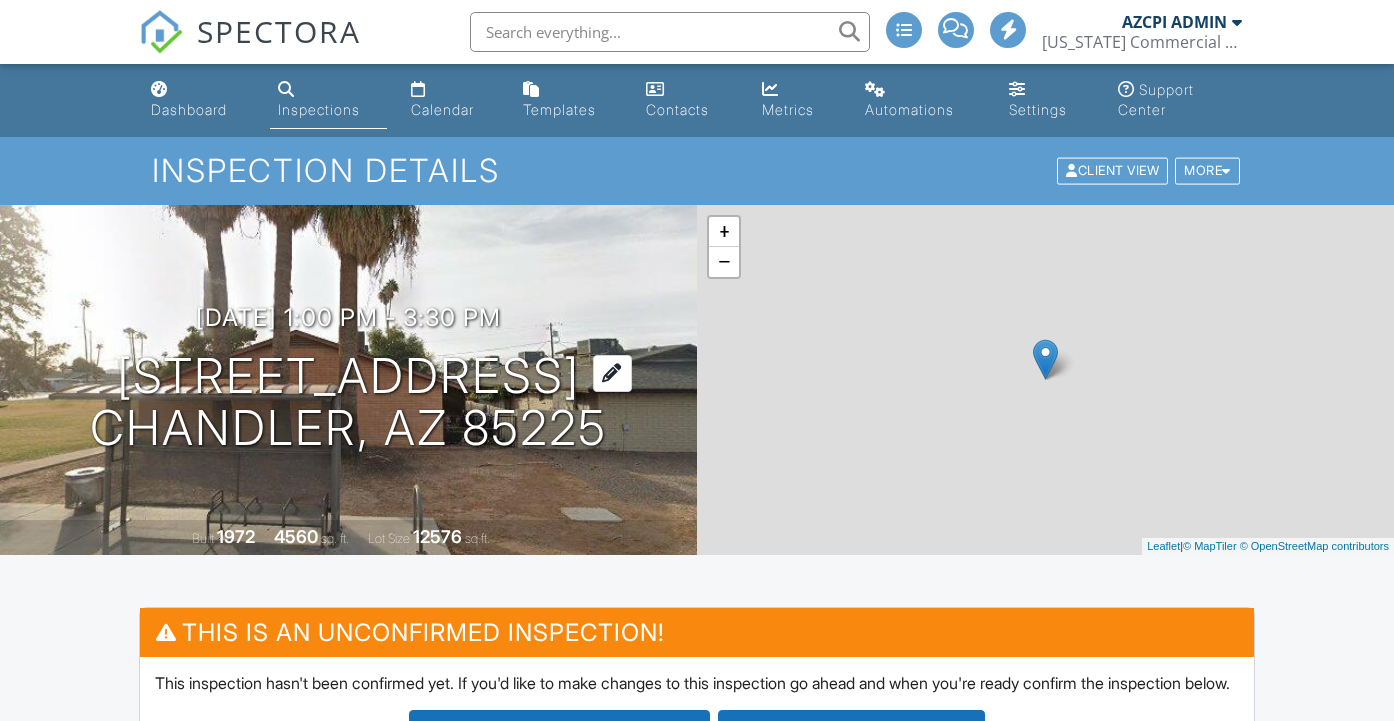 scroll, scrollTop: 0, scrollLeft: 0, axis: both 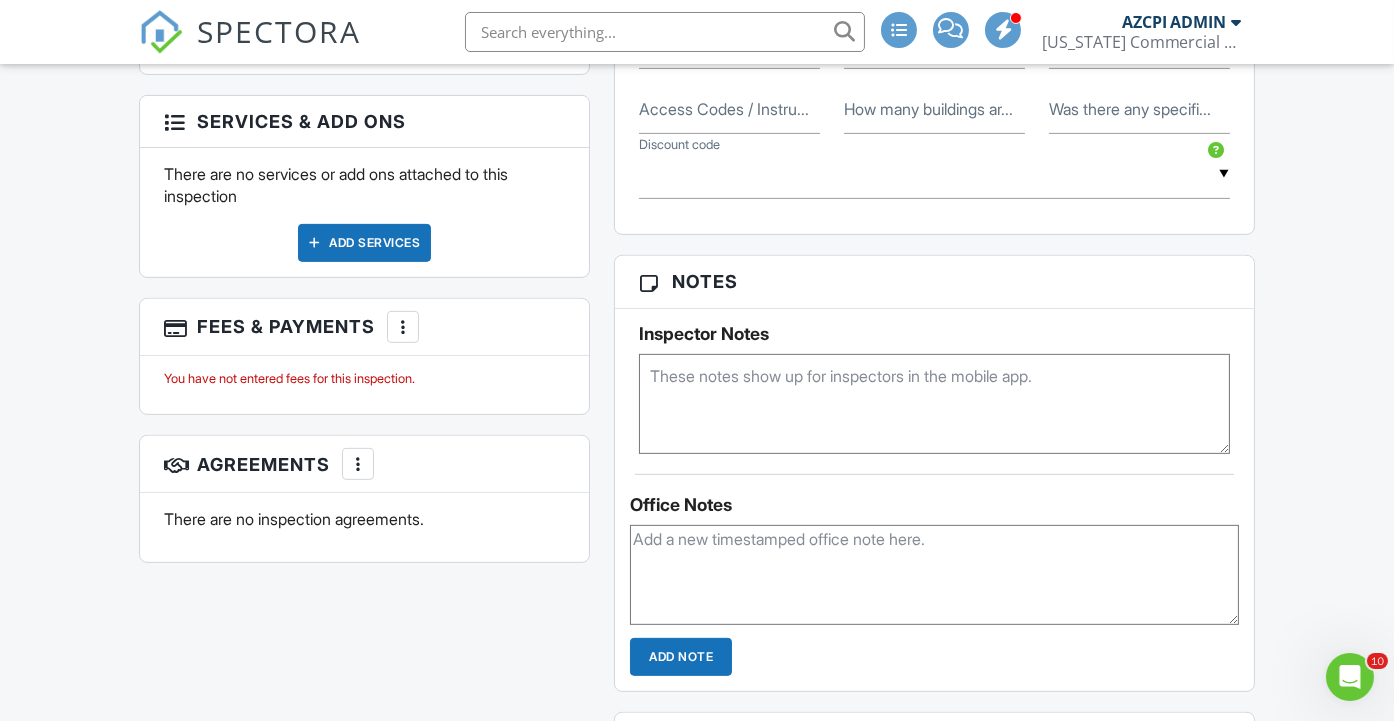 click at bounding box center (403, 327) 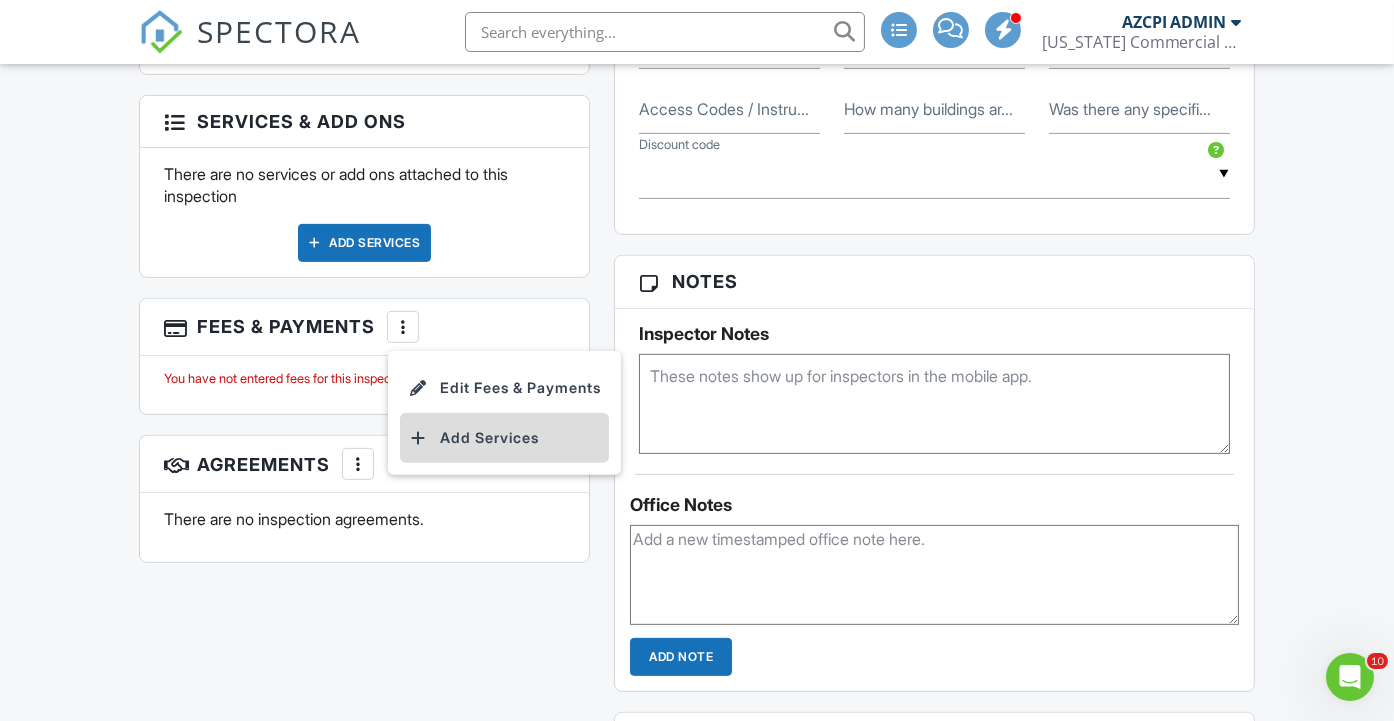 click on "Add Services" at bounding box center (504, 438) 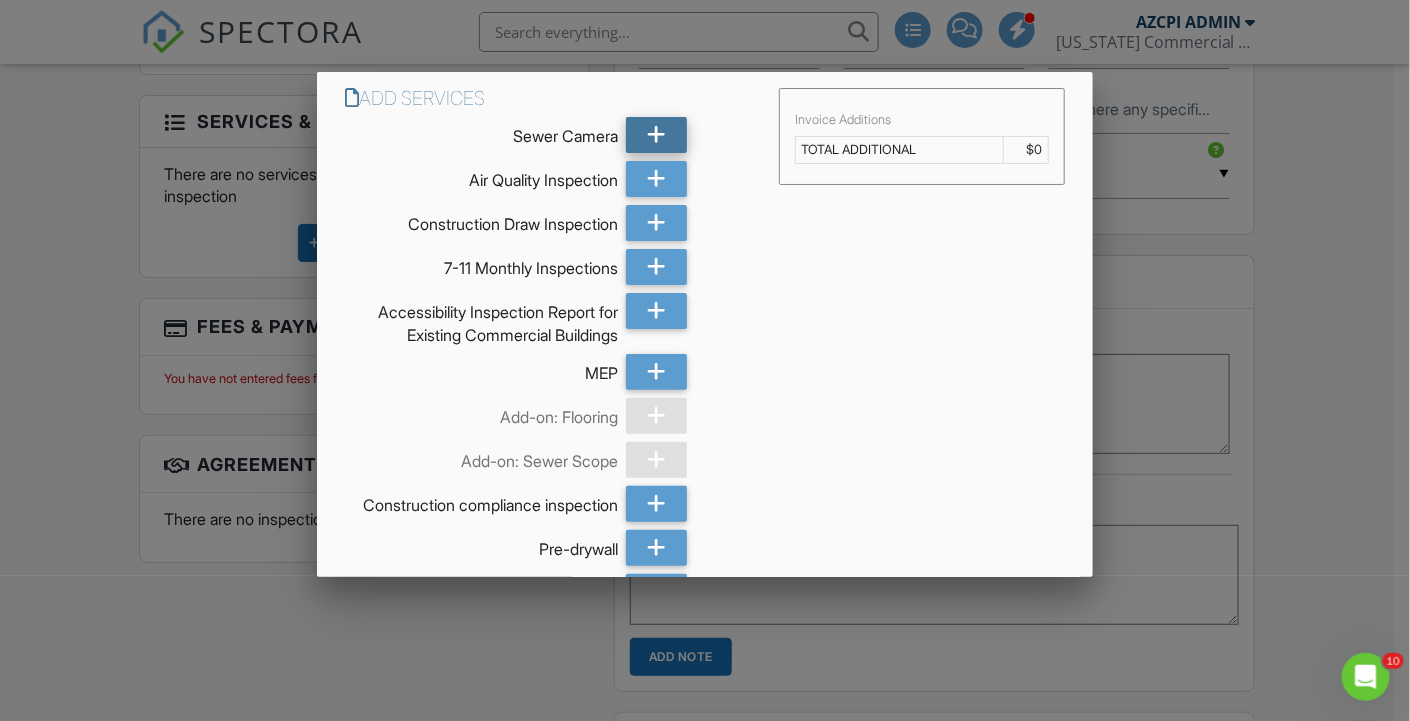 click 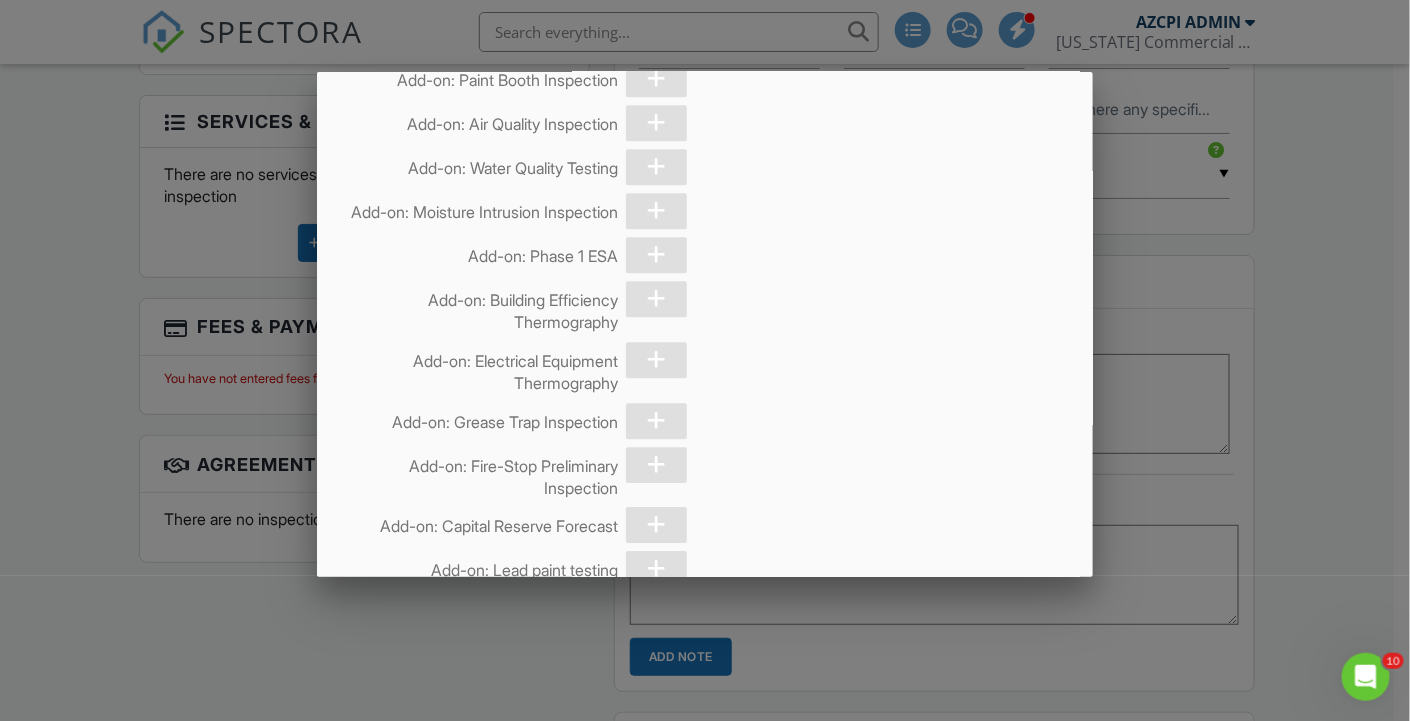 scroll, scrollTop: 4883, scrollLeft: 0, axis: vertical 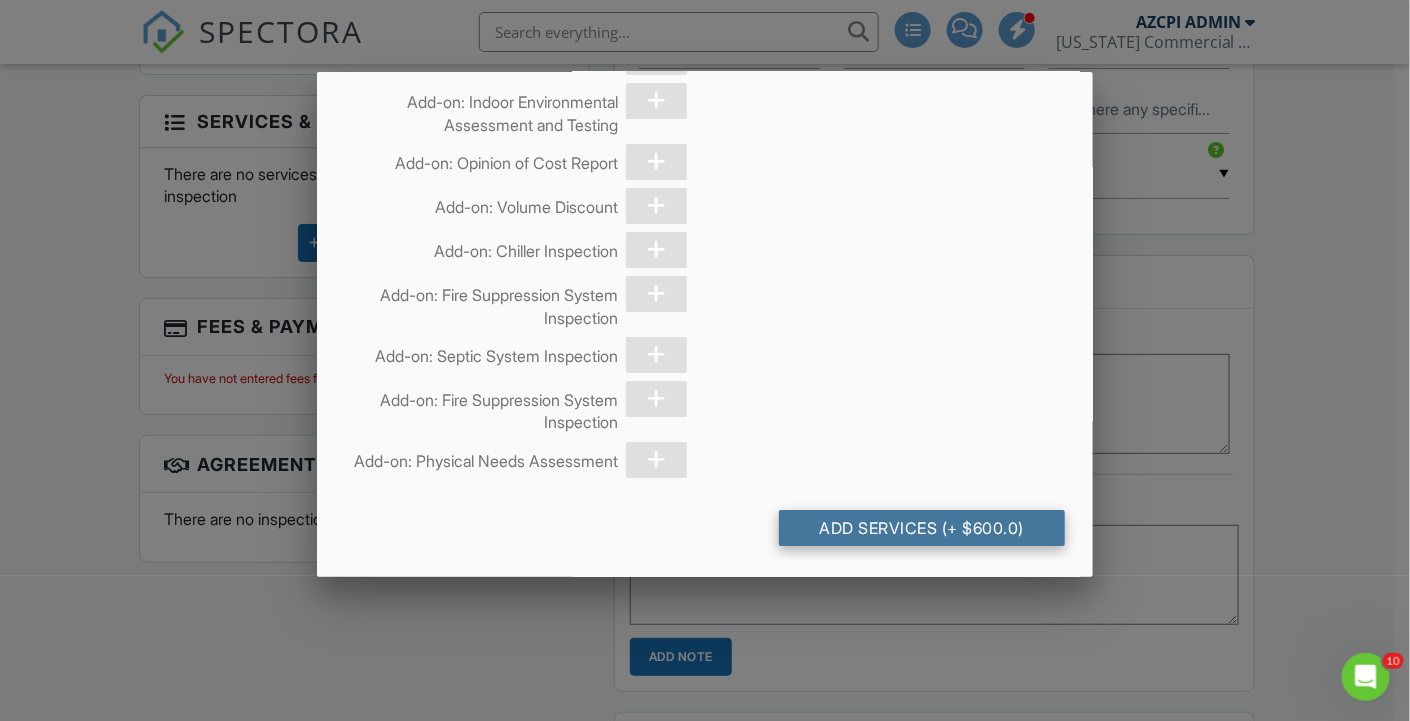 click on "Add Services
(+ $600.0)" 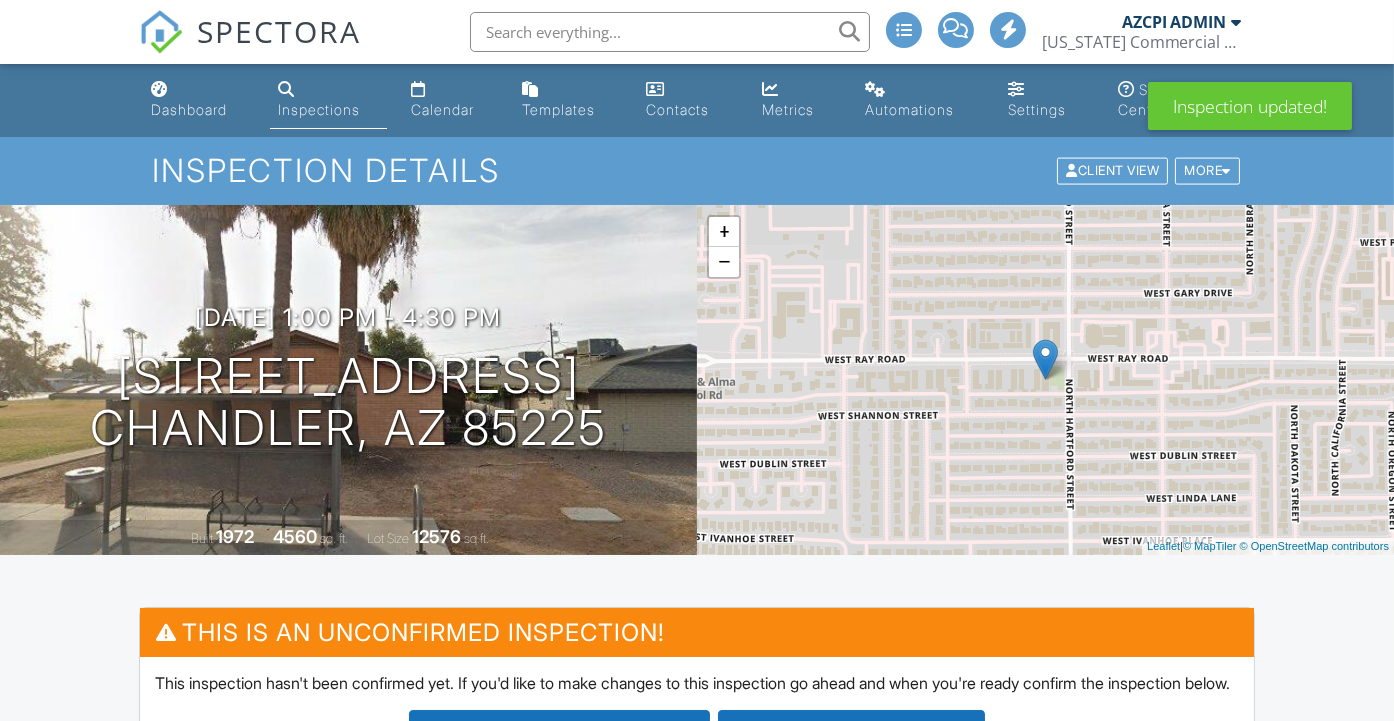 scroll, scrollTop: 555, scrollLeft: 0, axis: vertical 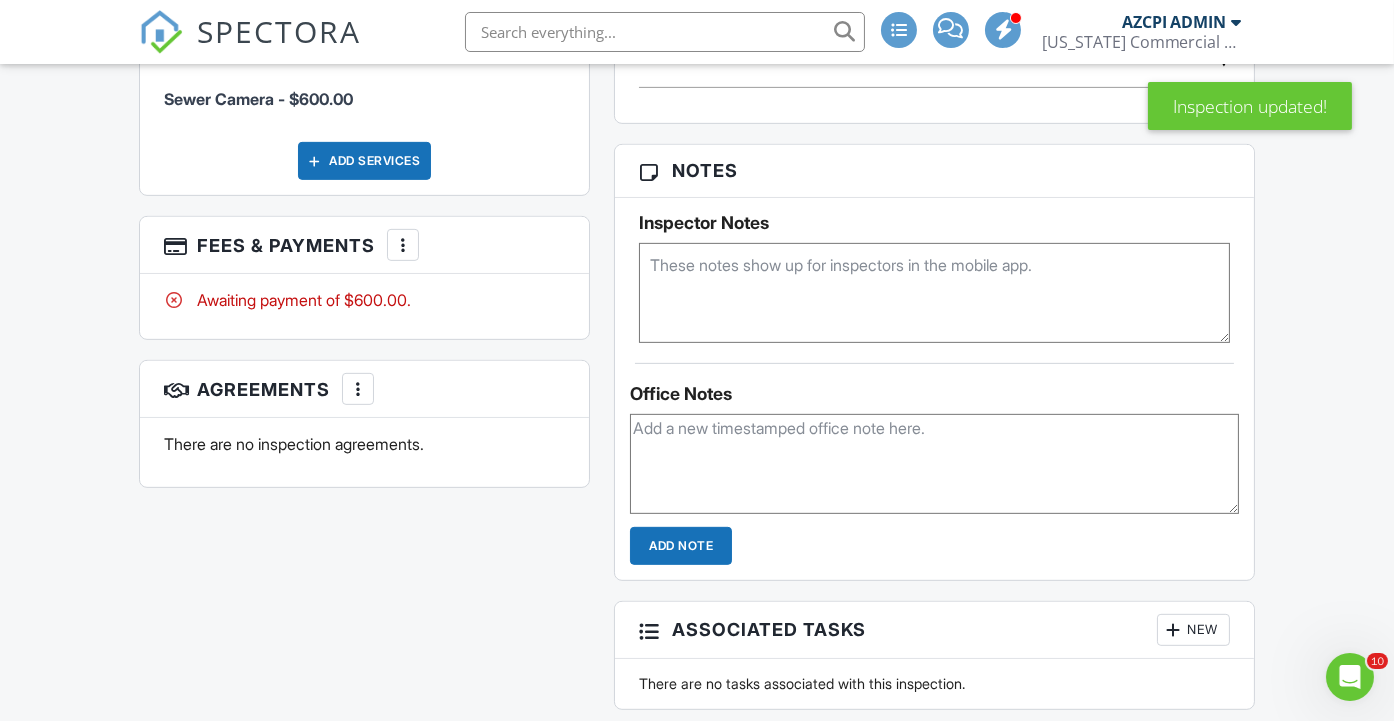 click at bounding box center [358, 389] 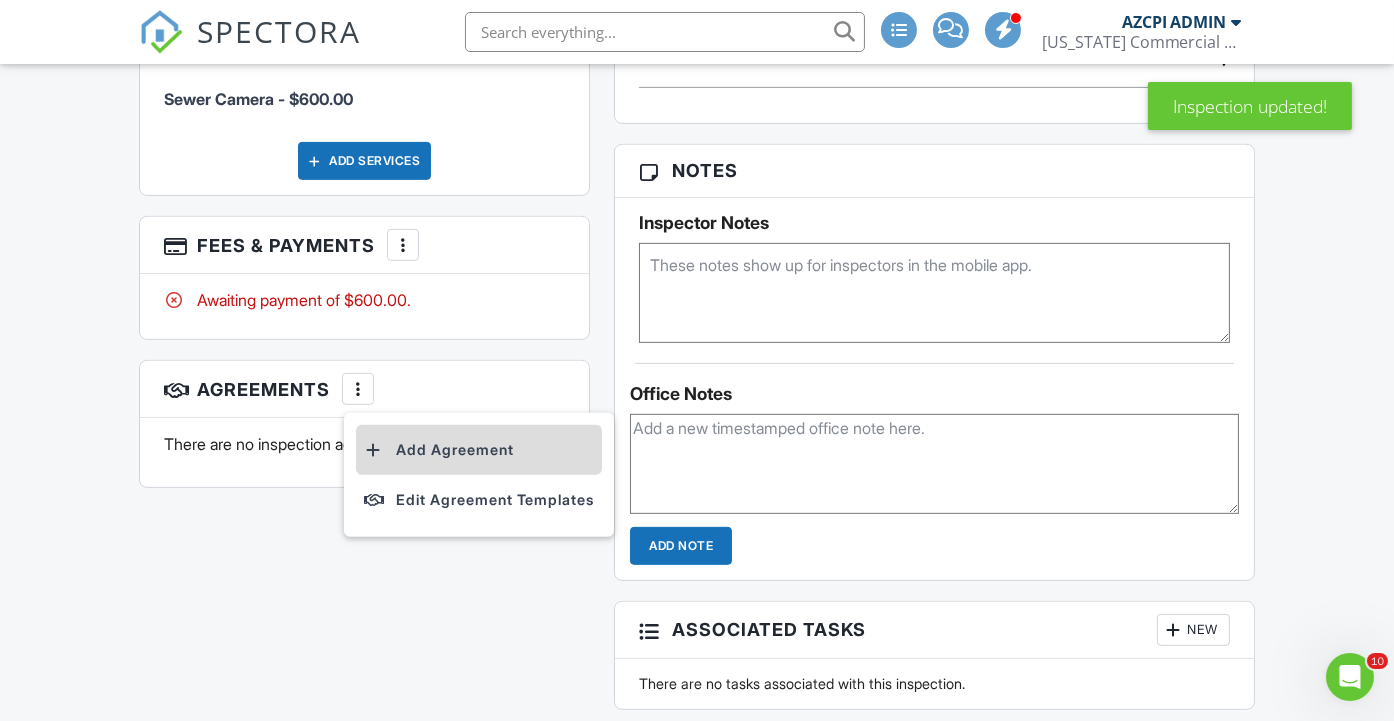 click on "Add Agreement" at bounding box center (479, 450) 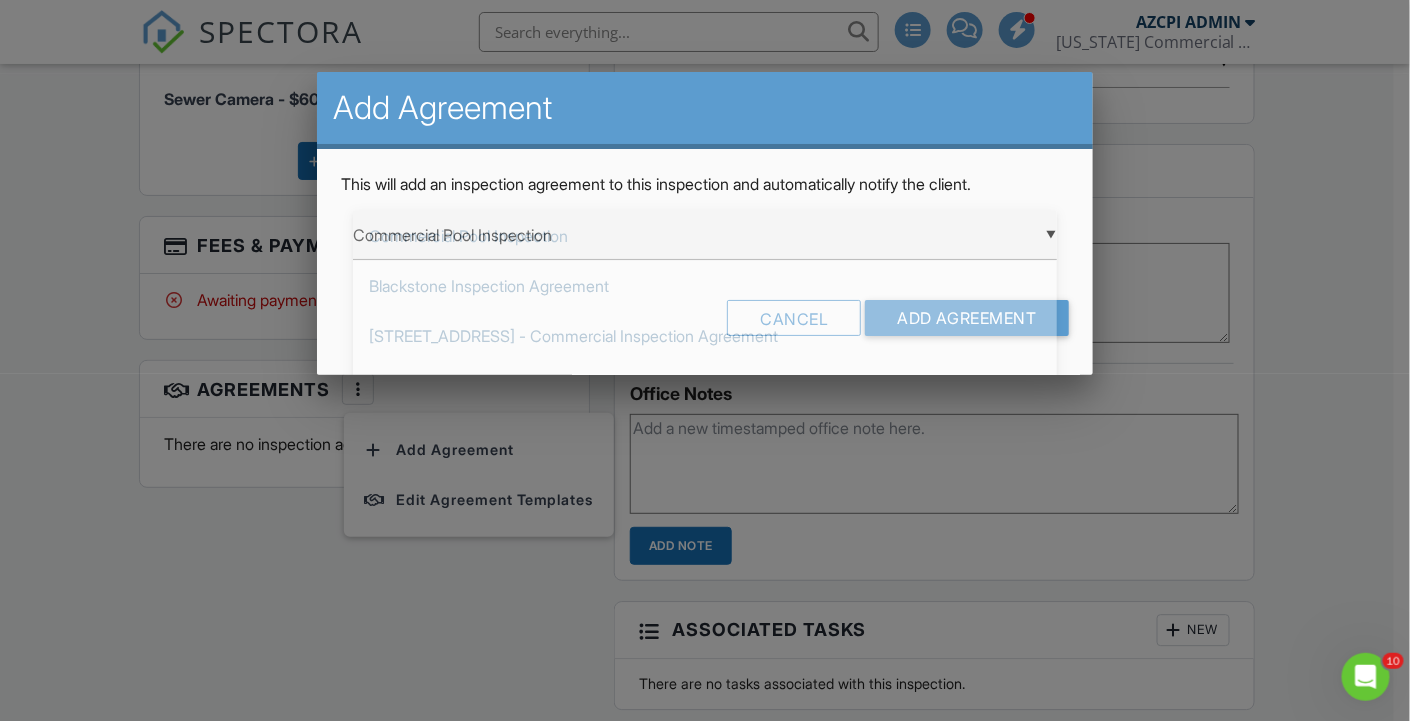 click on "▼ Commercial Pool Inspection Commercial Pool Inspection Blackstone Inspection Agreement 14273 W Grand Ave - Commercial Inspection Agreement  5100 Rancho Paloma Agreement 22129 N Mission Dr.  Inspection Agreement COVID-19 Agreement Fire Safety Inspection Agreement   3814 S. 16th St. Agreement Accessibility Inspection for Existing Commercial Buildings Inspection Agreement Tucson Subaru Inspection Agreement 15255 N 40th St.  #151 Inspection Agreement Popeyes Inspection Agreement Construction Draw Inspection Agreement Limited Scope Inspection Agreement Moisture Intrusion Inspection Agreement NOT COMPLETE Lead Assessment  Agreement  Water Quality Test Agreement Hotel Inspection Agreement Construction Project Consultant Agreement Mold and Air Quality Inspection Agreement 7-11 Monthly Inspection Agreement 50% deposit Addendum Fire Suppression Addendum Reinspection Agreement  Hotel Inspection Agreement - Base Pool and Spa Agreement Fire Stop Addendum  Pre-Drywall Inspection Agreement Phase 1 ESA Add on" at bounding box center (705, 235) 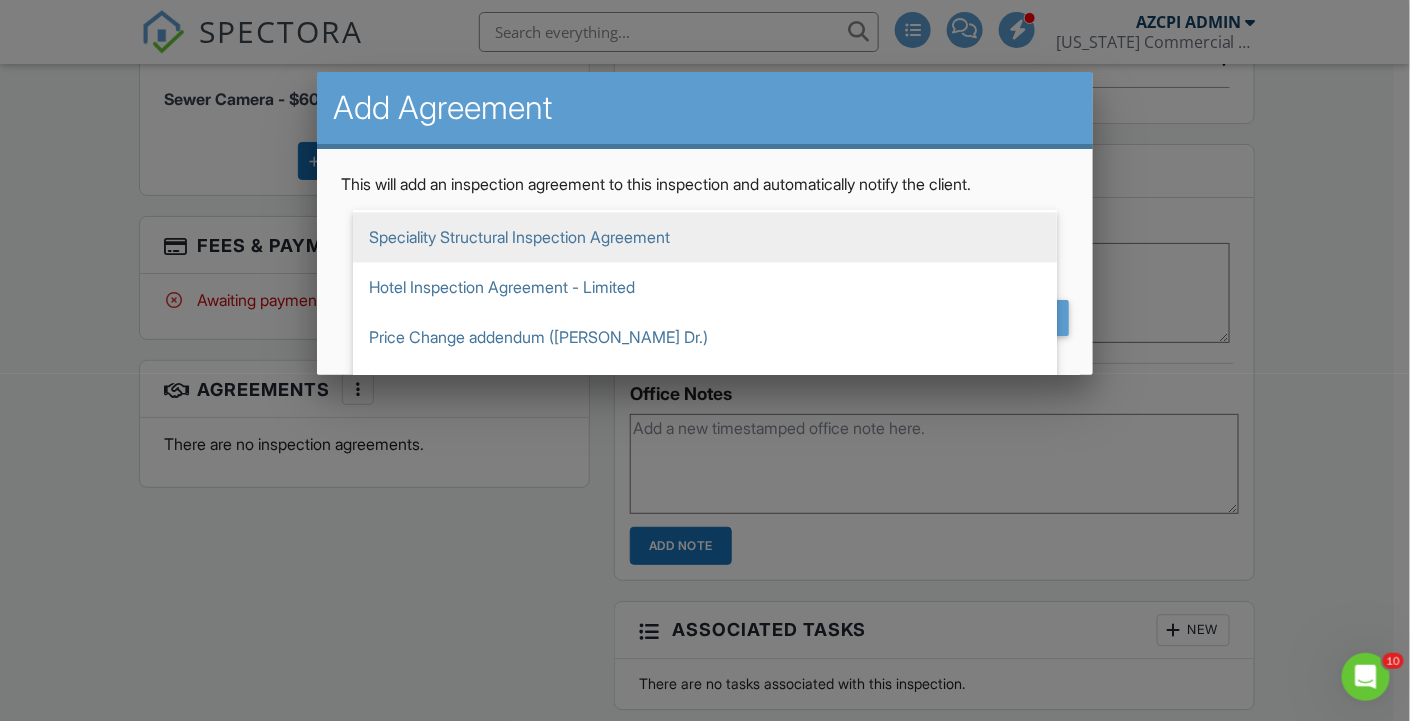 scroll, scrollTop: 1589, scrollLeft: 0, axis: vertical 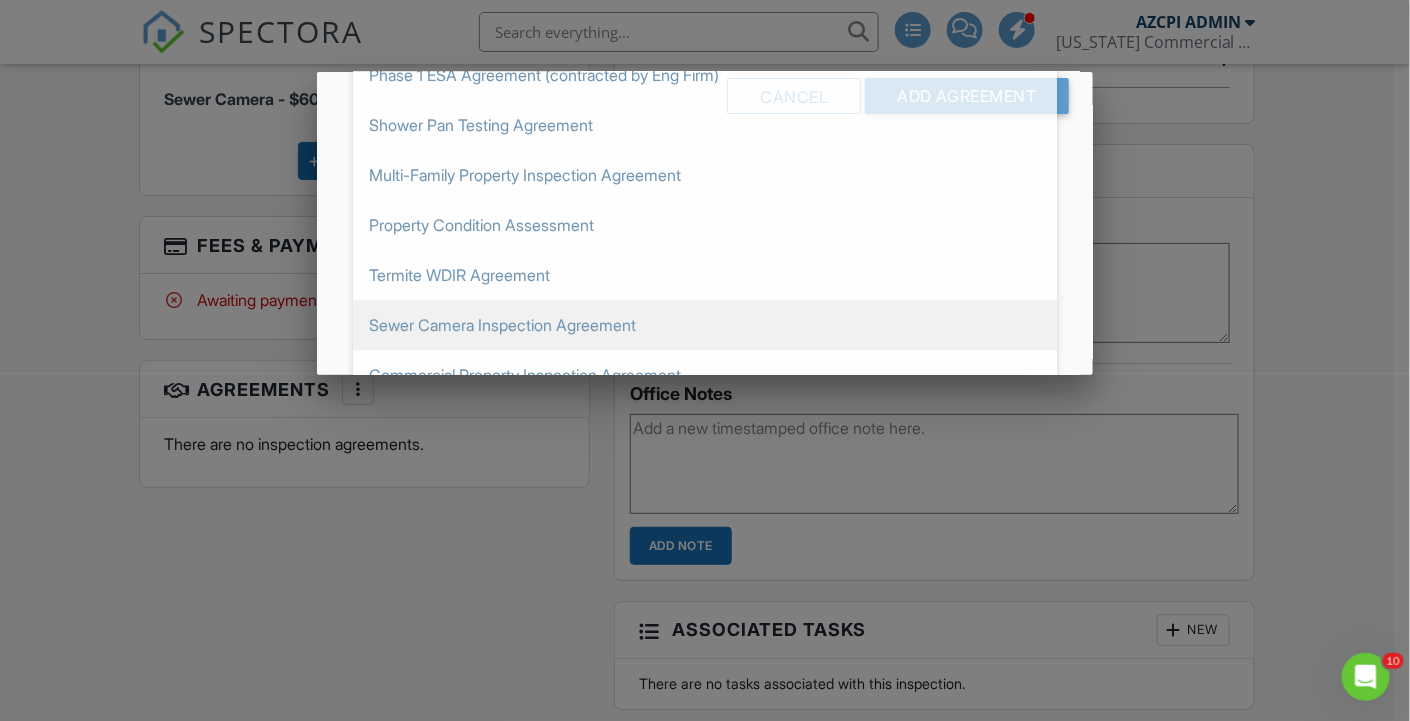 click on "Sewer Camera Inspection Agreement" at bounding box center [705, 325] 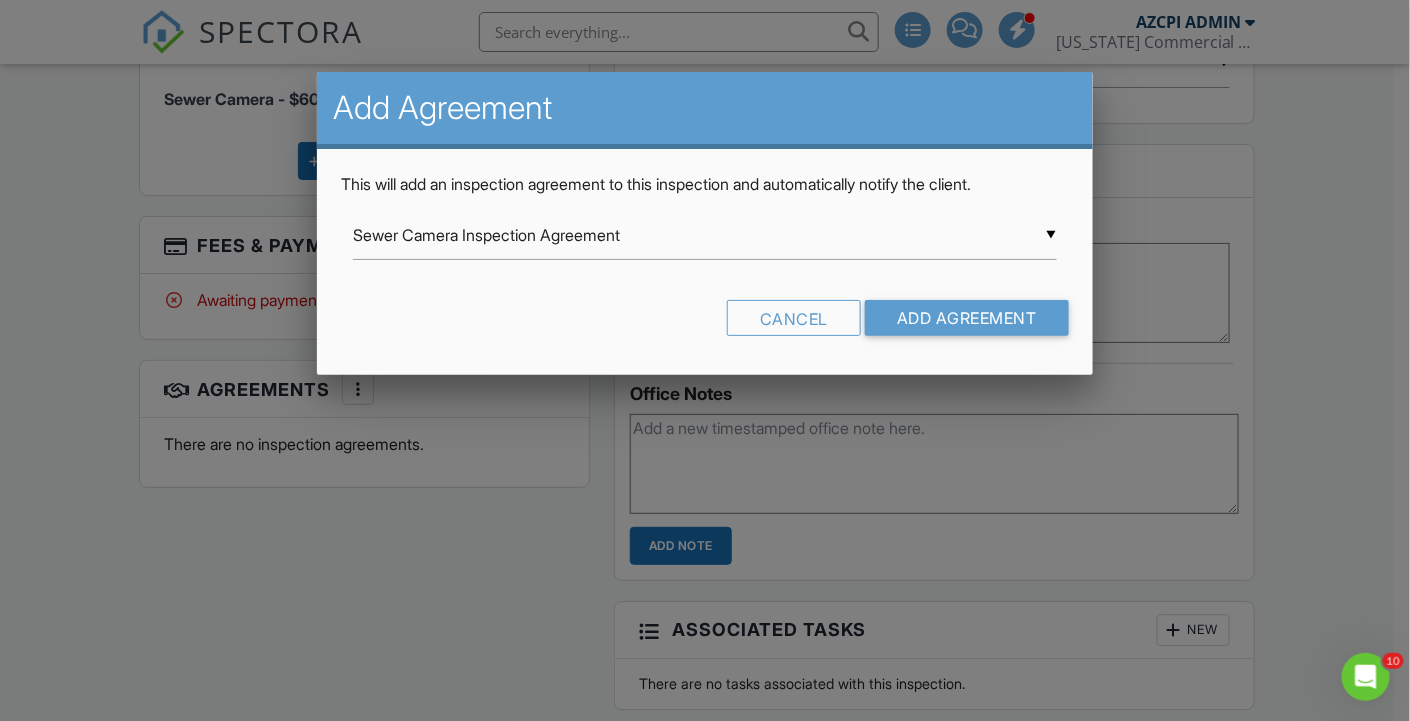 scroll, scrollTop: 0, scrollLeft: 0, axis: both 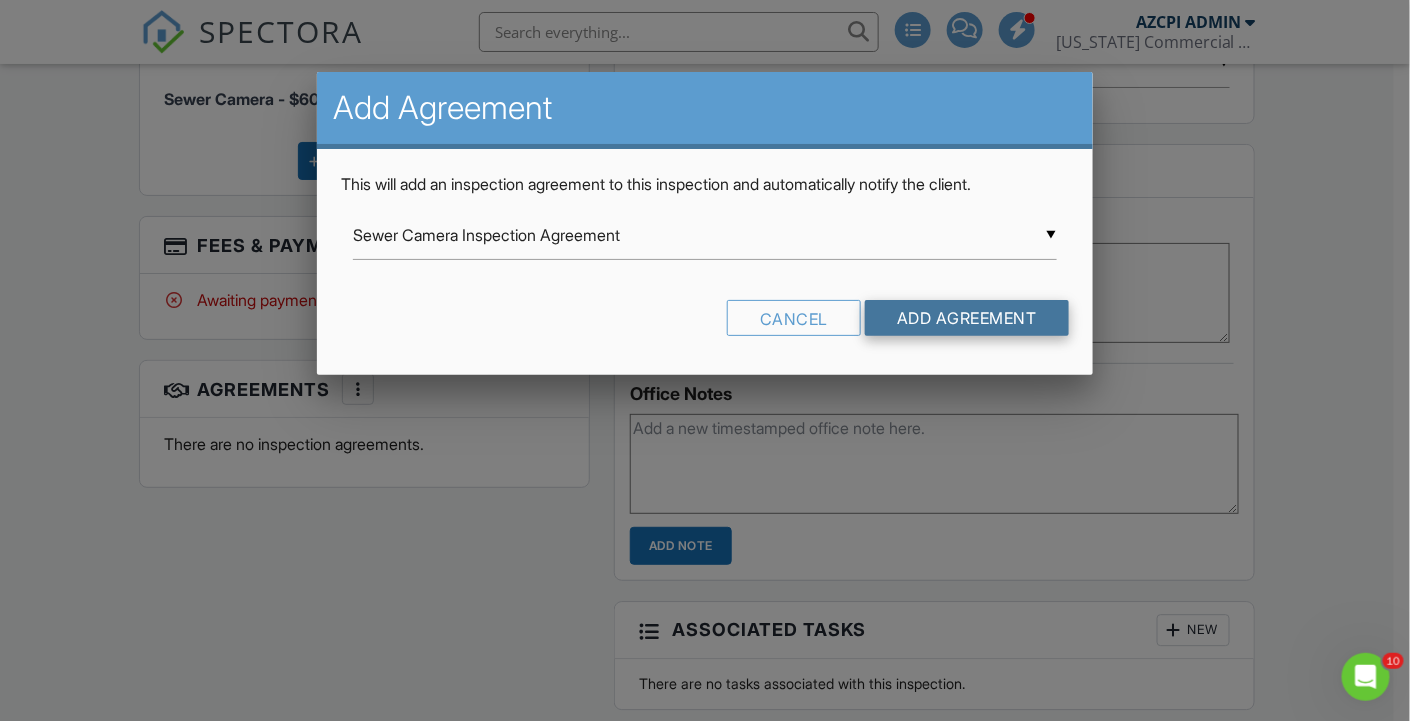 click on "Add Agreement" at bounding box center (967, 318) 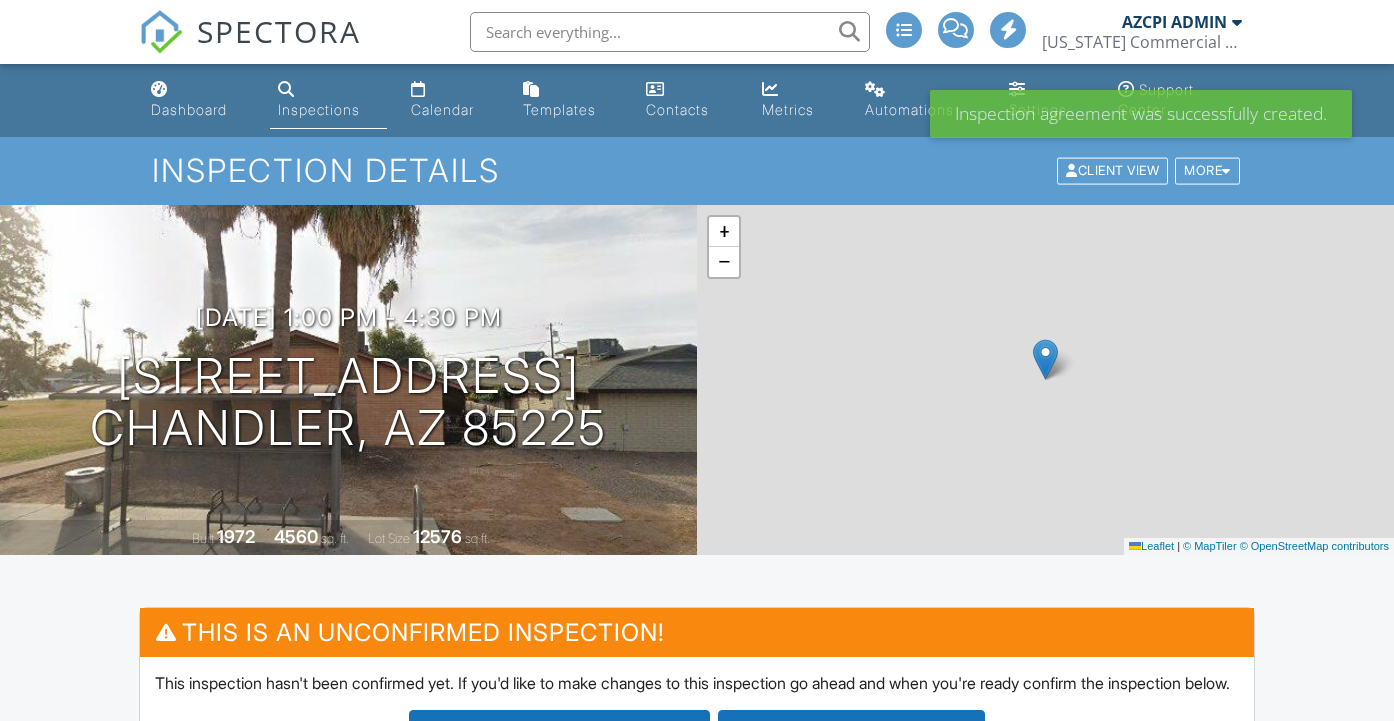 scroll, scrollTop: 0, scrollLeft: 0, axis: both 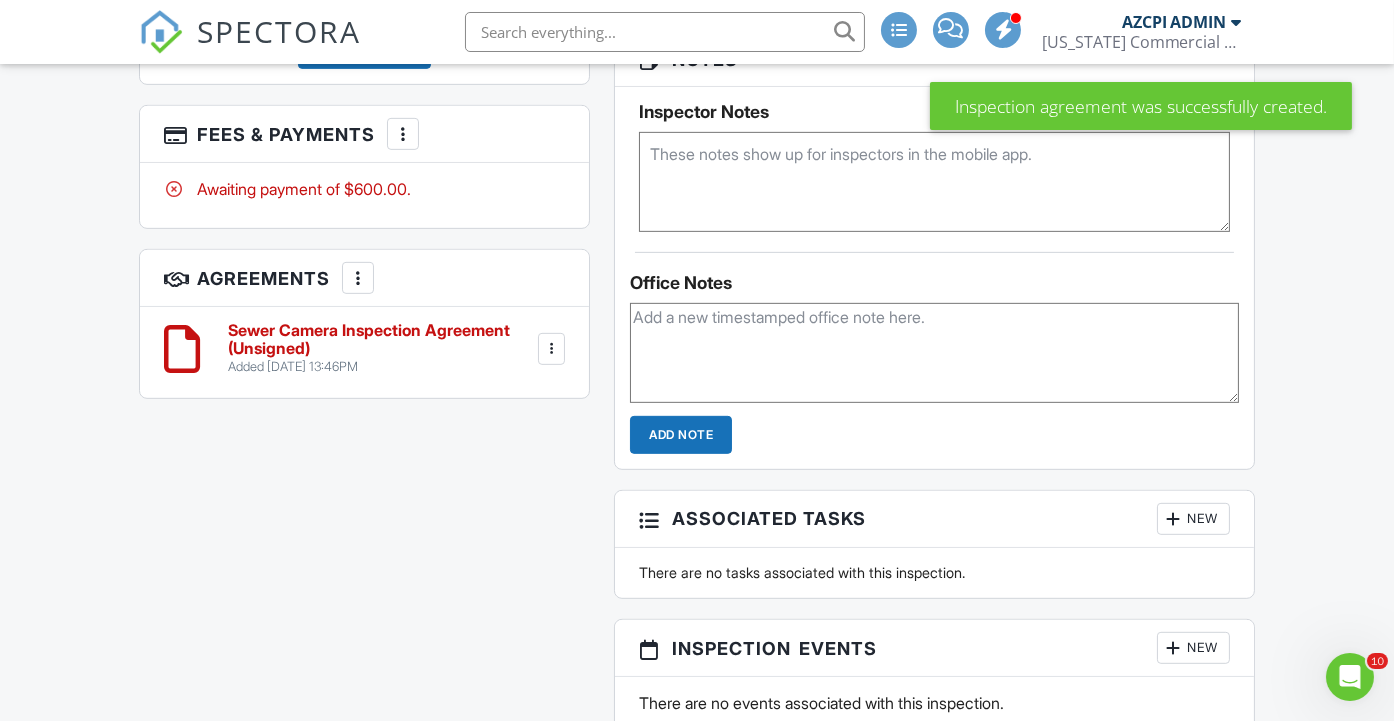 click on "Sewer Camera Inspection Agreement
(Unsigned)" at bounding box center [381, 339] 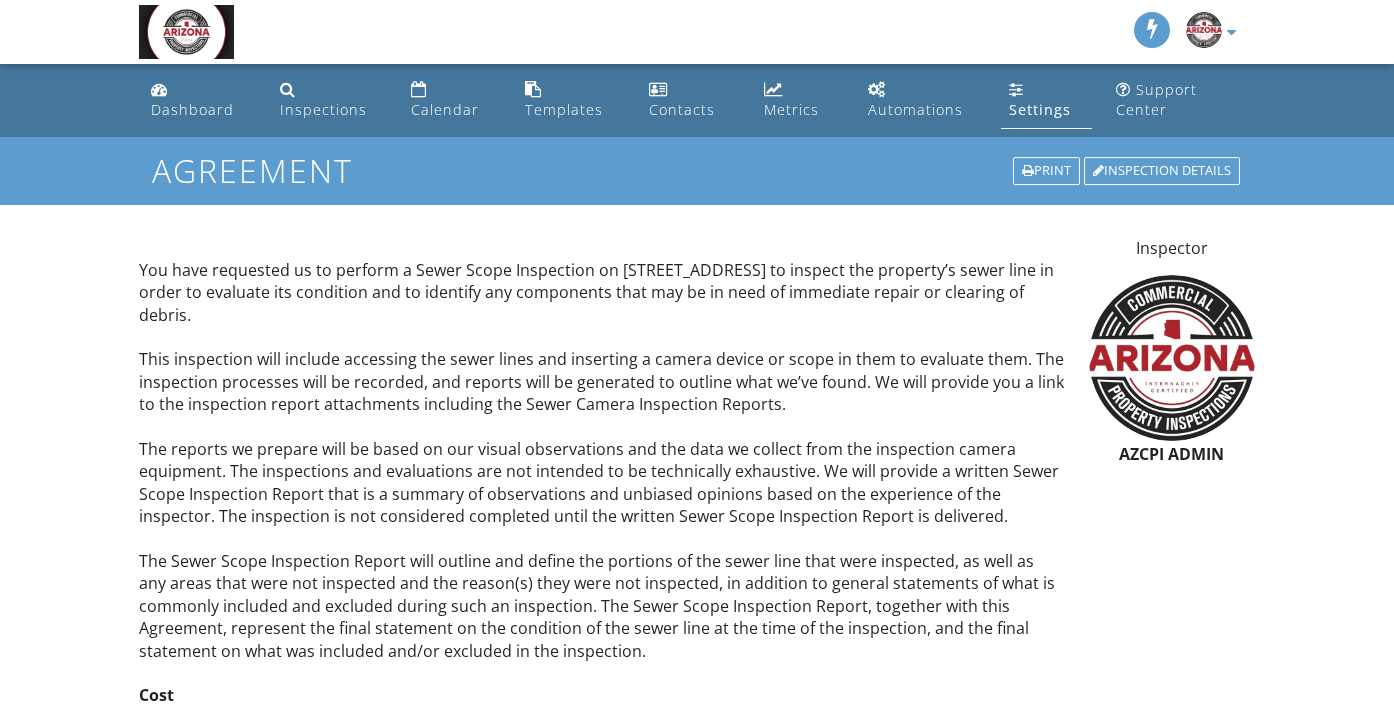 scroll, scrollTop: 0, scrollLeft: 0, axis: both 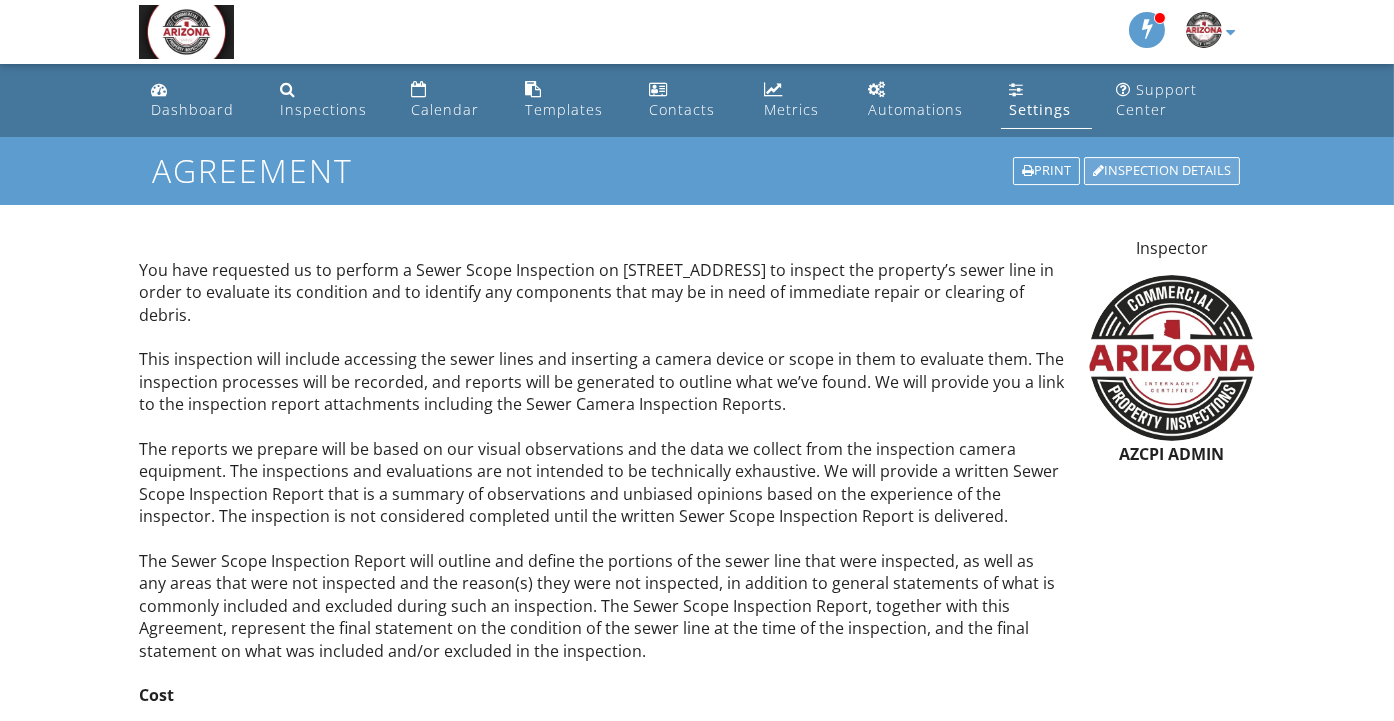 click on "Inspection Details" at bounding box center [1162, 171] 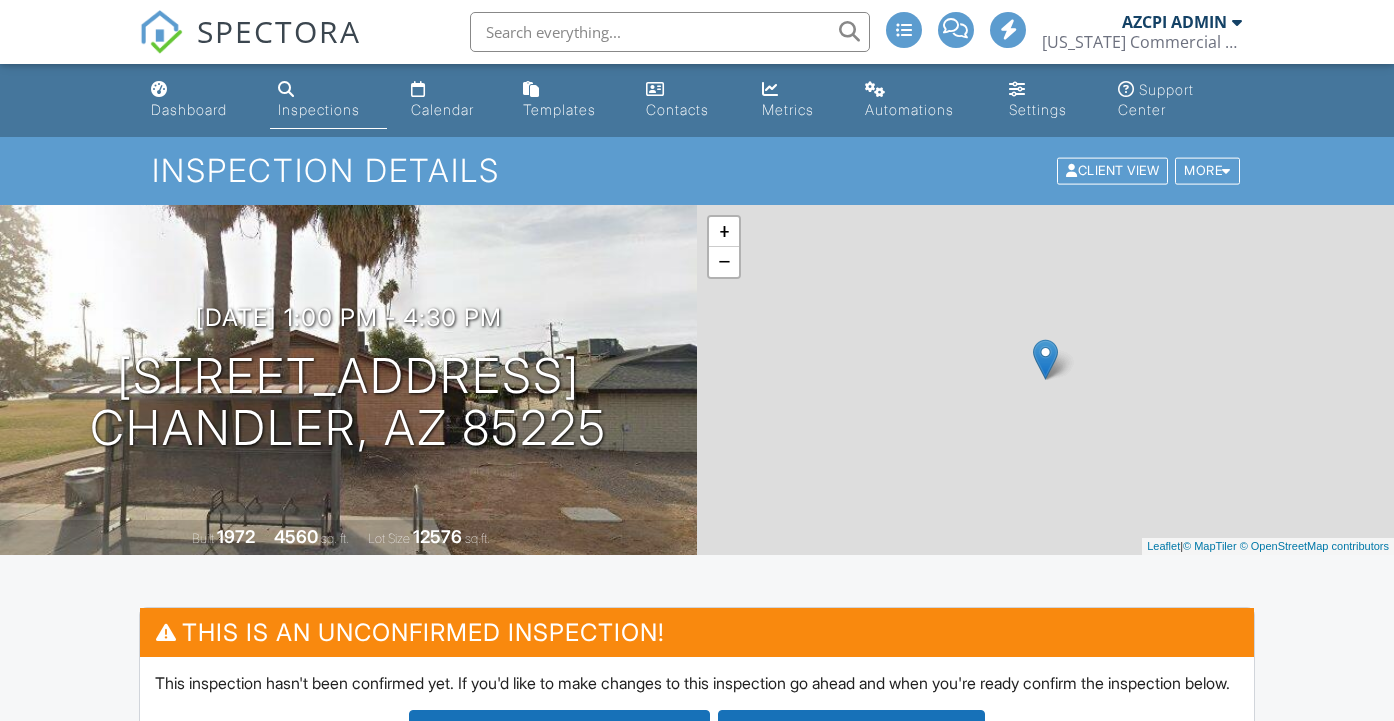 scroll, scrollTop: 0, scrollLeft: 0, axis: both 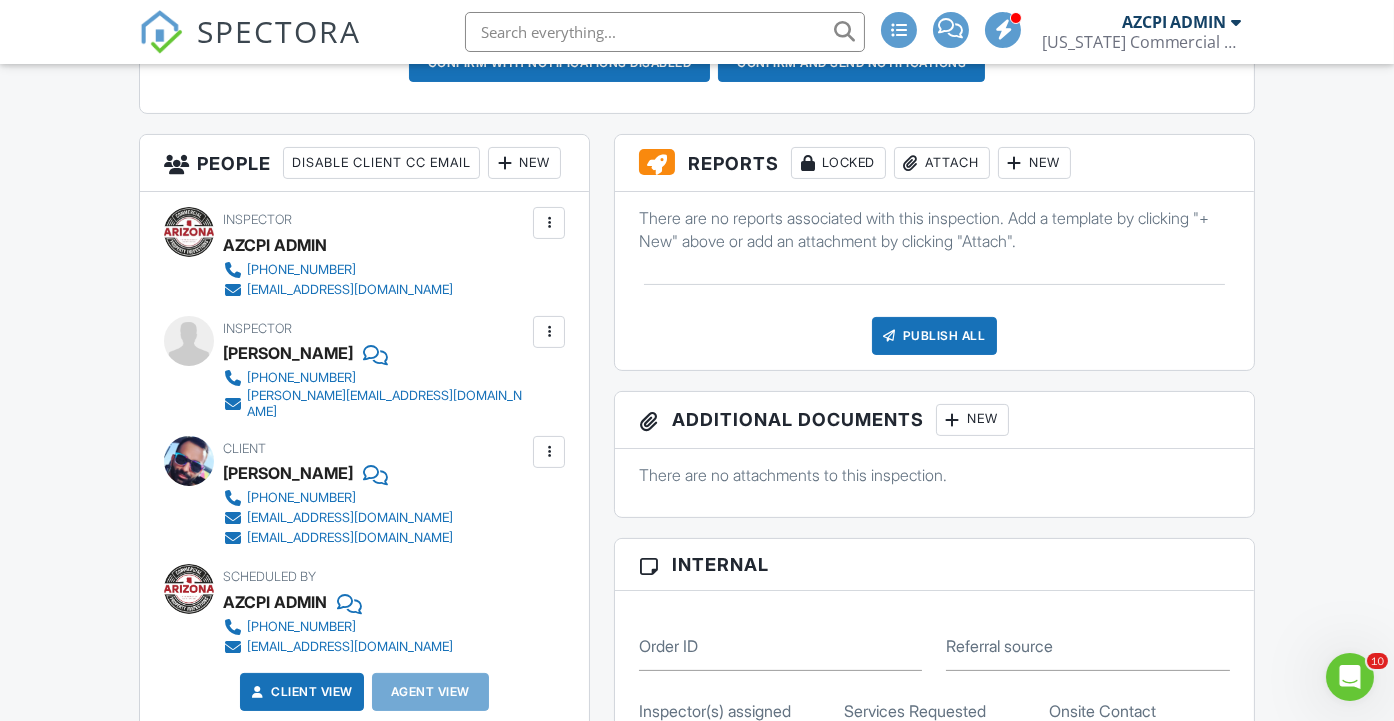 click on "New" at bounding box center [1034, 163] 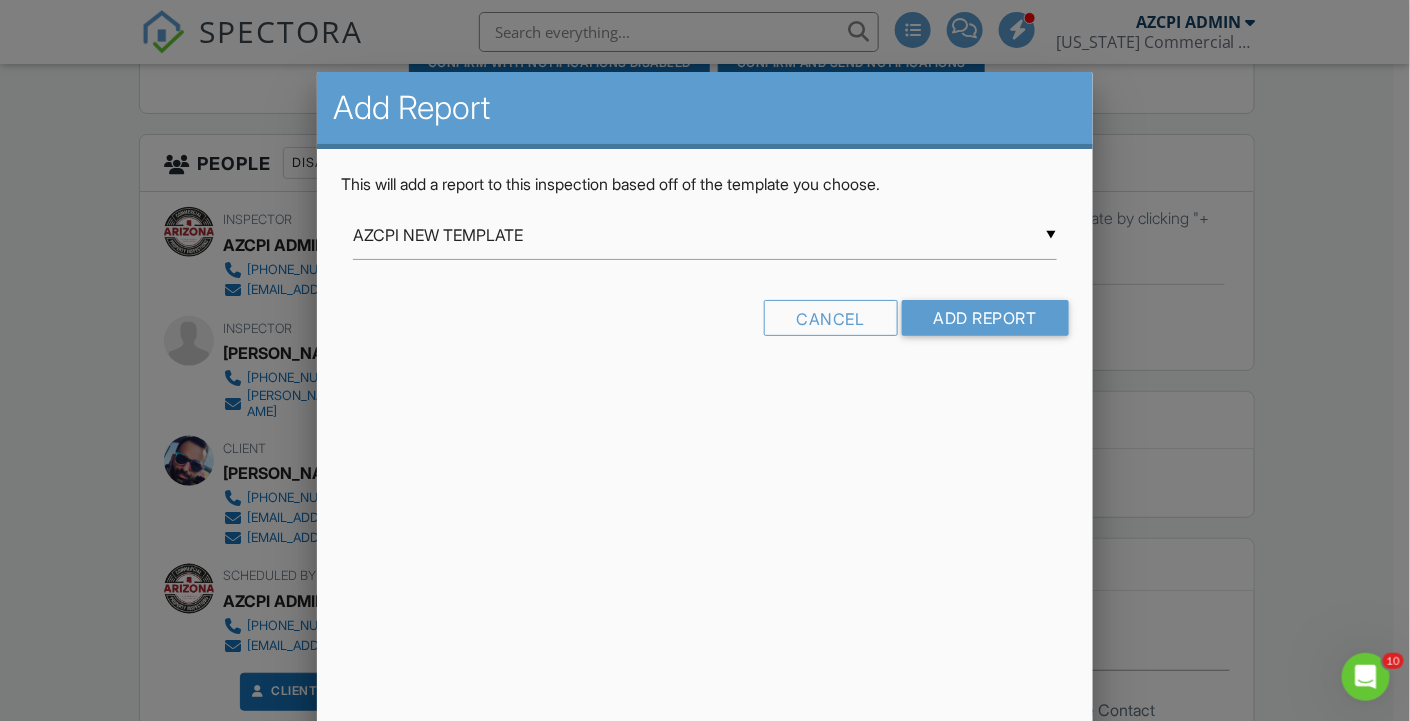 click on "▼ AZCPI NEW TEMPLATE AZCPI NEW TEMPLATE AZCPIs  3-Point Commercial Base Template AZCPIs Apartment building HOA Template AZCPIs Commercial Base template AZCPIs Construction Phase Inspection  AZCPIs Limited Scope Commercial Base Template Commercial Property Inspection   Complete Mold Inspection Template  Monument Valley BASE New Build Template from Protect Property Inspections NEW LIMITED SCOPE TEMPLATE  NFPA 70b PCA (Unfinished) Pool(s) & Spa(s) PPI NEW from Protect Property Inspections PPI Resale  from Protect Property Inspections PPI Resale  from Protect Property Inspections PPI Residential Template  PPI Residential Template from Protect Property Inspections PPI's Commercial Hotel Template from Protect Property Inspections Residential Template RV Park area Special Utility Systems 1.0 AZCPI Commercial Template 2.0 AZCPI Commercial Template  7 - Eleven Monthly Inspection  Accessibility  Accessibility  - Copy Commercial Physical Needs Assessment "Common areas" inspection  Construction Compliance  Phase 1 ESA" at bounding box center (705, 235) 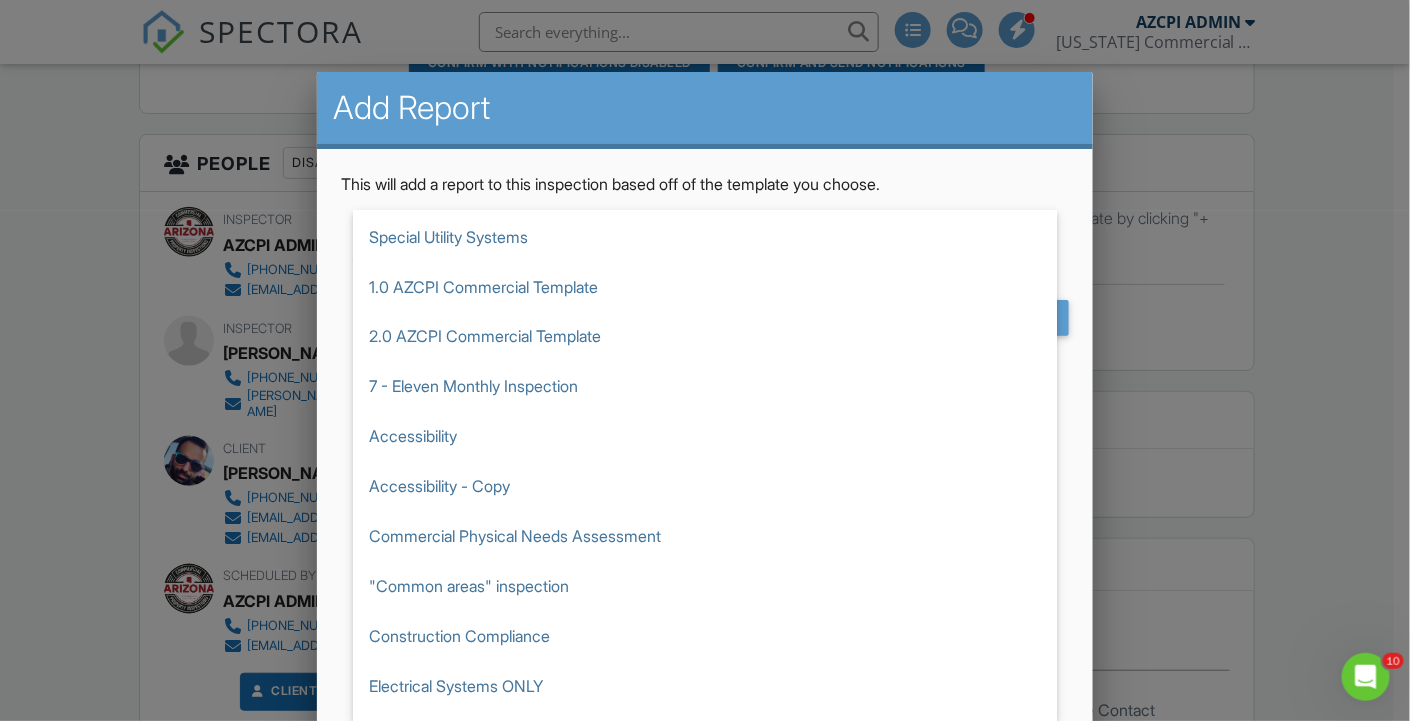 scroll, scrollTop: 1489, scrollLeft: 0, axis: vertical 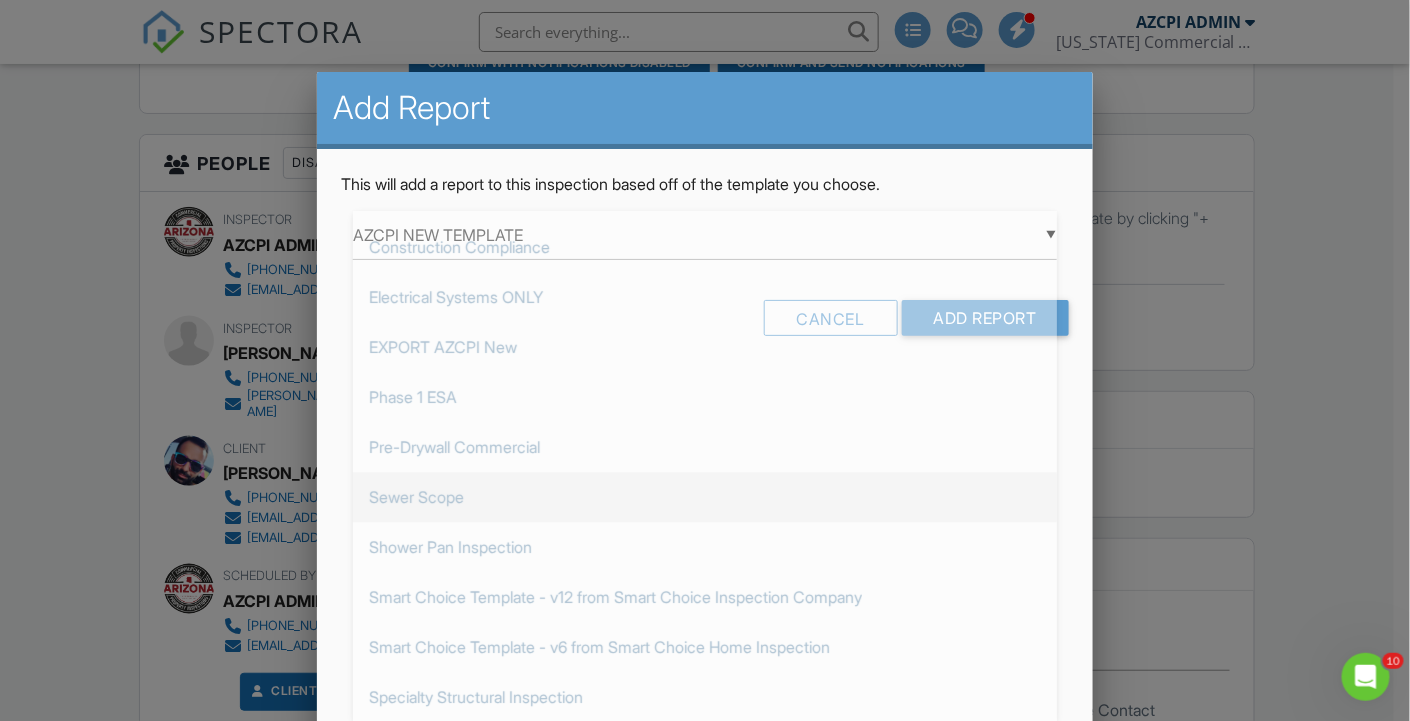 click on "Sewer Scope" at bounding box center (705, 497) 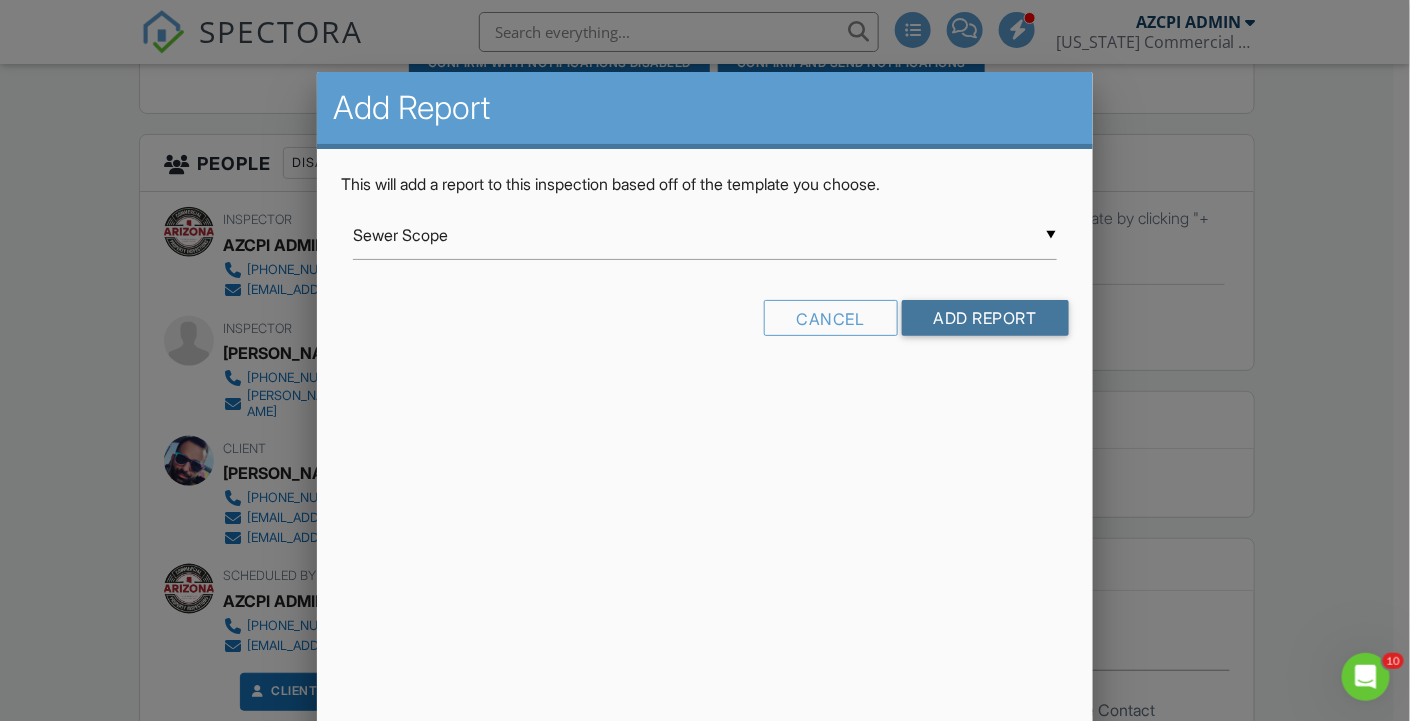 click on "Add Report" at bounding box center [985, 318] 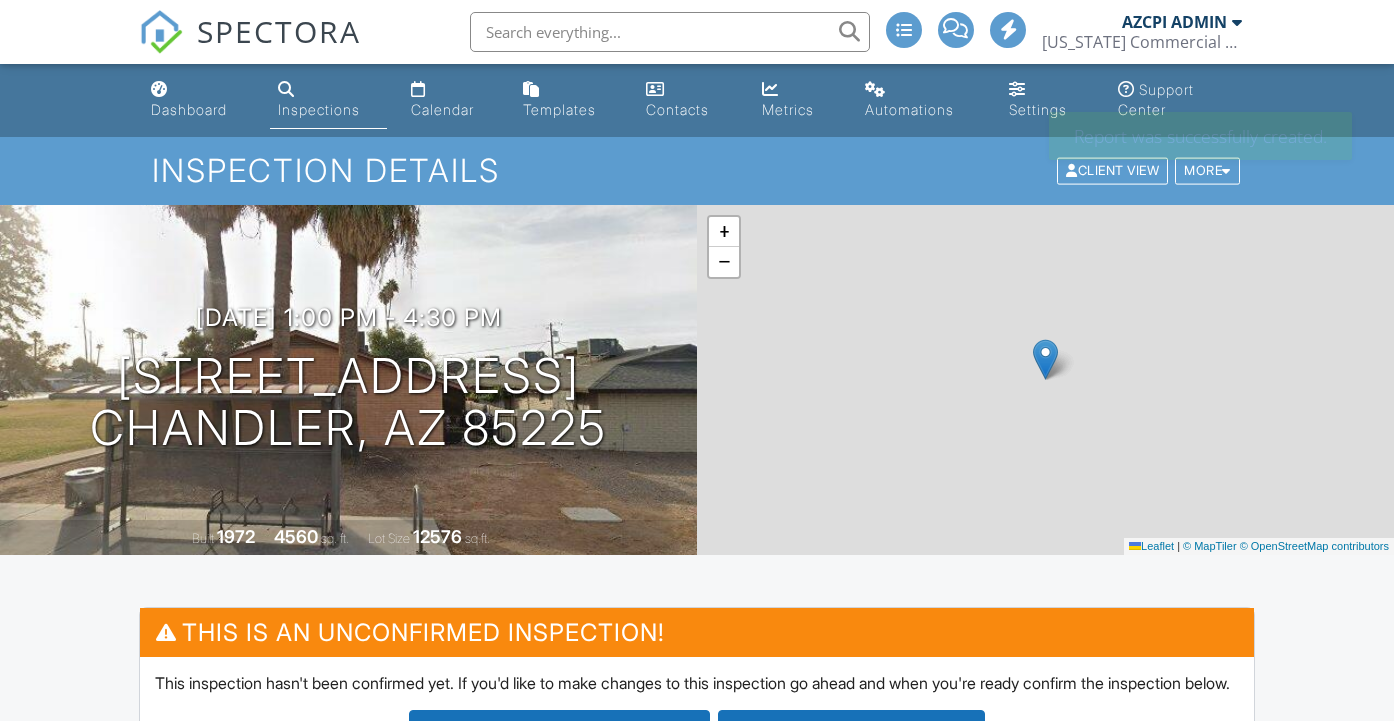 scroll, scrollTop: 0, scrollLeft: 0, axis: both 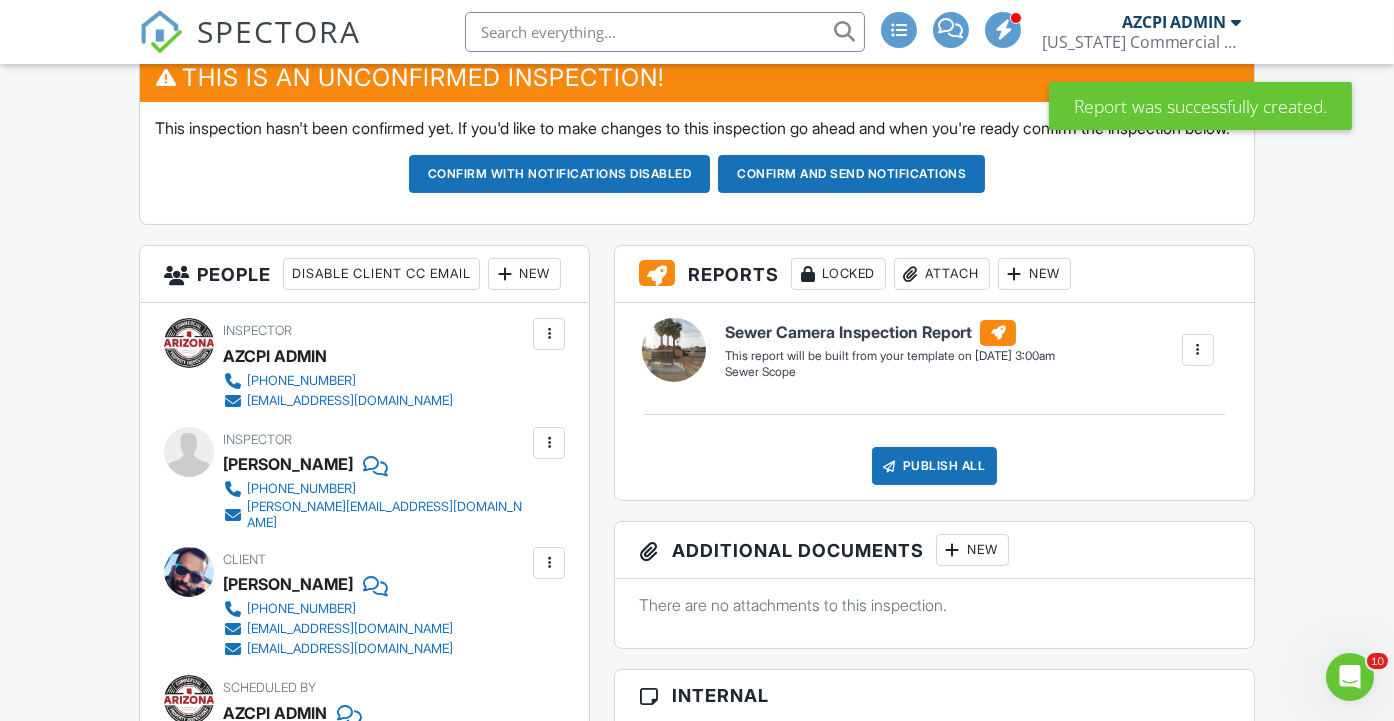 click at bounding box center (1198, 350) 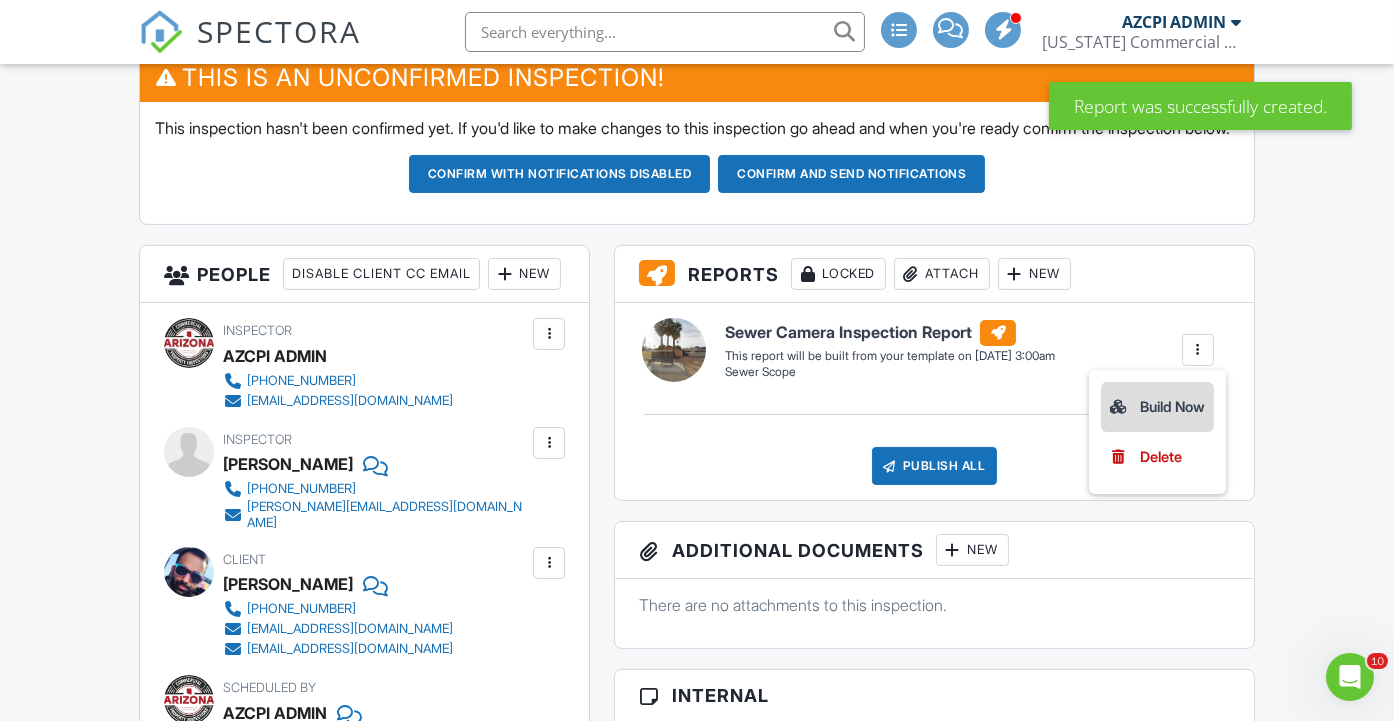 click on "Build Now" at bounding box center (1157, 407) 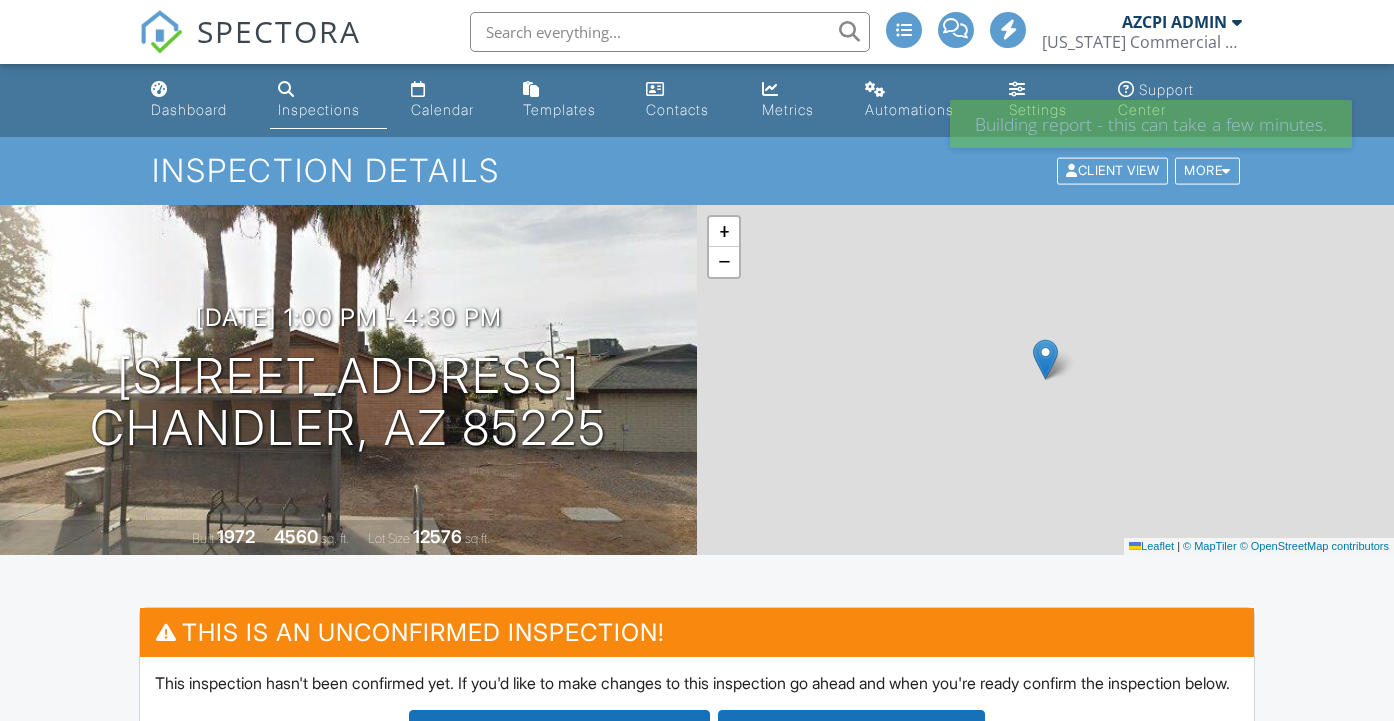 scroll, scrollTop: 0, scrollLeft: 0, axis: both 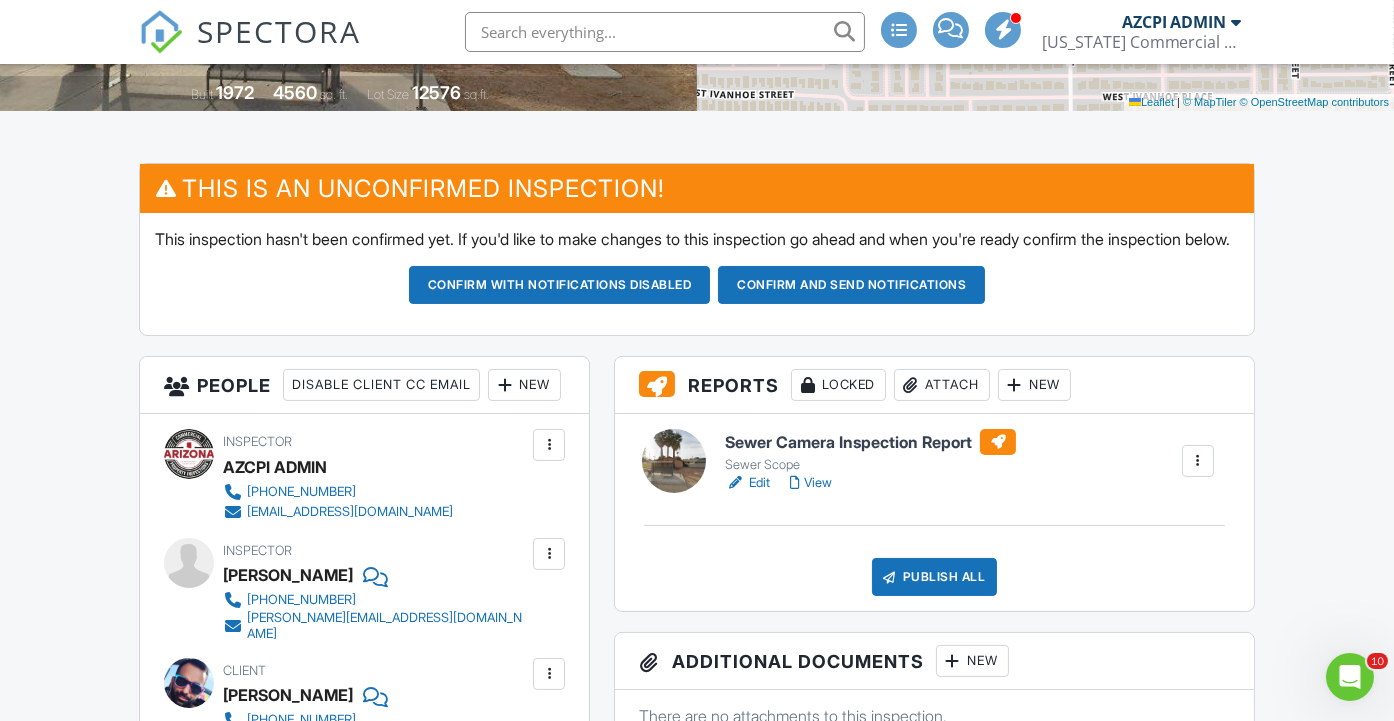 click on "Confirm and send notifications" at bounding box center [560, 285] 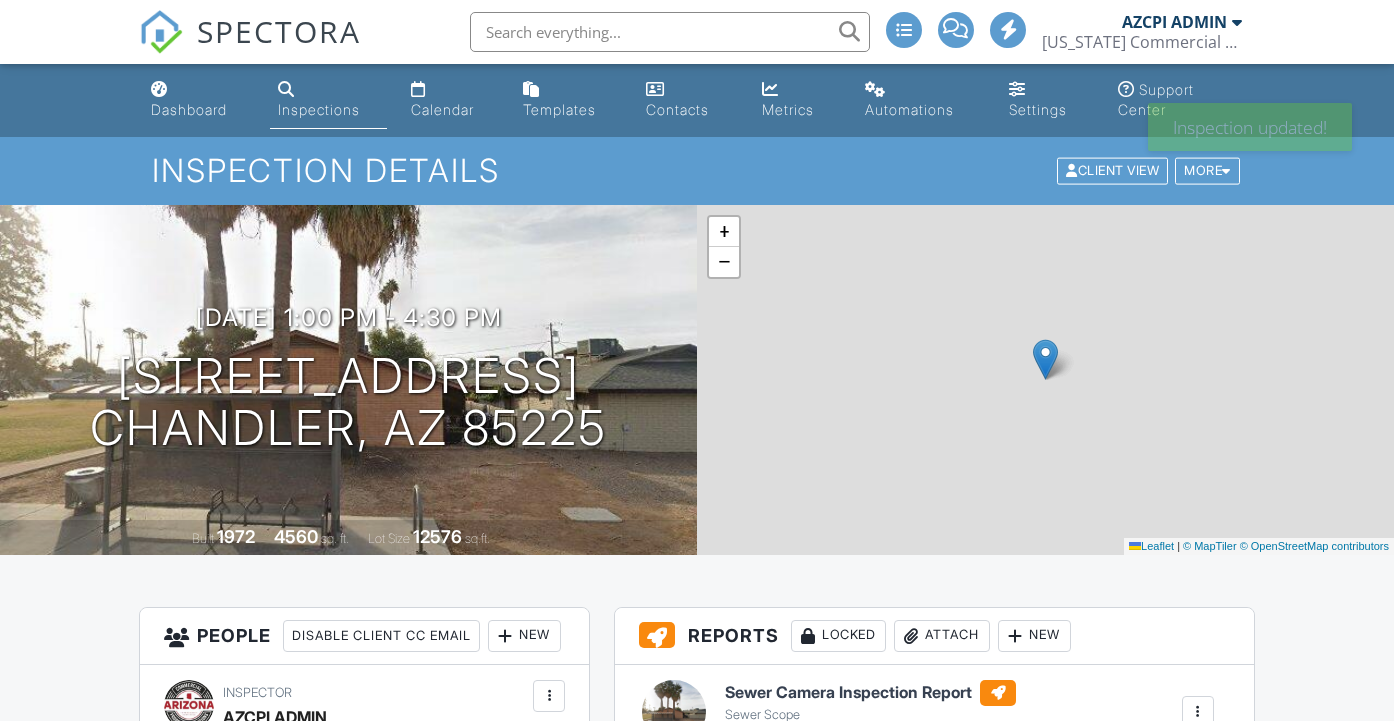 scroll, scrollTop: 0, scrollLeft: 0, axis: both 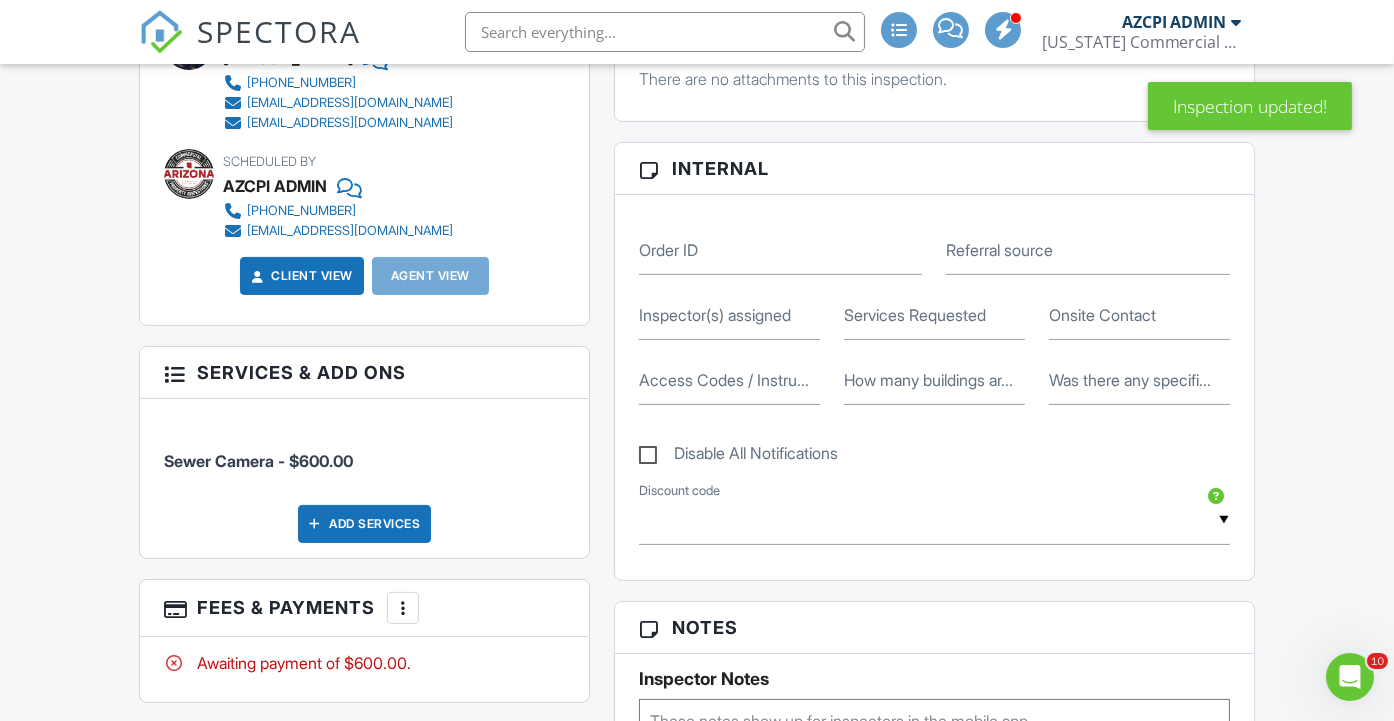click on "Inspector(s) assigned" at bounding box center (715, 315) 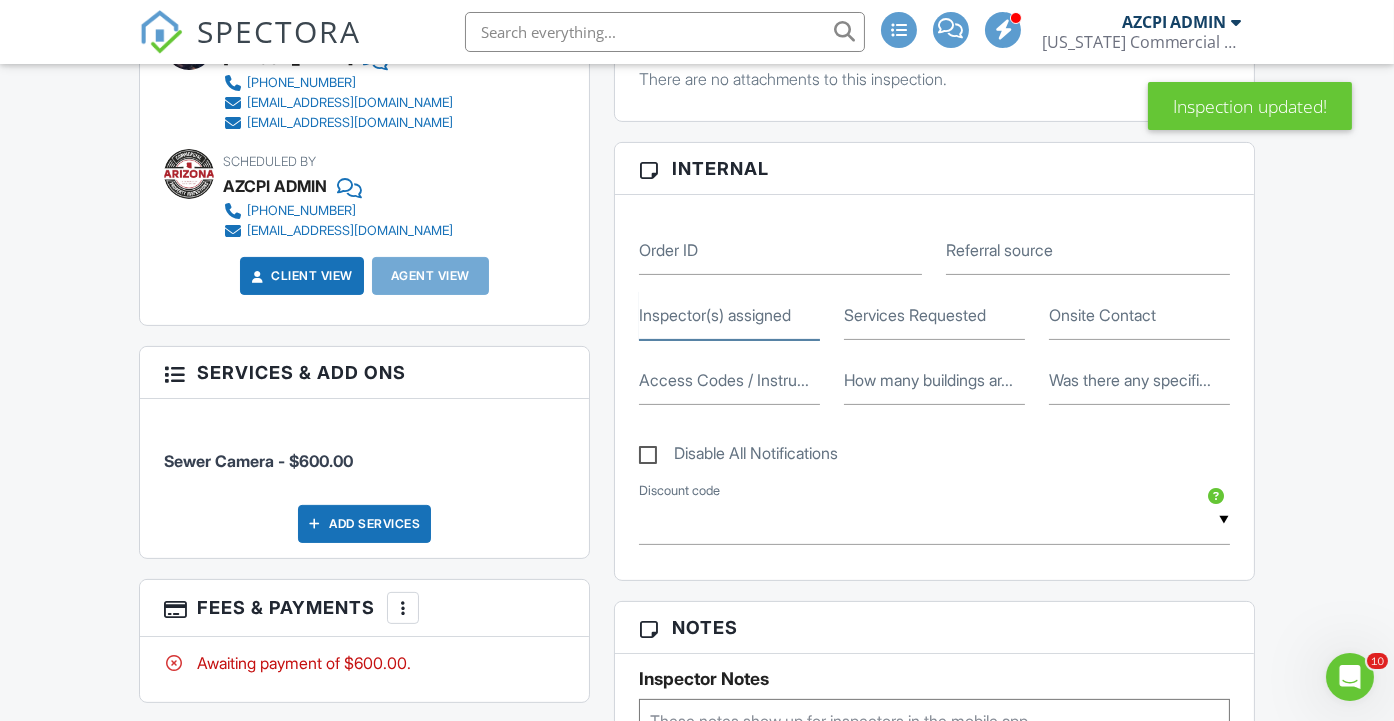 click on "Inspector(s) assigned" at bounding box center [729, 315] 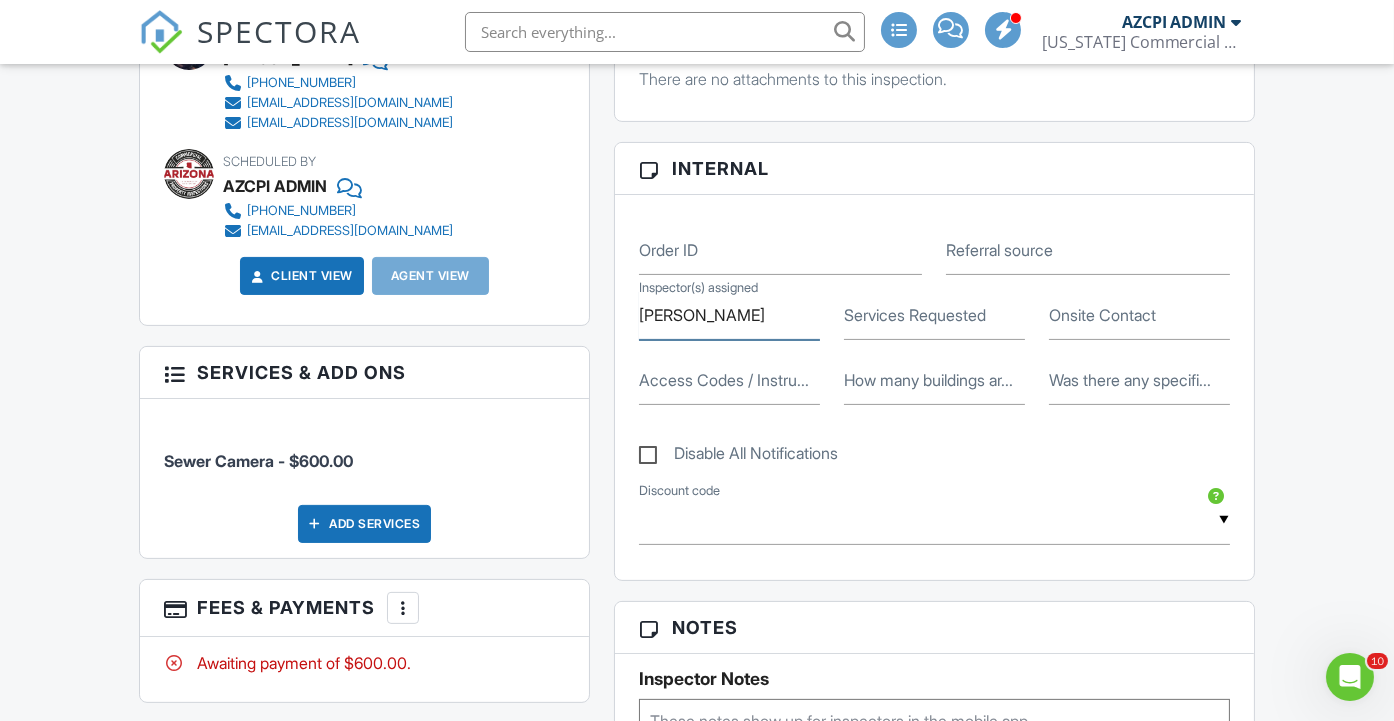 type on "[PERSON_NAME]" 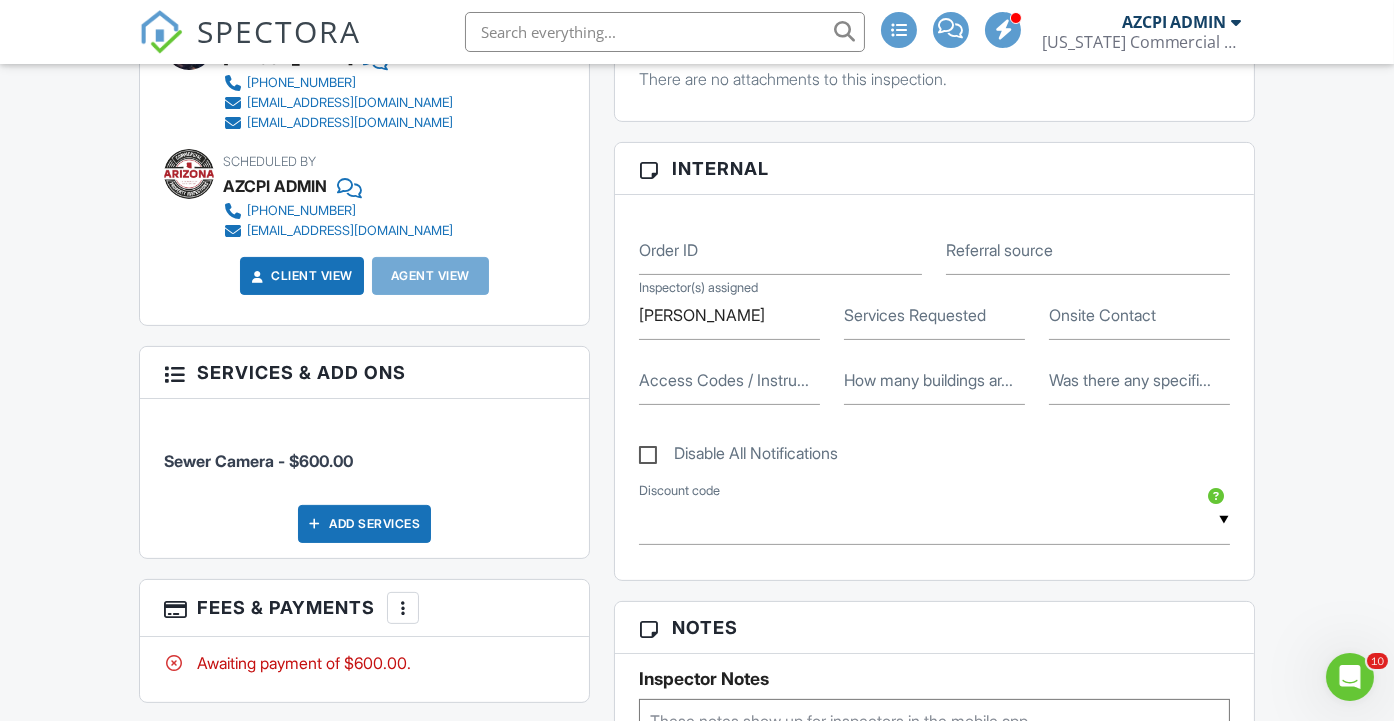click on "Services Requested" at bounding box center [915, 315] 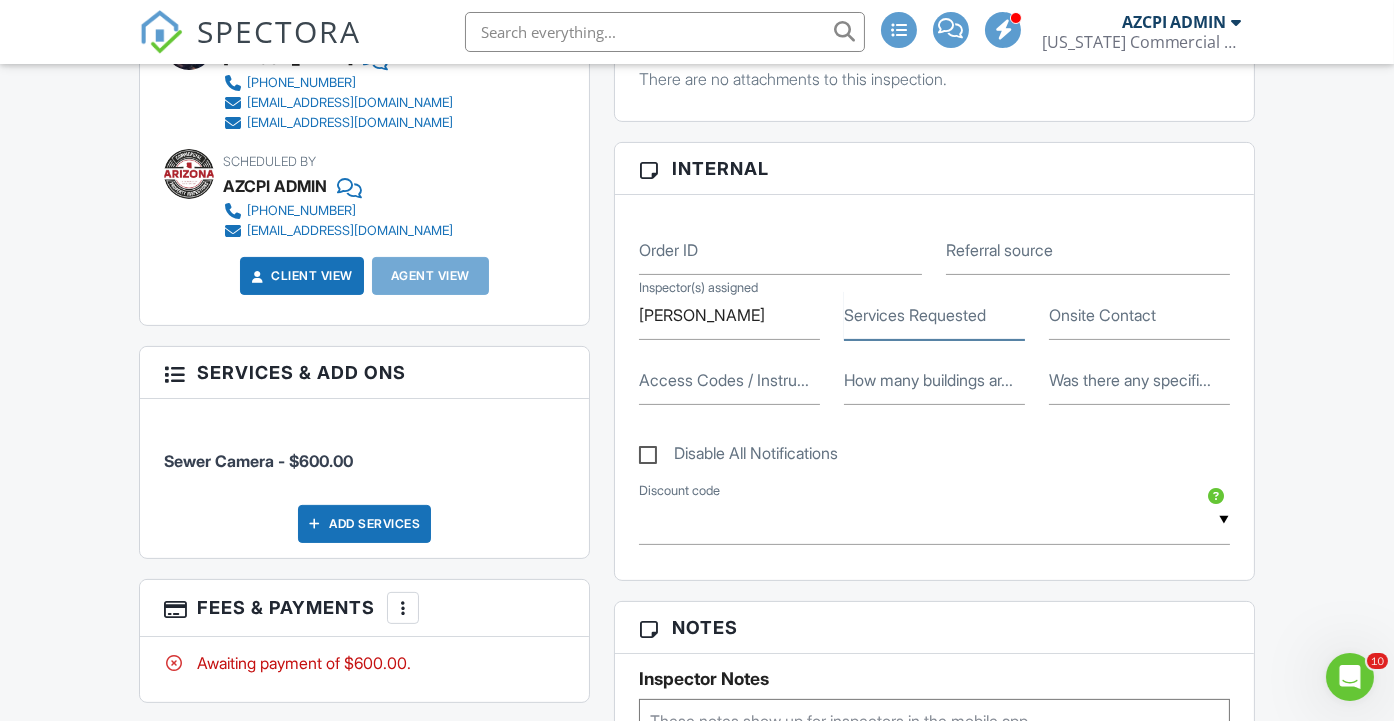 click on "Services Requested" at bounding box center (934, 315) 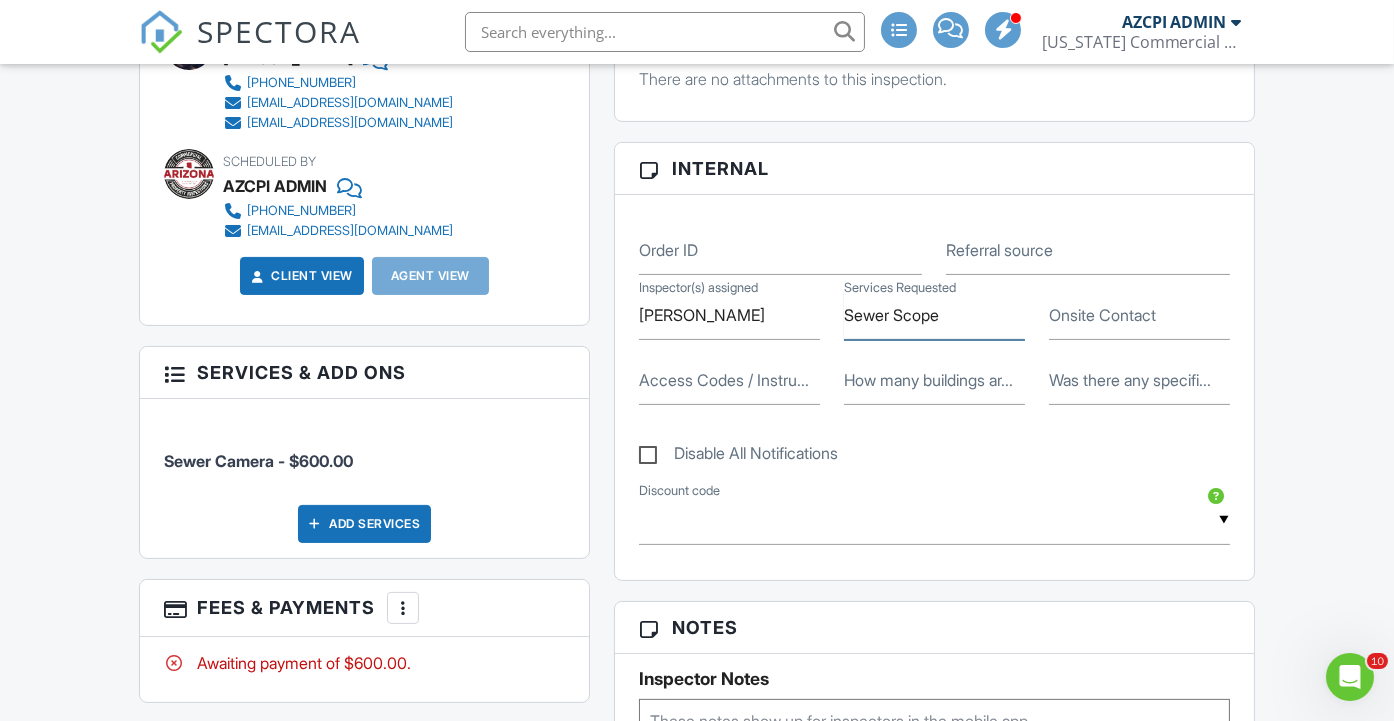 type on "Sewer Scope" 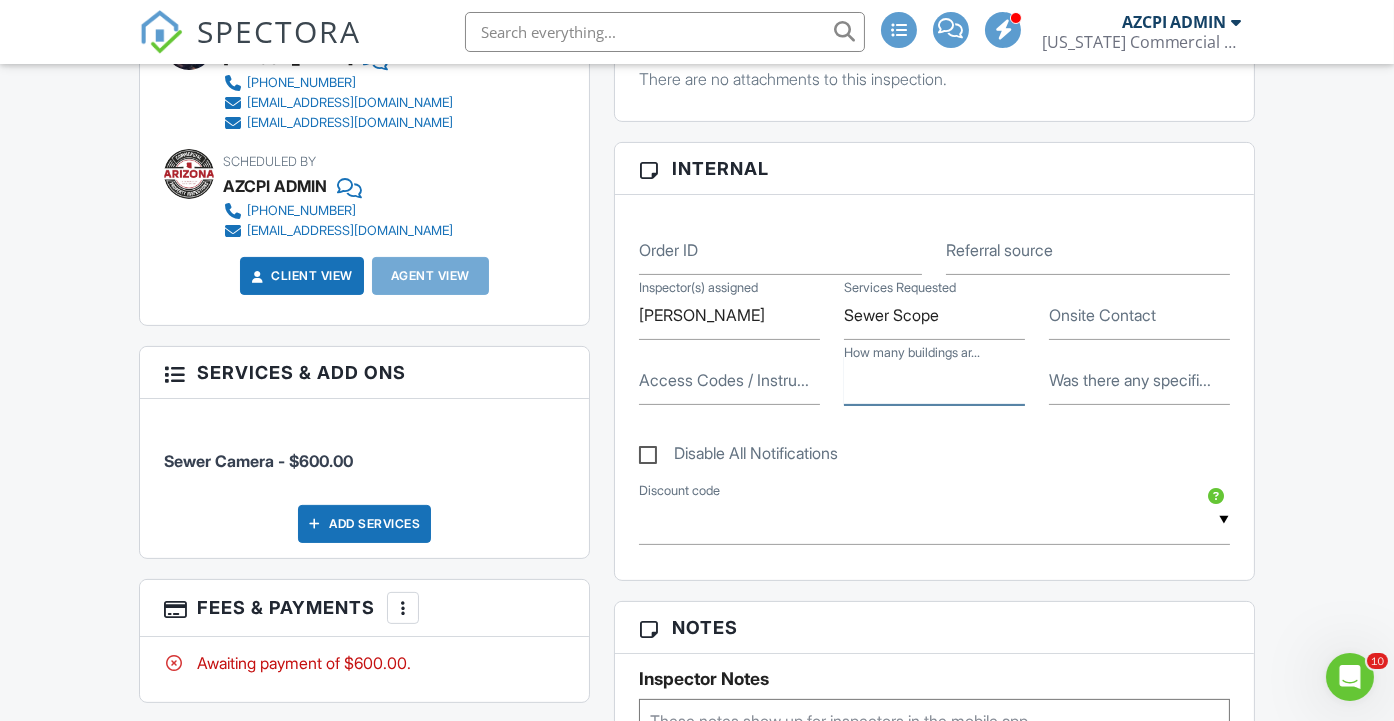 click on "How many buildings ar..." at bounding box center [934, 380] 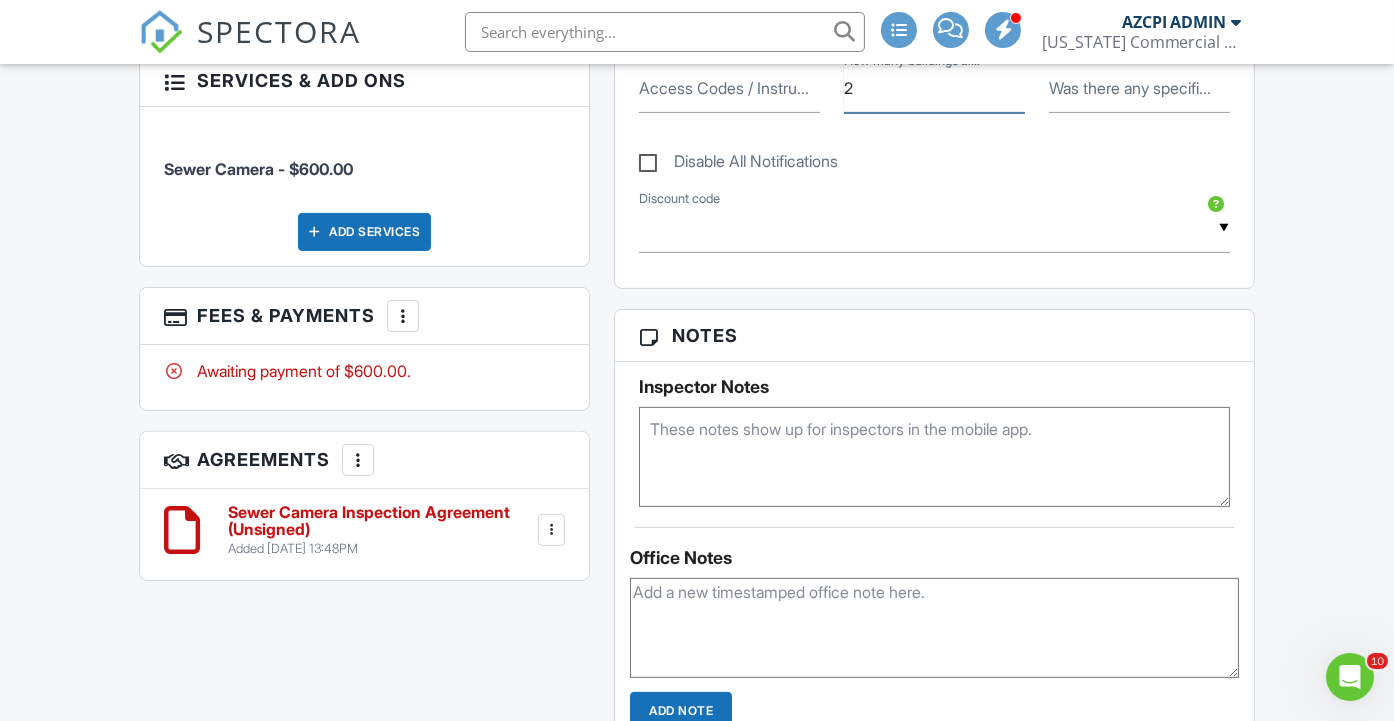 scroll, scrollTop: 1221, scrollLeft: 0, axis: vertical 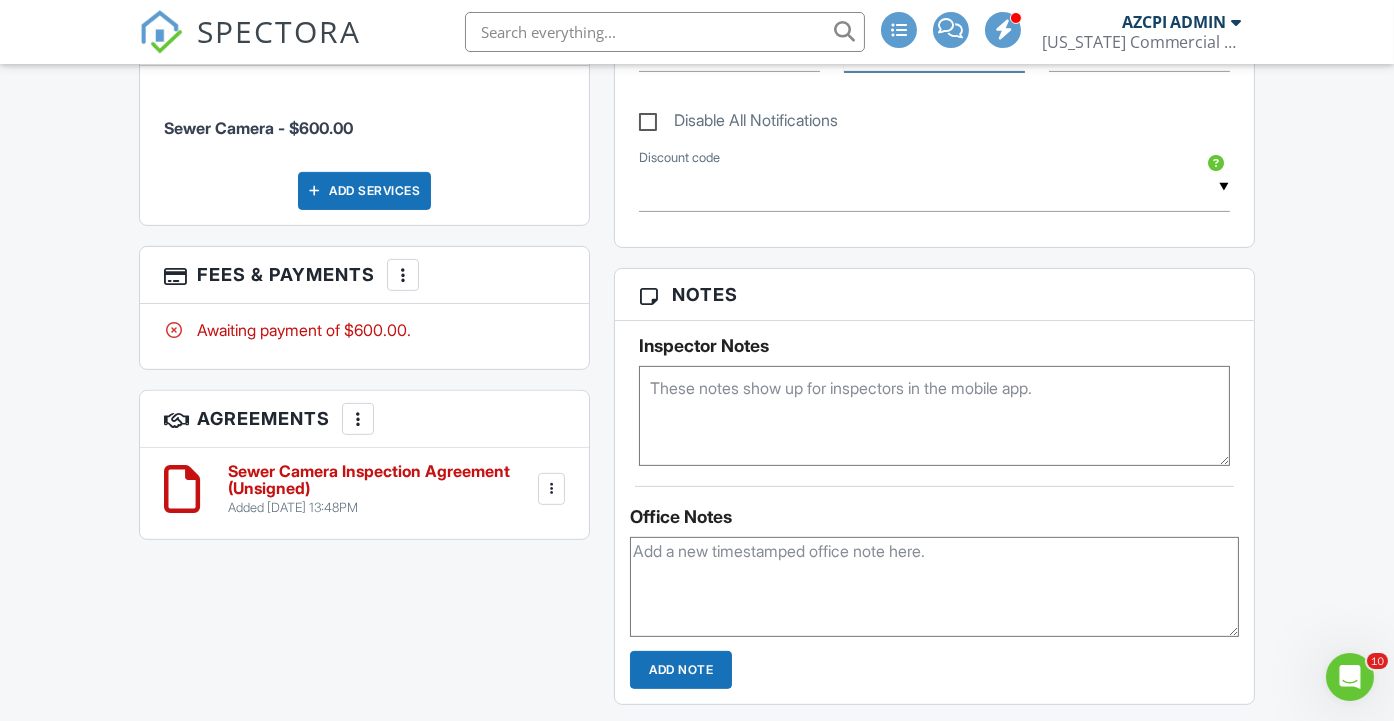 type on "2" 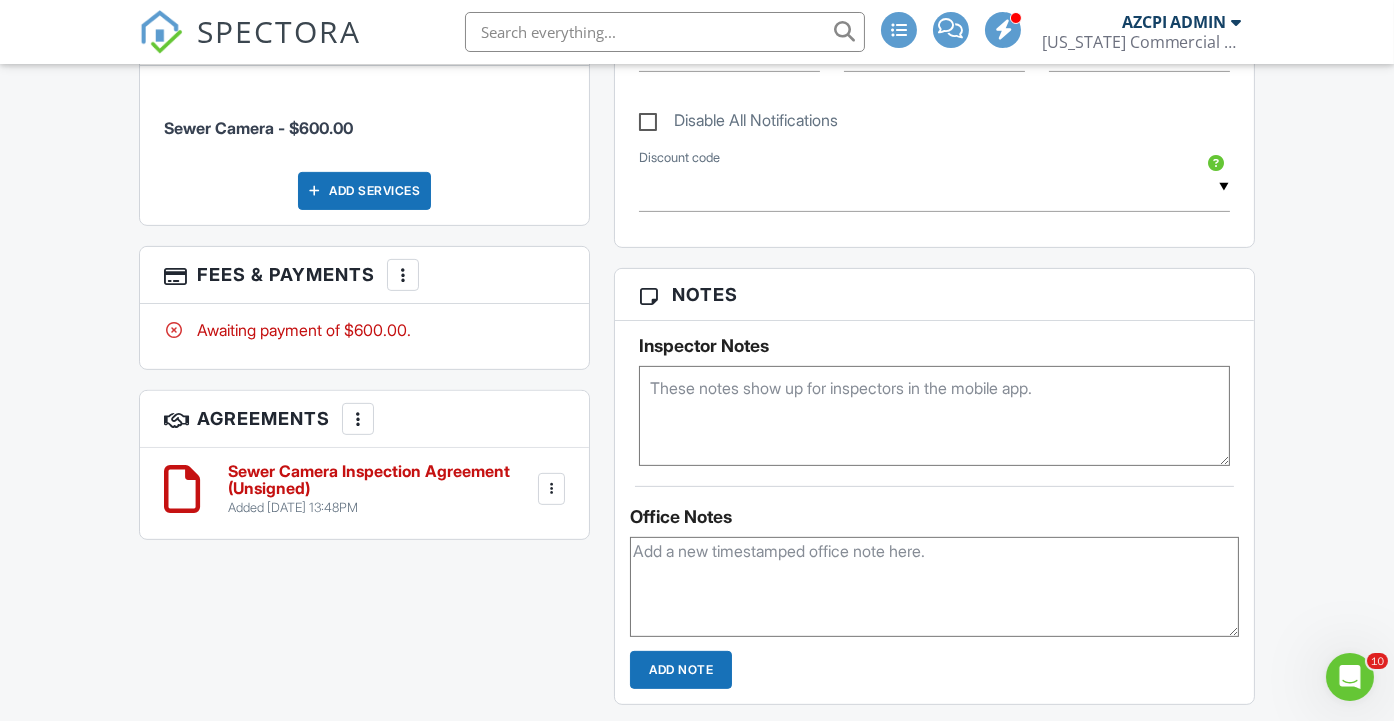 click at bounding box center [934, 416] 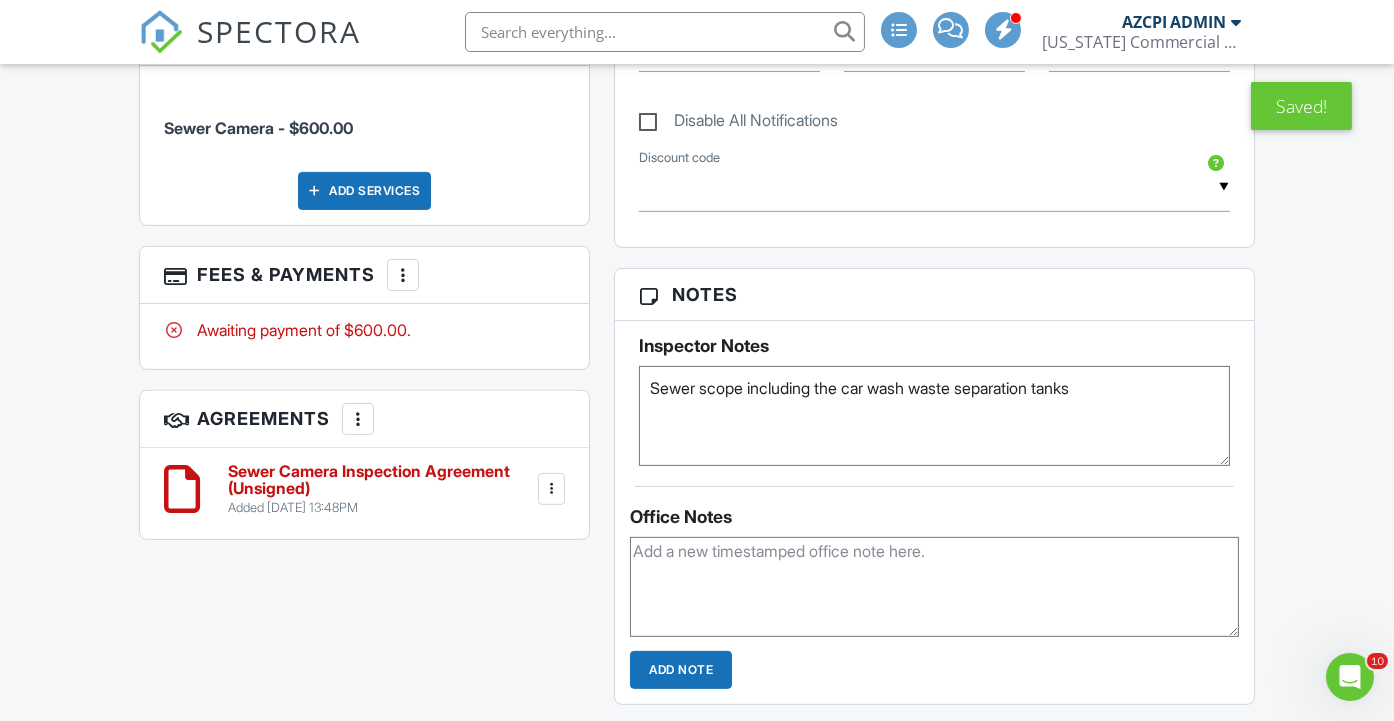 type on "Sewer scope including the car wash waste separation tanks" 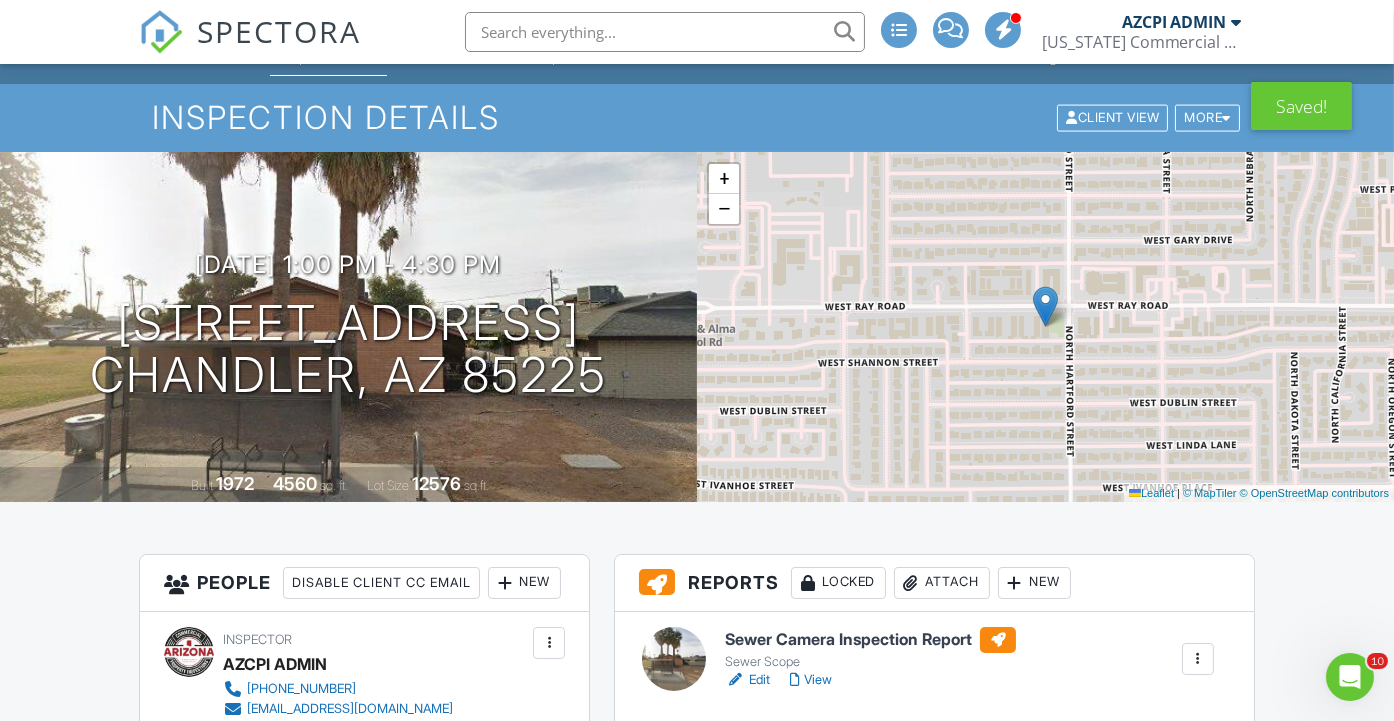scroll, scrollTop: 0, scrollLeft: 0, axis: both 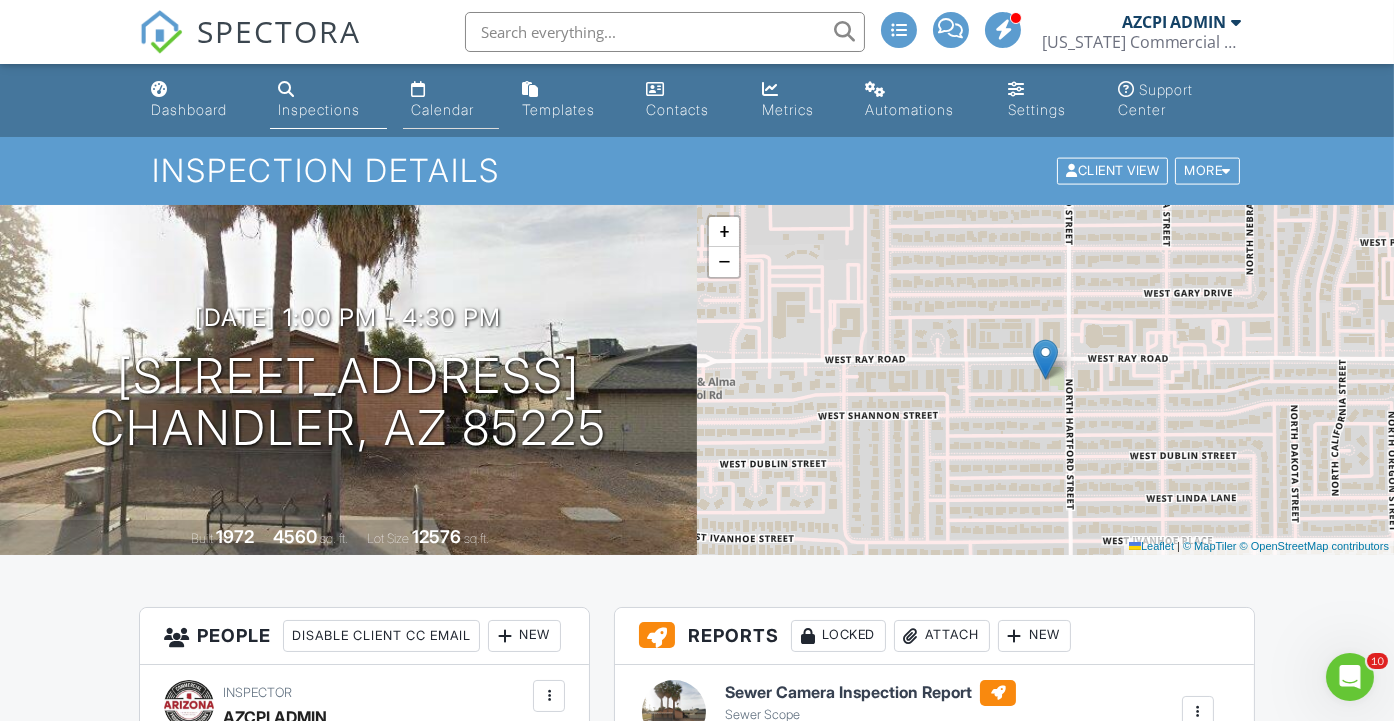 click on "Calendar" at bounding box center (442, 109) 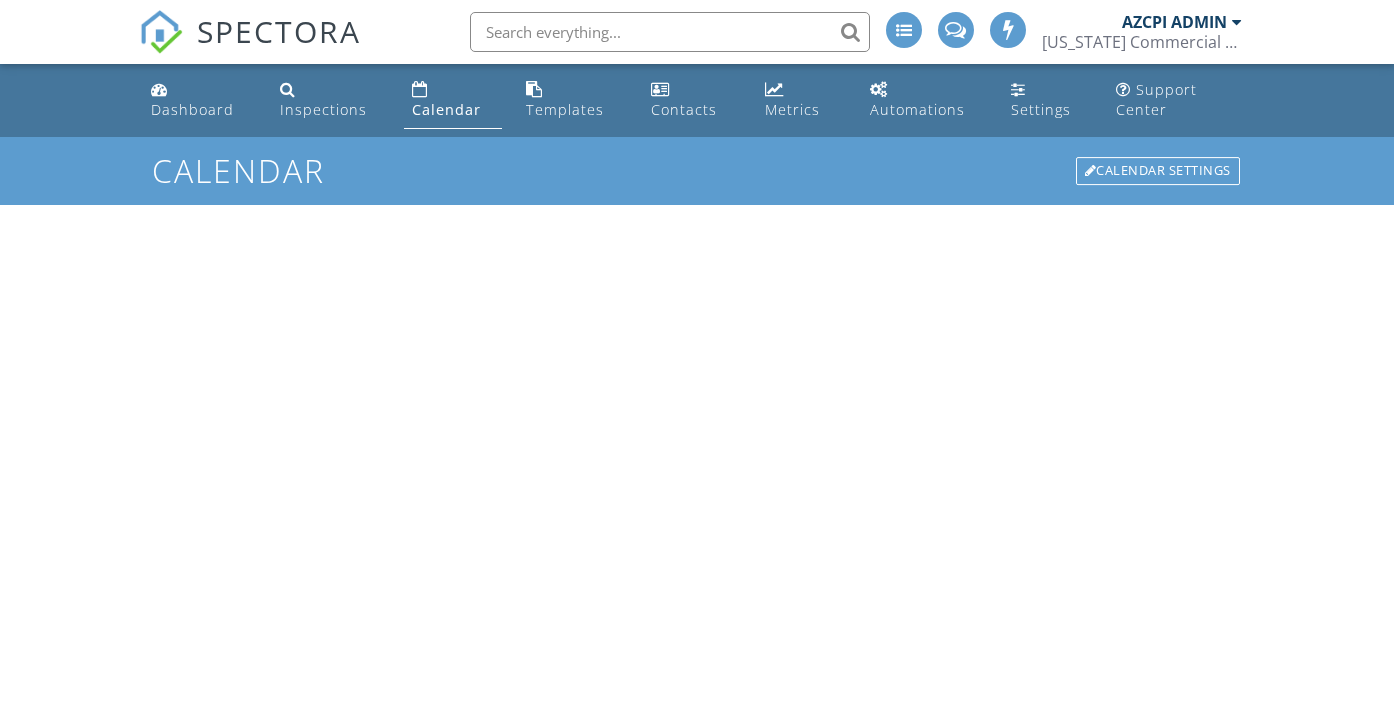 scroll, scrollTop: 0, scrollLeft: 0, axis: both 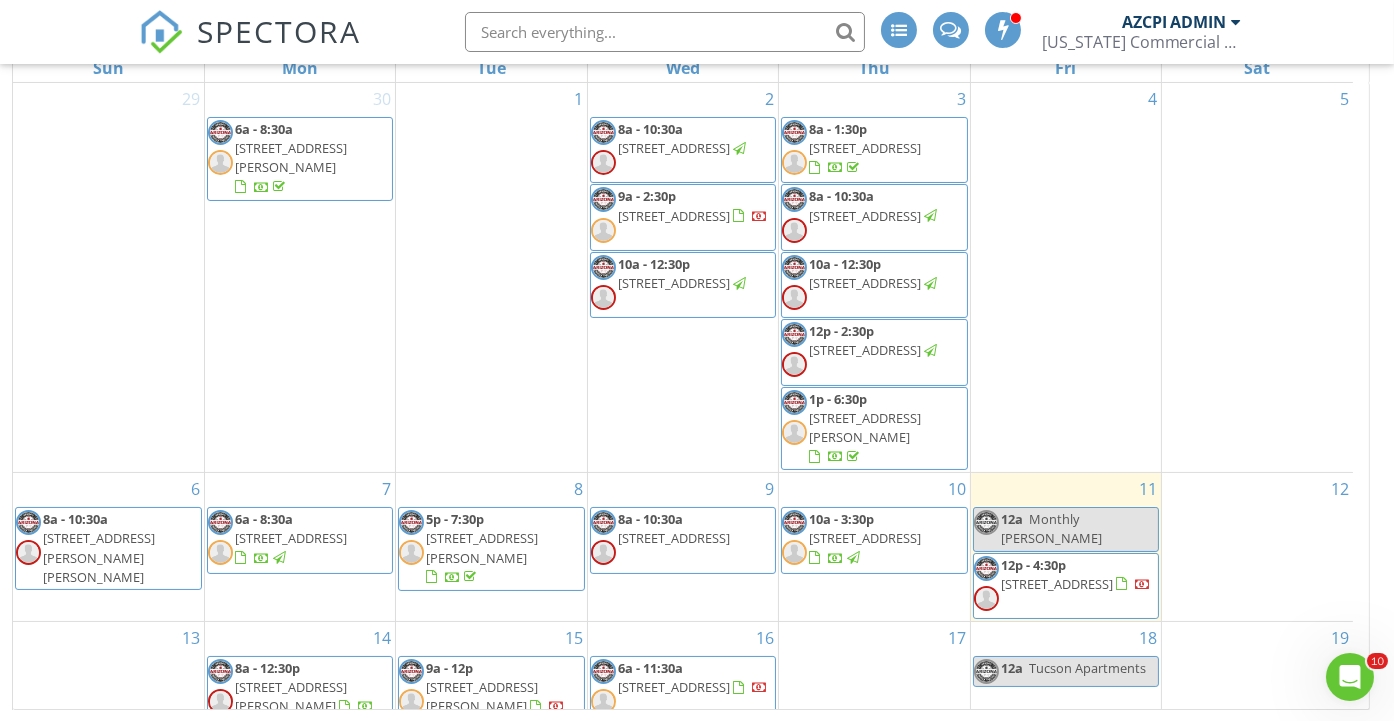 click on "[STREET_ADDRESS]" at bounding box center (674, 216) 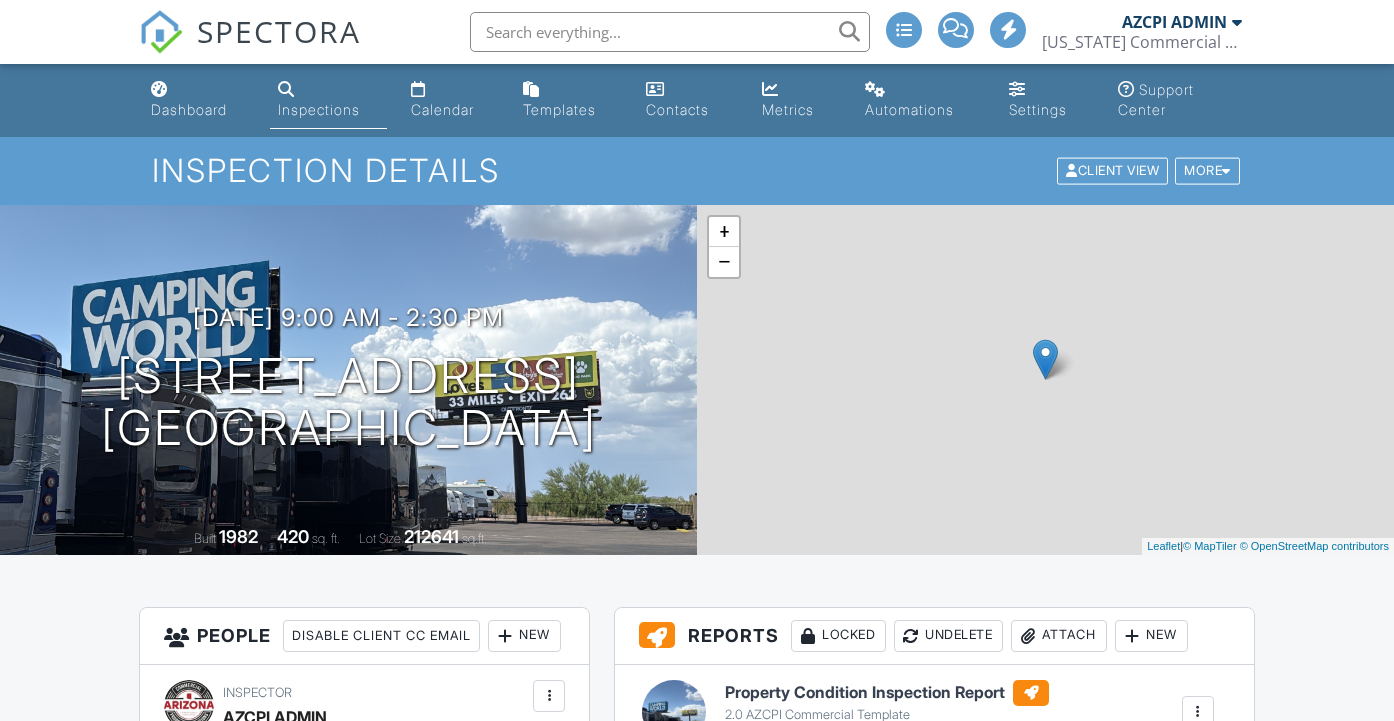 scroll, scrollTop: 0, scrollLeft: 0, axis: both 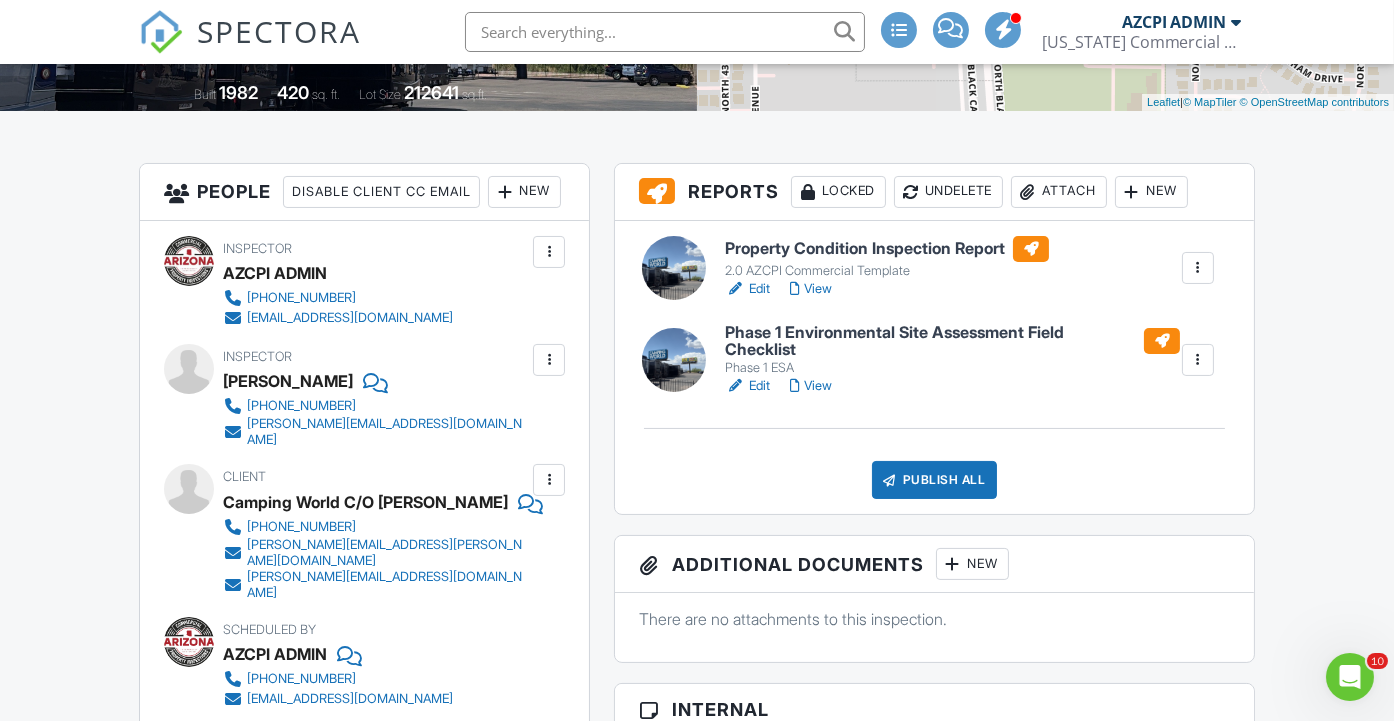 click on "Property Condition Inspection Report" at bounding box center [887, 249] 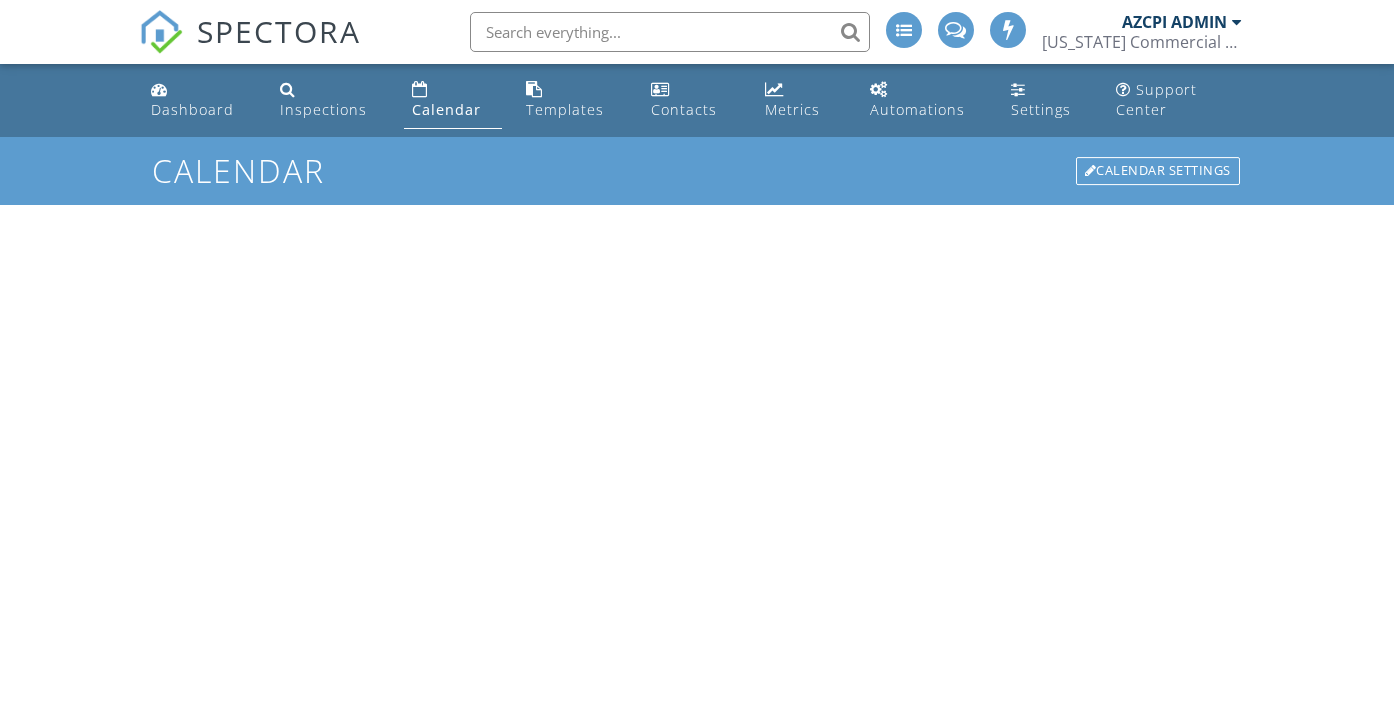 scroll, scrollTop: 0, scrollLeft: 0, axis: both 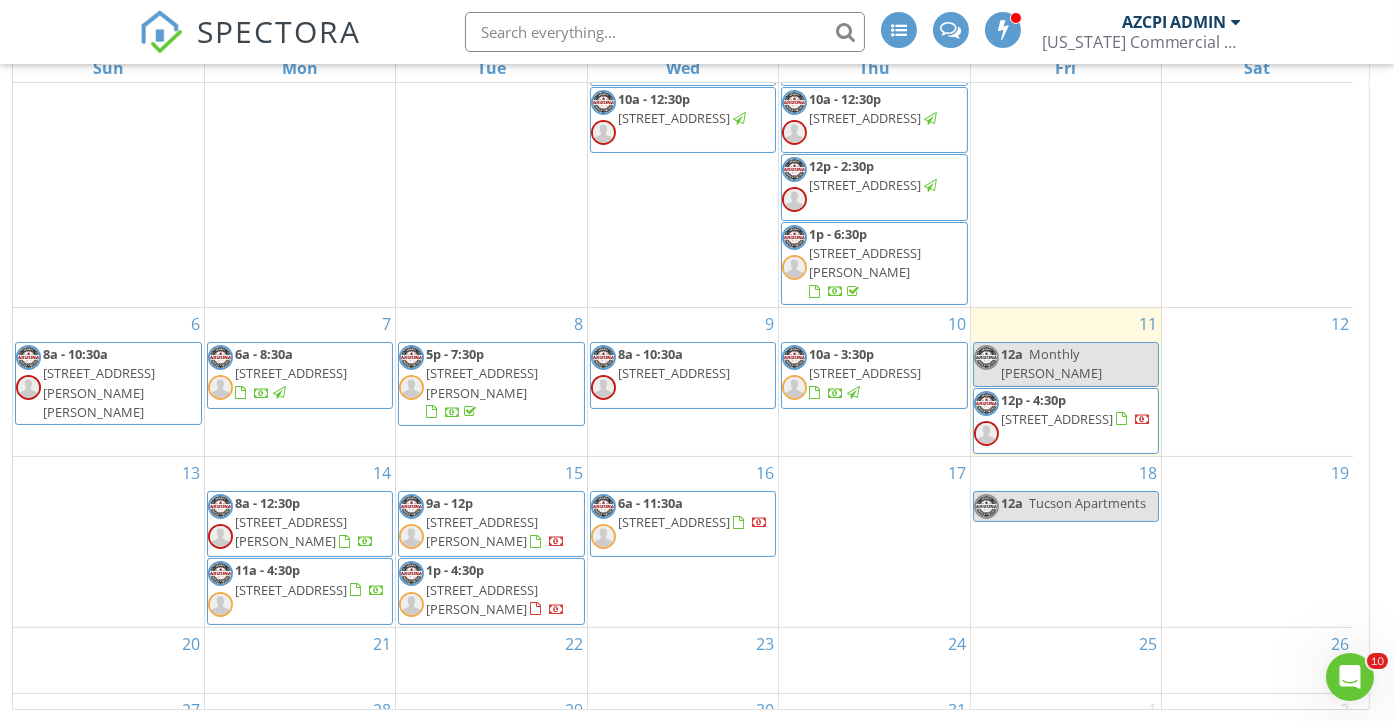 click on "12a
Monthly [PERSON_NAME]" at bounding box center (1066, 364) 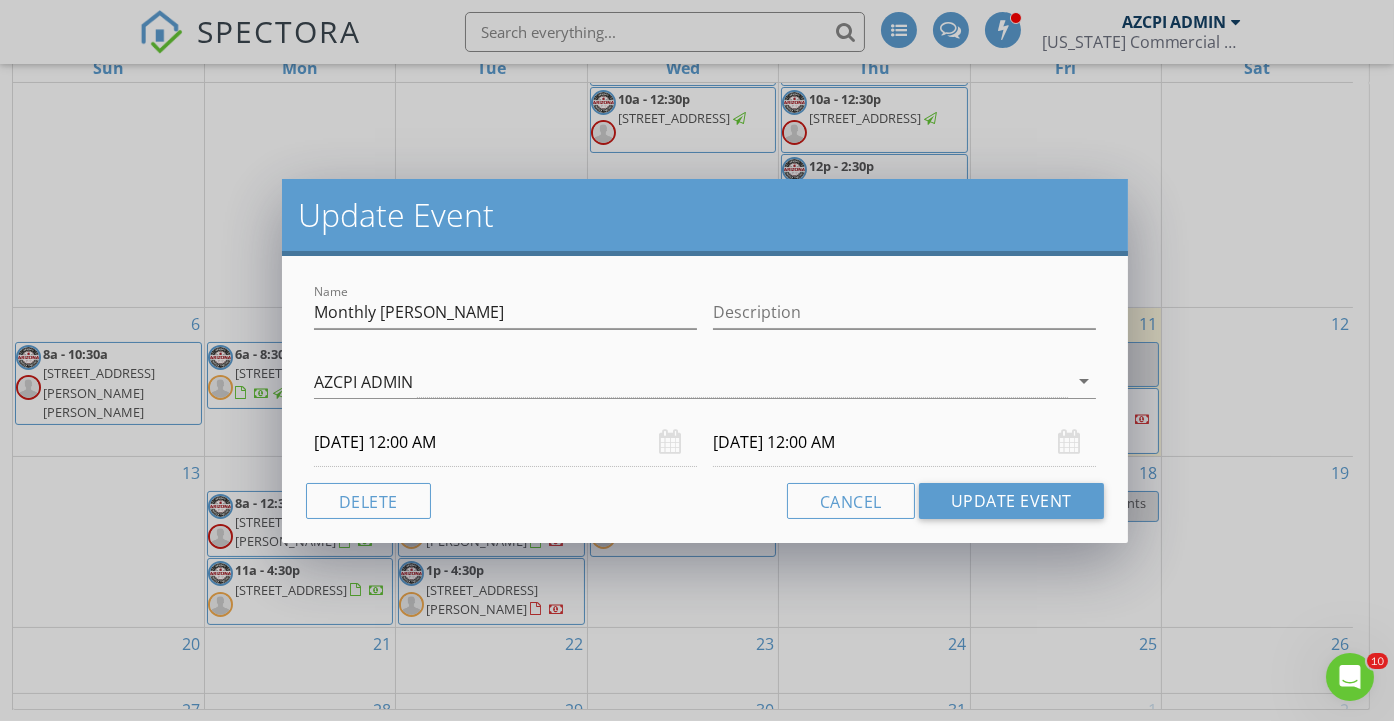 click on "07/11/2025 12:00 AM" at bounding box center (505, 442) 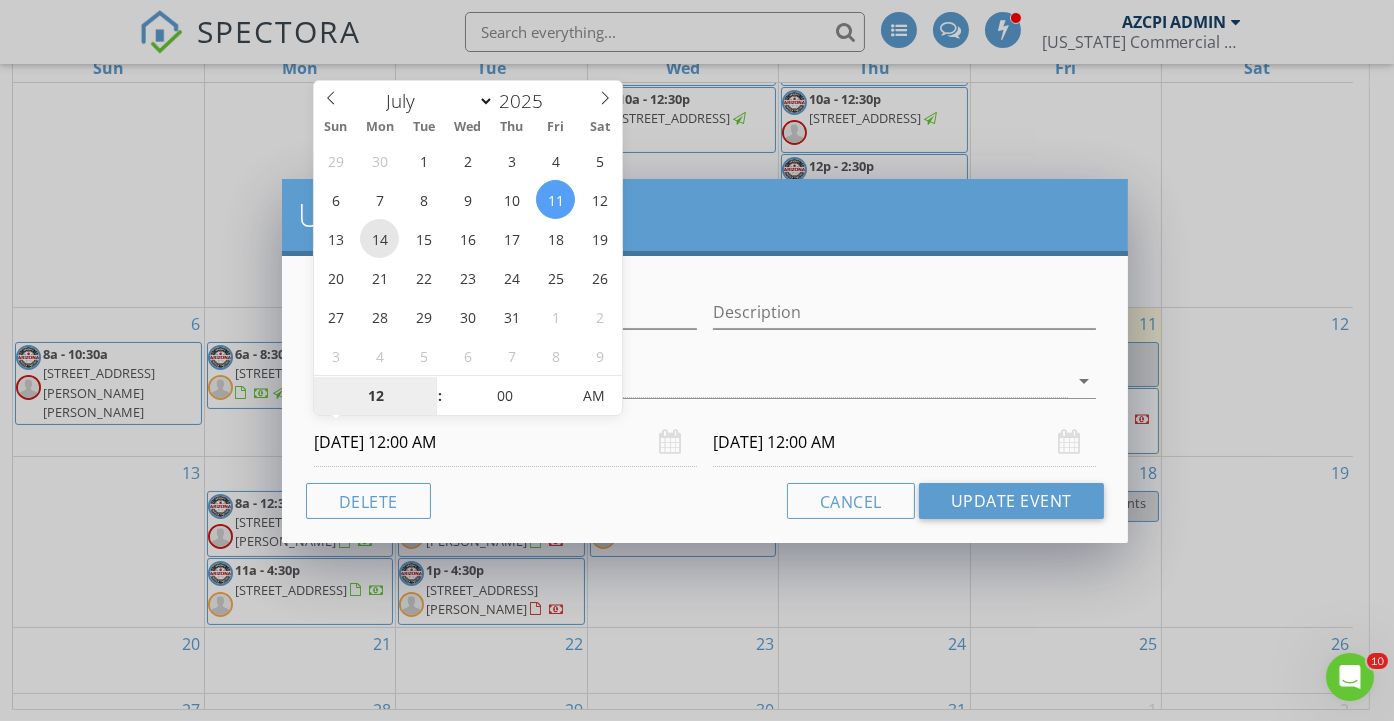 type on "07/14/2025 12:00 AM" 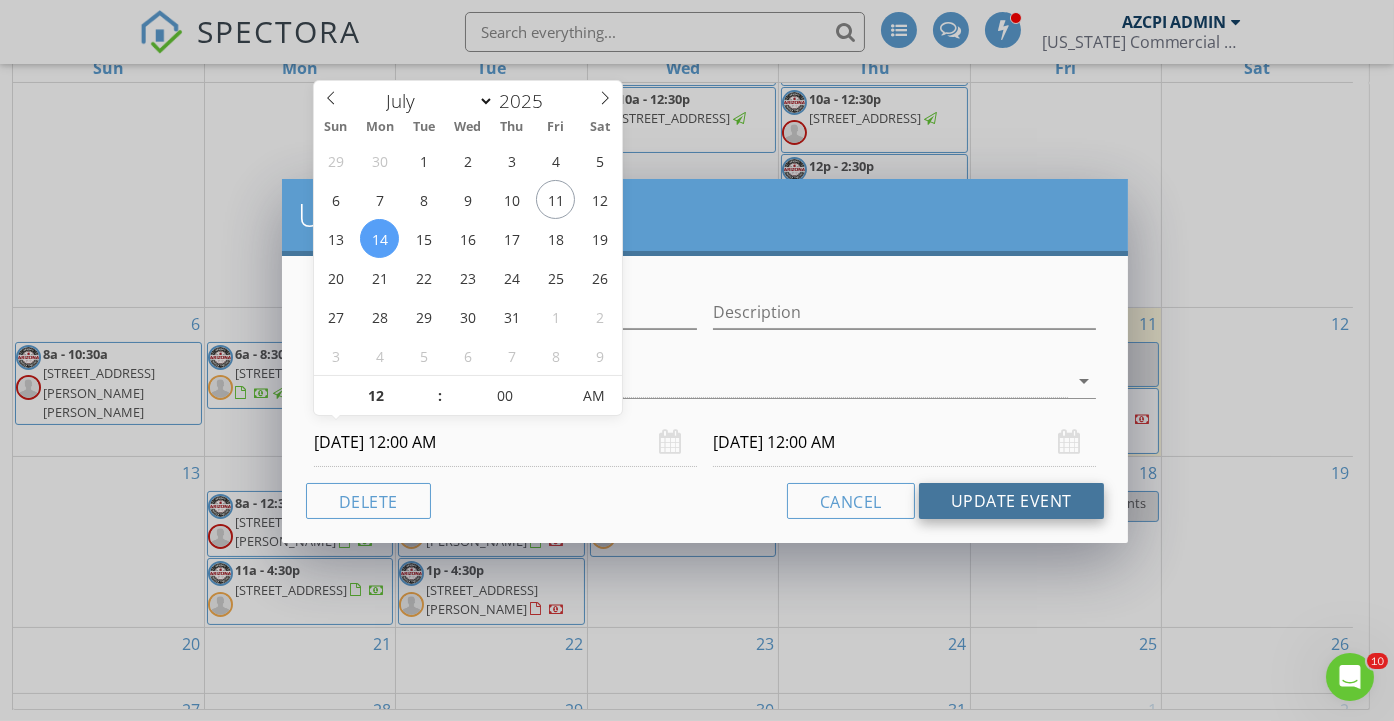 click on "Update Event" at bounding box center (1011, 501) 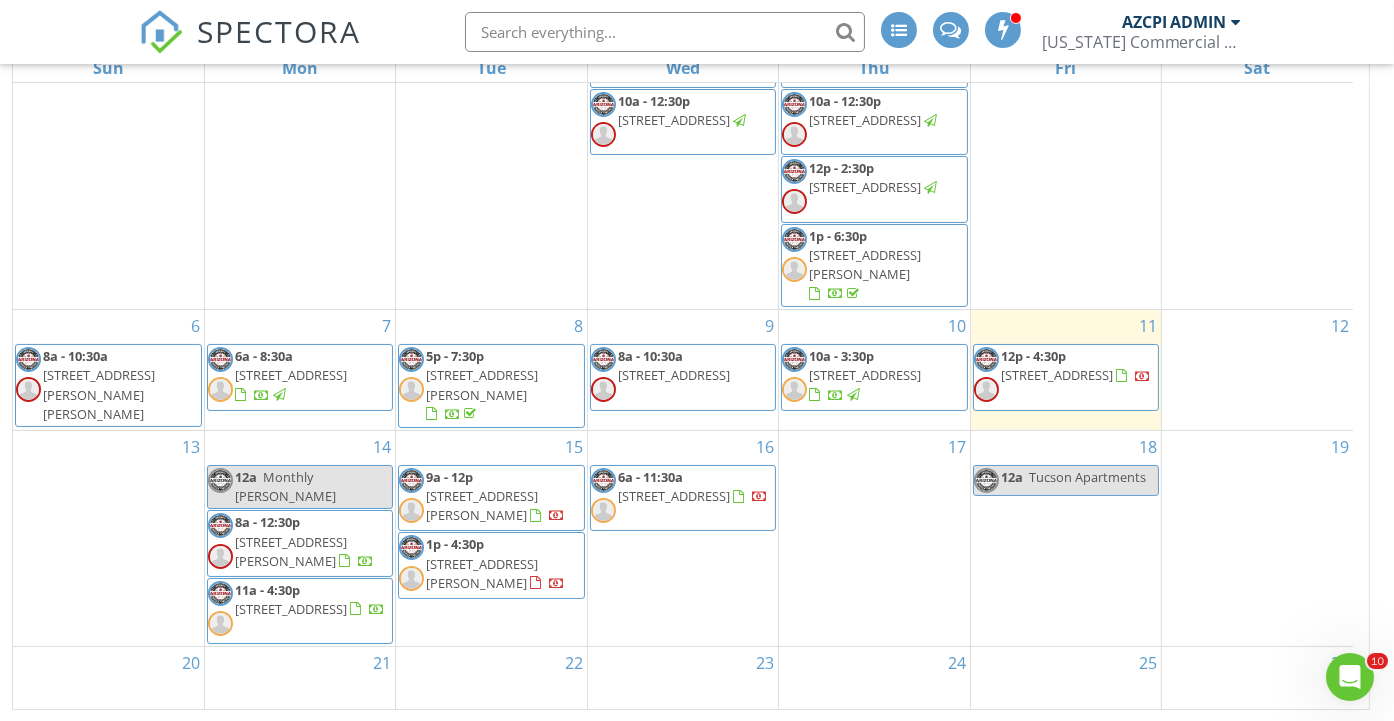 scroll, scrollTop: 165, scrollLeft: 0, axis: vertical 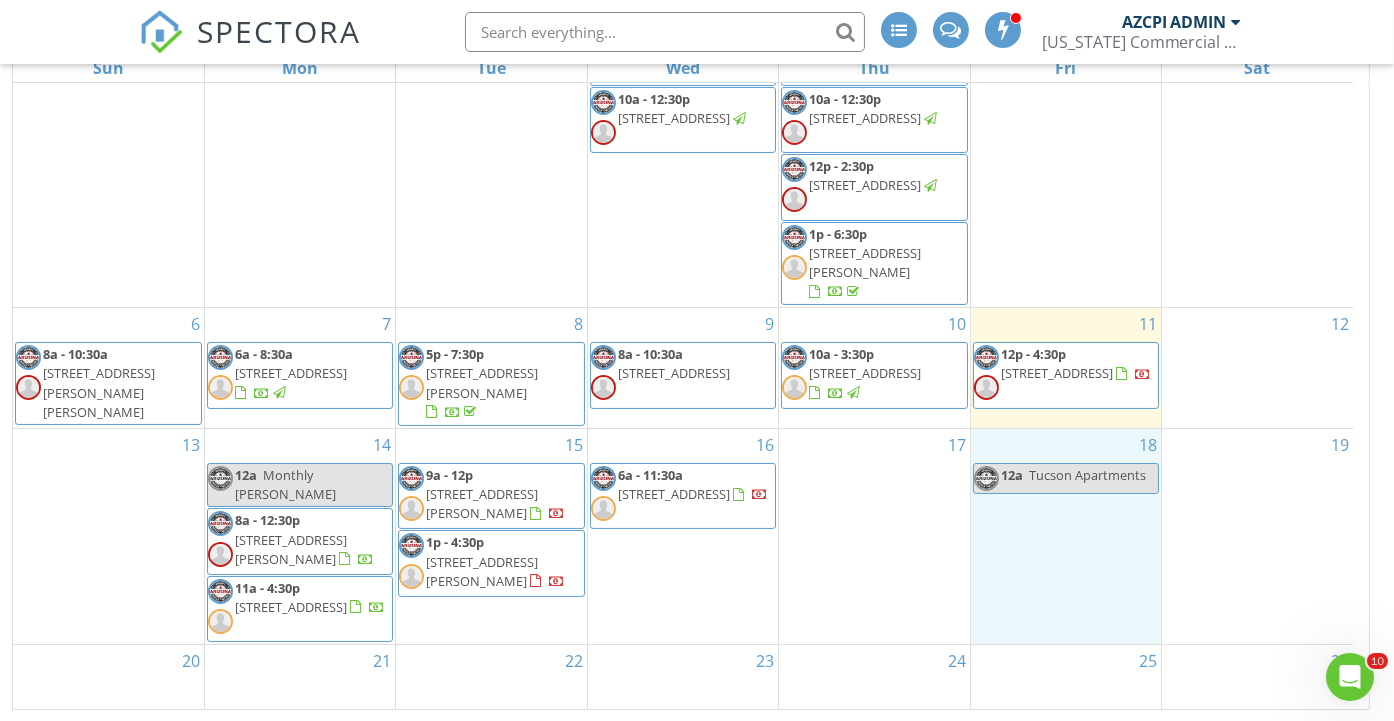 click on "18
12a
Tucson Apartments" at bounding box center [1066, 536] 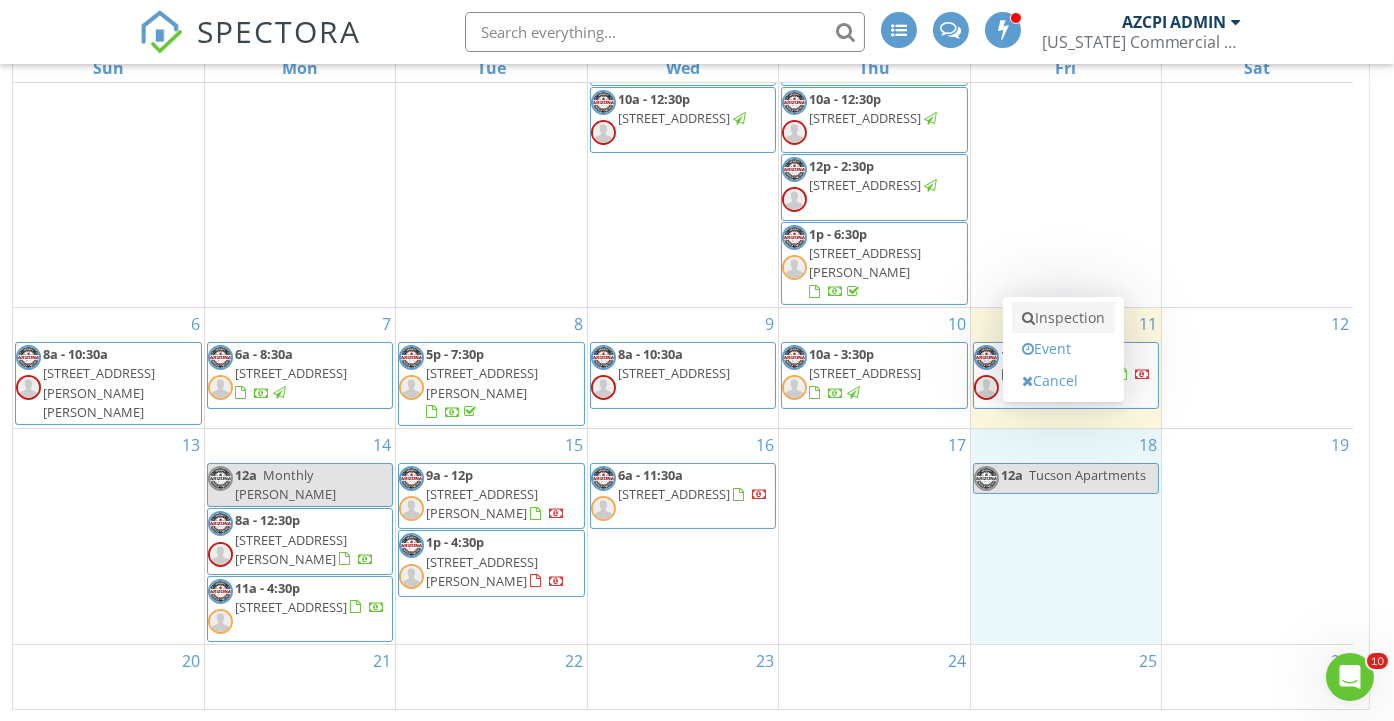 click on "Inspection" at bounding box center [1063, 318] 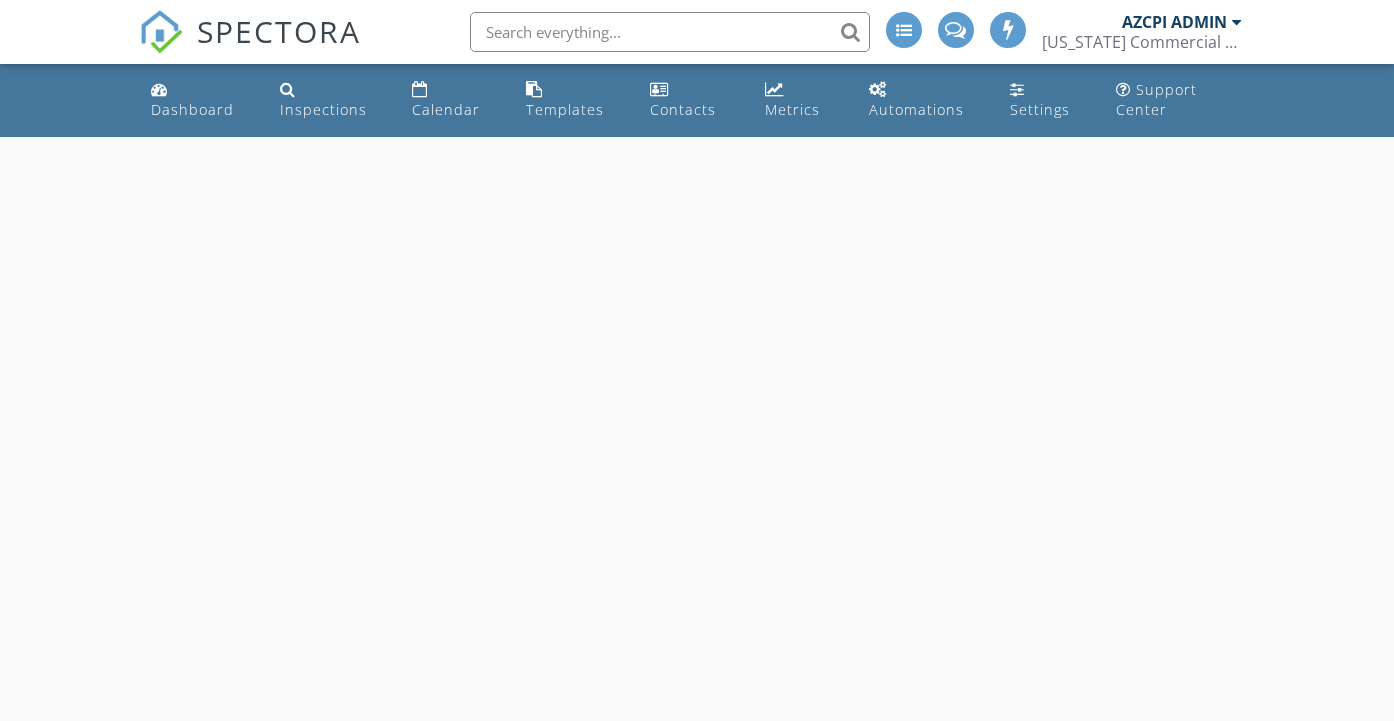 scroll, scrollTop: 0, scrollLeft: 0, axis: both 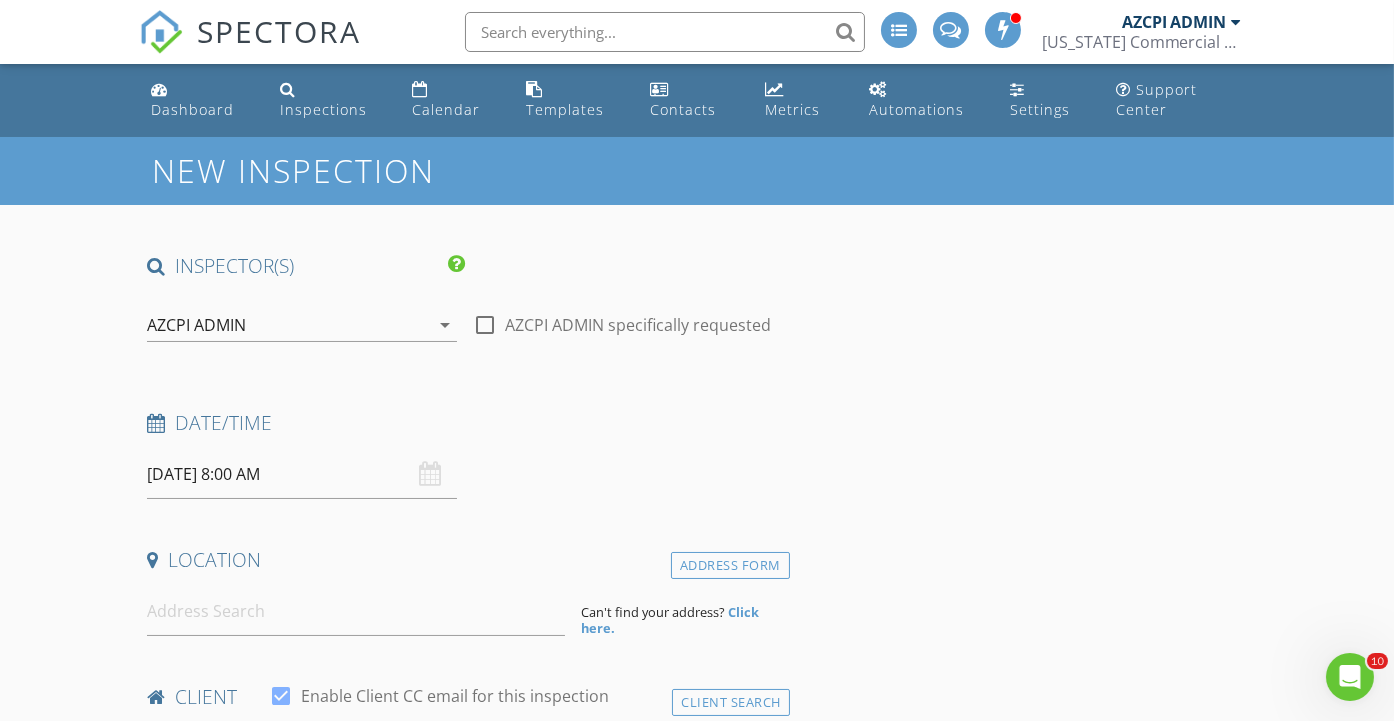 click on "arrow_drop_down" at bounding box center [445, 325] 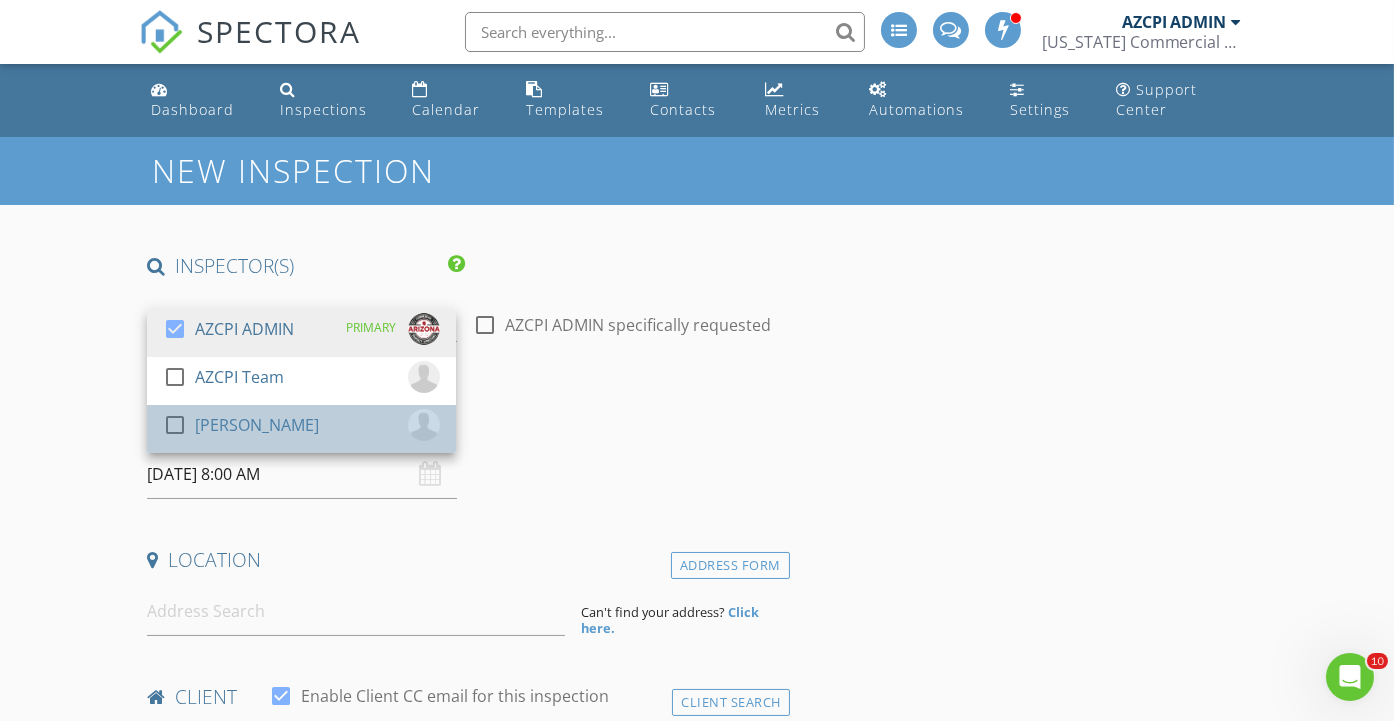 click on "check_box_outline_blank   Eli Shaw" at bounding box center [301, 429] 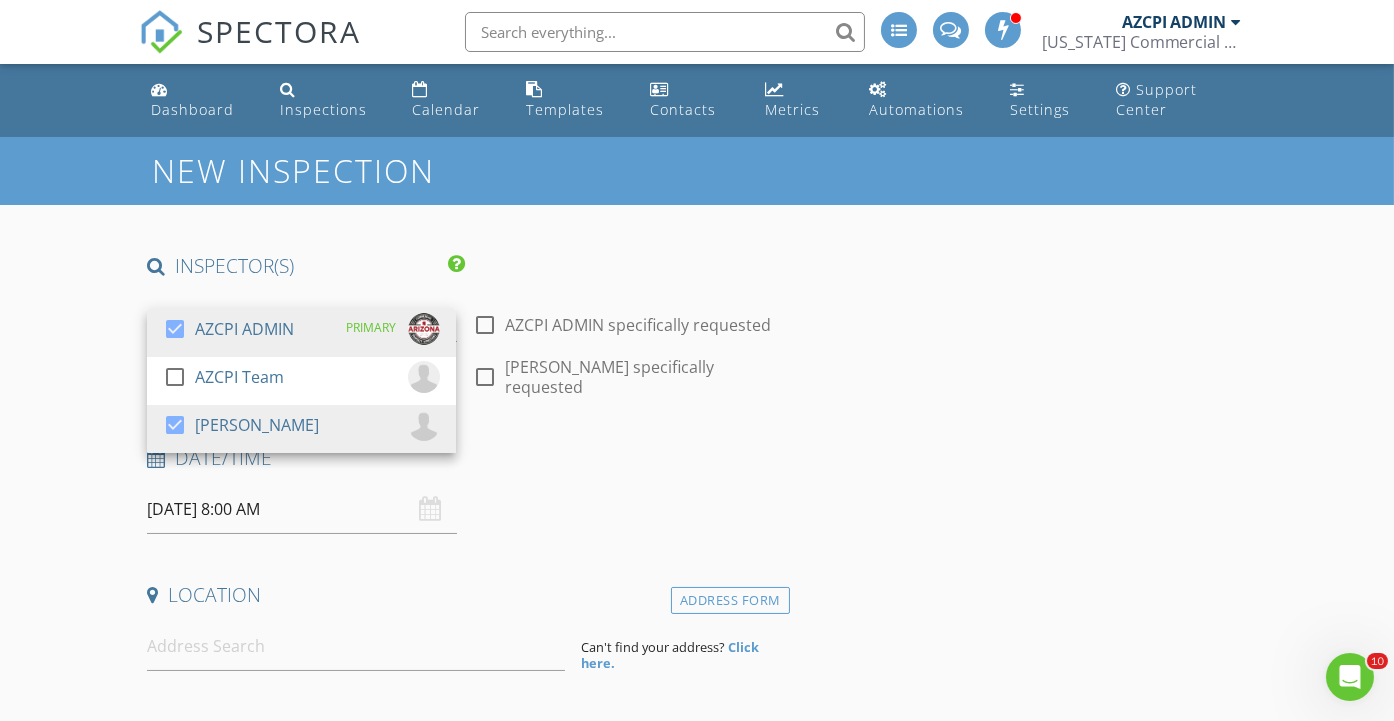 click on "INSPECTOR(S)
check_box   AZCPI ADMIN   PRIMARY   check_box_outline_blank   AZCPI Team     check_box   Eli Shaw     AZCPI ADMIN,  Eli Shaw arrow_drop_down   check_box_outline_blank AZCPI ADMIN specifically requested check_box_outline_blank Eli Shaw specifically requested
Date/Time
07/18/2025 8:00 AM
Location
Address Form       Can't find your address?   Click here.
client
check_box Enable Client CC email for this inspection   Client Search     check_box_outline_blank Client is a Company/Organization     First Name   Last Name   Email   CC Email   Phone         Tags         Notes   Private Notes
ADD ADDITIONAL client
SERVICES
check_box_outline_blank   Sewer Camera   Sewer camera inspection check_box_outline_blank   Air Quality Inspection   check_box_outline_blank               MEP" at bounding box center (464, 1853) 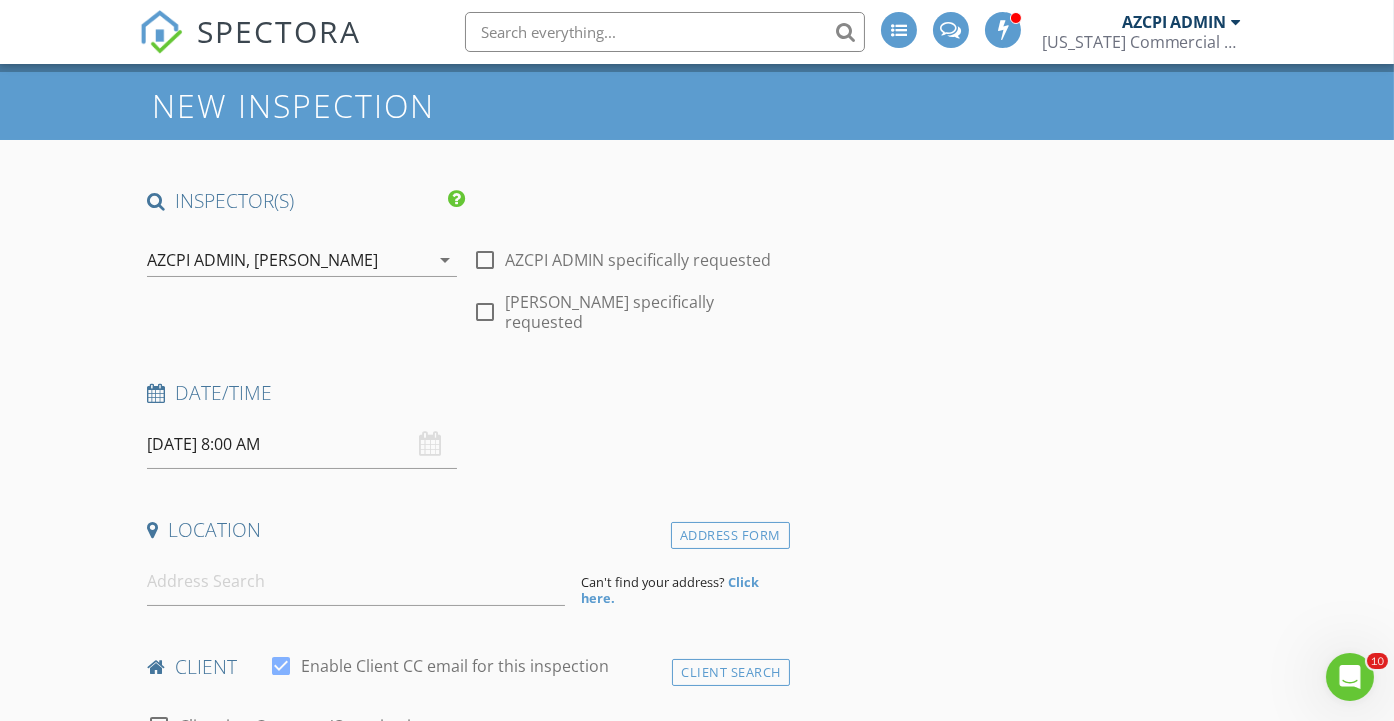 scroll, scrollTop: 110, scrollLeft: 0, axis: vertical 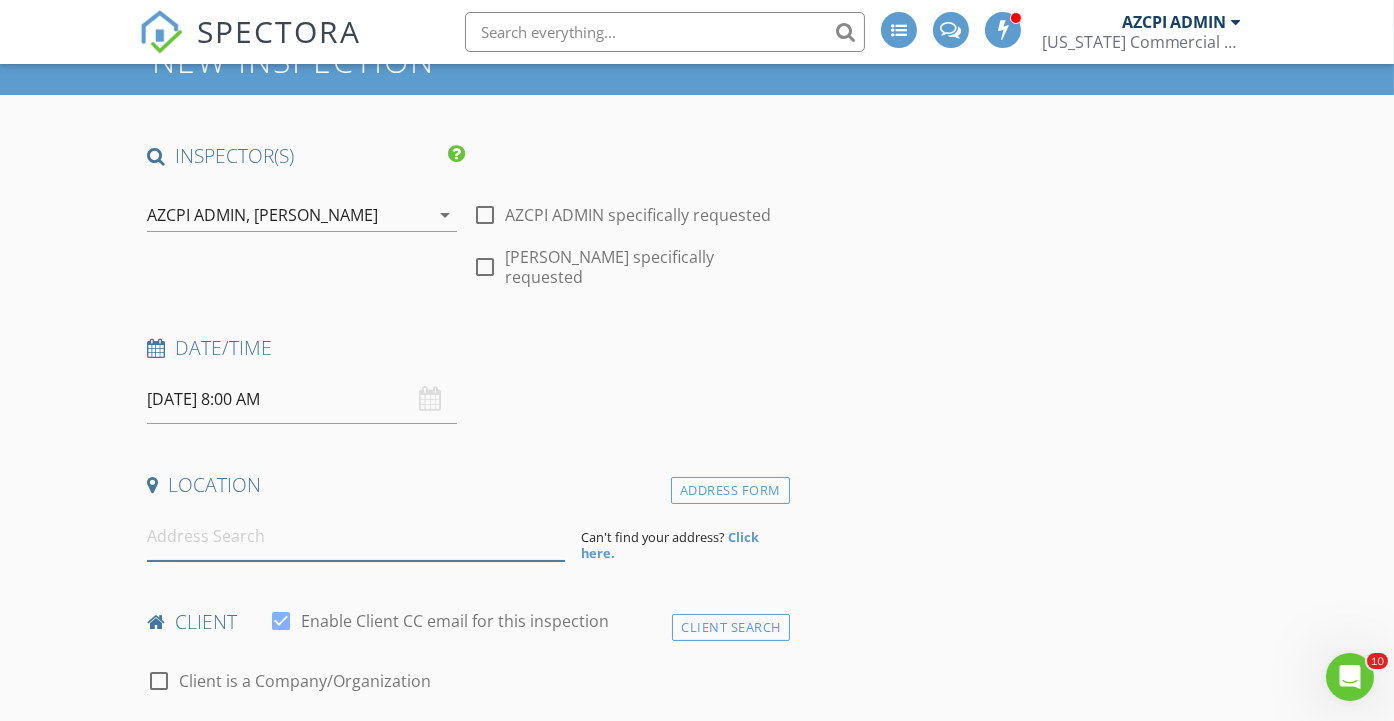 click at bounding box center [356, 536] 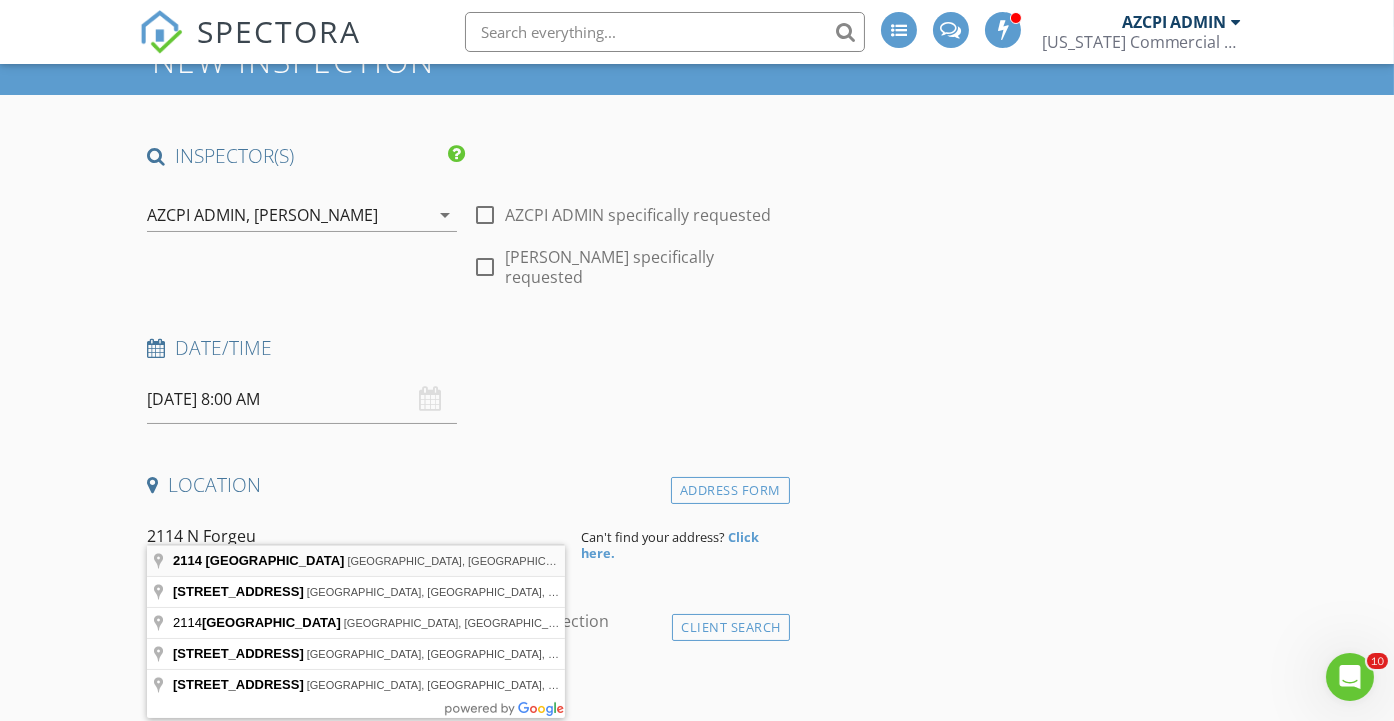 type on "2114 North Forgeus Avenue, Tucson, AZ, USA" 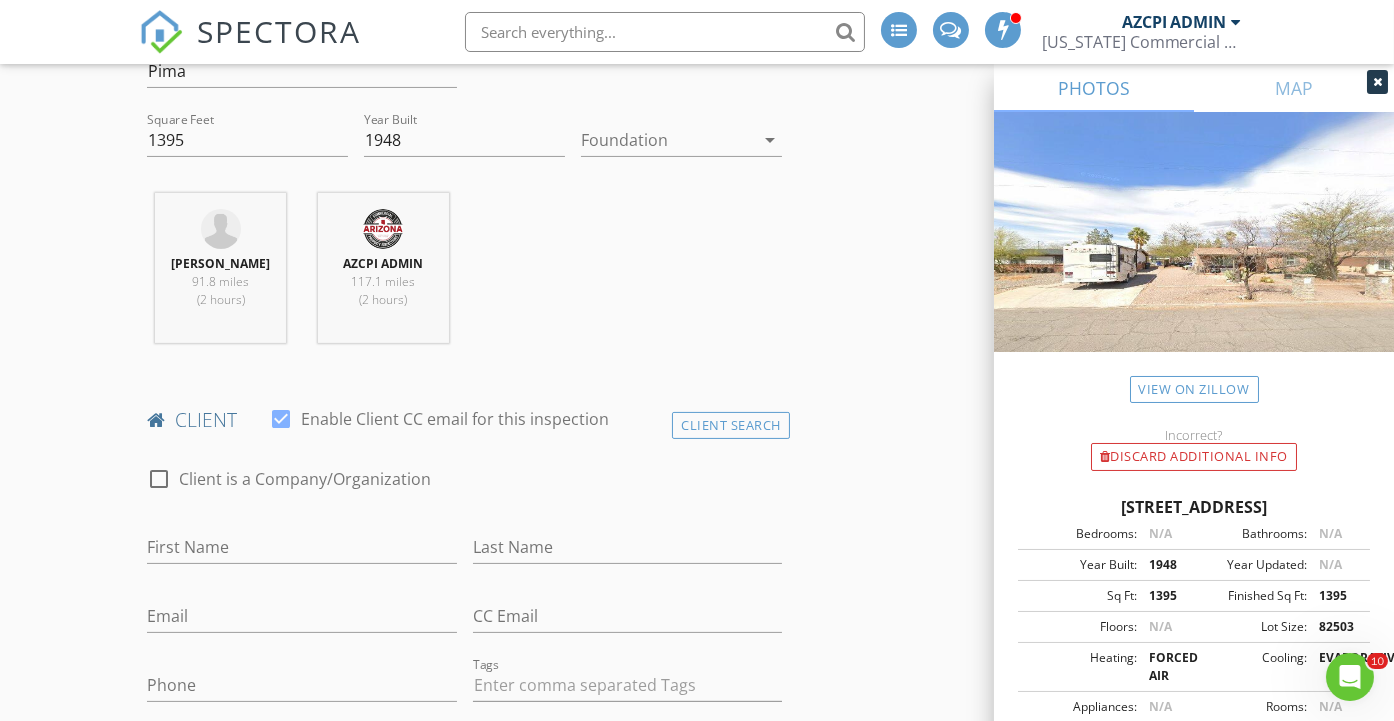 scroll, scrollTop: 555, scrollLeft: 0, axis: vertical 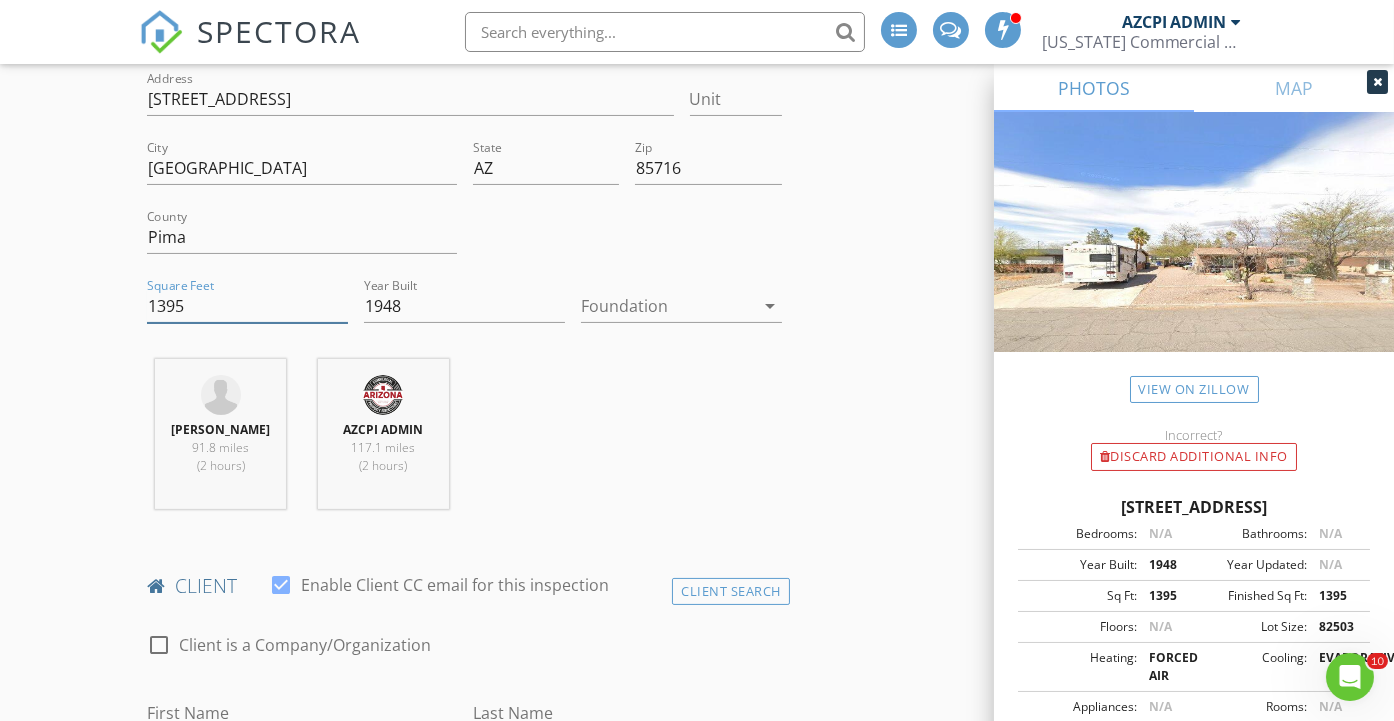 click on "1395" at bounding box center (247, 306) 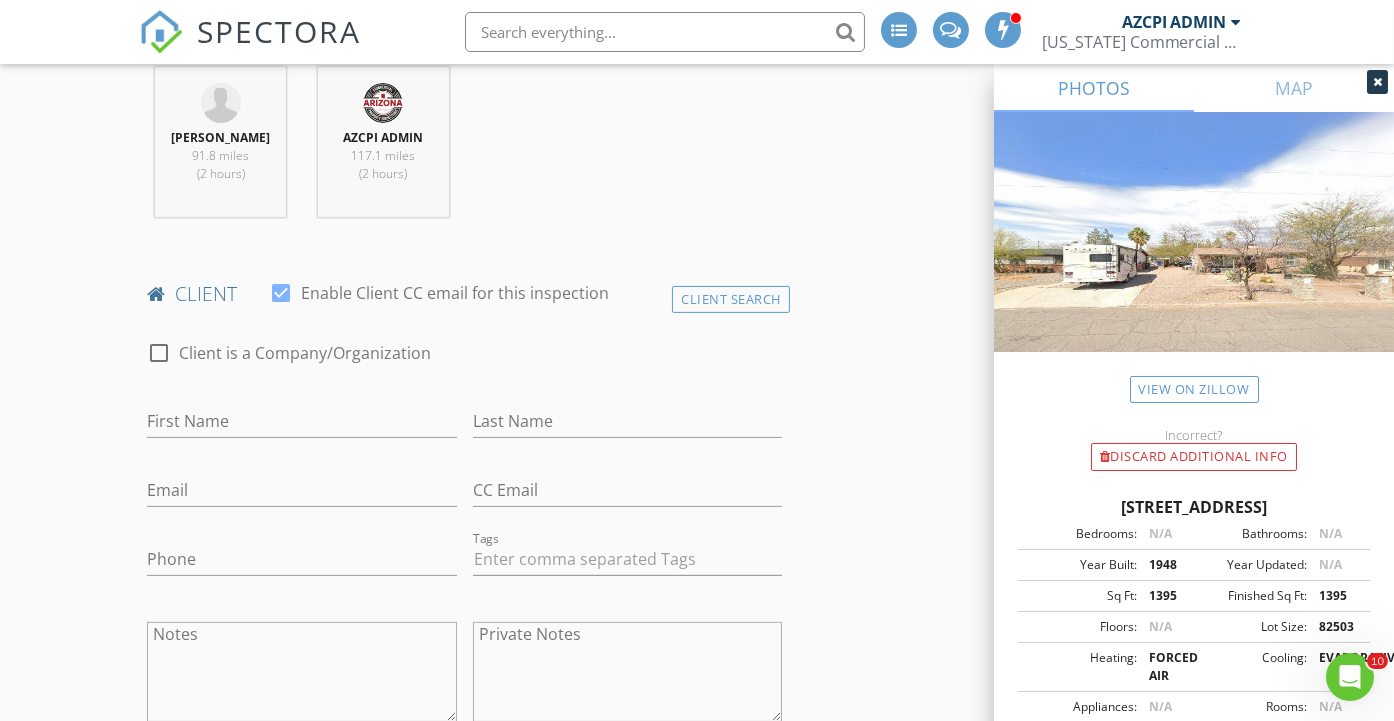 scroll, scrollTop: 888, scrollLeft: 0, axis: vertical 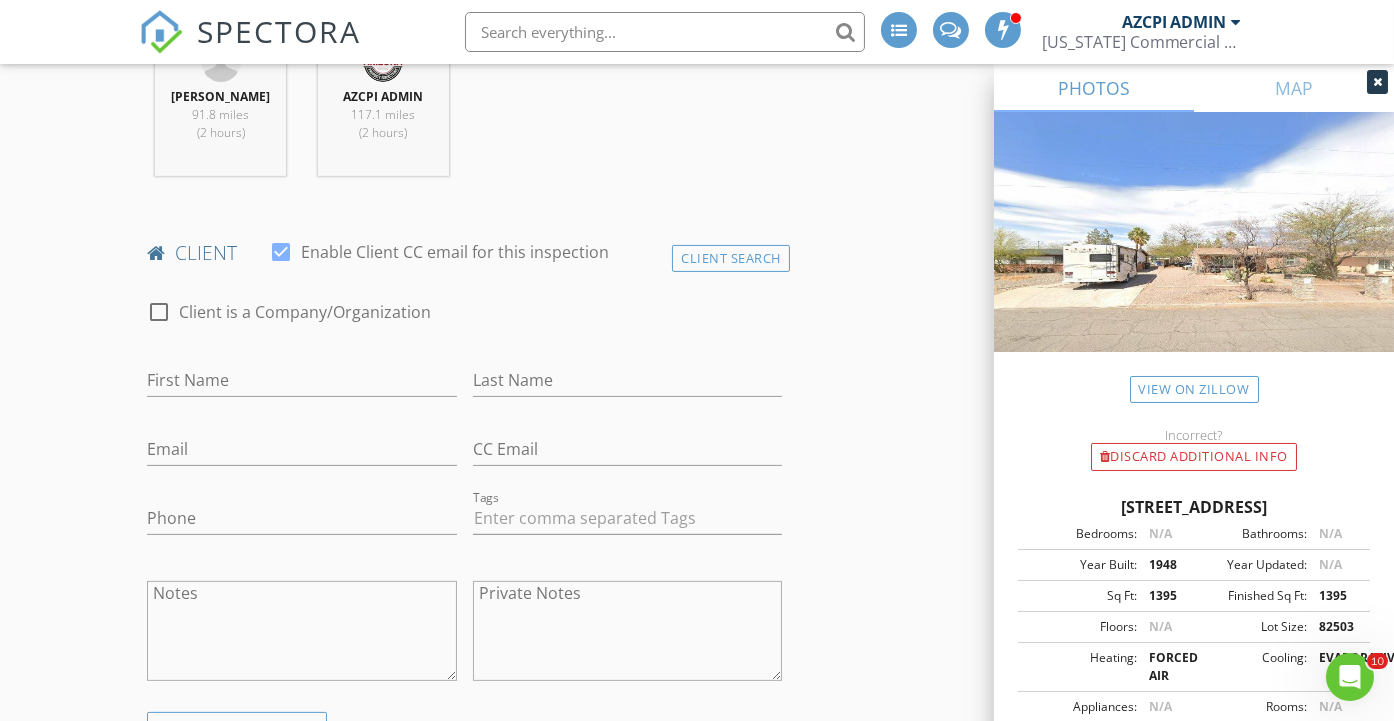 type on "14748" 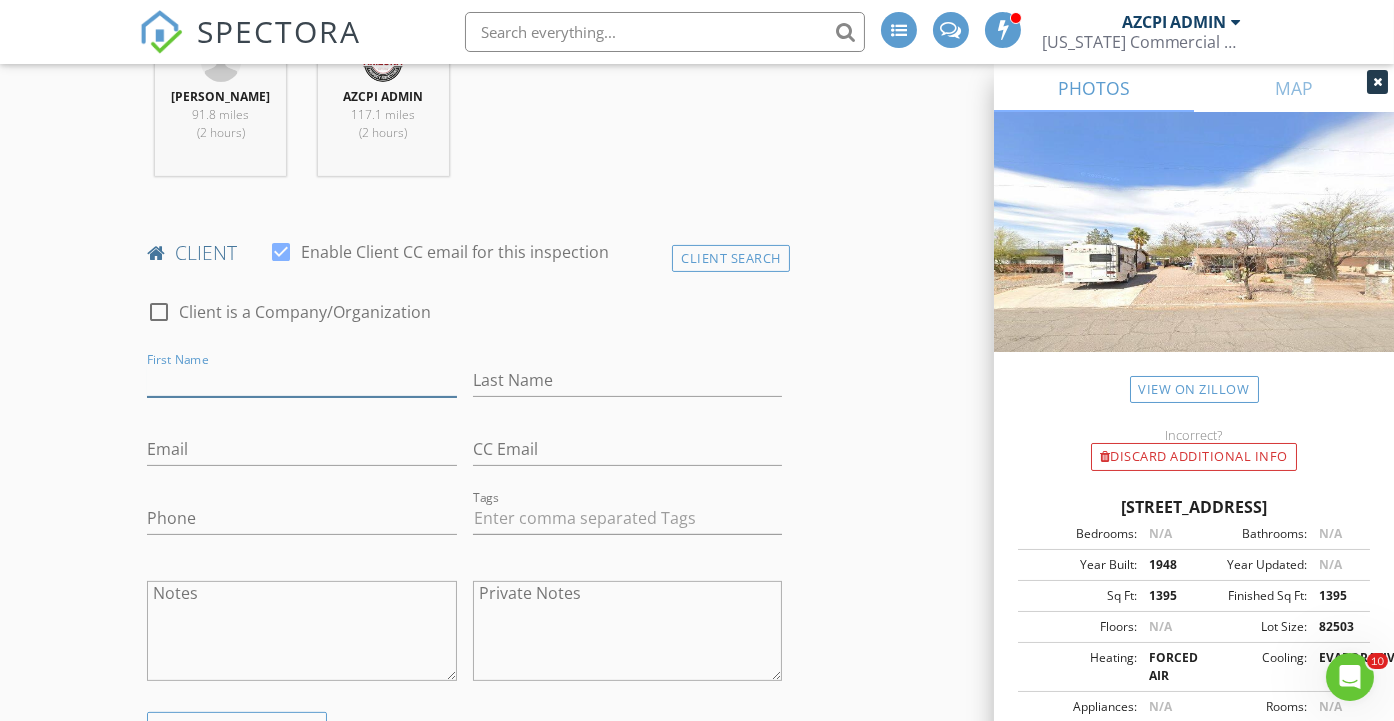 click on "First Name" at bounding box center [301, 380] 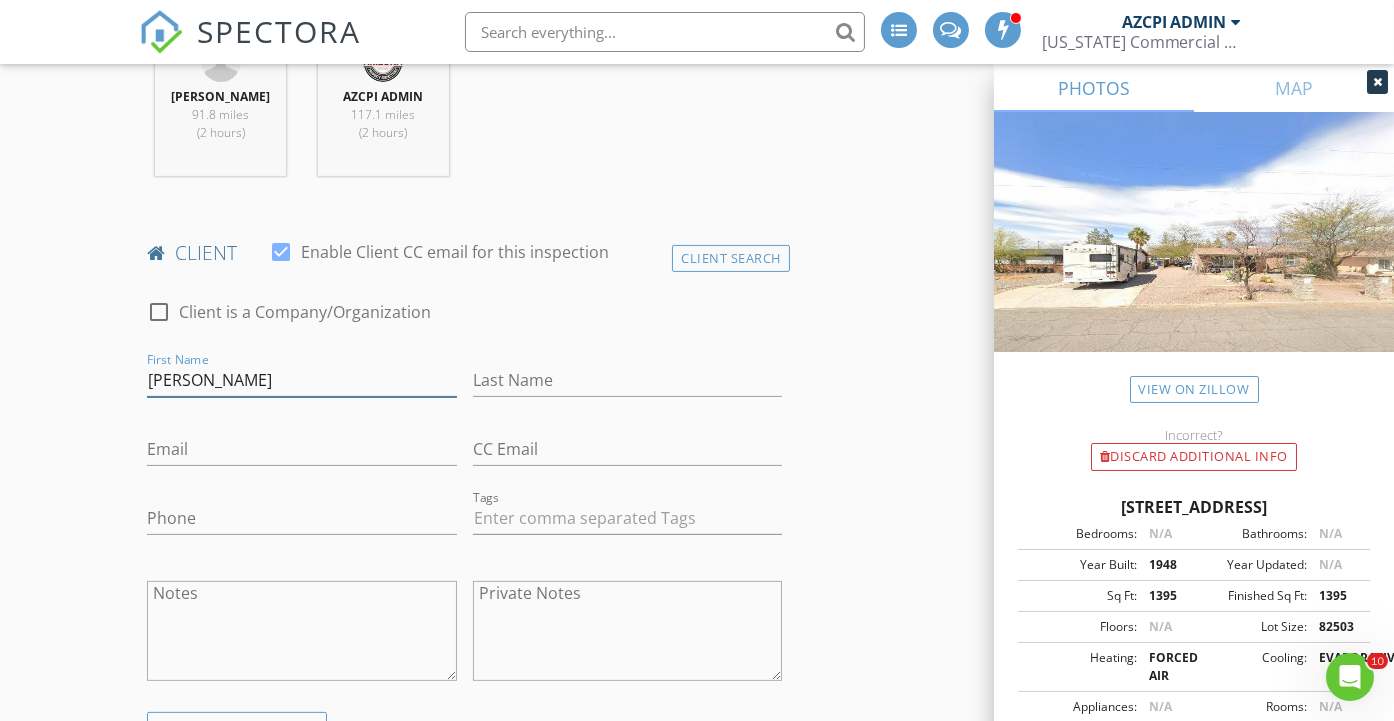 type on "Antoinette" 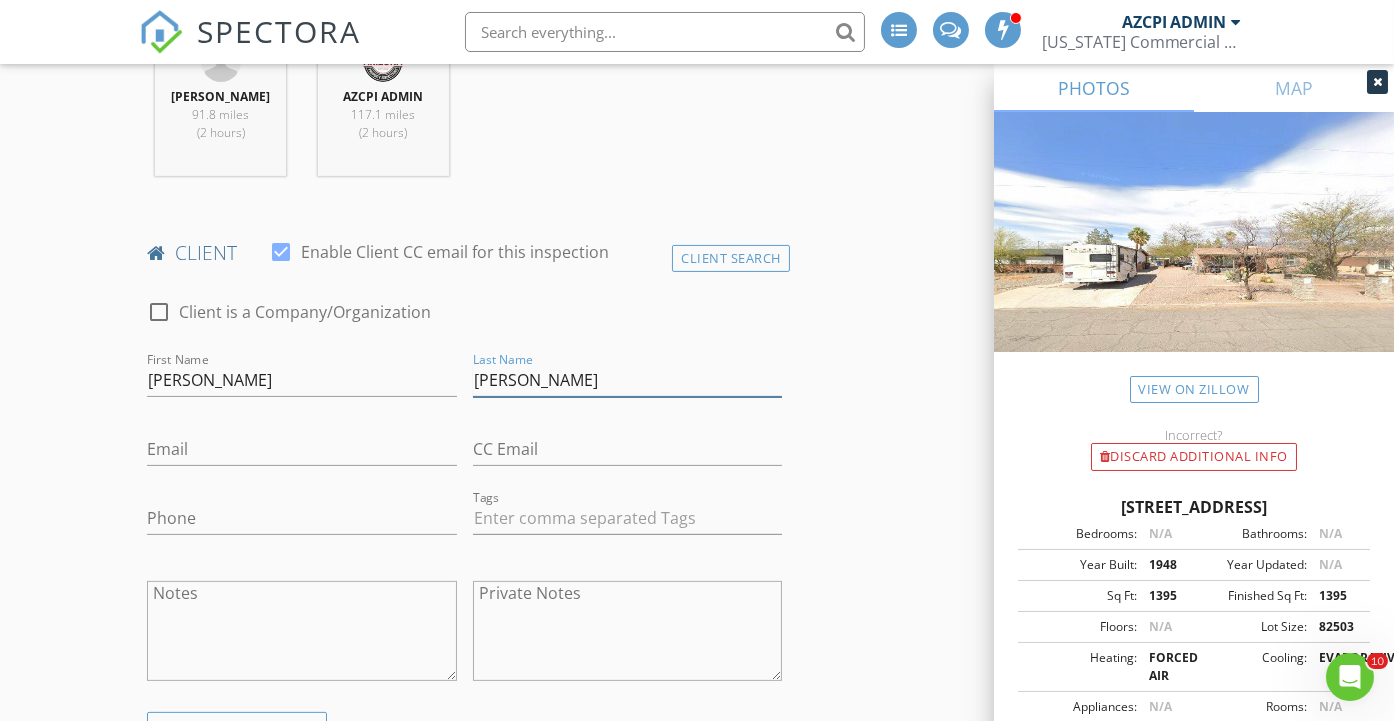 type on "Bruno" 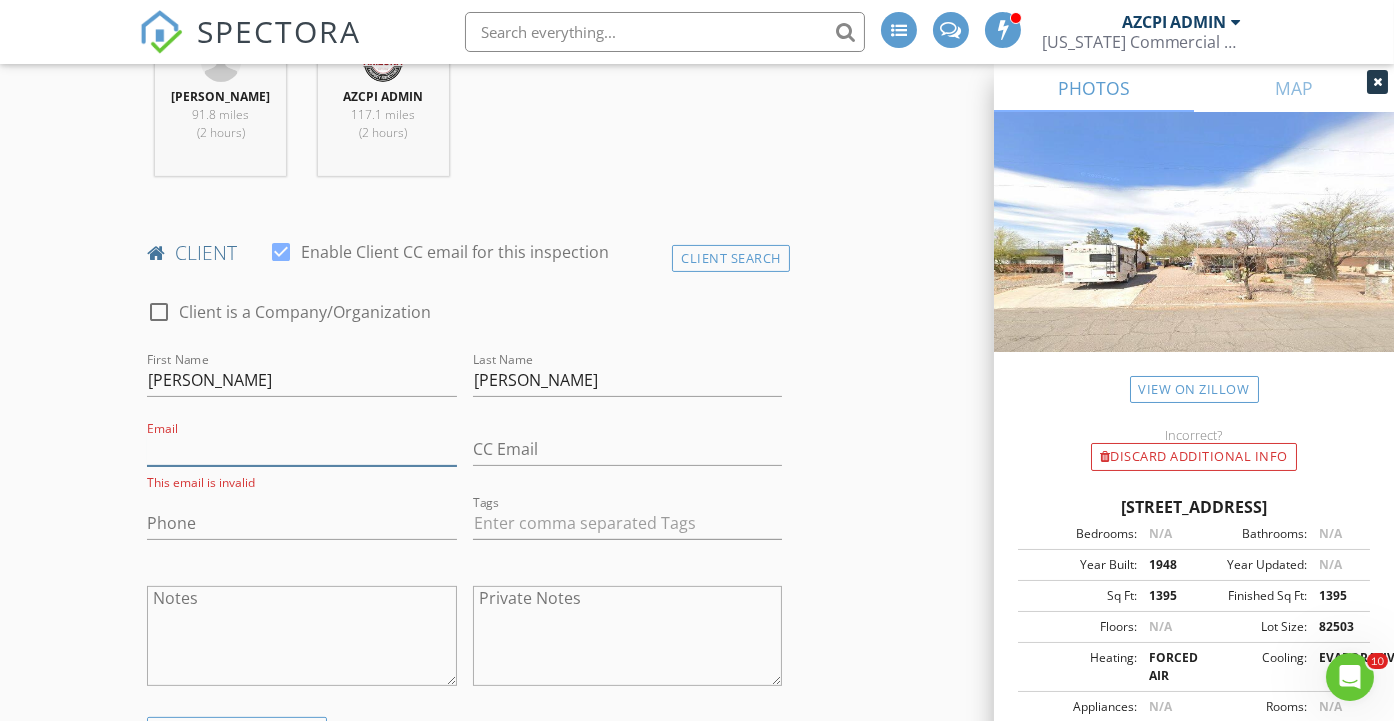 paste on "antoinettebrunonsa@gmail.com" 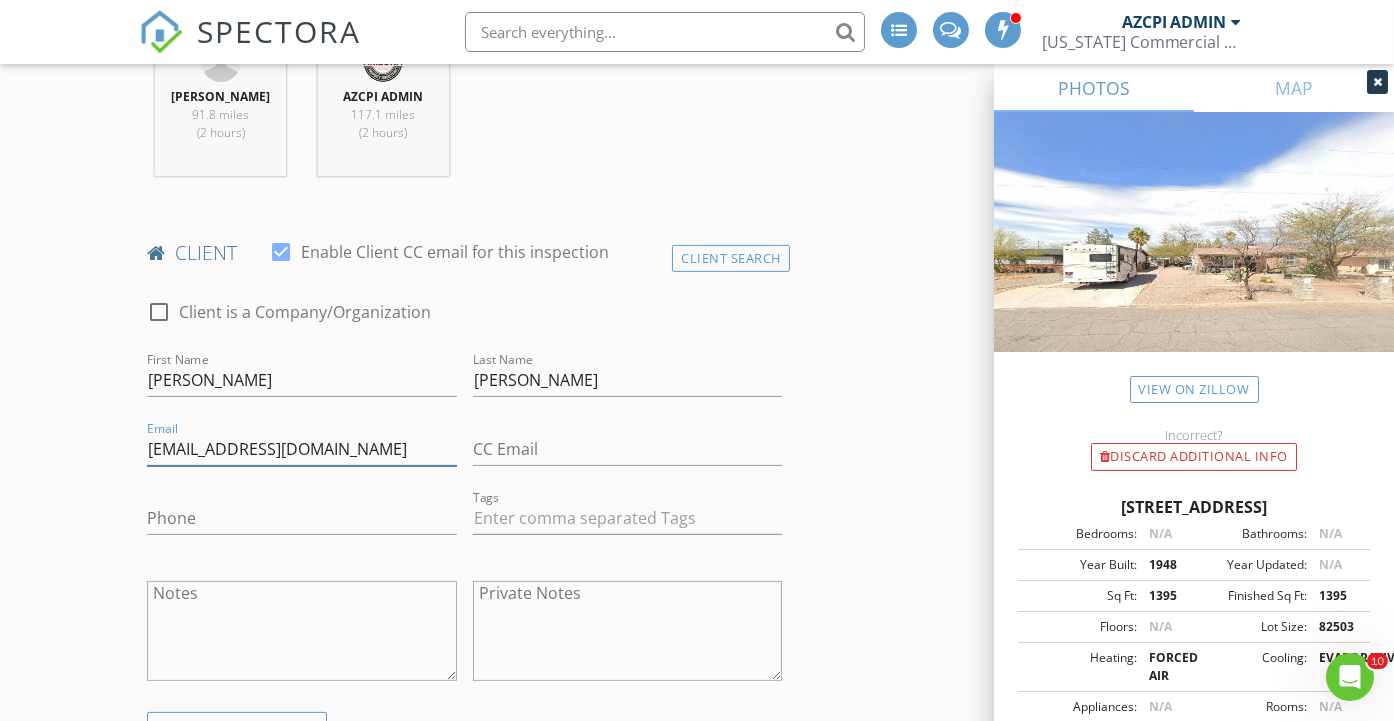 type on "antoinettebrunonsa@gmail.com" 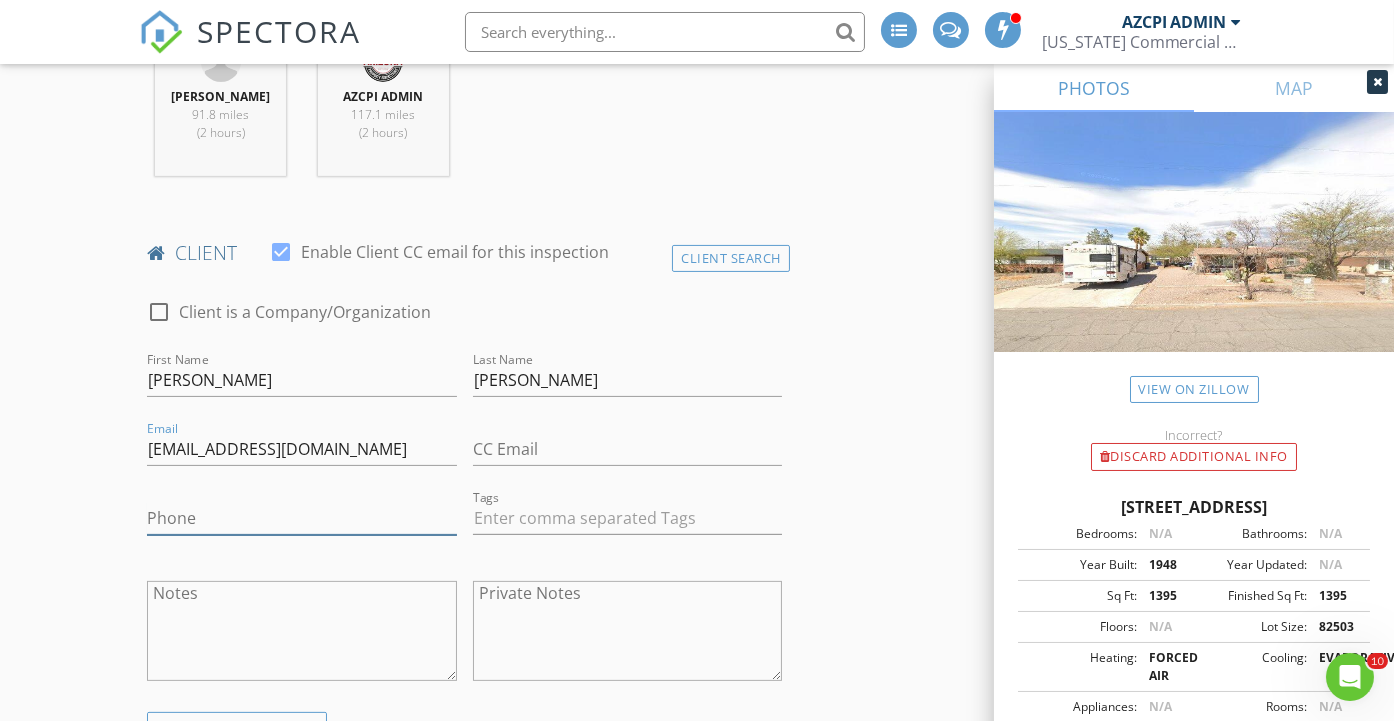 click on "Phone" at bounding box center (301, 518) 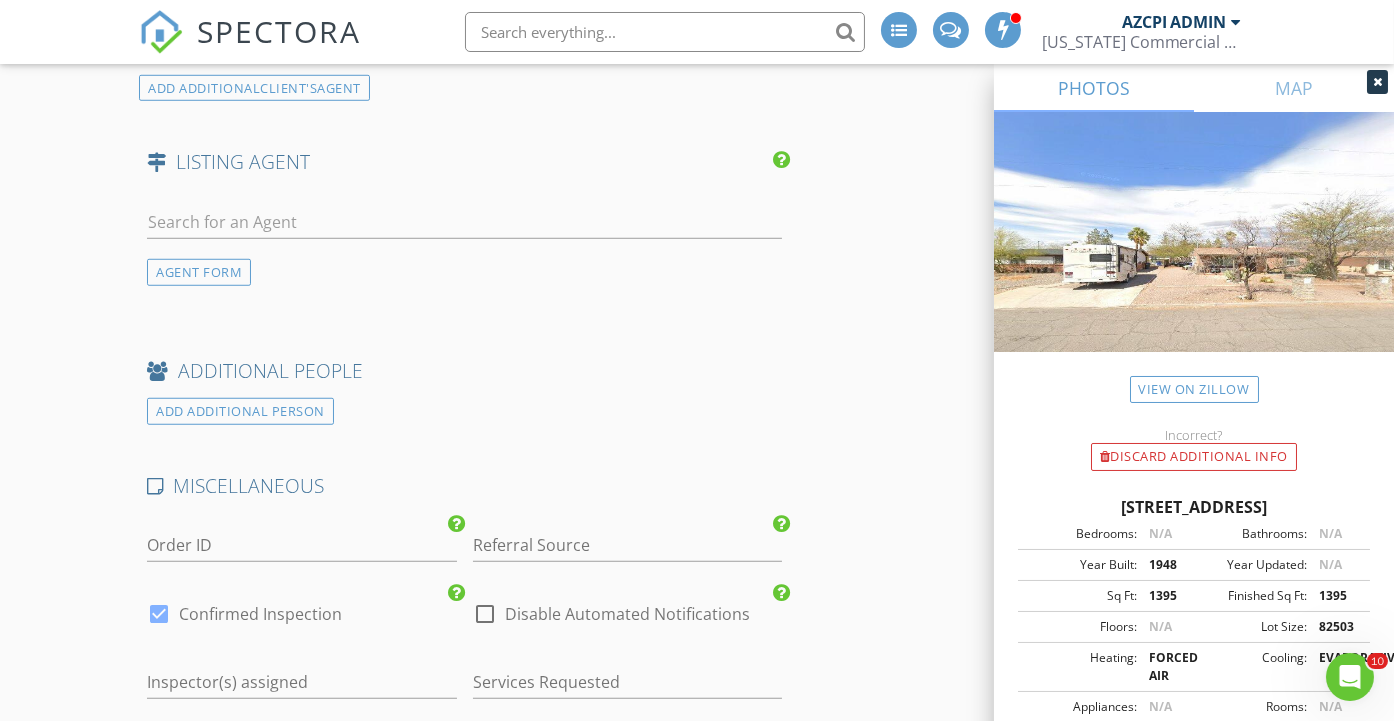 scroll, scrollTop: 2555, scrollLeft: 0, axis: vertical 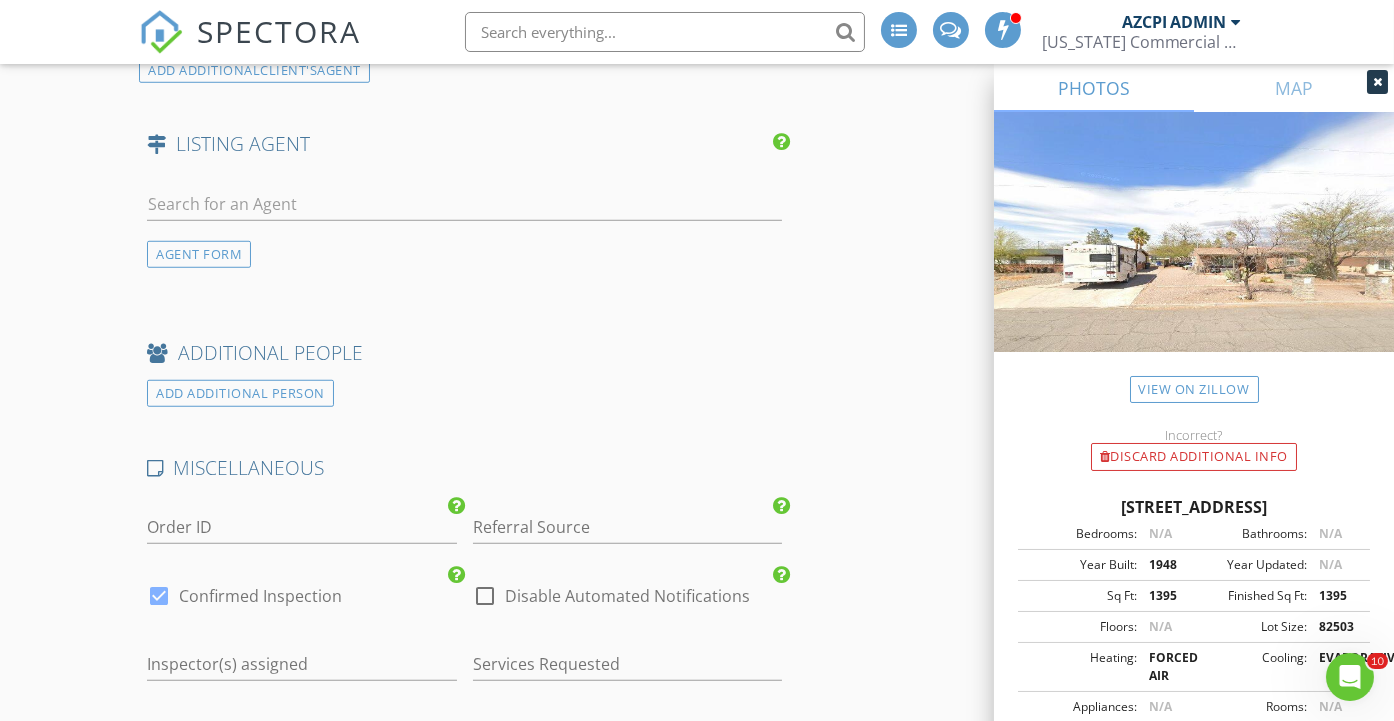 type on "619-277-1962" 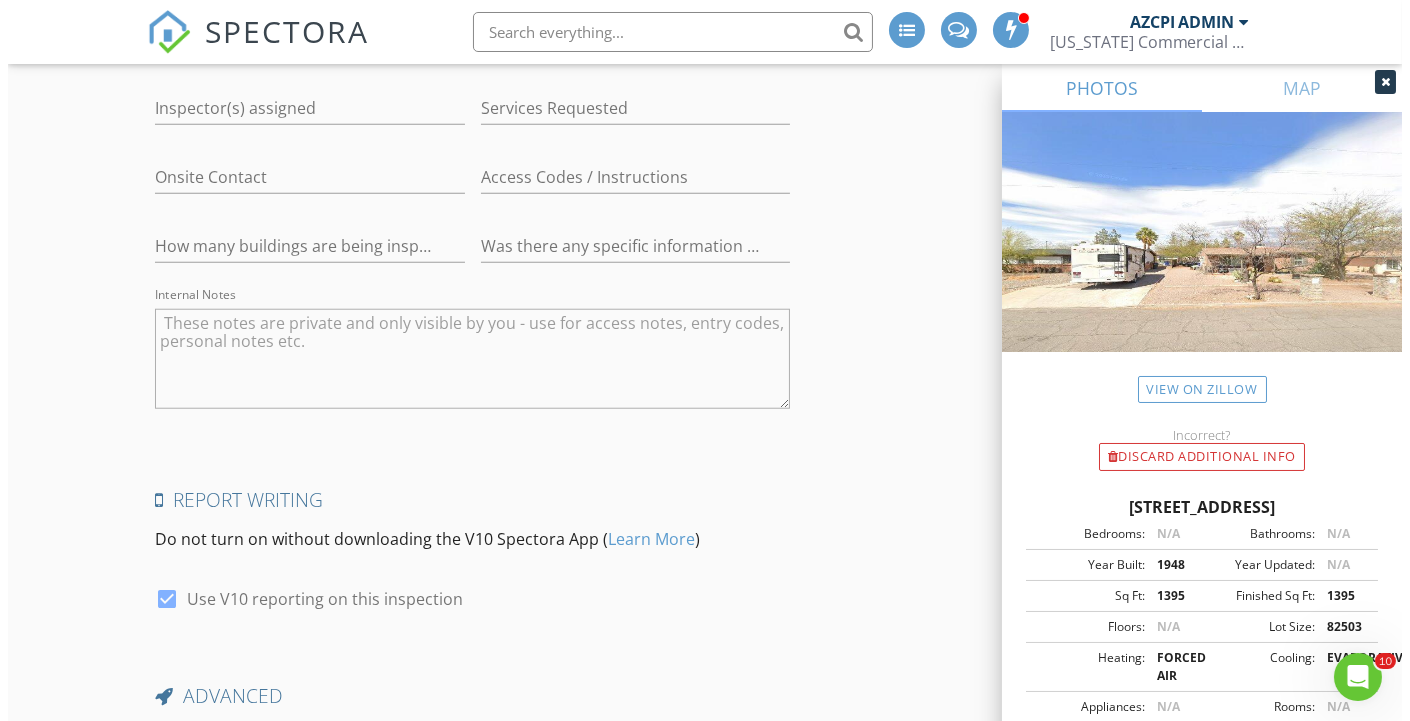 scroll, scrollTop: 3278, scrollLeft: 0, axis: vertical 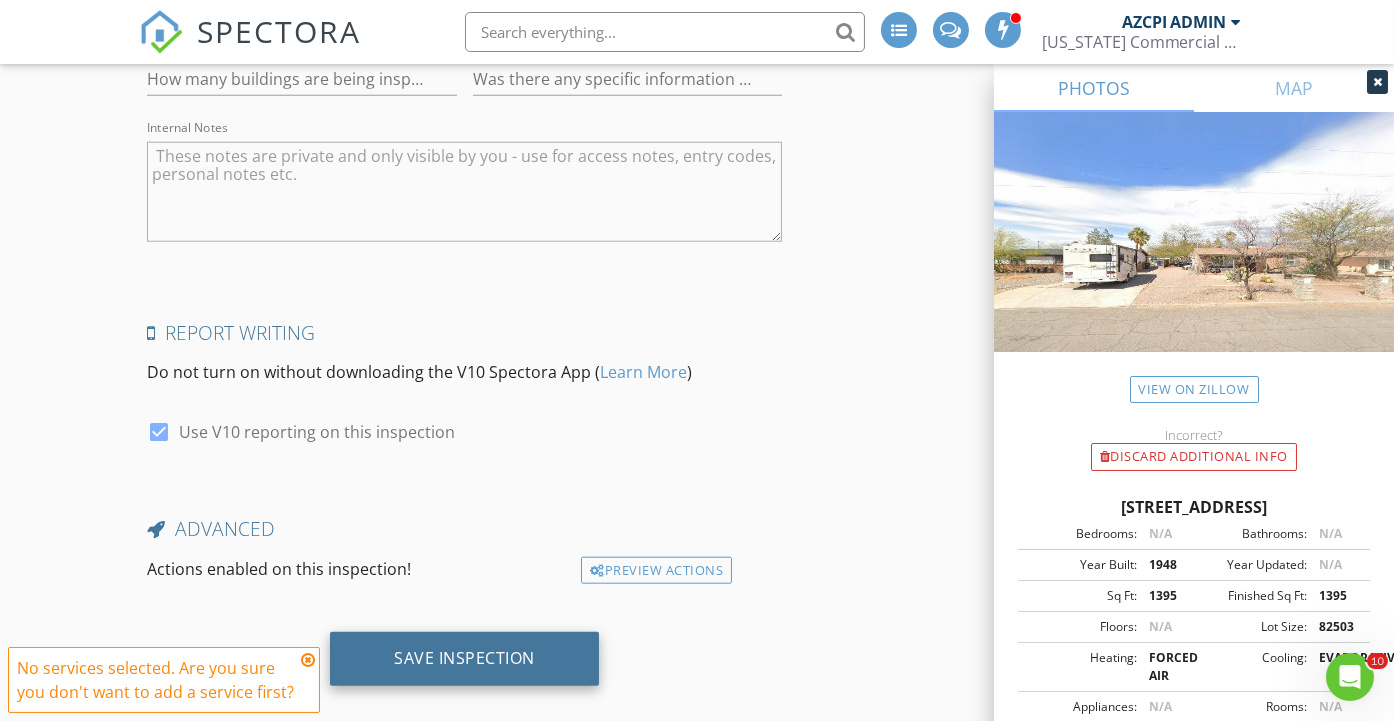 click on "Save Inspection" at bounding box center [464, 658] 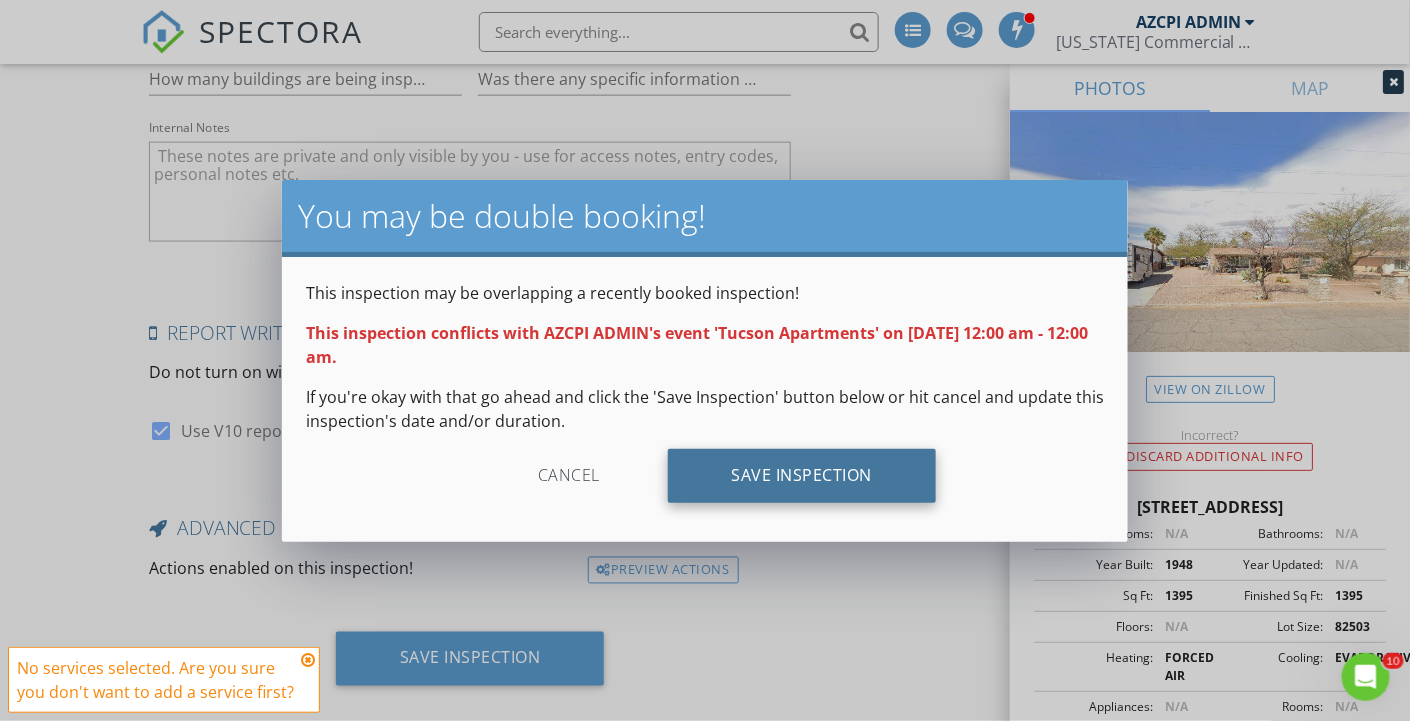click on "Save Inspection" at bounding box center [802, 476] 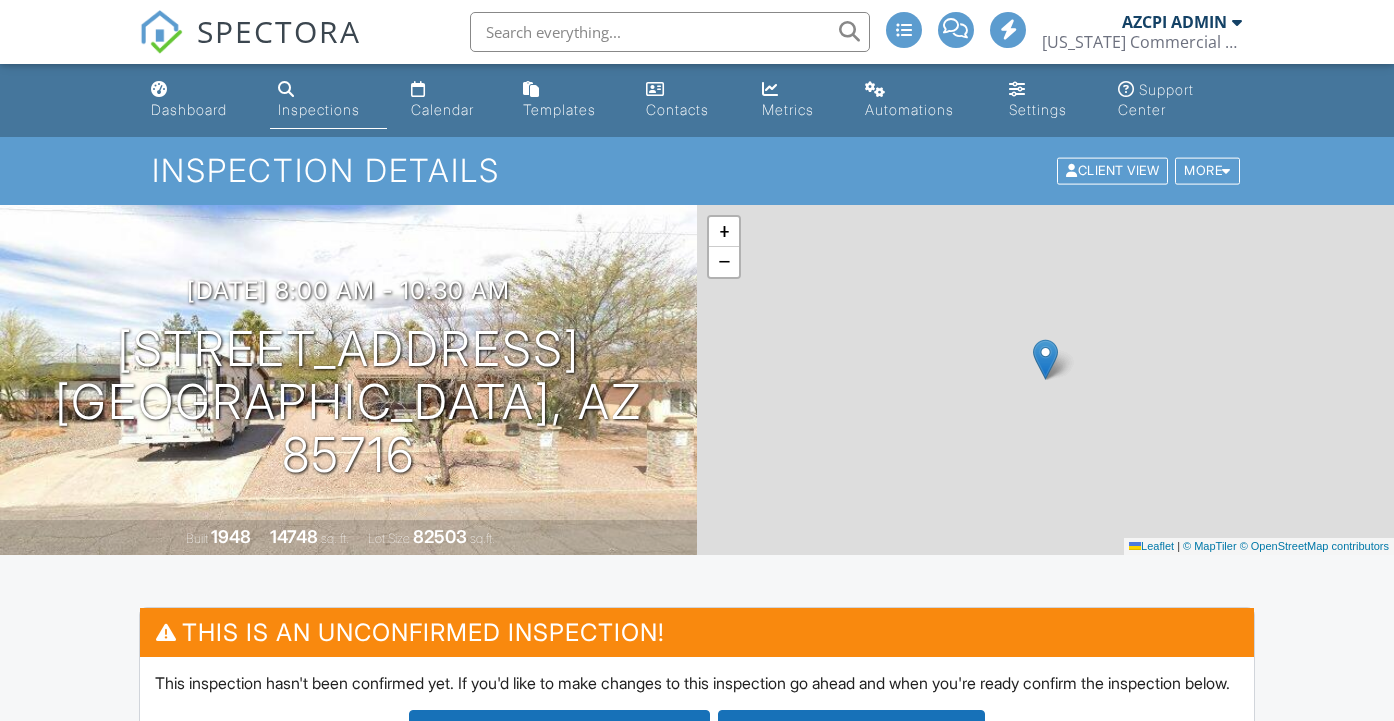 scroll, scrollTop: 0, scrollLeft: 0, axis: both 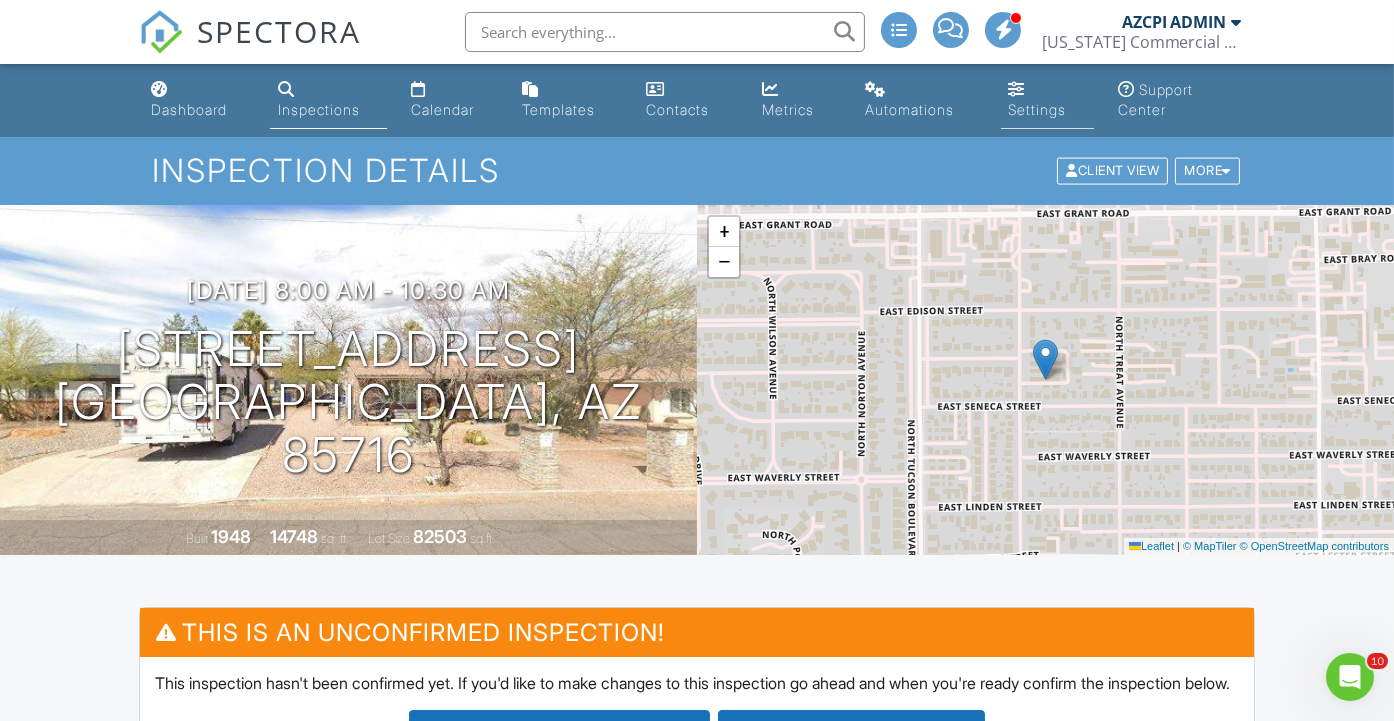 click on "Settings" at bounding box center [1038, 109] 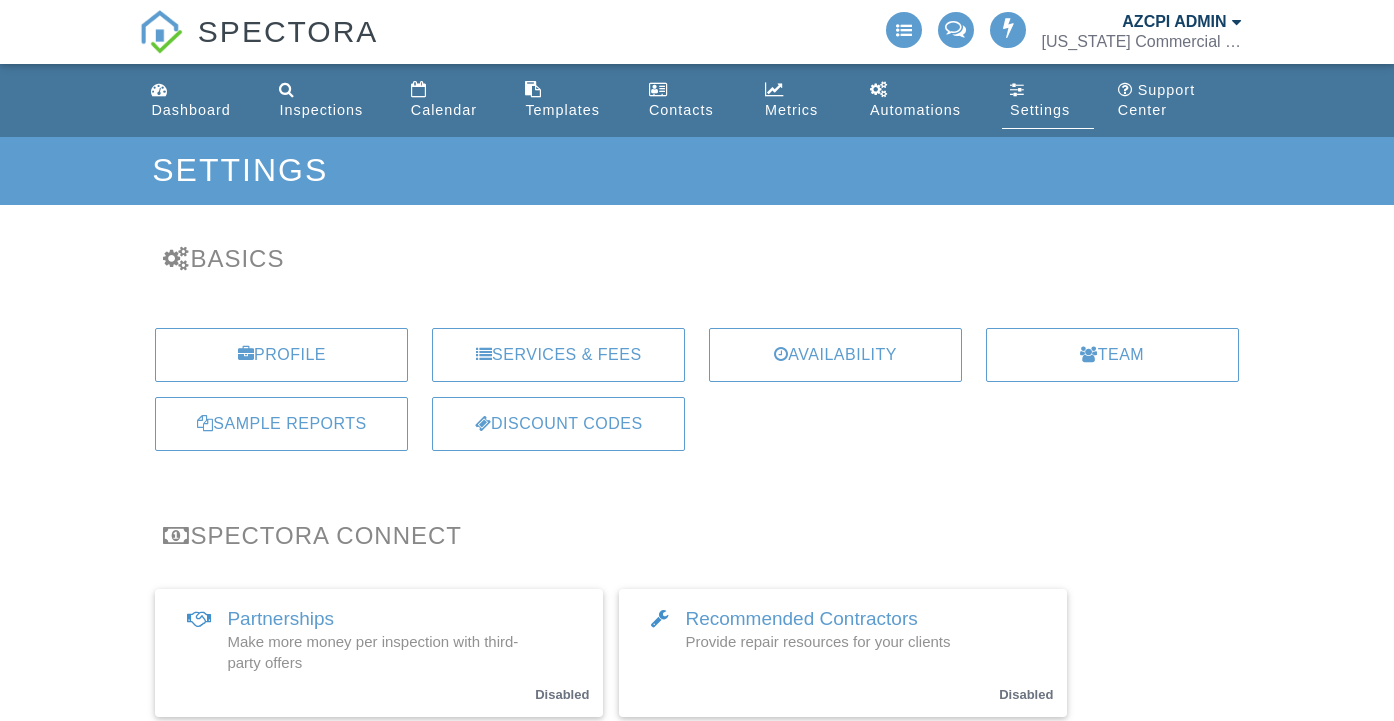 scroll, scrollTop: 0, scrollLeft: 0, axis: both 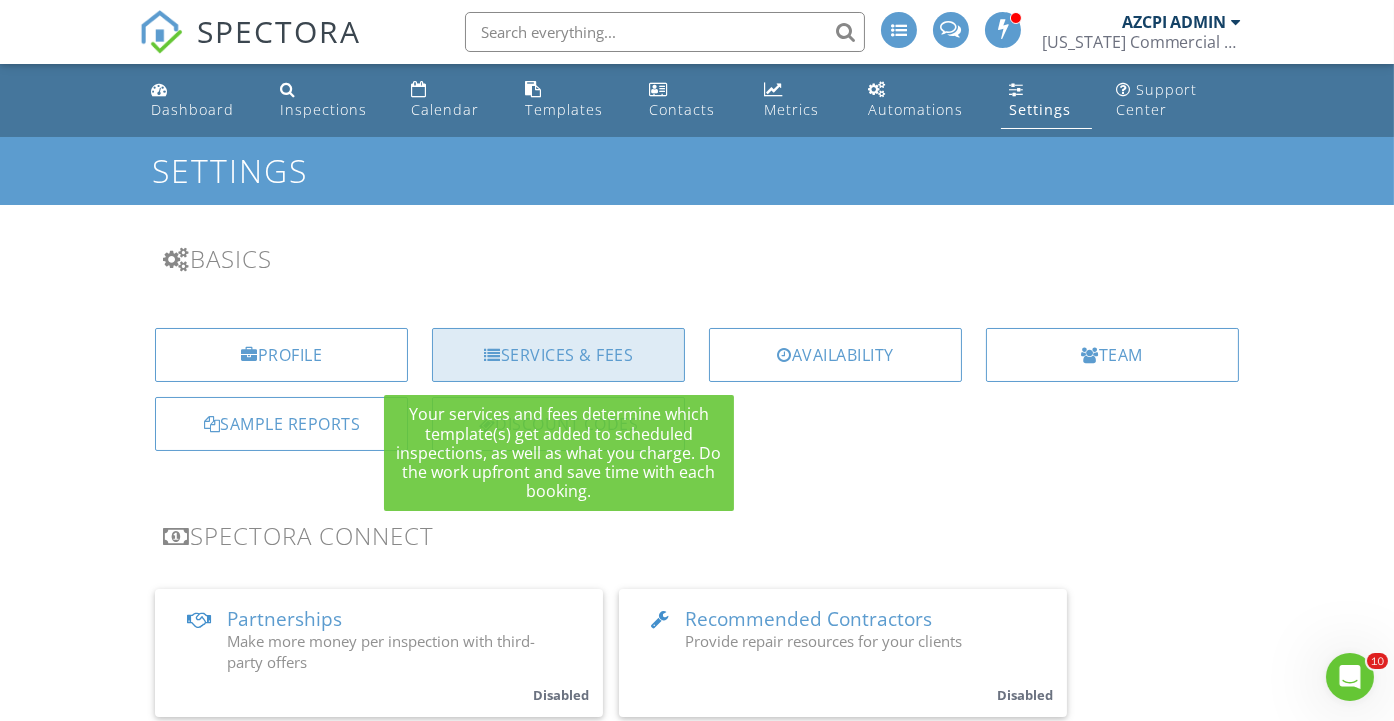 click on "Services & Fees" at bounding box center [558, 355] 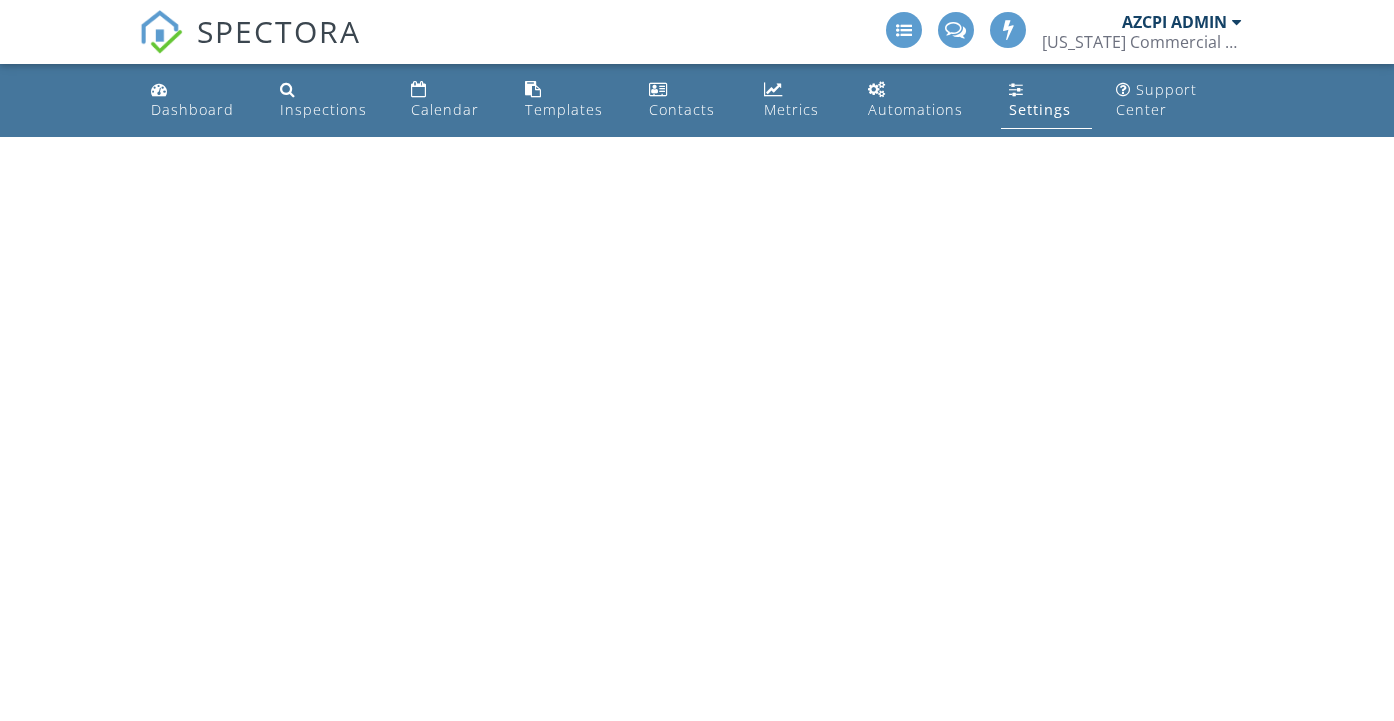 scroll, scrollTop: 0, scrollLeft: 0, axis: both 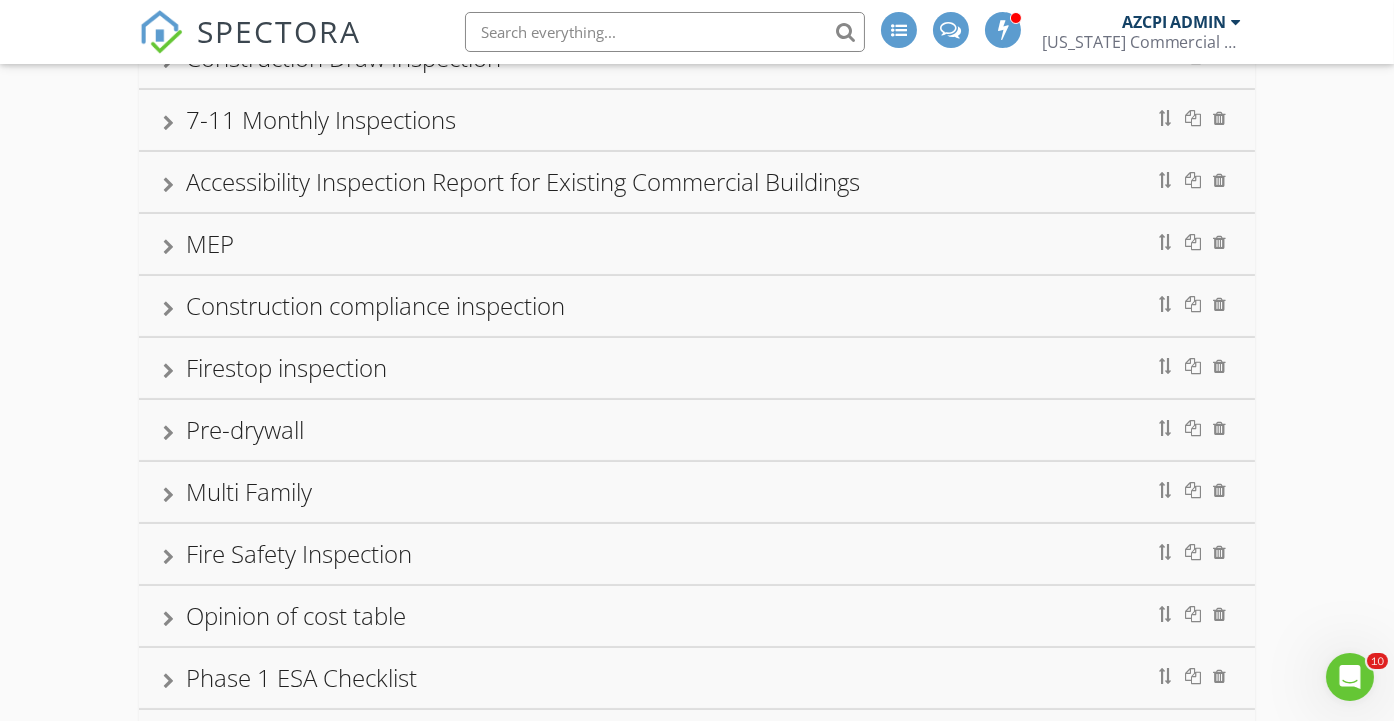 click on "Multi Family" at bounding box center [696, 492] 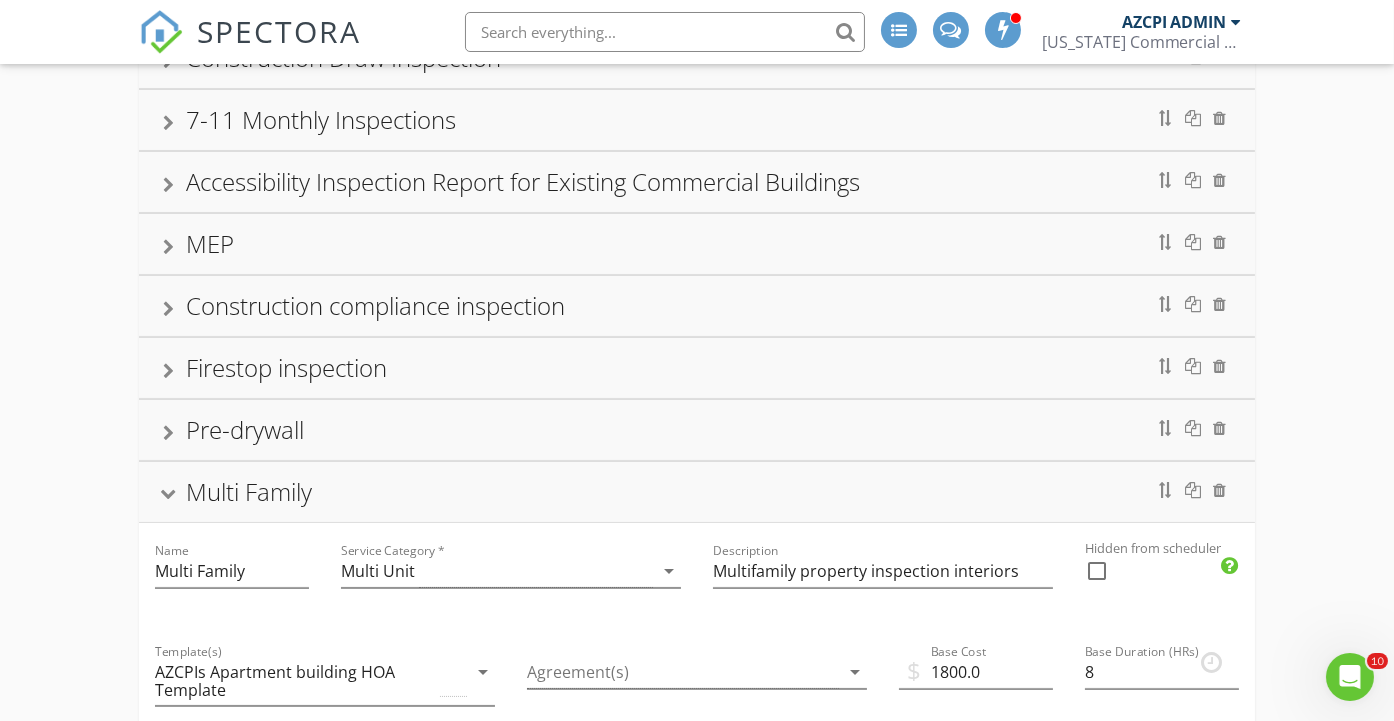 scroll, scrollTop: 444, scrollLeft: 0, axis: vertical 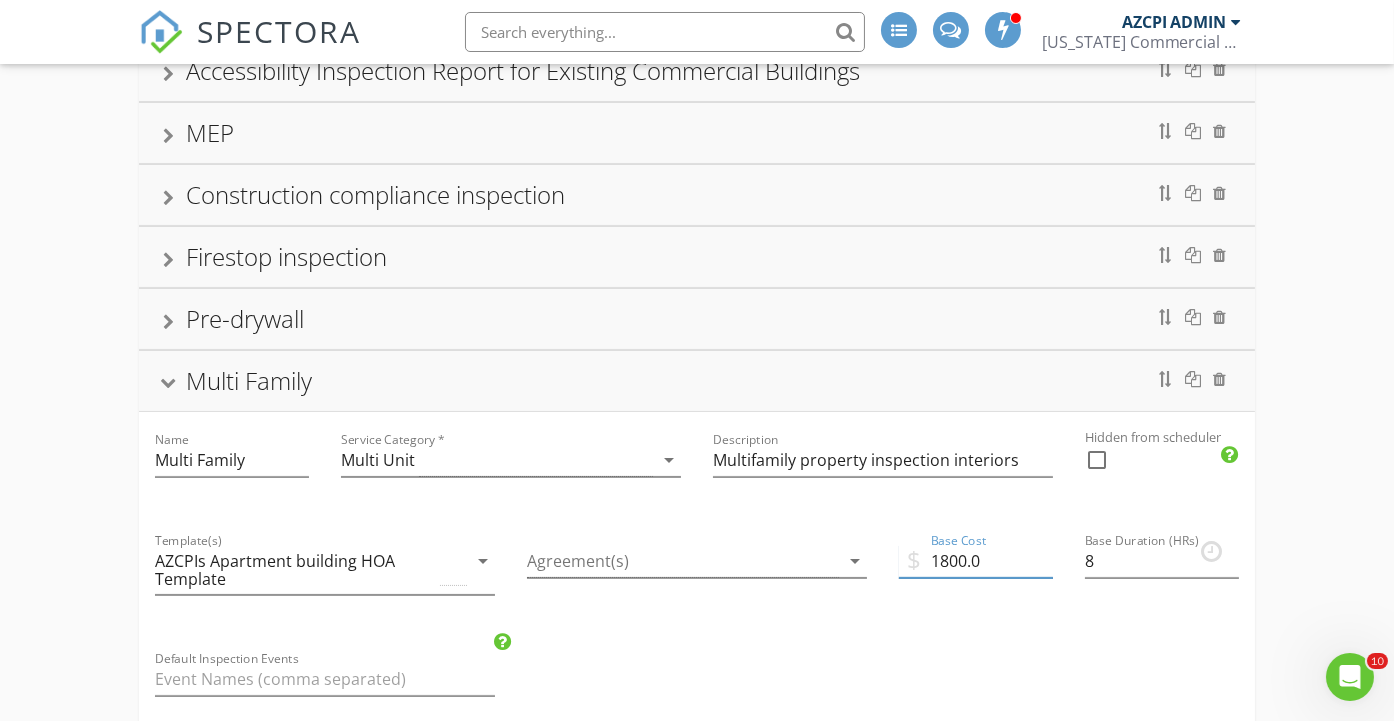 click on "1800.0" at bounding box center (976, 561) 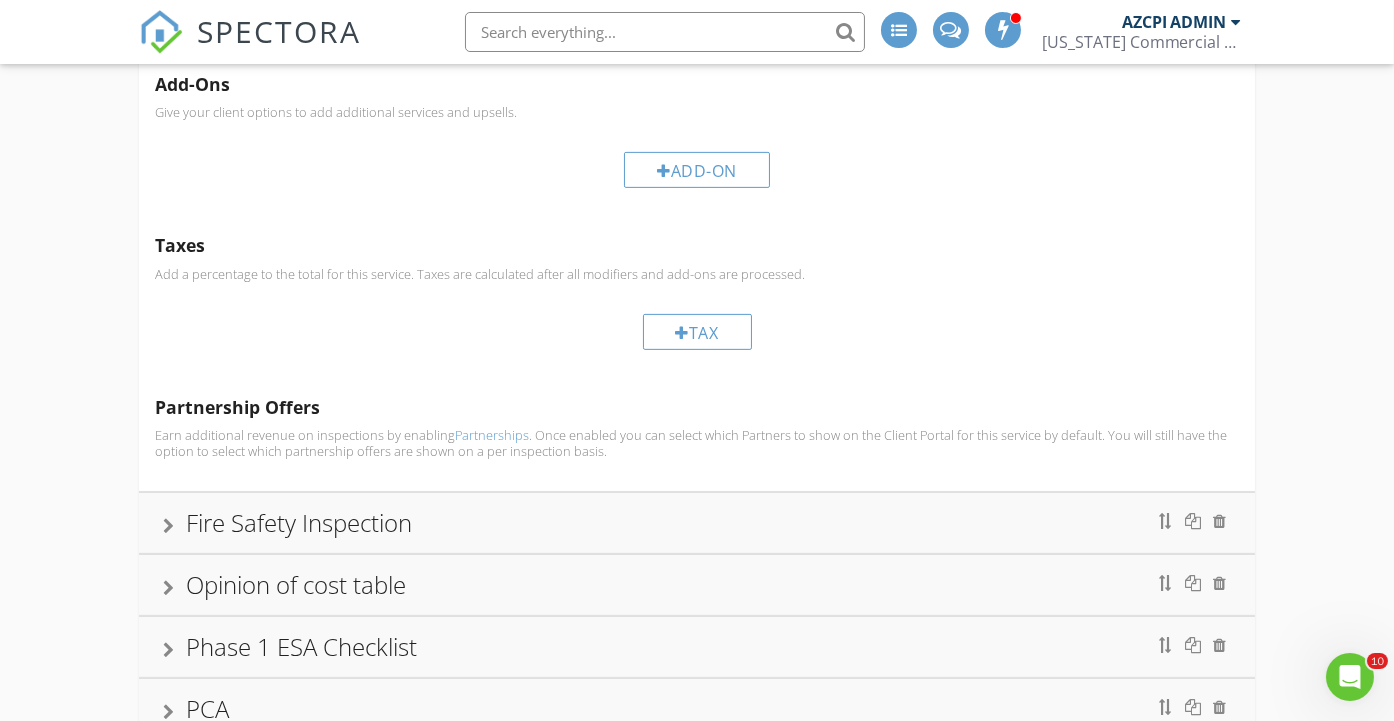 scroll, scrollTop: 1333, scrollLeft: 0, axis: vertical 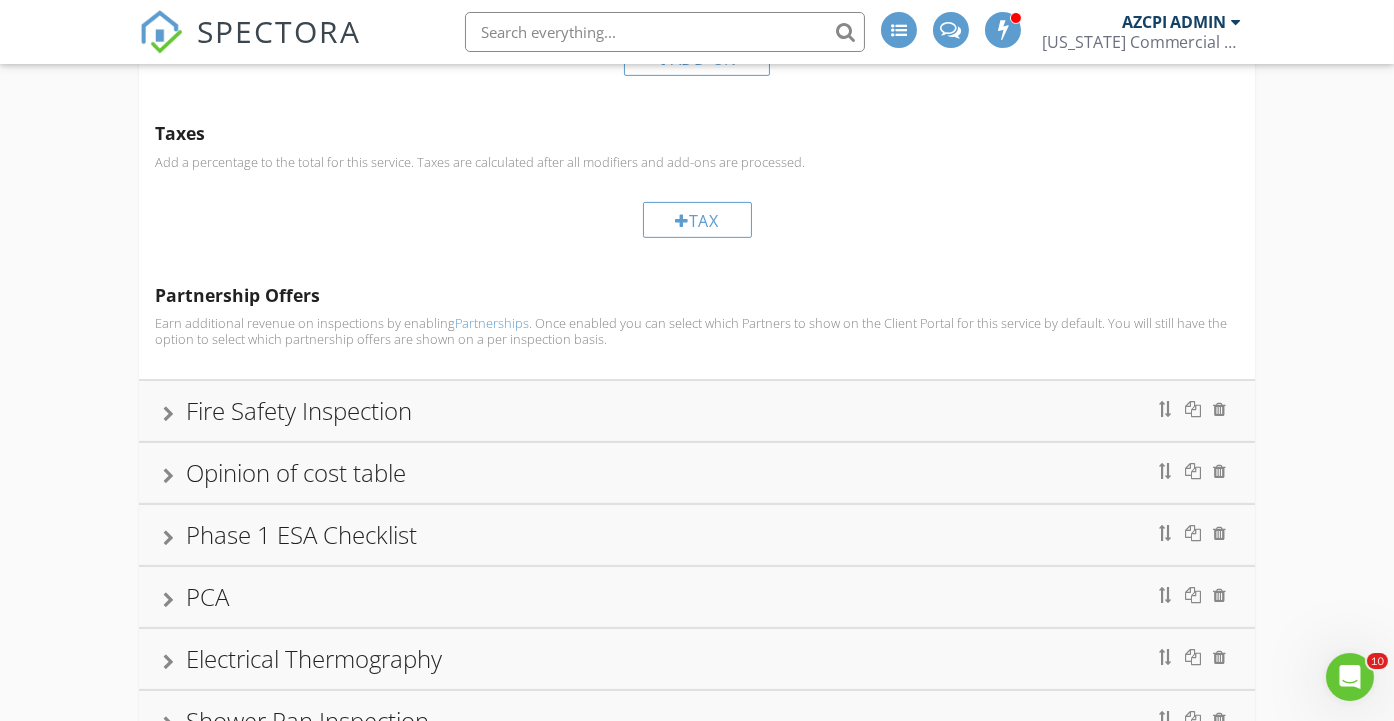 type on "2299.0" 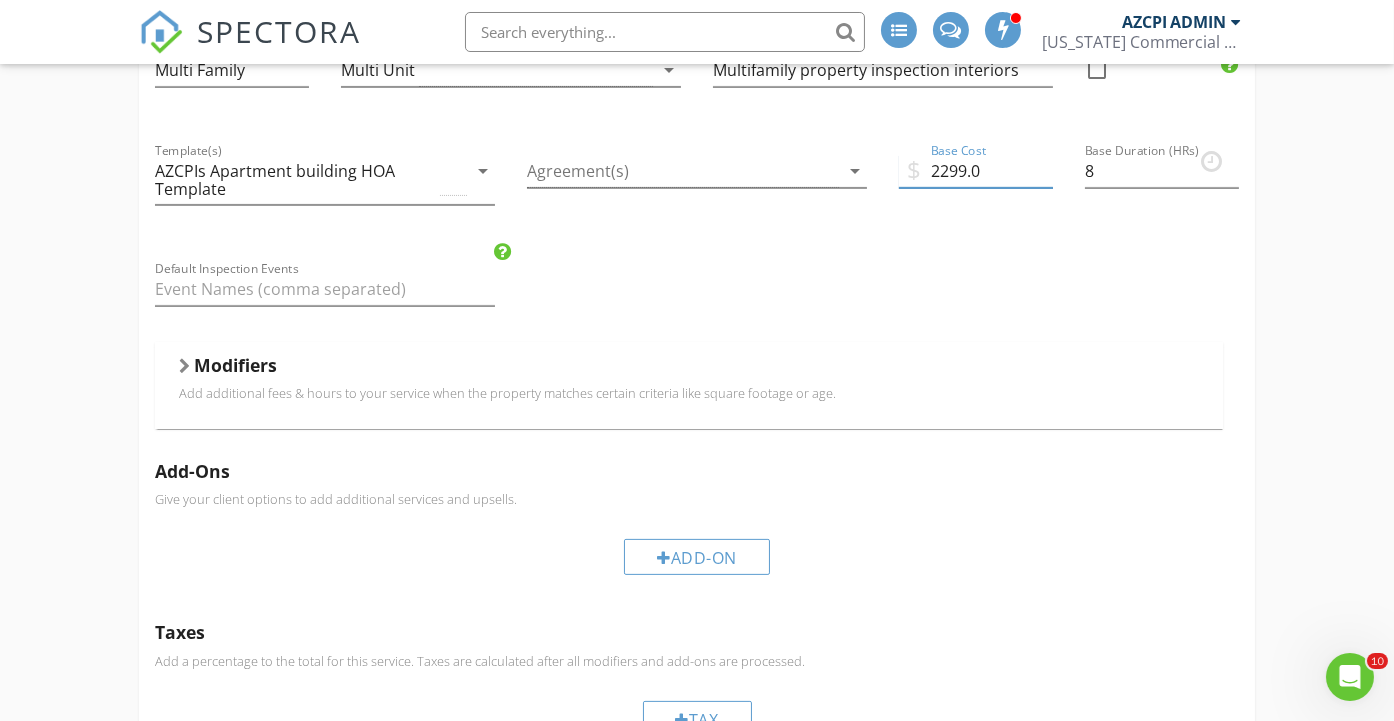 scroll, scrollTop: 723, scrollLeft: 0, axis: vertical 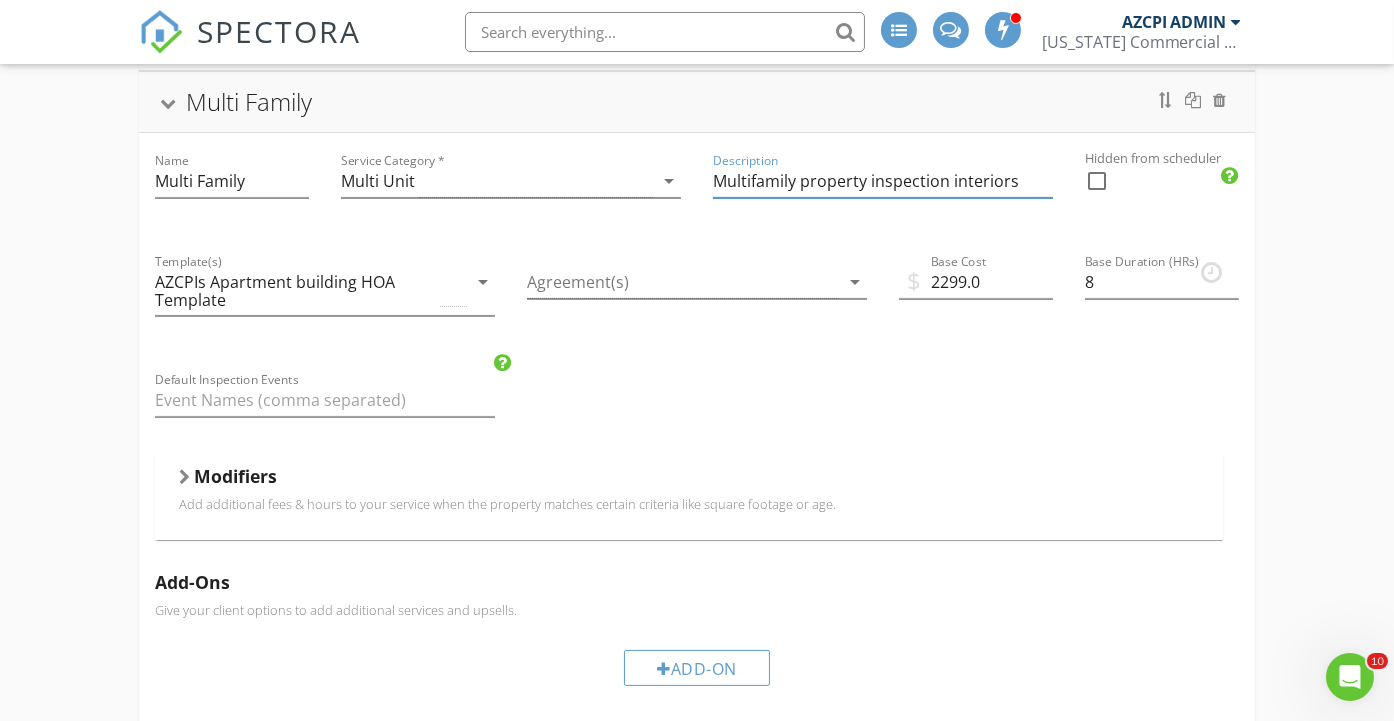 click on "Multifamily property inspection interiors" at bounding box center (883, 181) 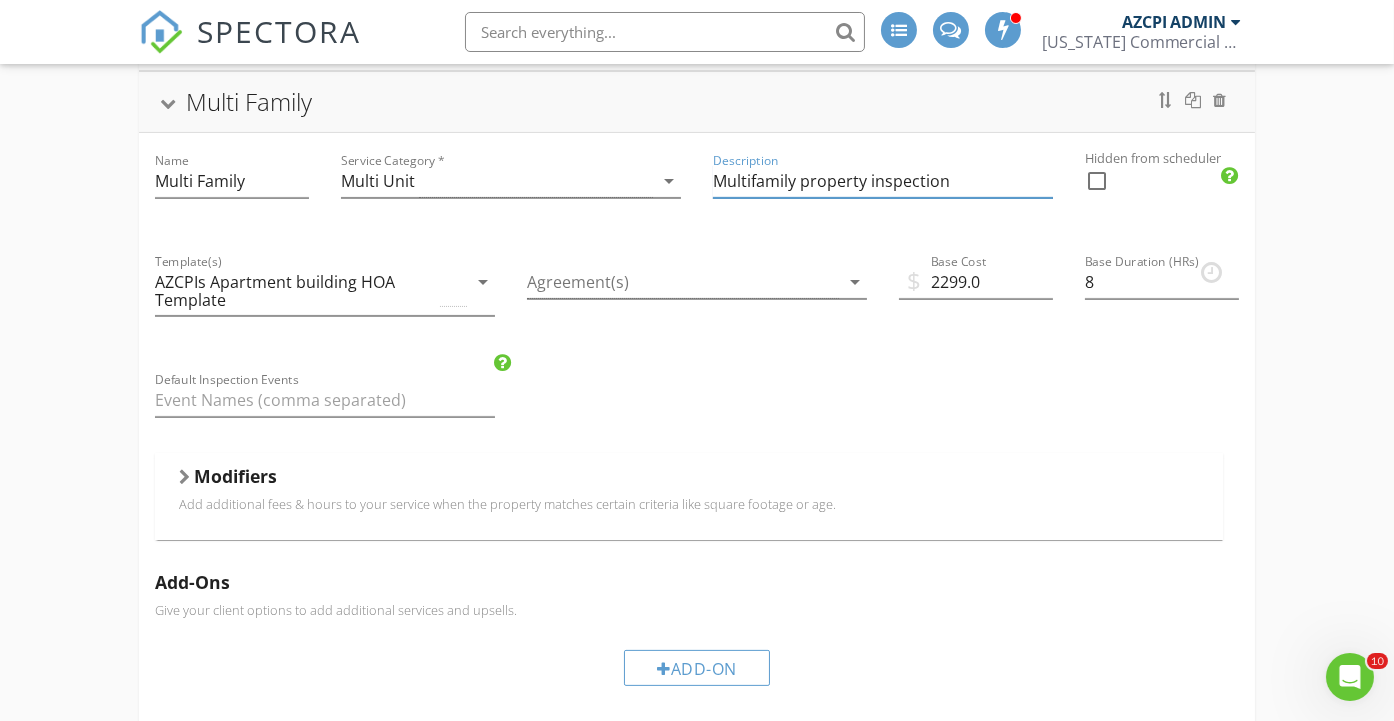 type on "Multifamily property inspection W/interiors" 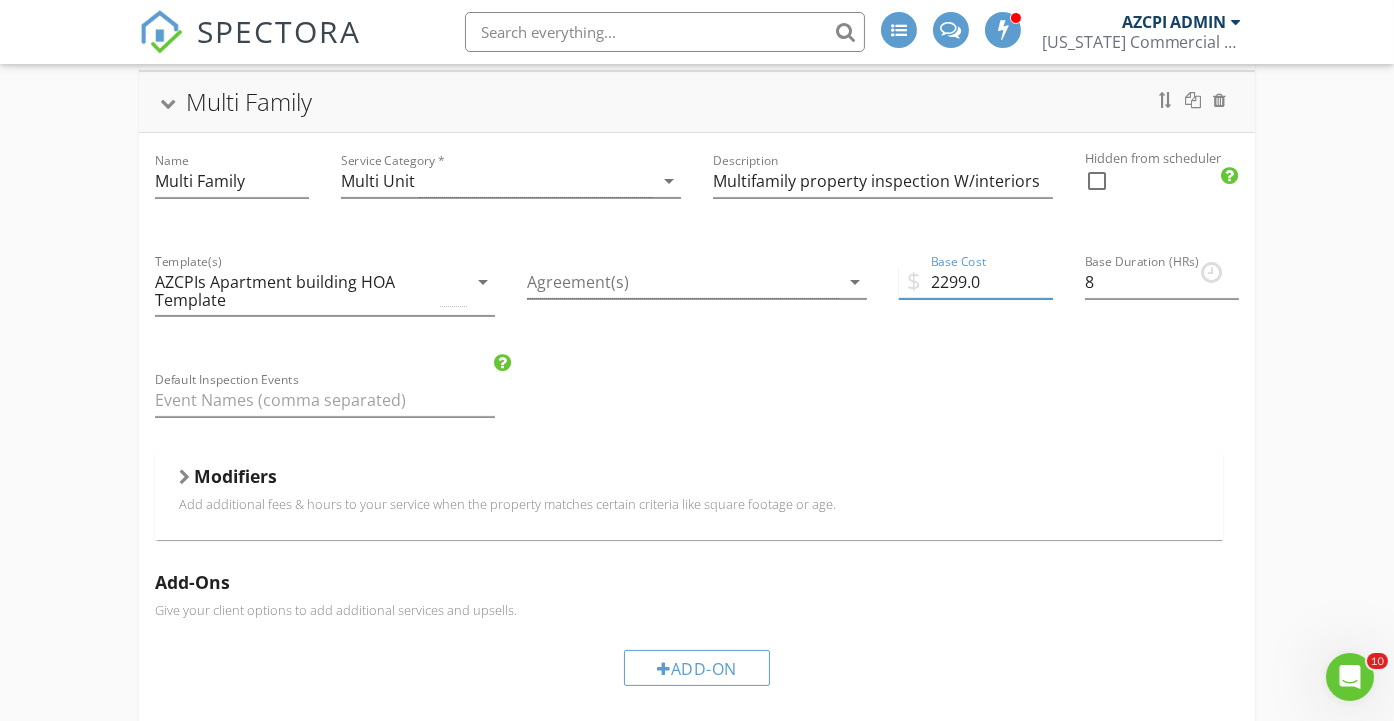 click on "2299.0" at bounding box center (976, 282) 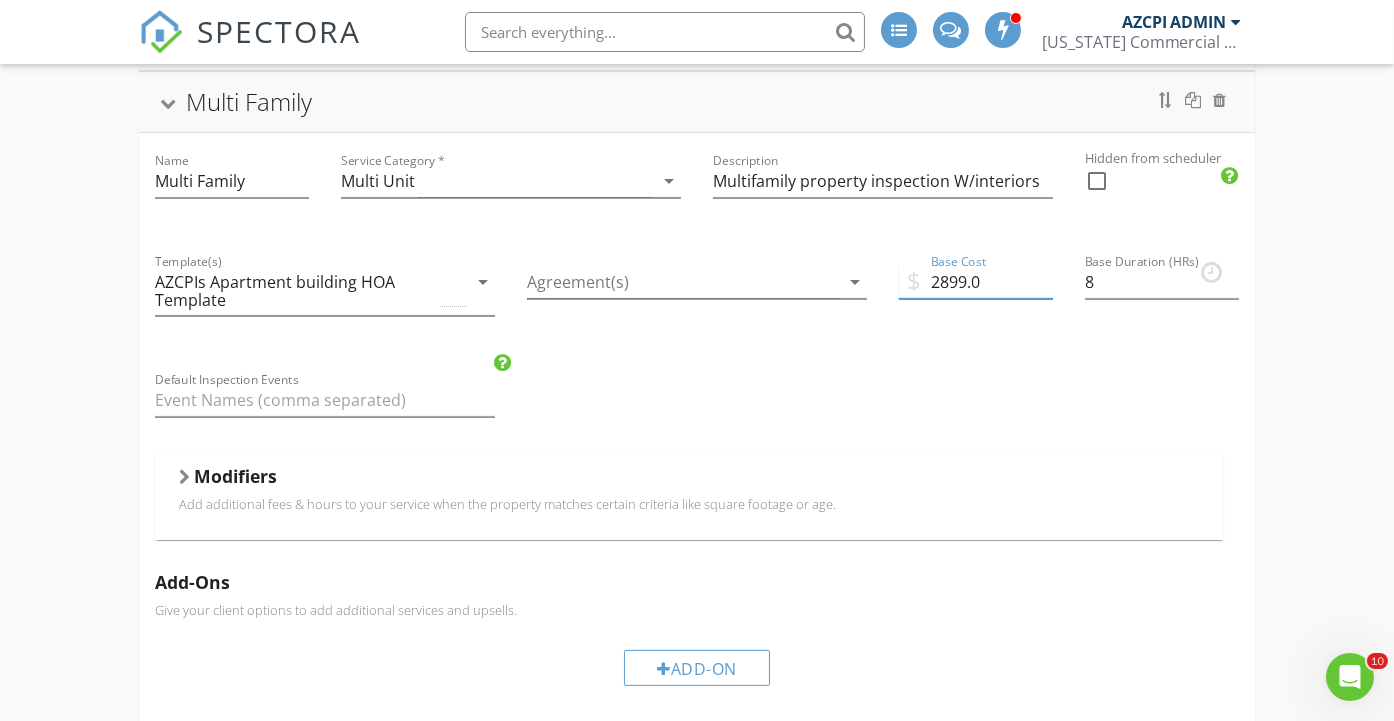 type on "2899.0" 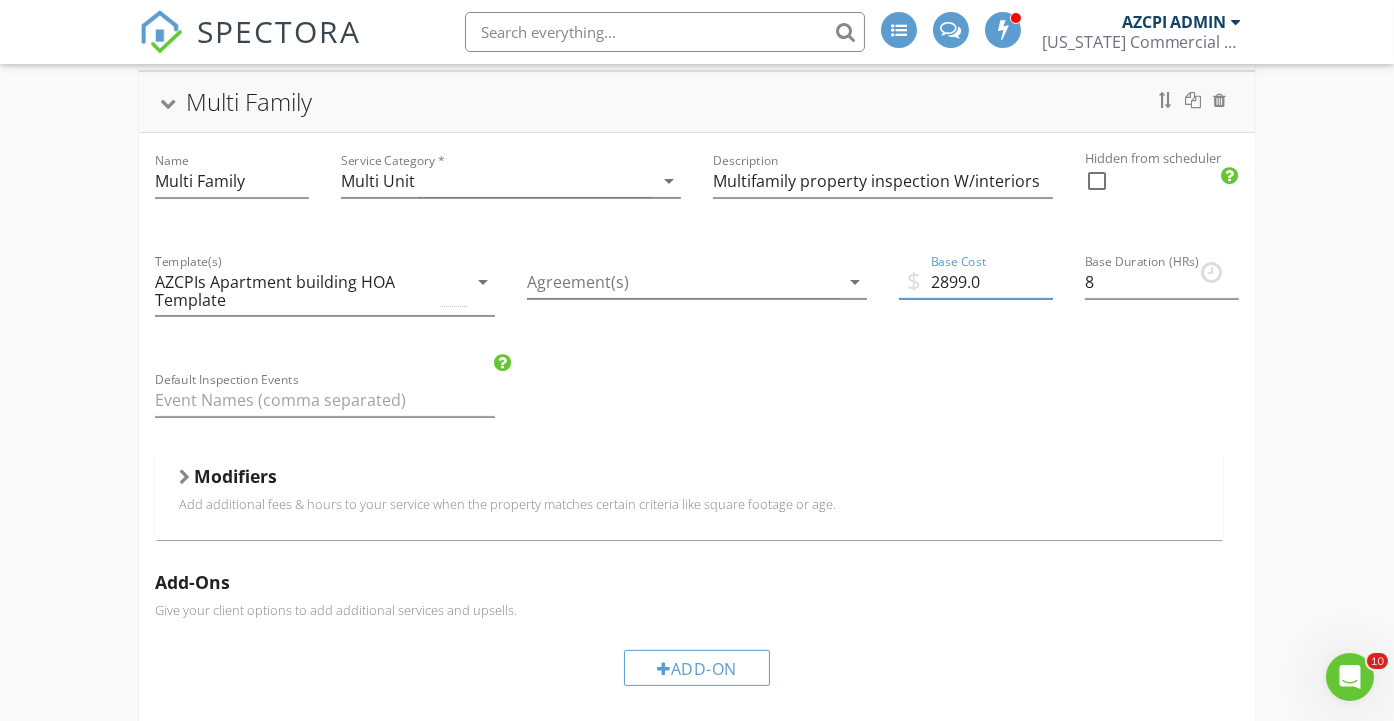 click on "Sewer Camera         Air Quality Inspection         Construction Draw Inspection         7-11 Monthly Inspections         Accessibility Inspection Report for Existing Commercial Buildings         MEP         Construction compliance inspection         Firestop inspection         Pre-drywall         Multi Family   Name Multi Family   Service Category * Multi Unit arrow_drop_down   Description Multifamily property inspection W/interiors   Hidden from scheduler   check_box_outline_blank     Template(s) AZCPIs Apartment building HOA Template arrow_drop_down   Agreement(s) arrow_drop_down   $   Base Cost 2899.0   Base Duration (HRs) 8   Default Inspection Events               Modifiers
Add additional fees & hours to your service when the
property matches certain criteria like square footage or age.
Modifiers
Add-Ons
Give your client options to add additional services and upsells.
Taxes" at bounding box center (697, 666) 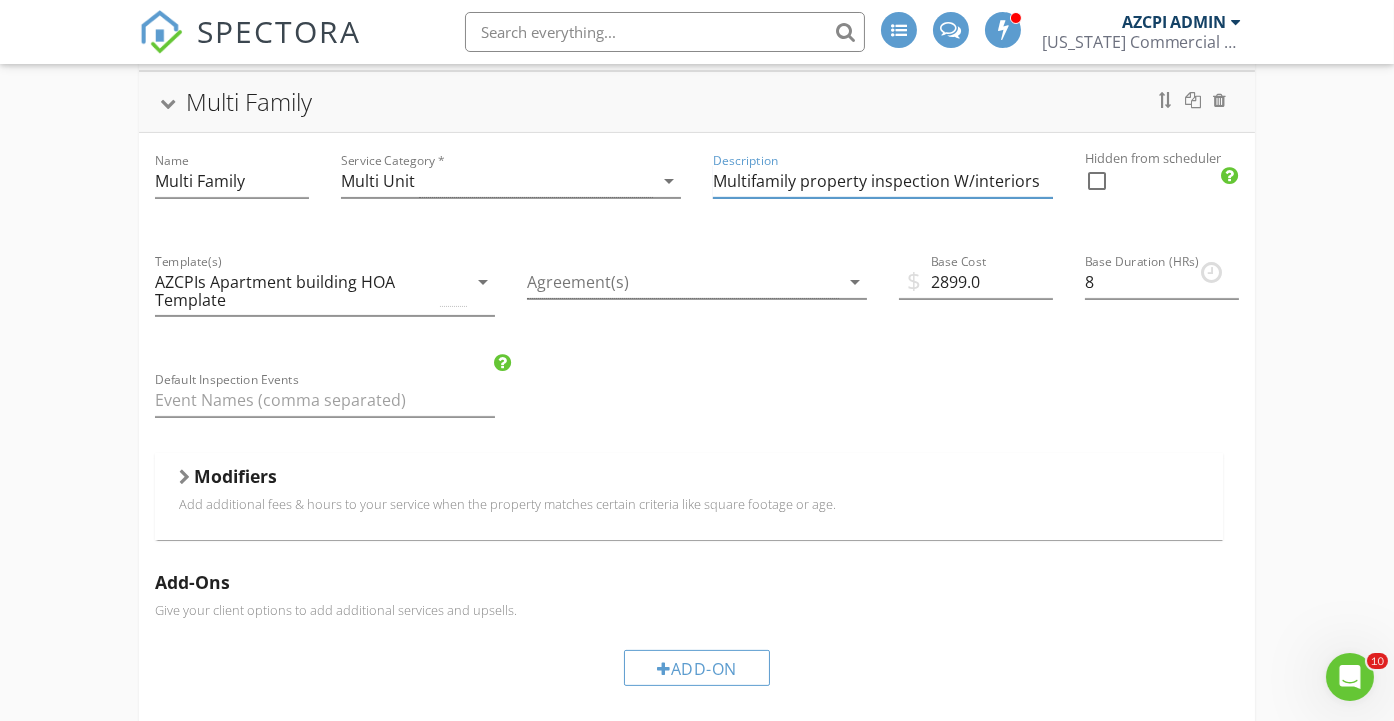 click on "Multifamily property inspection W/interiors" at bounding box center [883, 181] 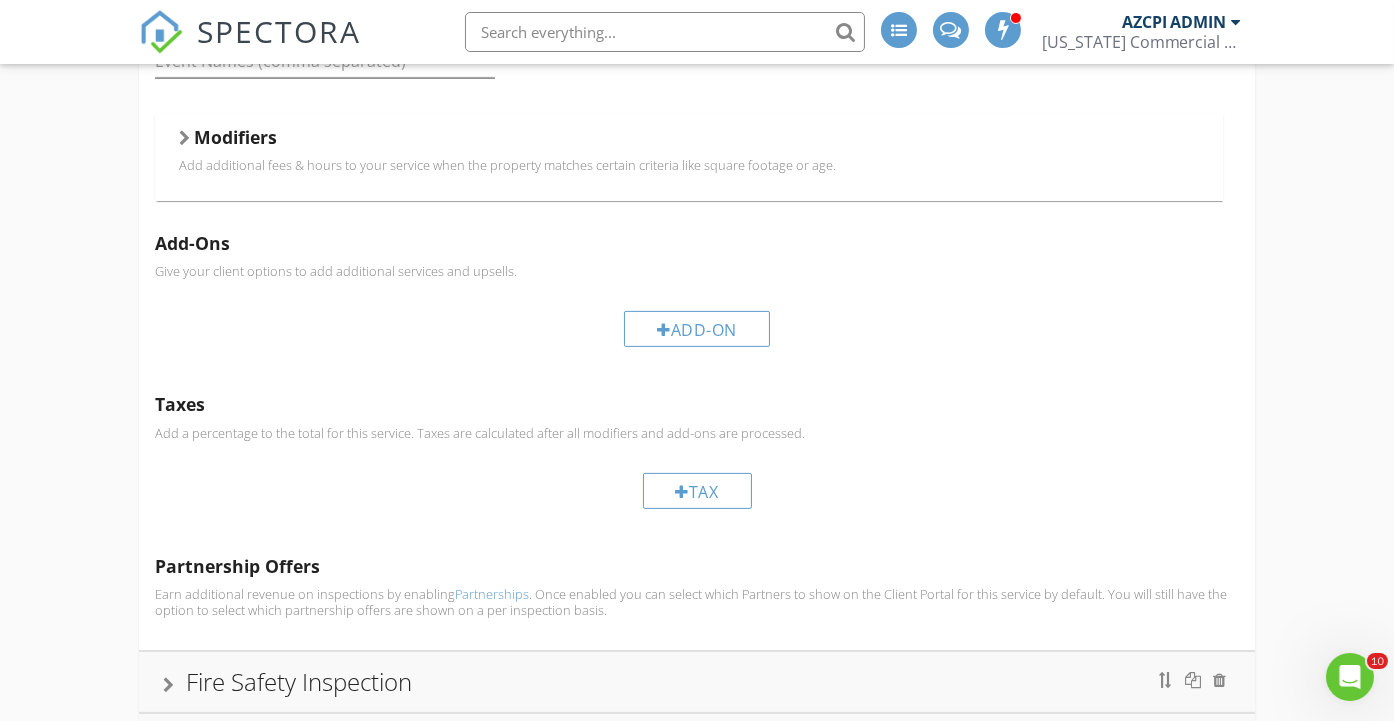 scroll, scrollTop: 945, scrollLeft: 0, axis: vertical 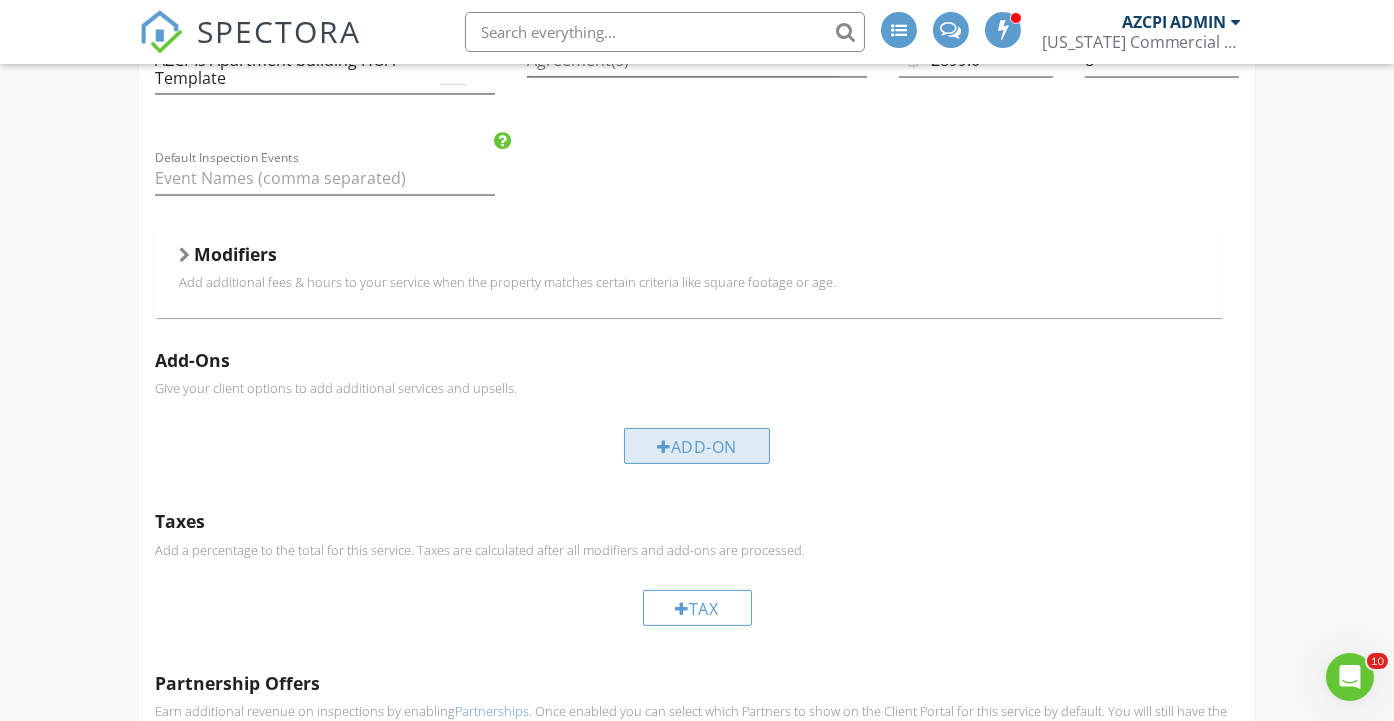 type on "Multifamily property inspection W/6 interiors" 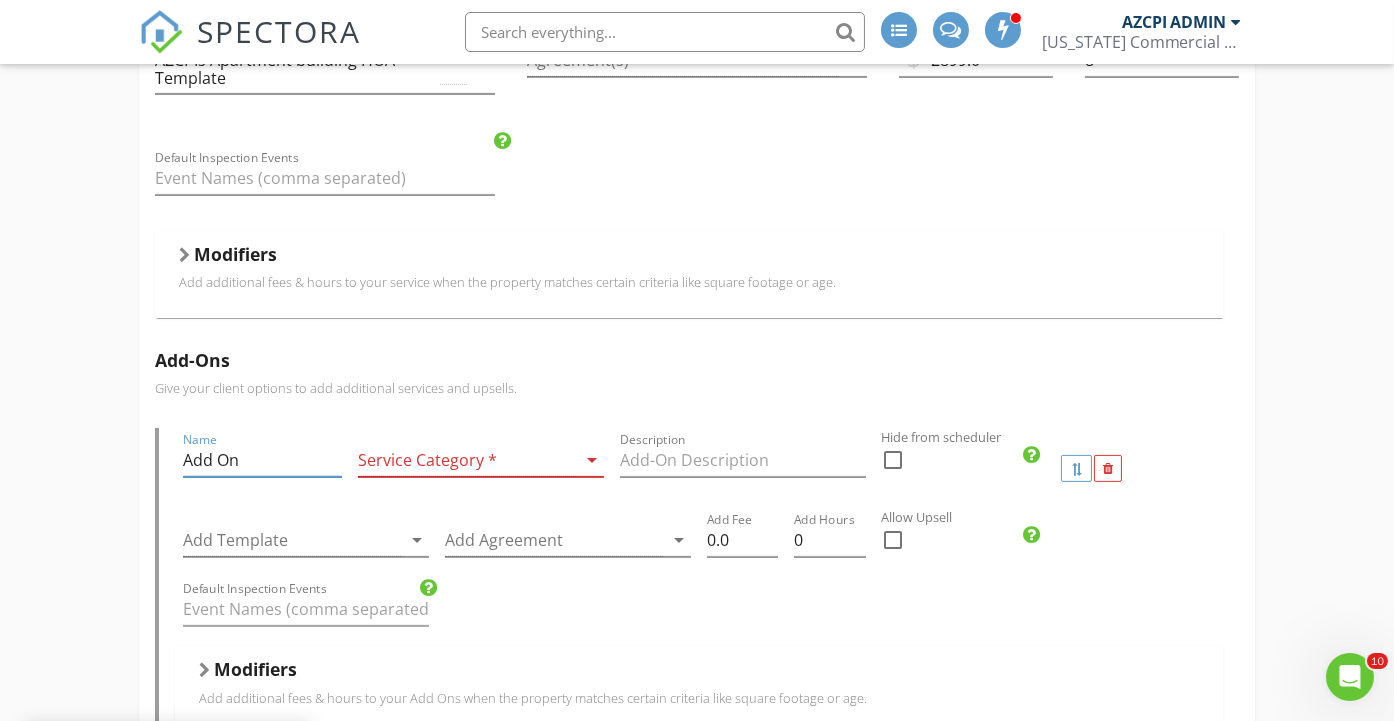 drag, startPoint x: 288, startPoint y: 456, endPoint x: 162, endPoint y: 457, distance: 126.00397 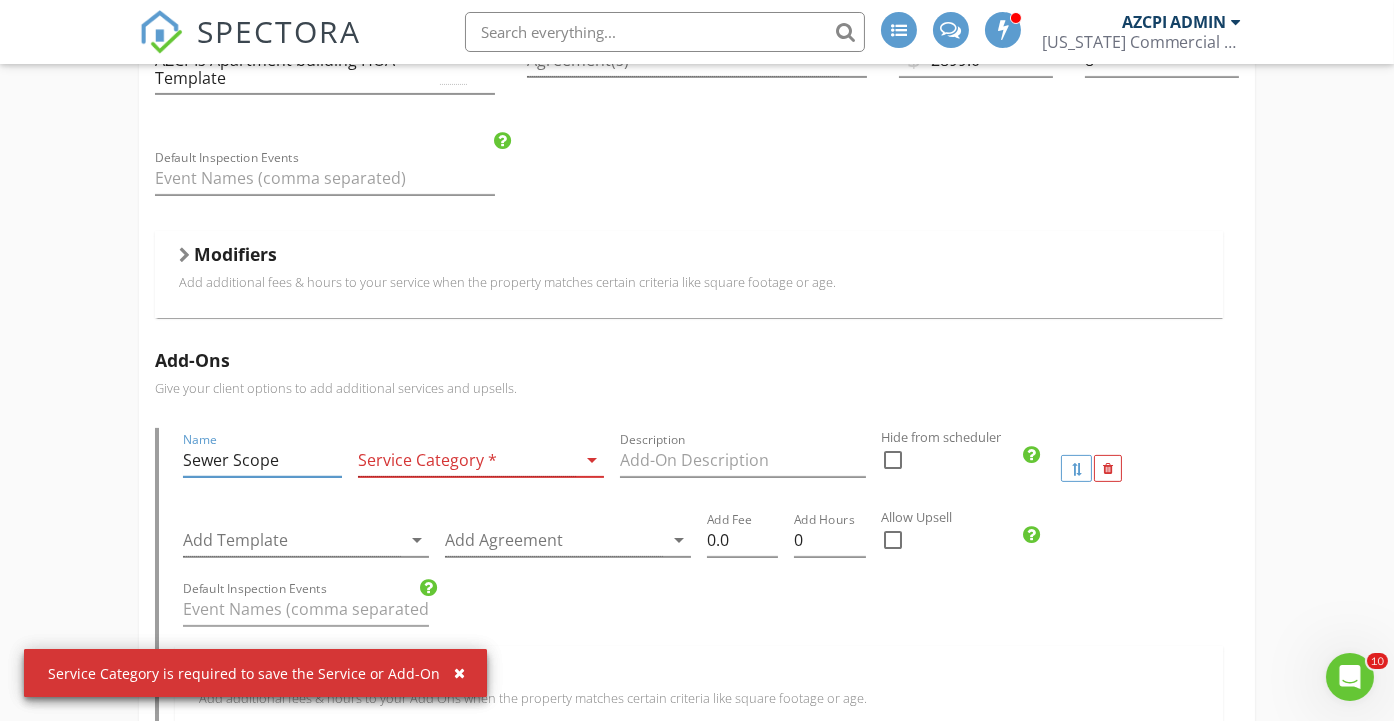 type on "Sewer Scope" 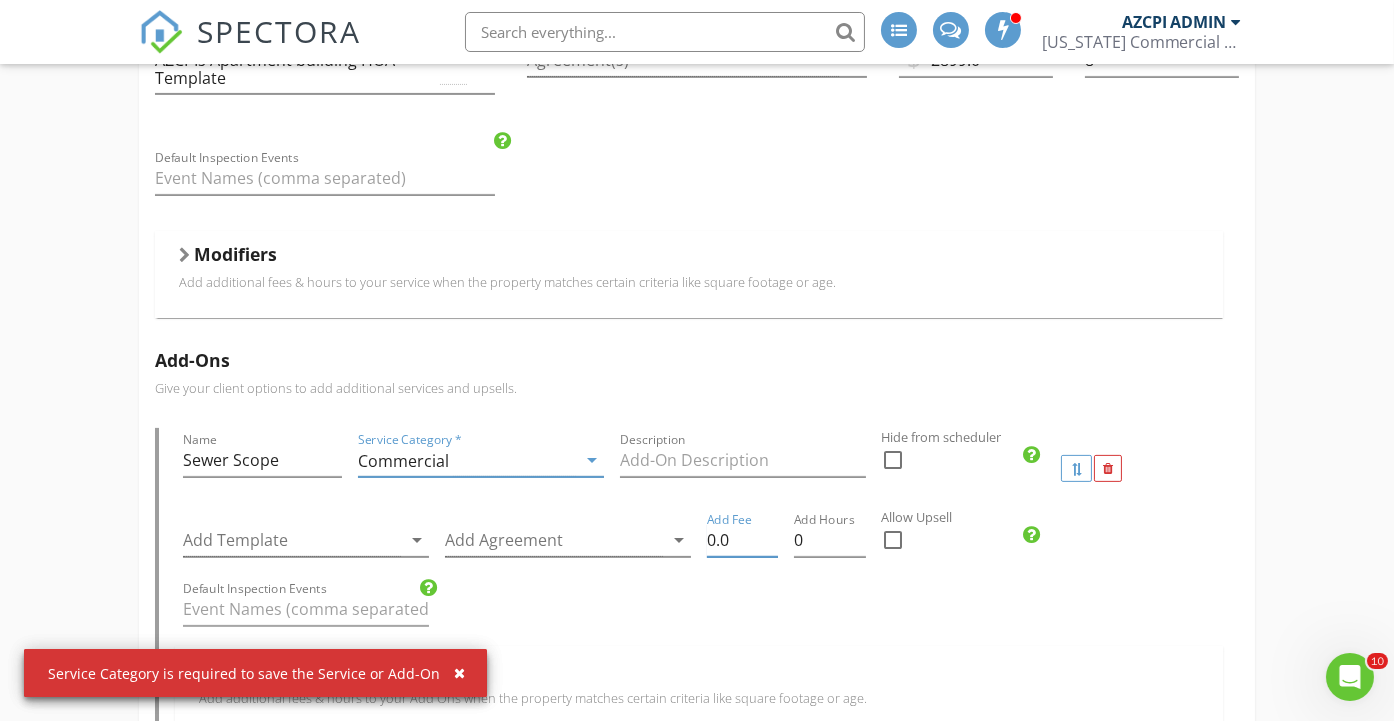 drag, startPoint x: 736, startPoint y: 532, endPoint x: 705, endPoint y: 534, distance: 31.06445 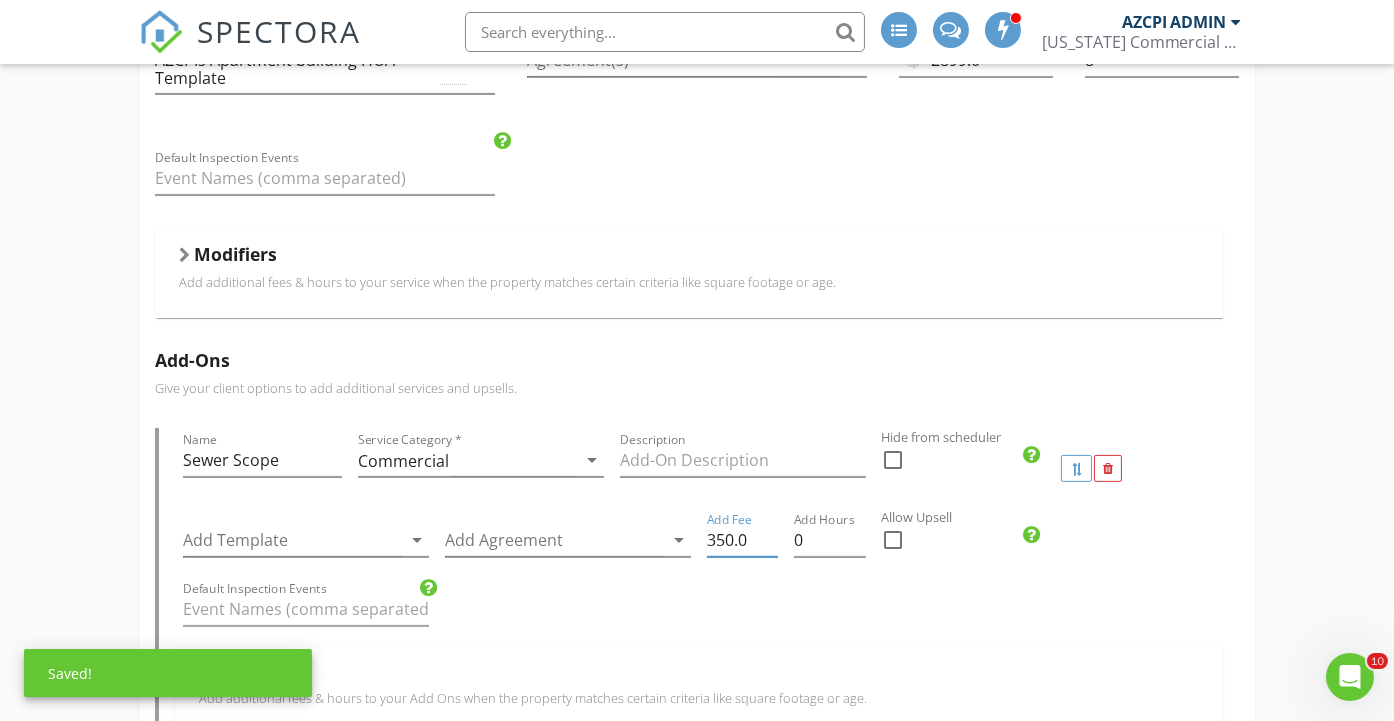 type on "350.0" 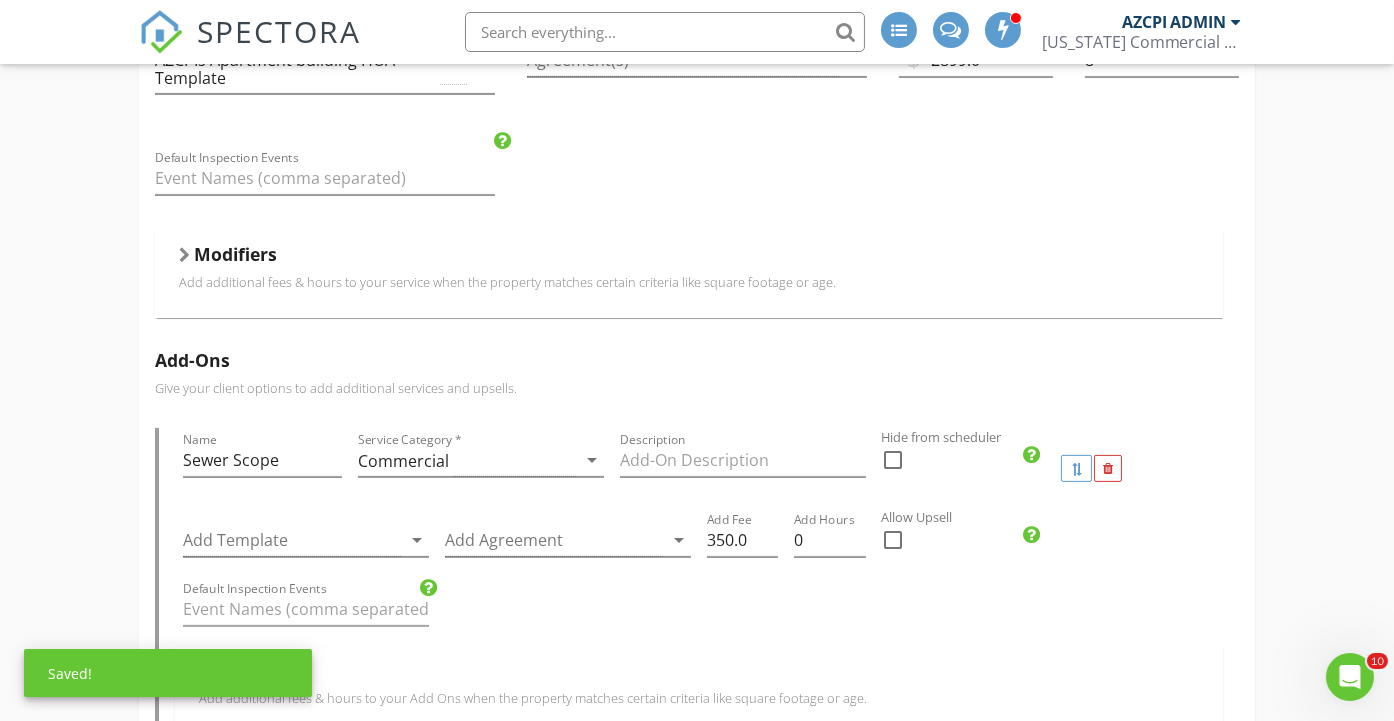 click on "Default Inspection Events" at bounding box center [698, 611] 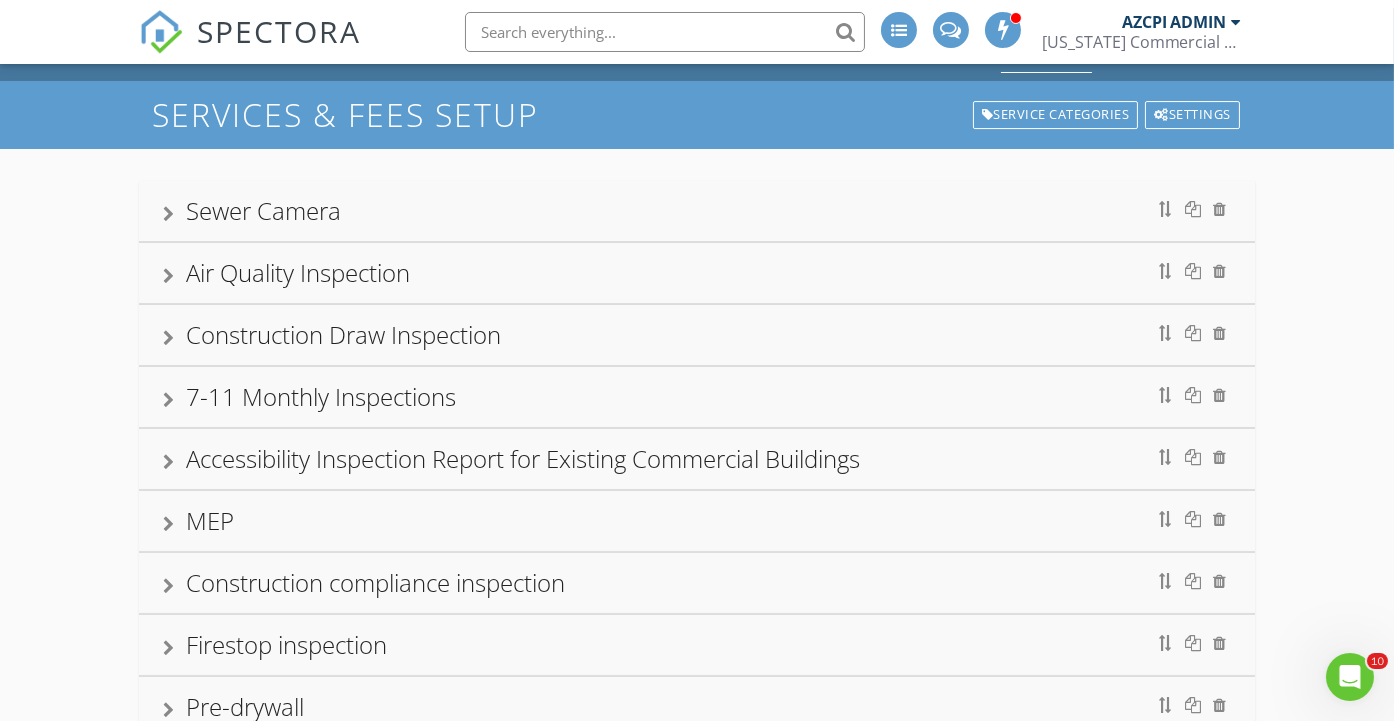 scroll, scrollTop: 0, scrollLeft: 0, axis: both 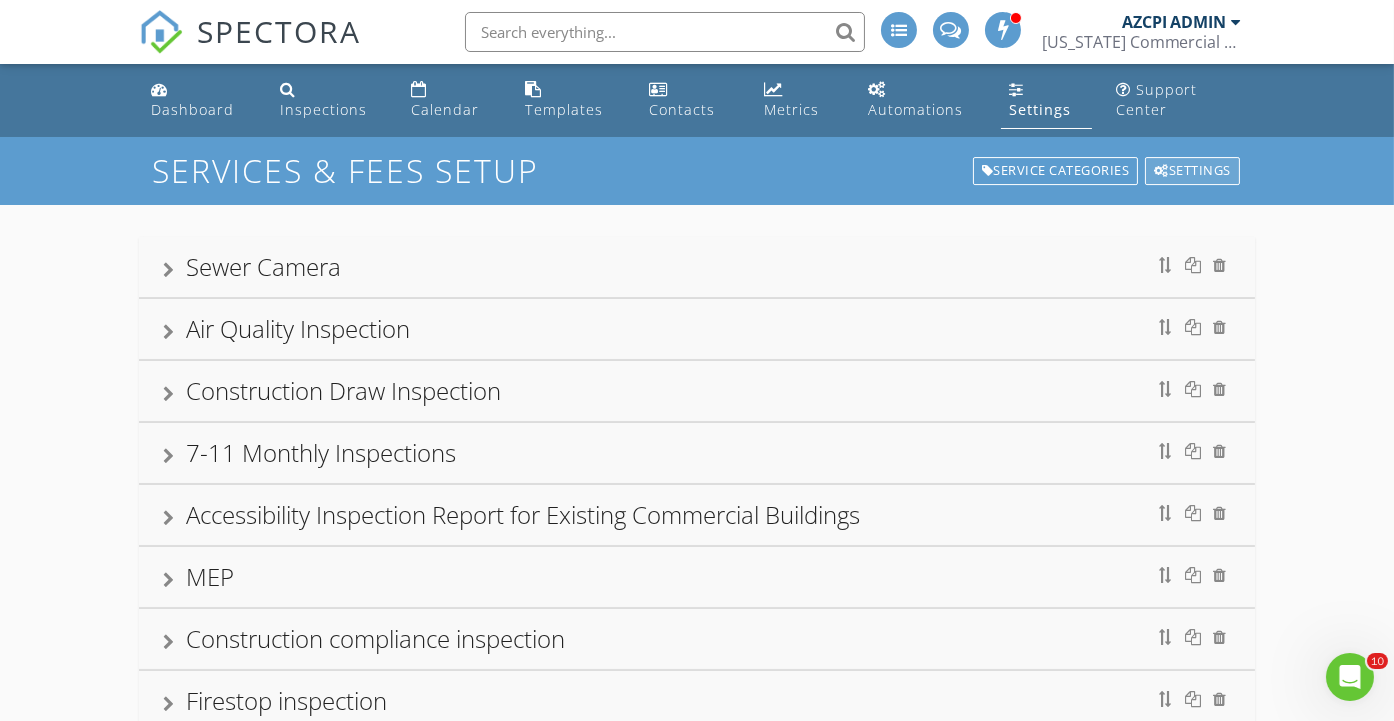 click on "Settings" at bounding box center [1192, 171] 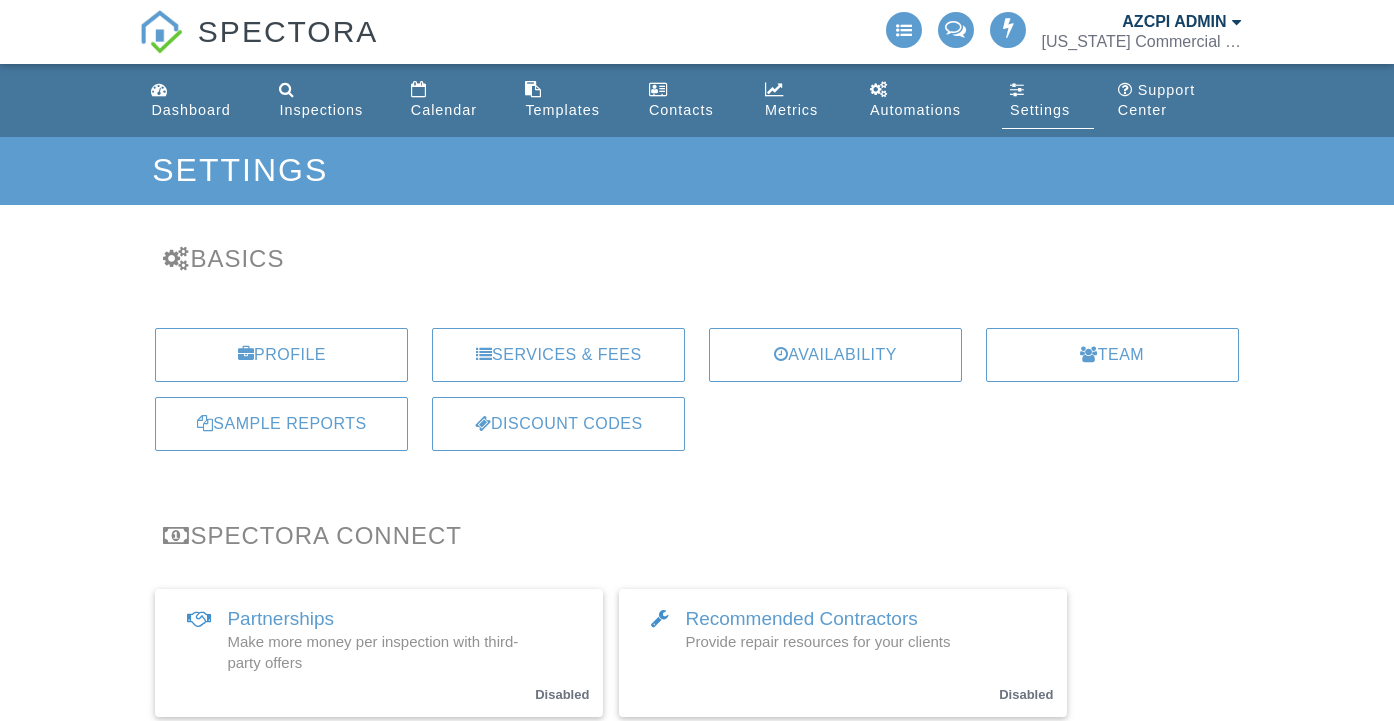 scroll, scrollTop: 0, scrollLeft: 0, axis: both 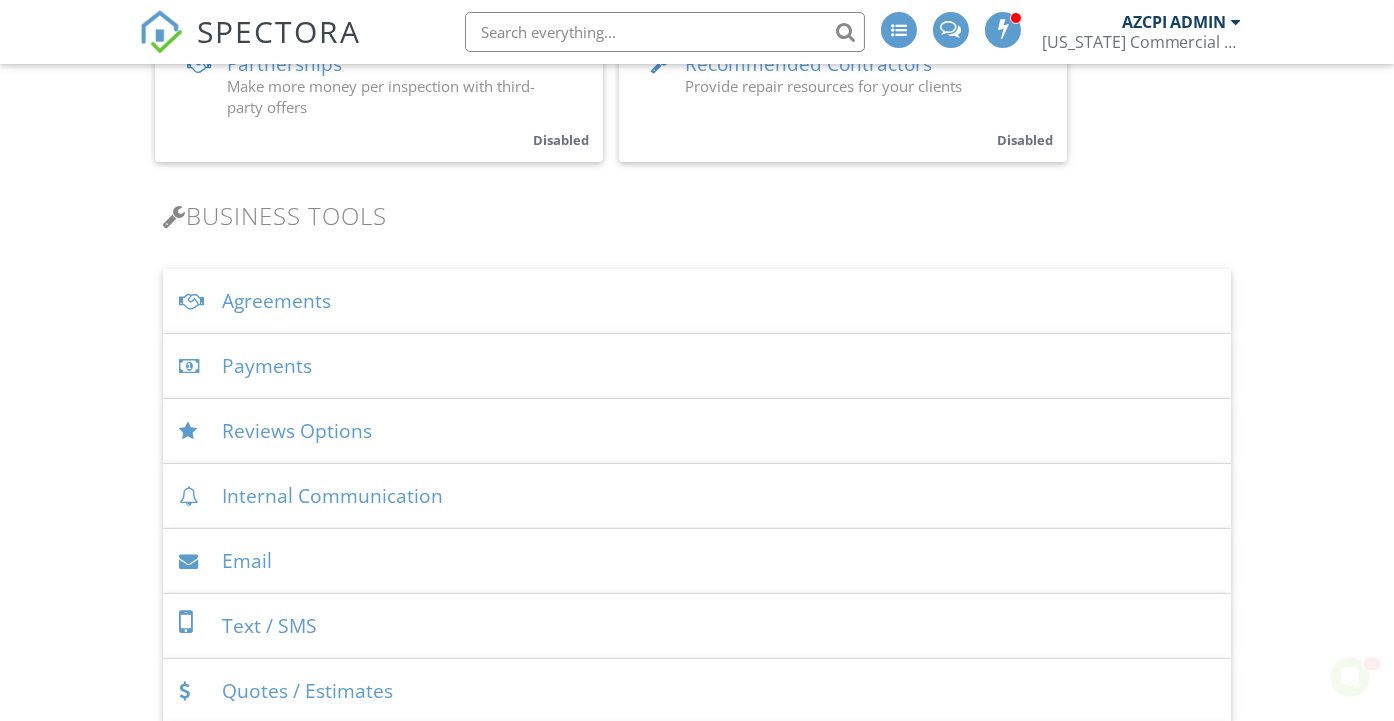 click on "Agreements" at bounding box center (696, 301) 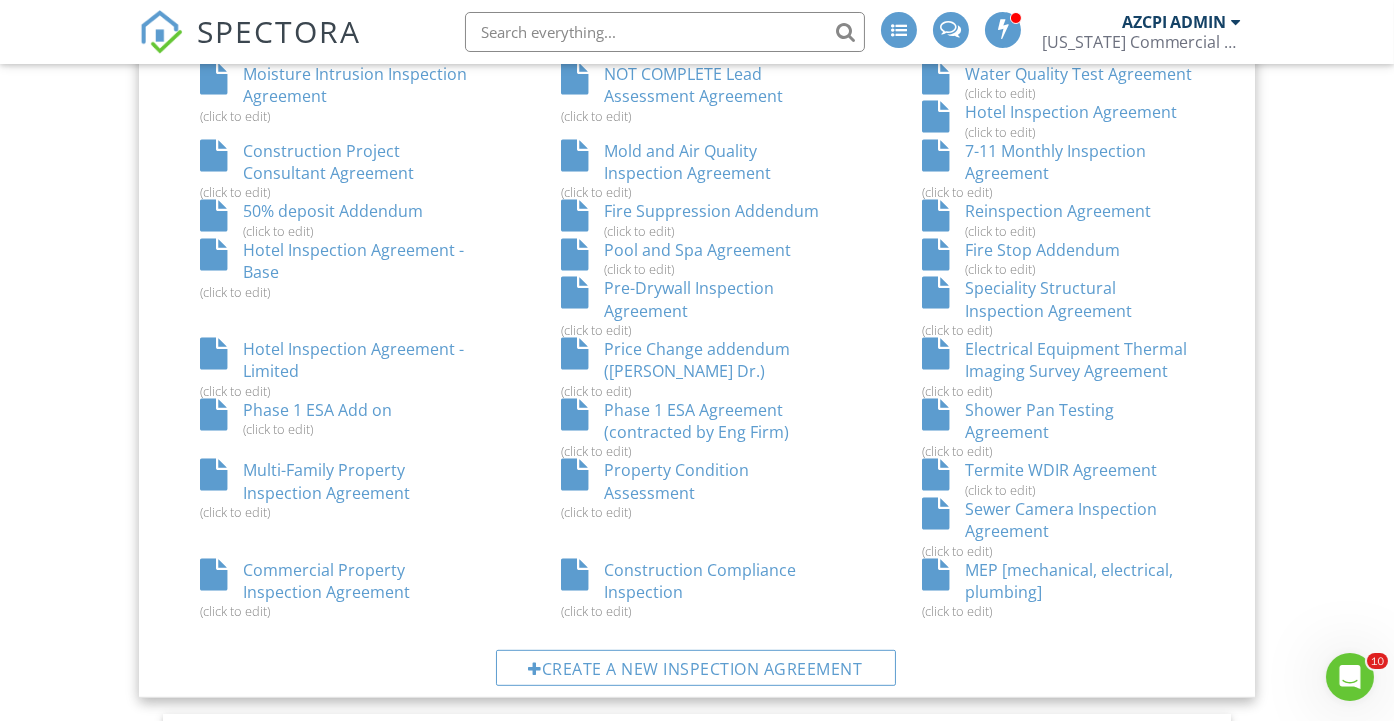 scroll, scrollTop: 1666, scrollLeft: 0, axis: vertical 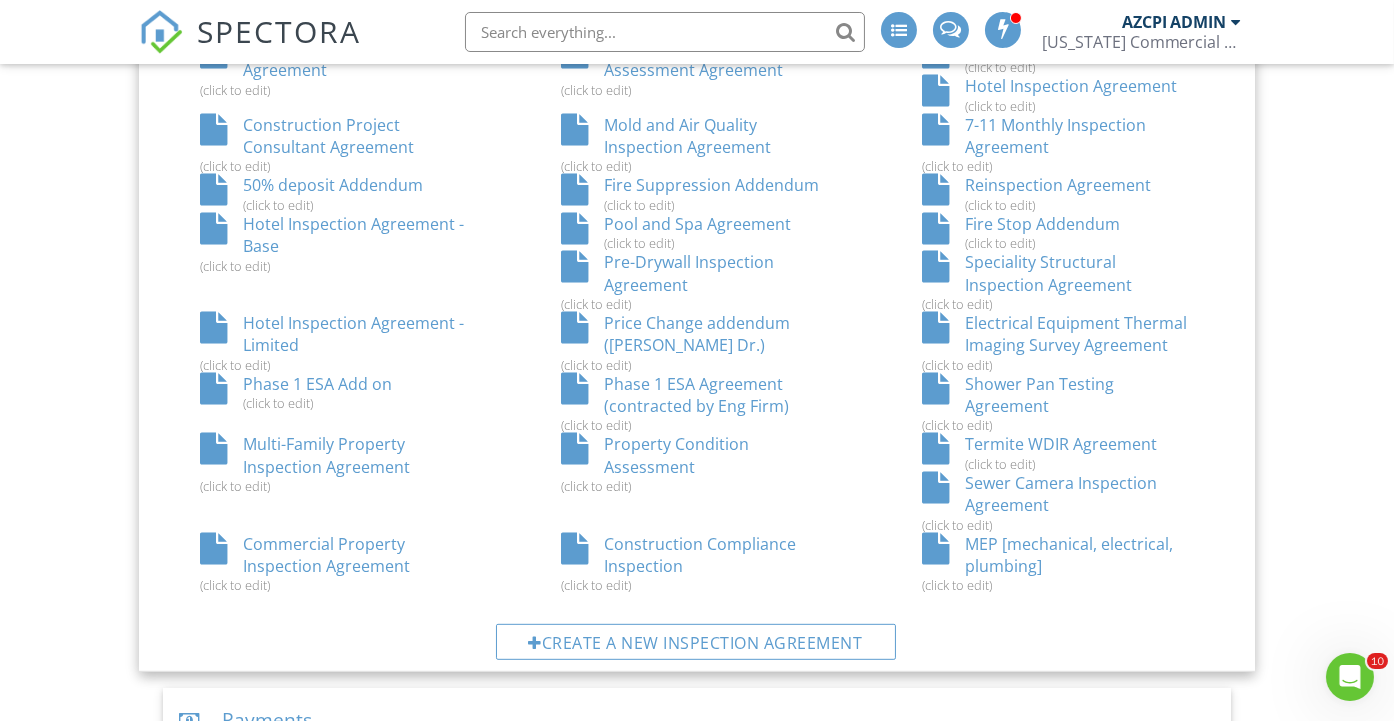 click on "Multi-Family Property Inspection Agreement
(click to edit)" at bounding box center [335, 463] 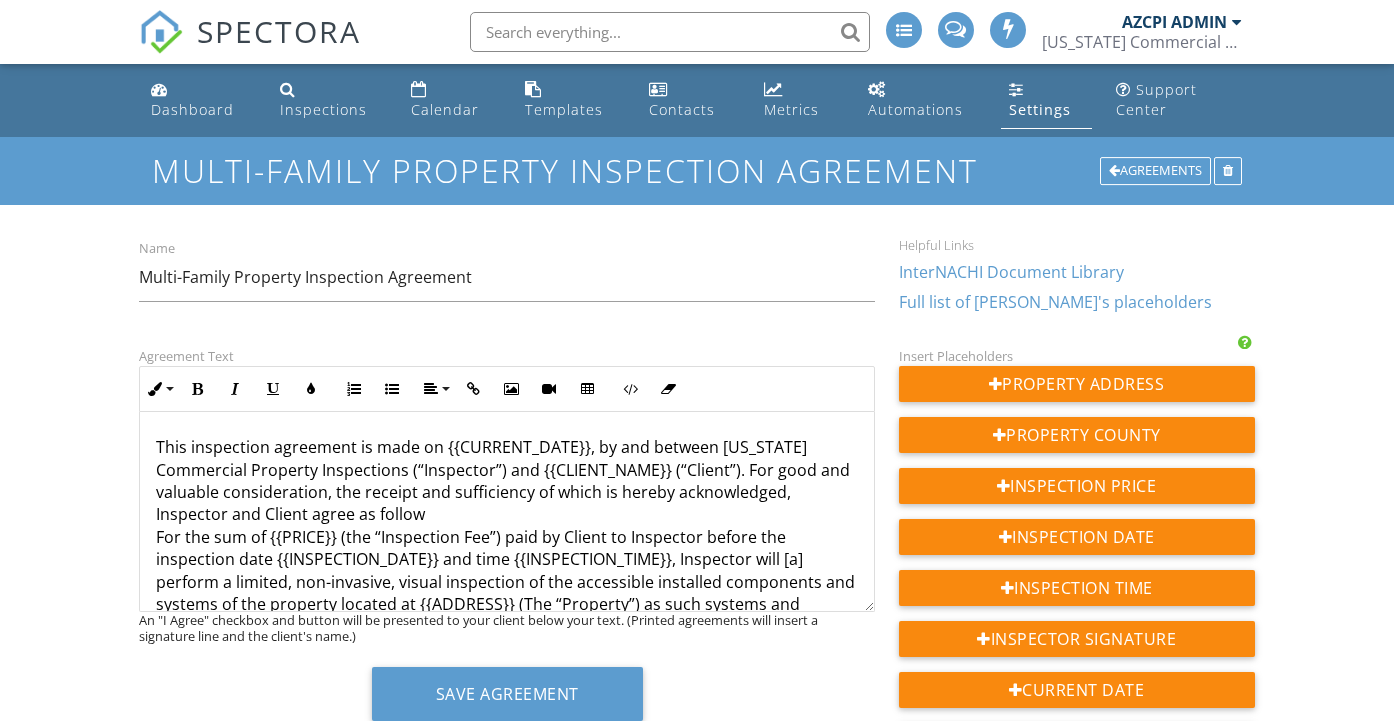 scroll, scrollTop: 0, scrollLeft: 0, axis: both 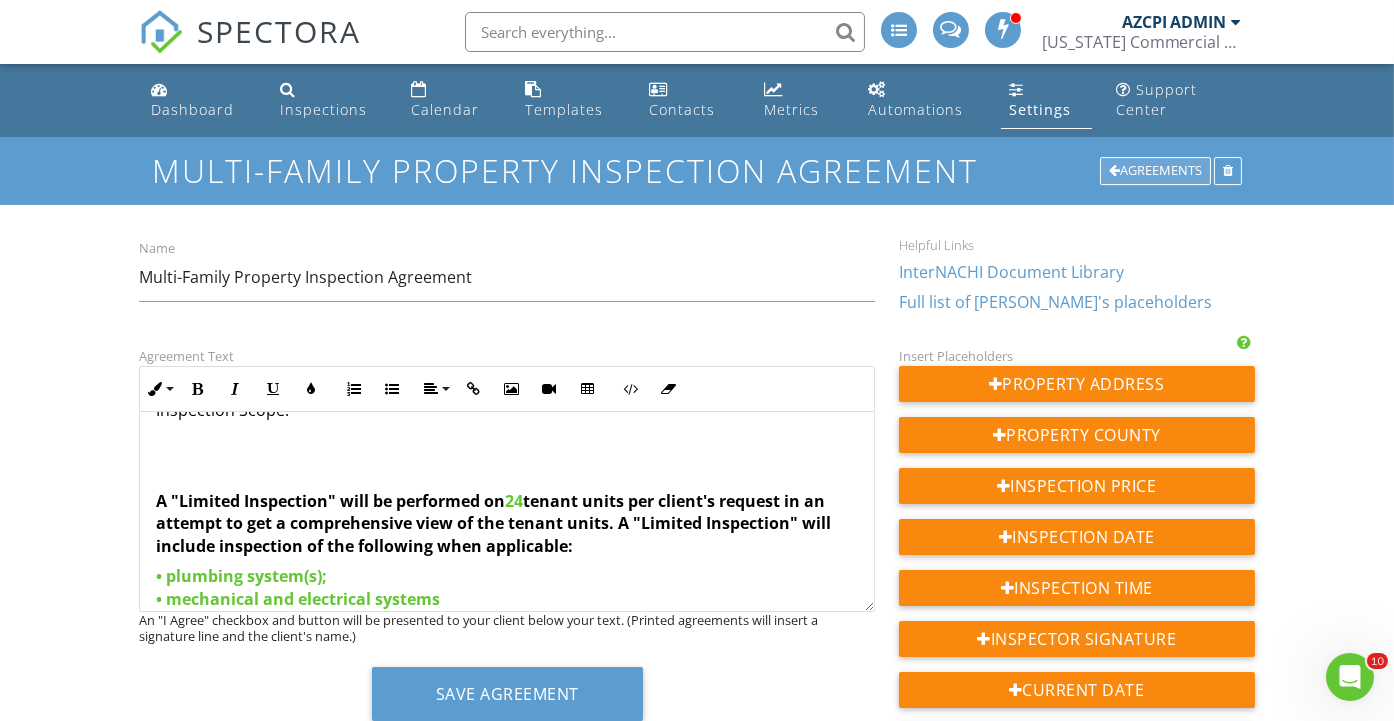 click on "Agreements" at bounding box center (1155, 171) 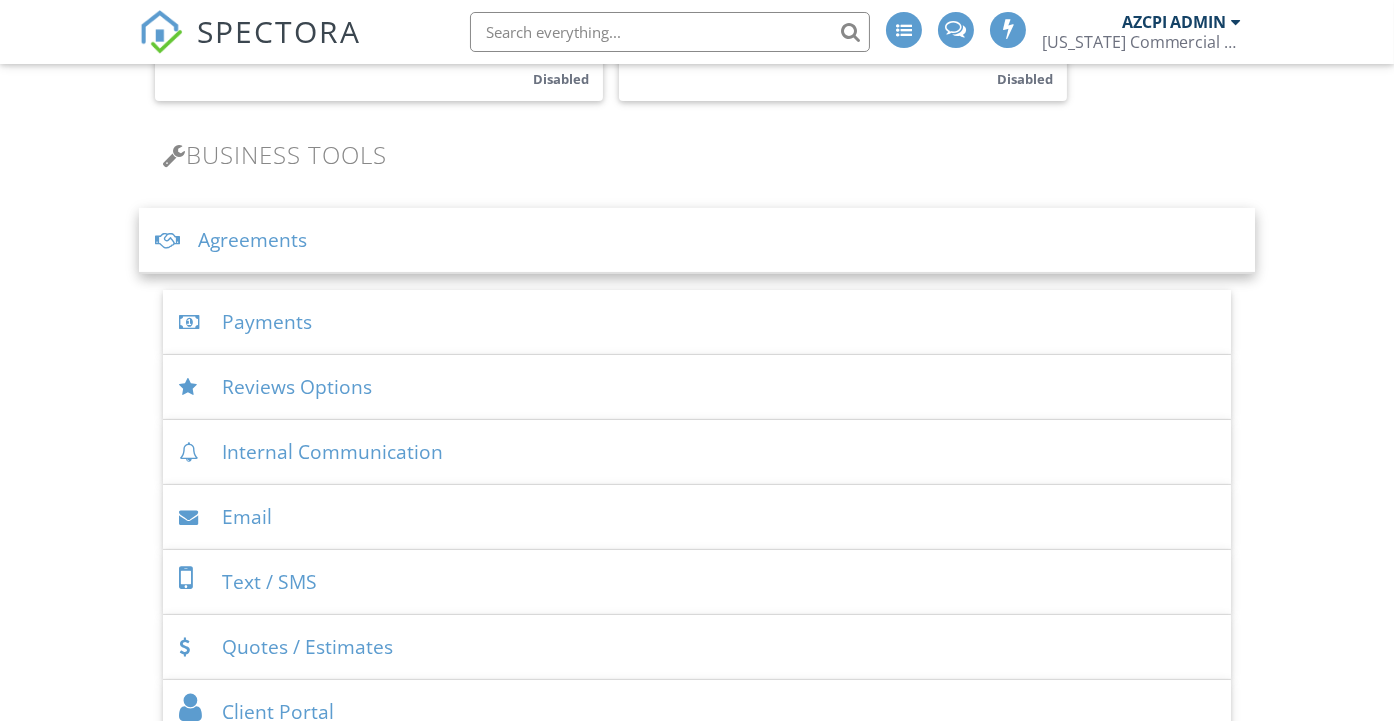 scroll, scrollTop: 761, scrollLeft: 0, axis: vertical 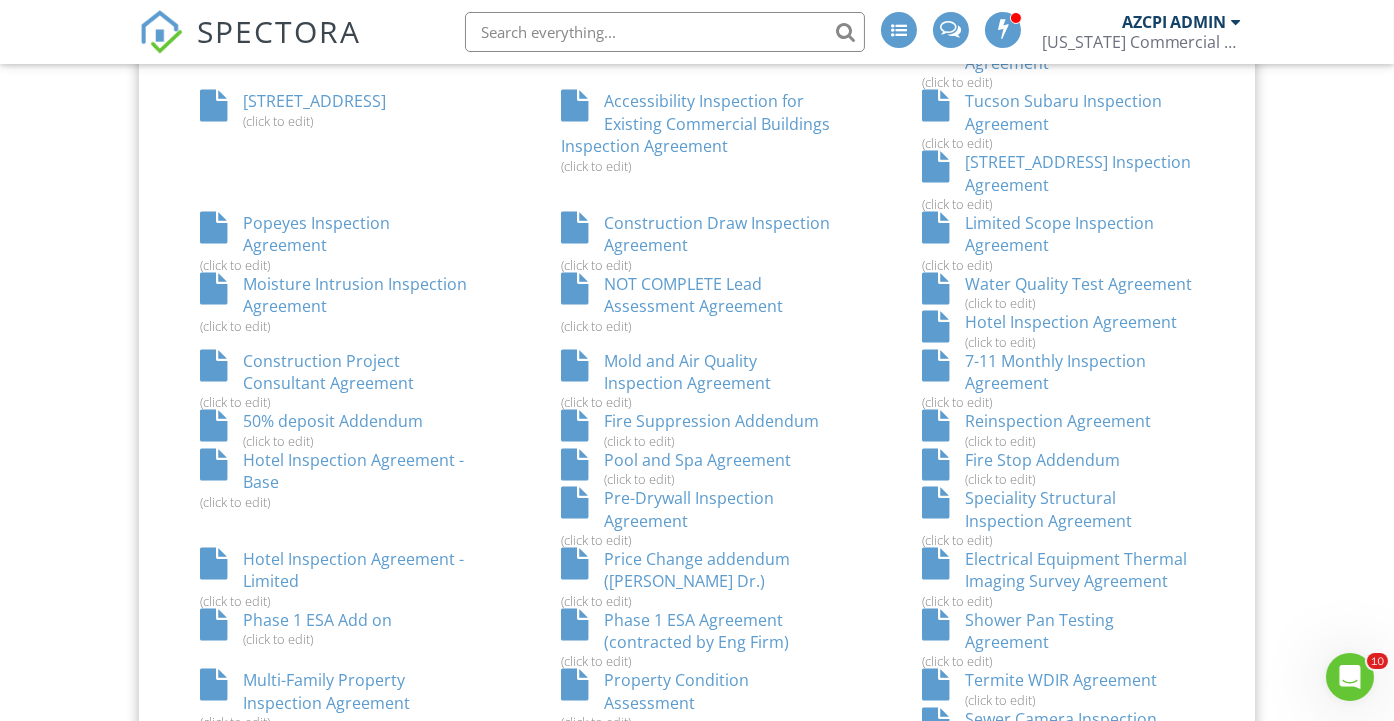 click on "Hotel Inspection Agreement - Base
(click to edit)" at bounding box center (335, 479) 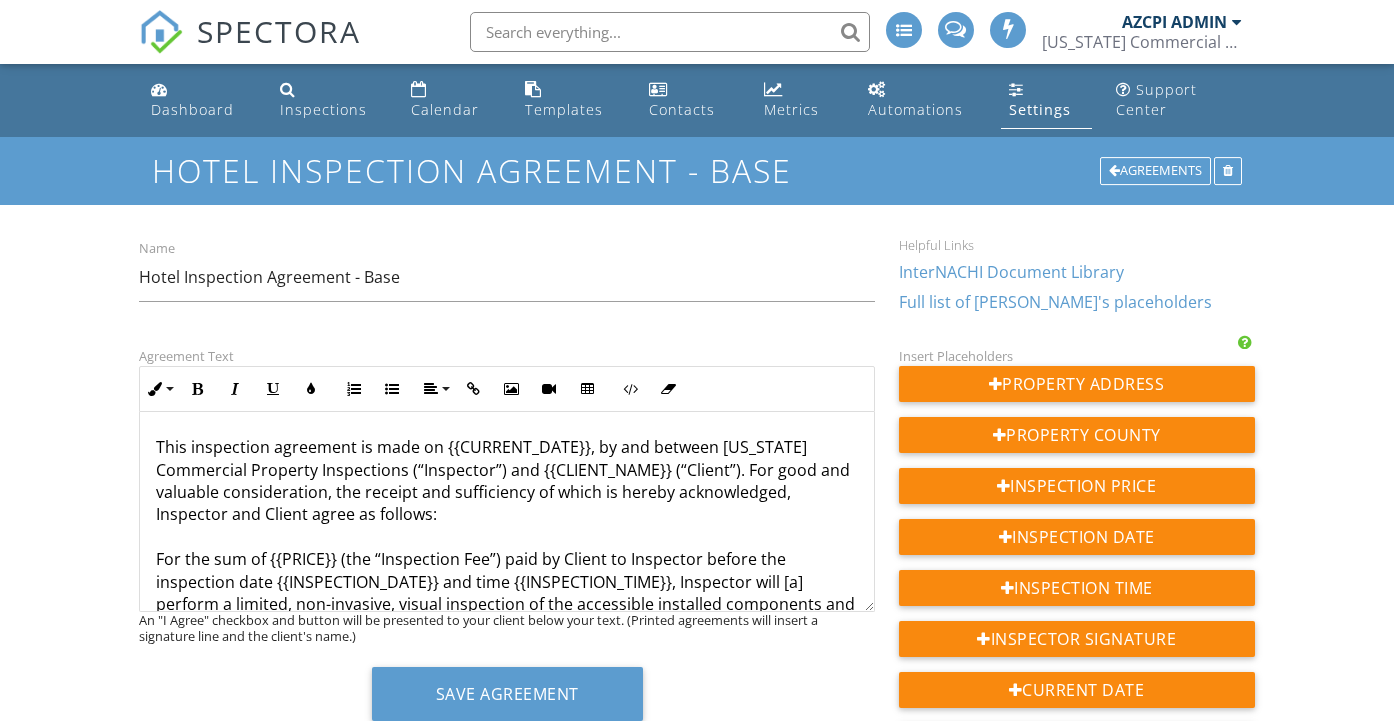 scroll, scrollTop: 0, scrollLeft: 0, axis: both 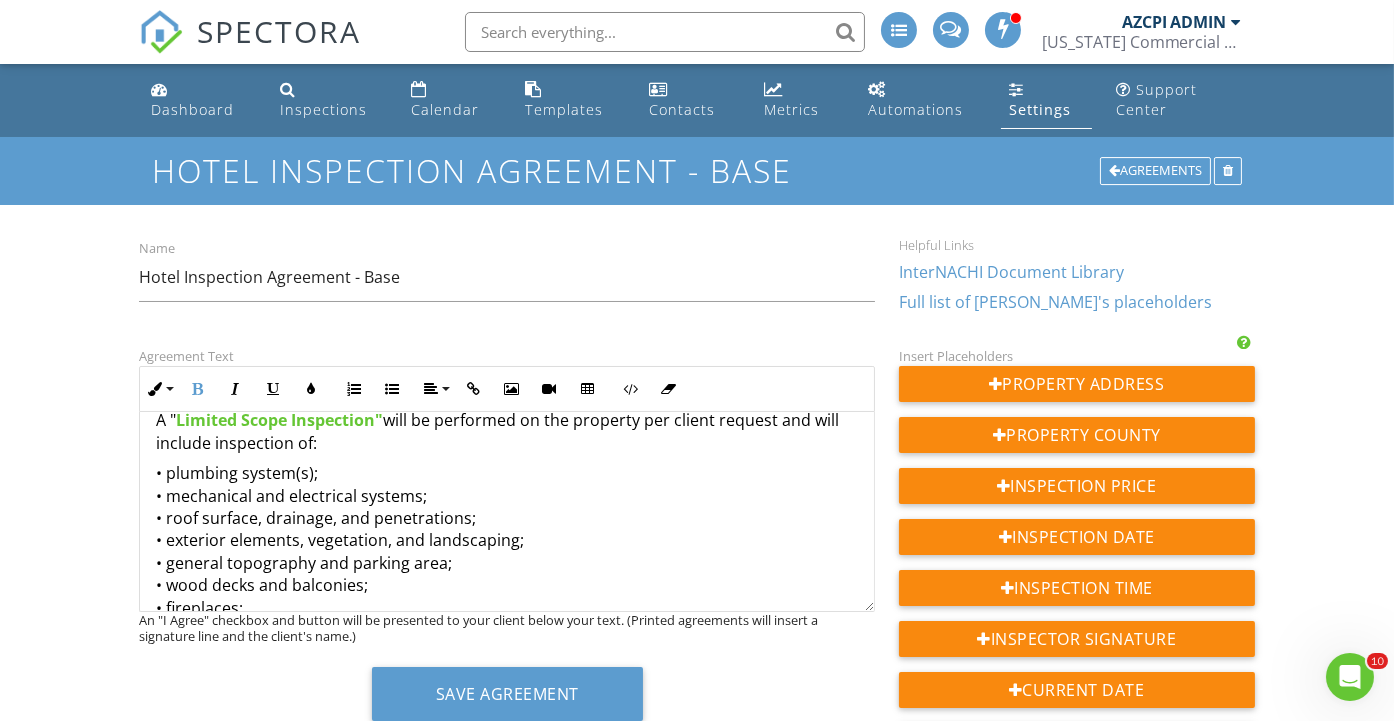 click on "Limited Scope Inspection"" at bounding box center (279, 420) 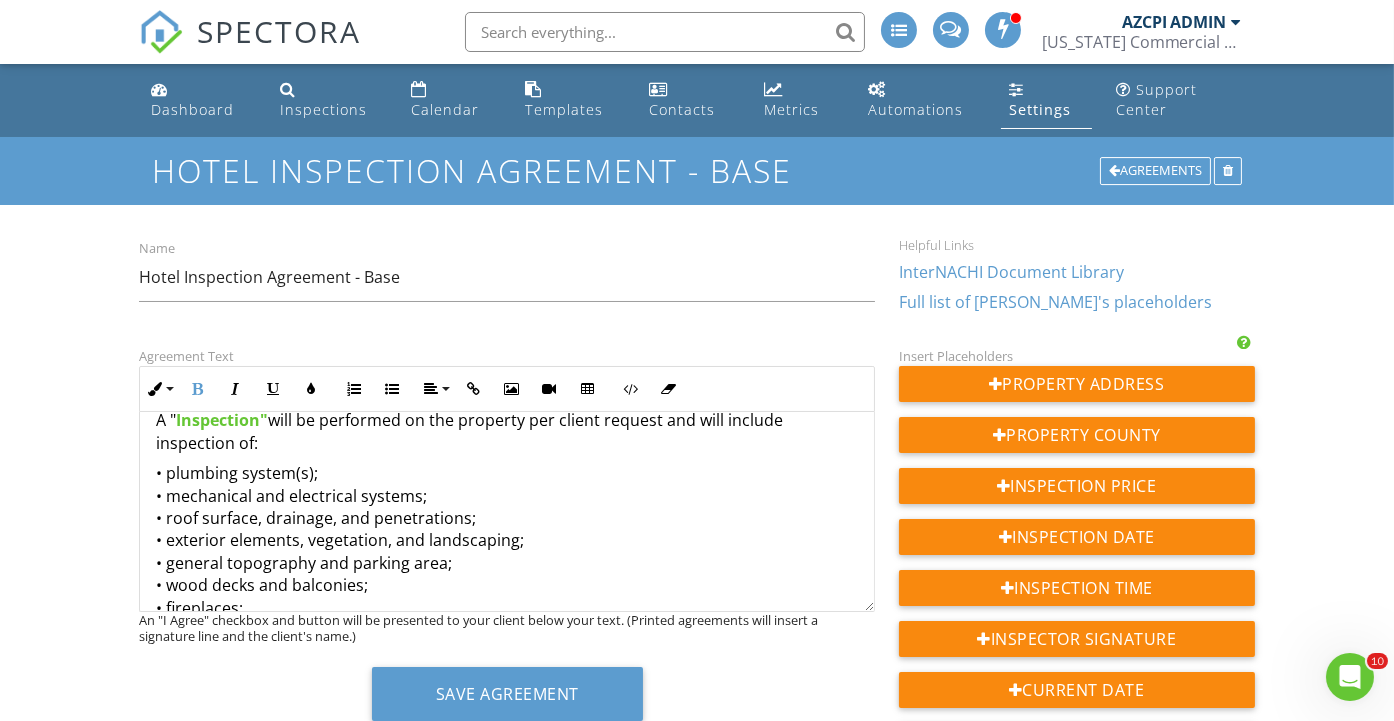 type 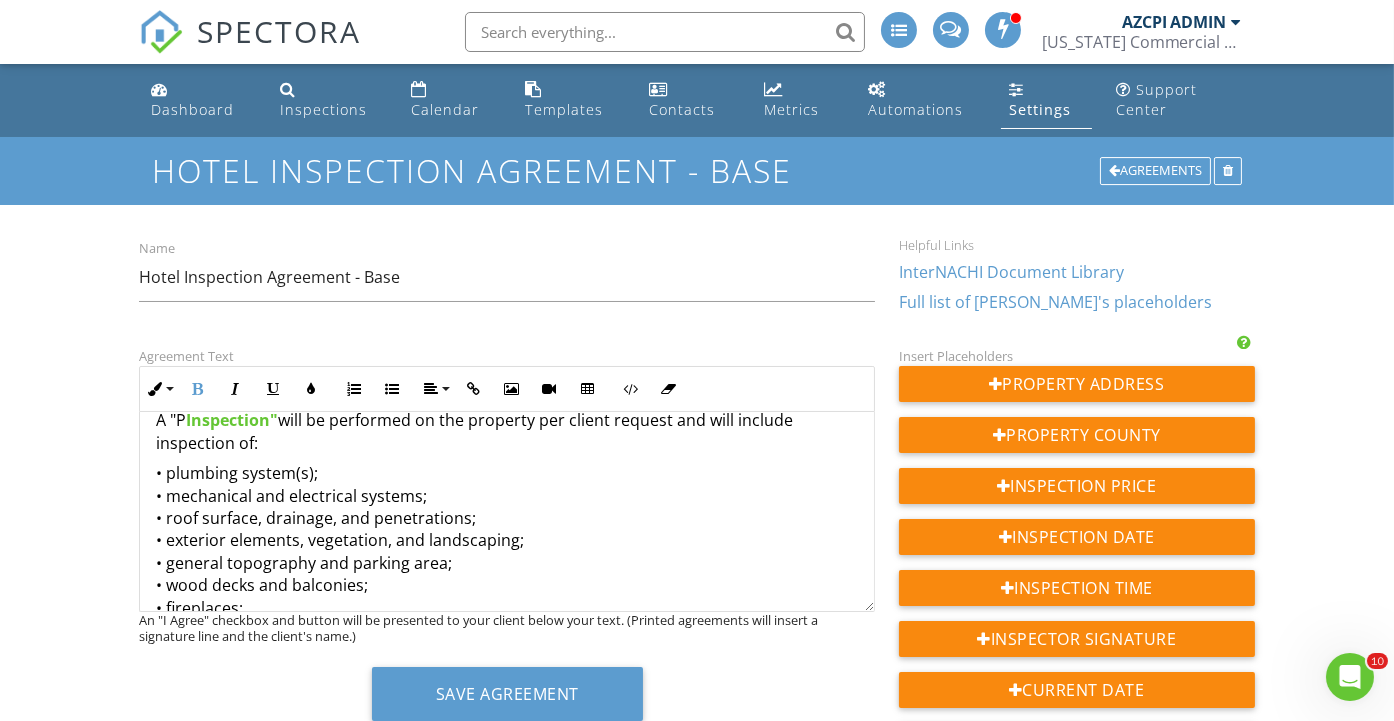 scroll, scrollTop: 773, scrollLeft: 0, axis: vertical 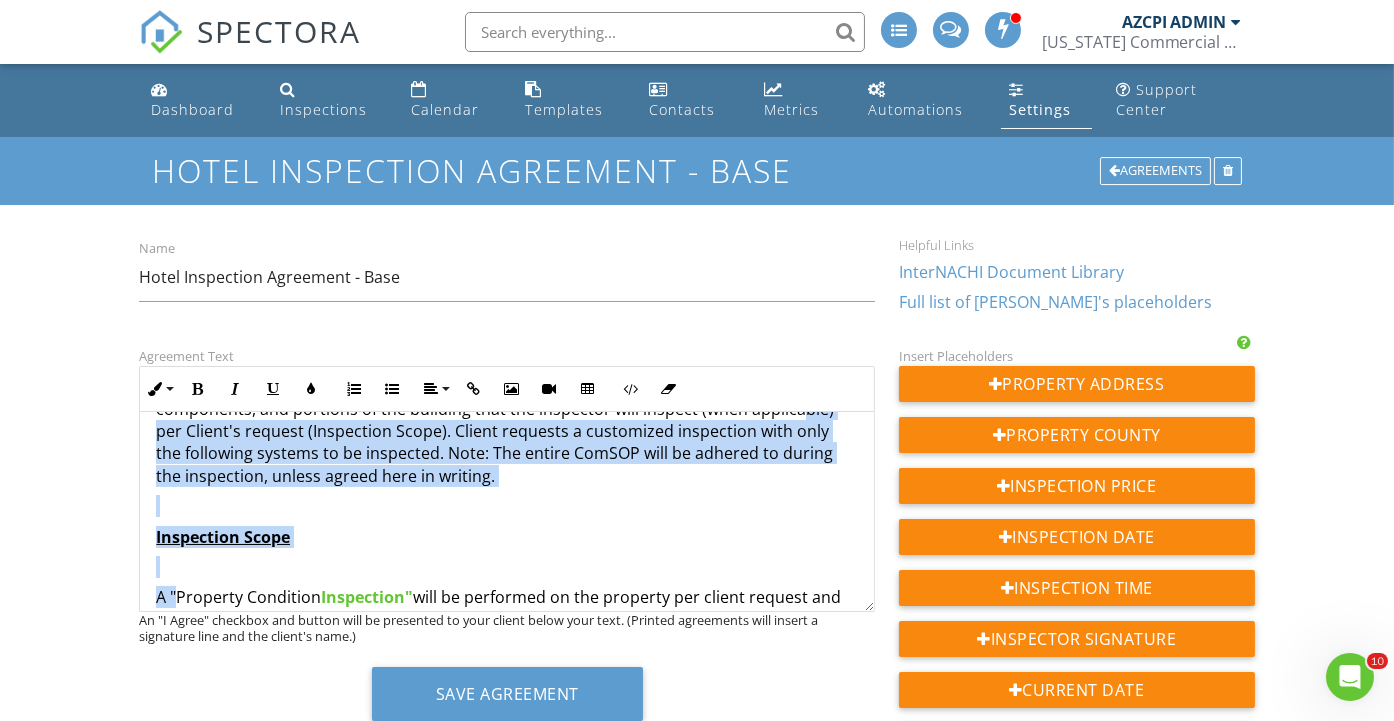 drag, startPoint x: 177, startPoint y: 418, endPoint x: 203, endPoint y: 419, distance: 26.019224 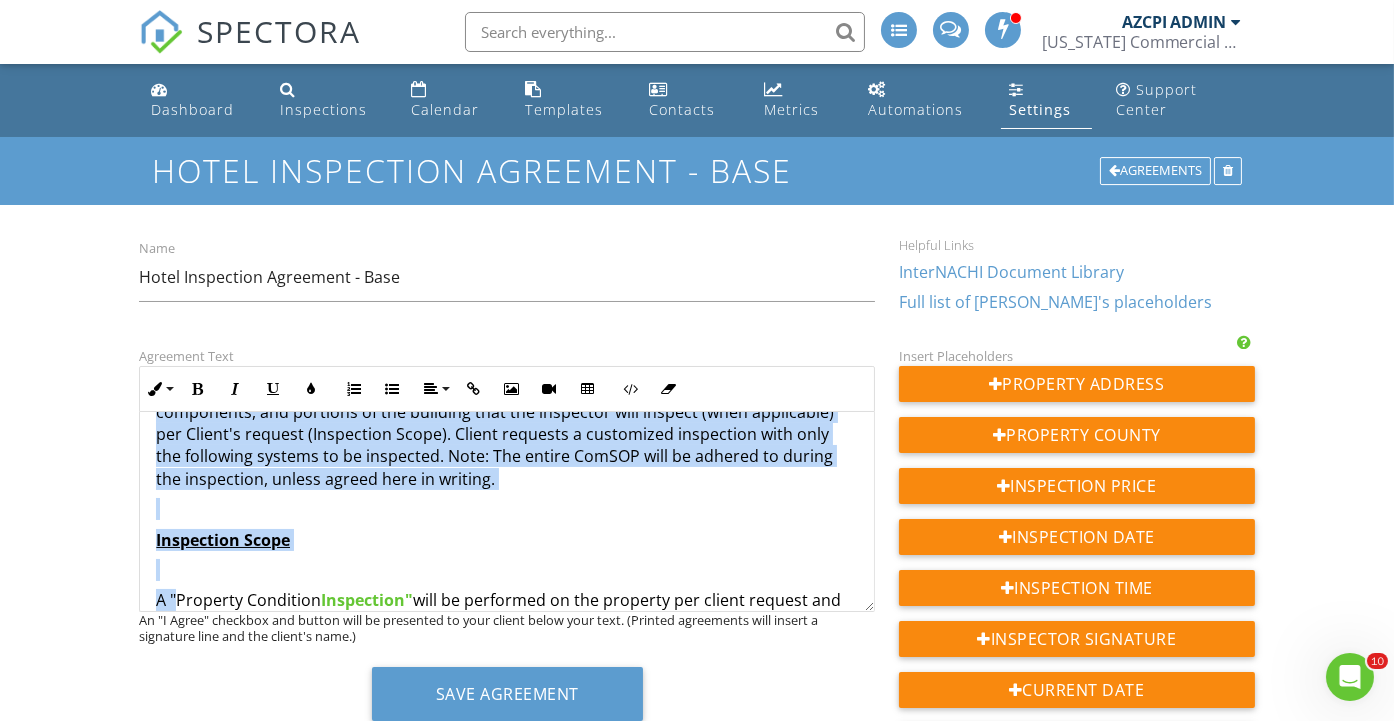 scroll, scrollTop: 930, scrollLeft: 0, axis: vertical 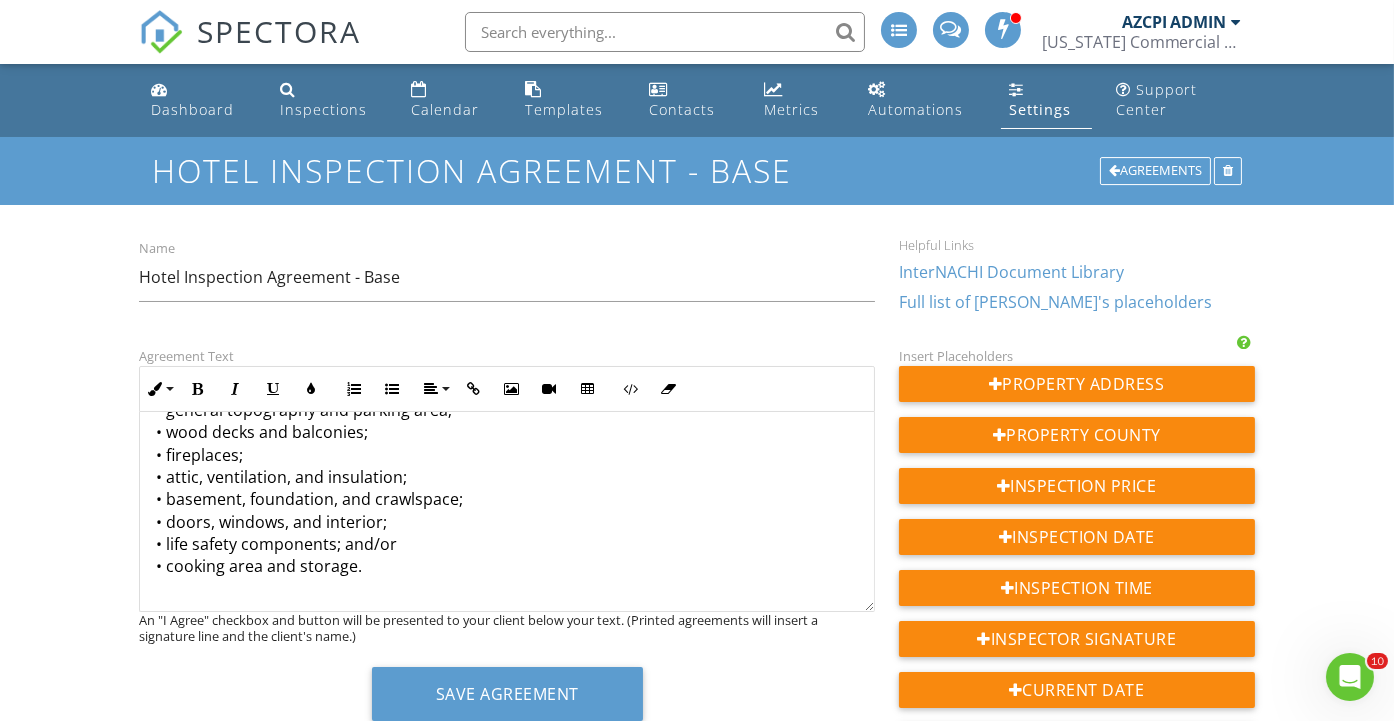 click on "• plumbing system(s); • mechanical and electrical systems; • roof surface, drainage, and penetrations; • exterior elements, vegetation, and landscaping; • general topography and parking area; • wood decks and balconies; • fireplaces; • attic, ventilation, and insulation; • basement, foundation, and crawlspace; • doors, windows, and interior; • life safety components; and/or • cooking area and storage." at bounding box center [506, 443] 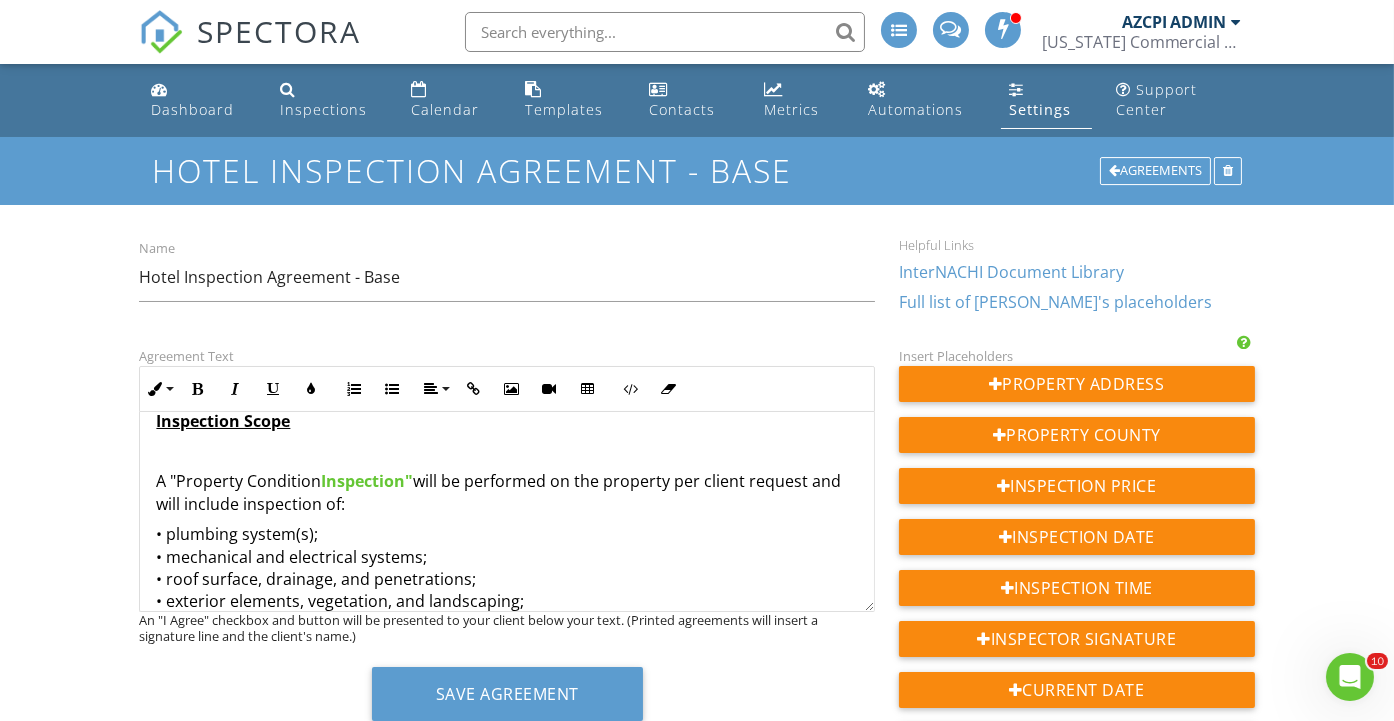 scroll, scrollTop: 708, scrollLeft: 0, axis: vertical 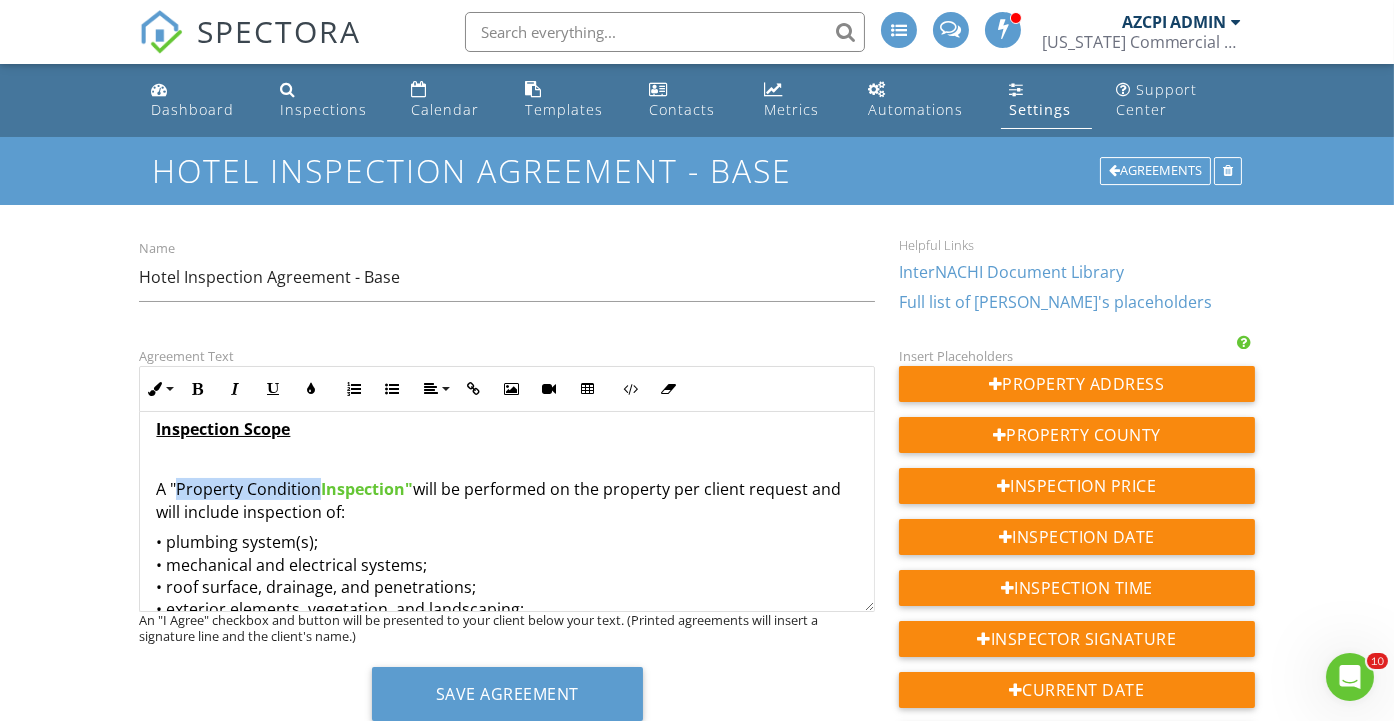 drag, startPoint x: 178, startPoint y: 484, endPoint x: 314, endPoint y: 491, distance: 136.18002 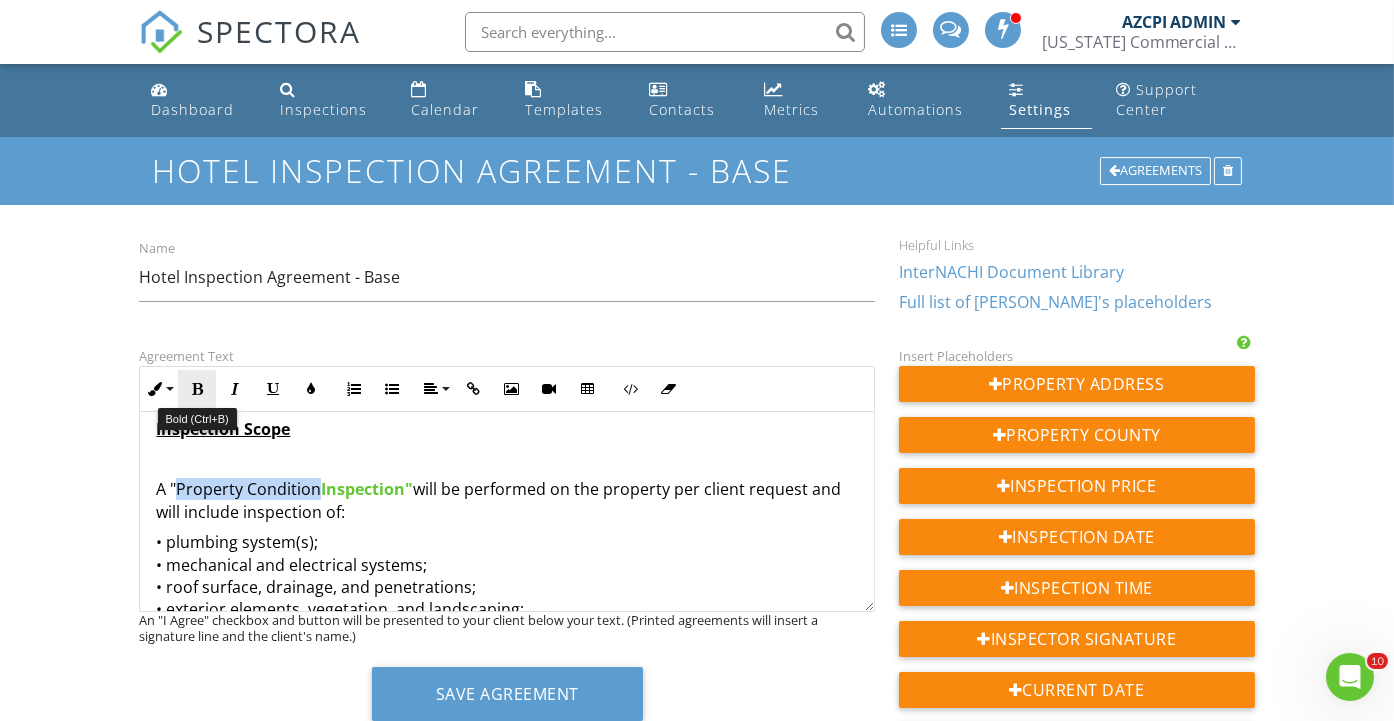 click at bounding box center (197, 389) 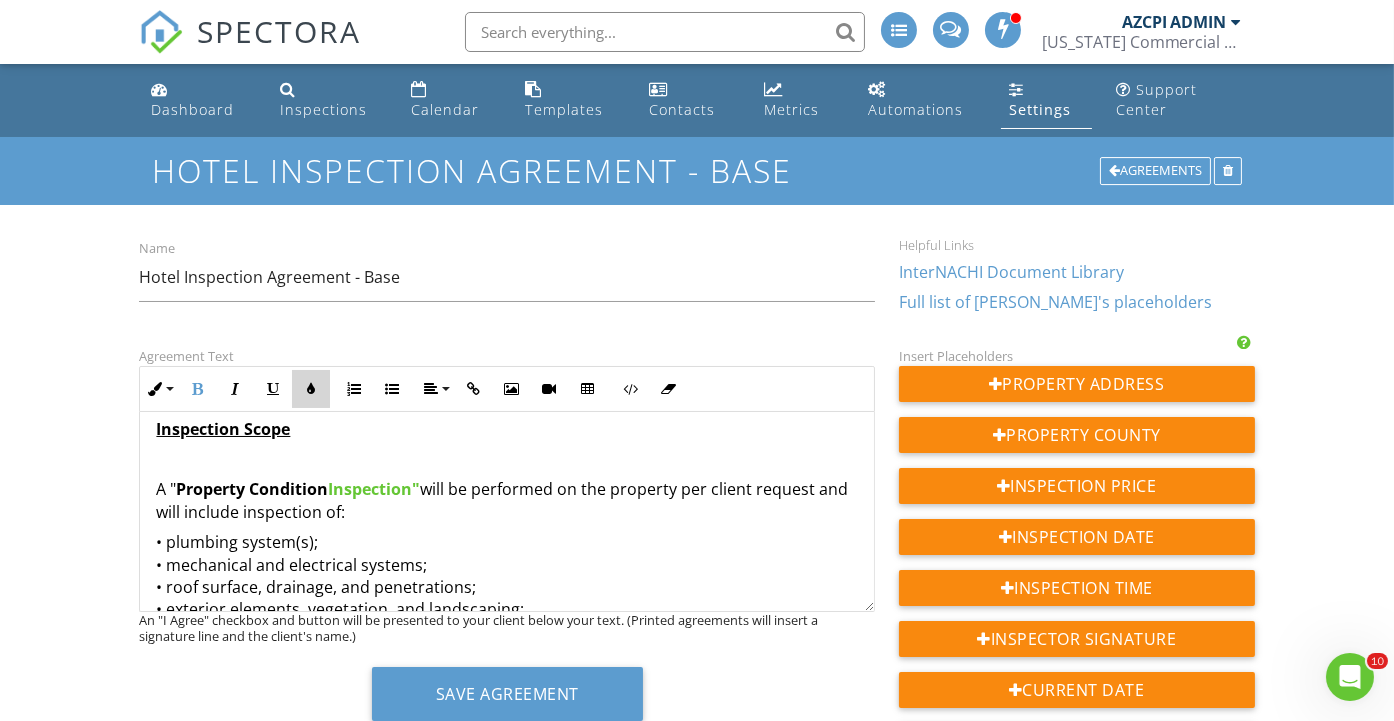 click at bounding box center [311, 389] 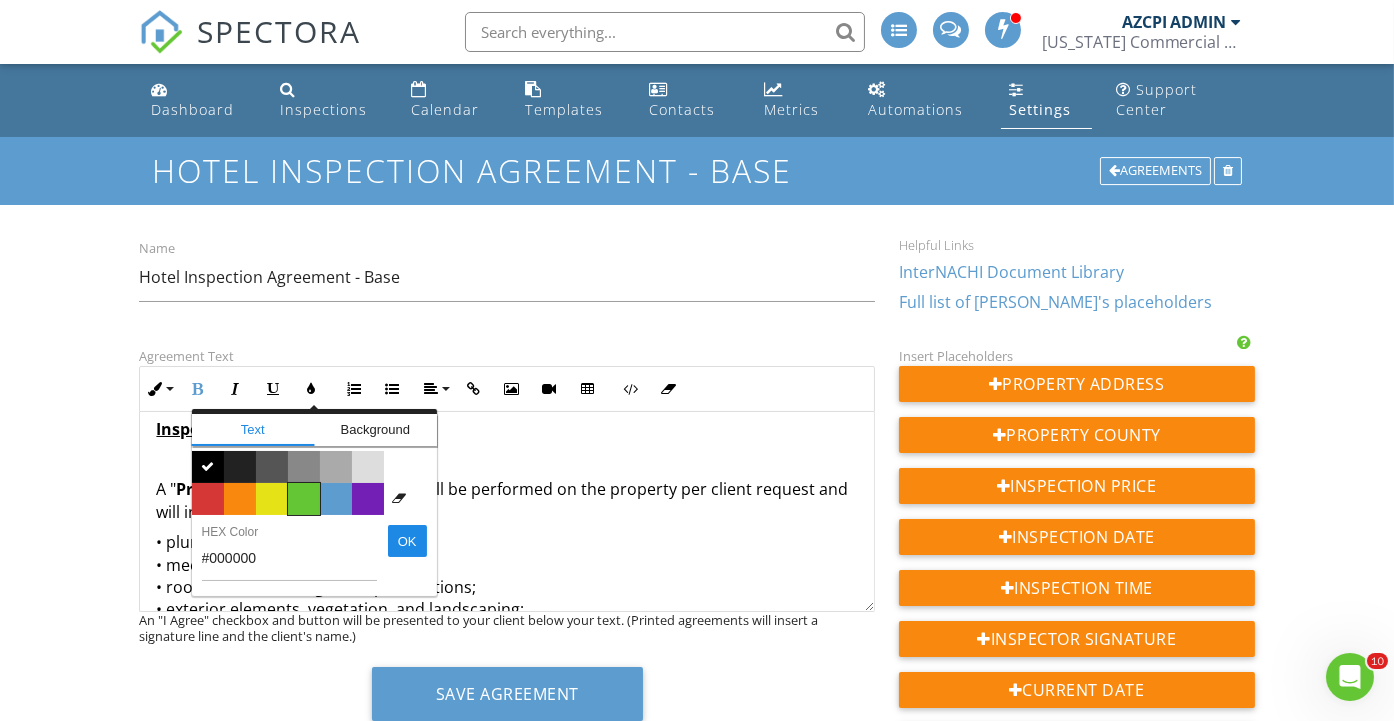 click on "Color #65c635" at bounding box center (304, 499) 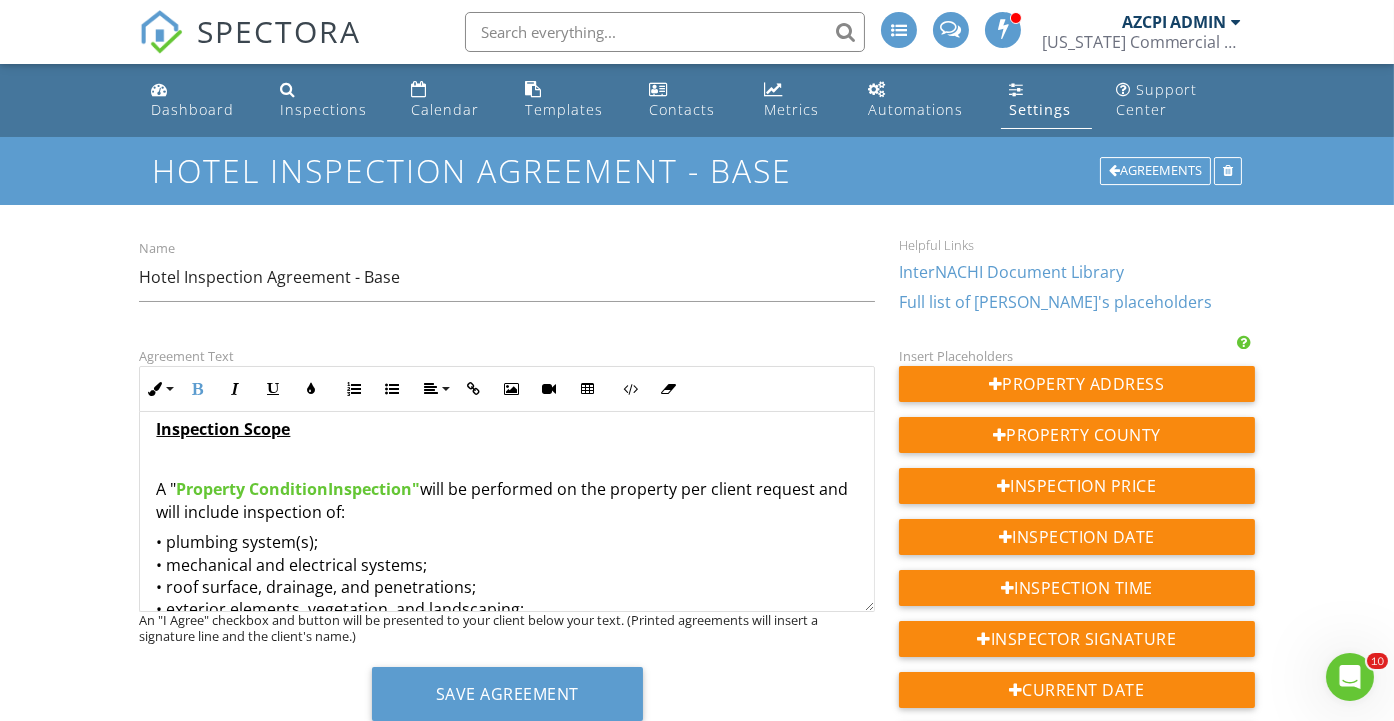 click at bounding box center [506, 459] 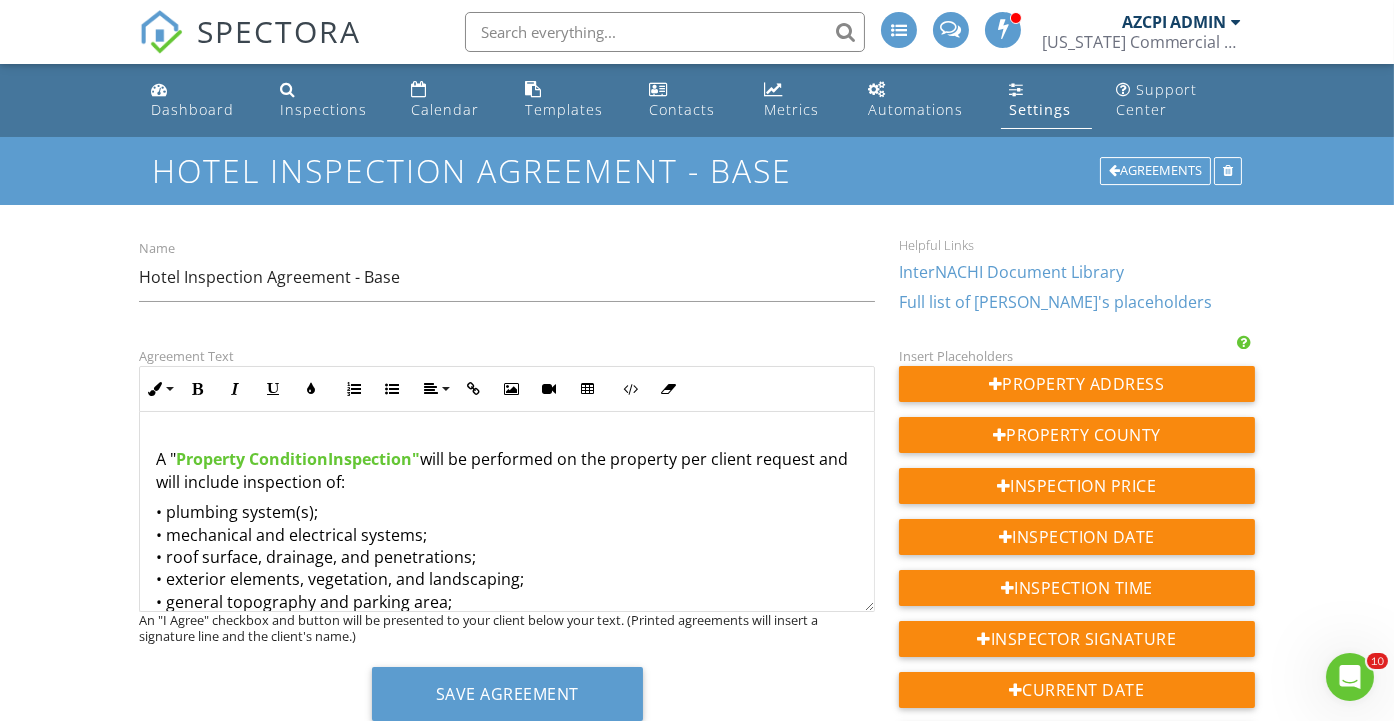 scroll, scrollTop: 708, scrollLeft: 0, axis: vertical 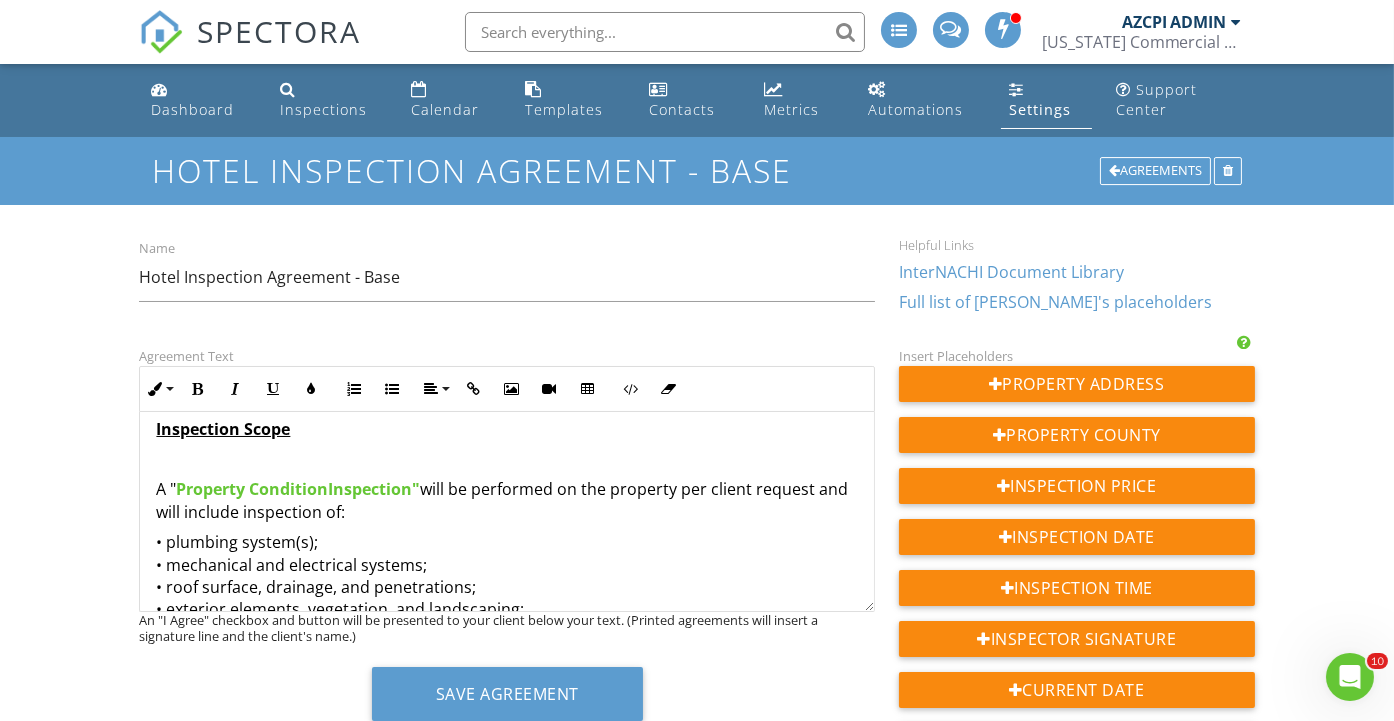 click on "A " Property Condition  Inspection"  will be performed on the property per client request and will include inspection of:" at bounding box center [506, 500] 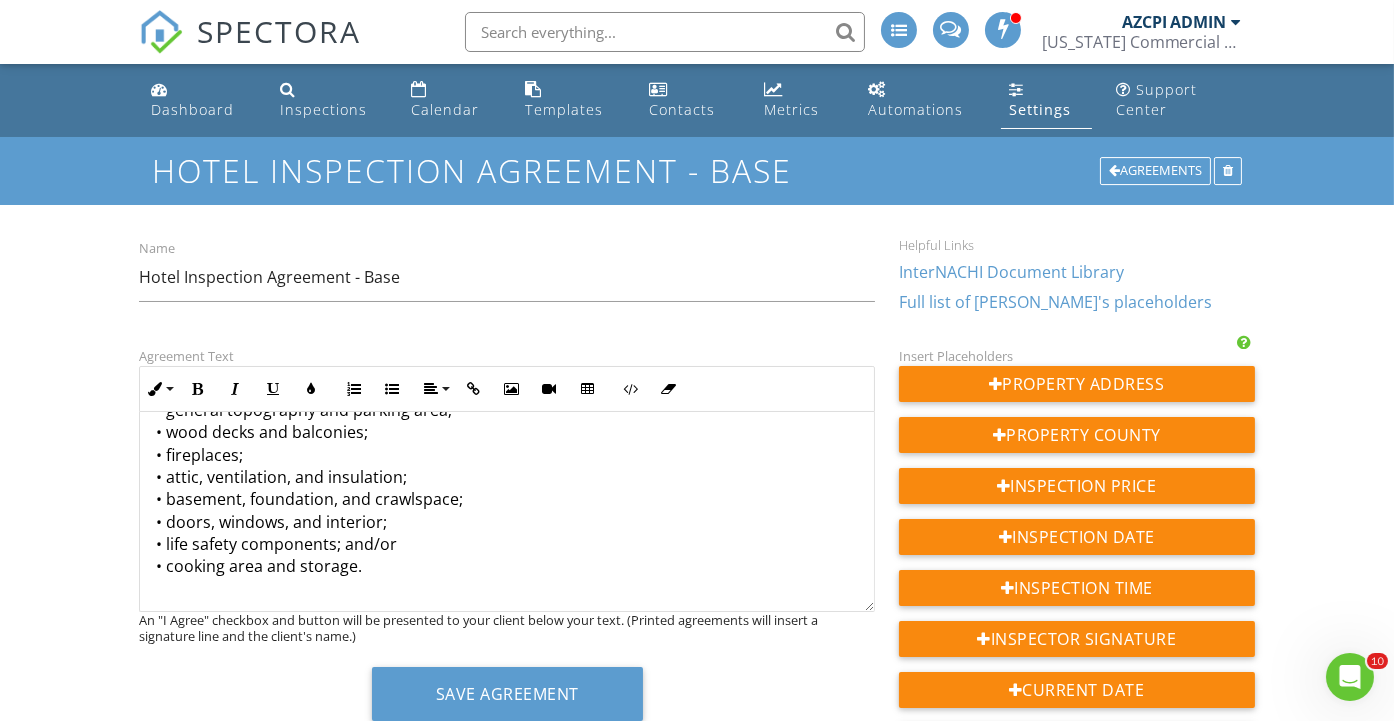 scroll, scrollTop: 819, scrollLeft: 0, axis: vertical 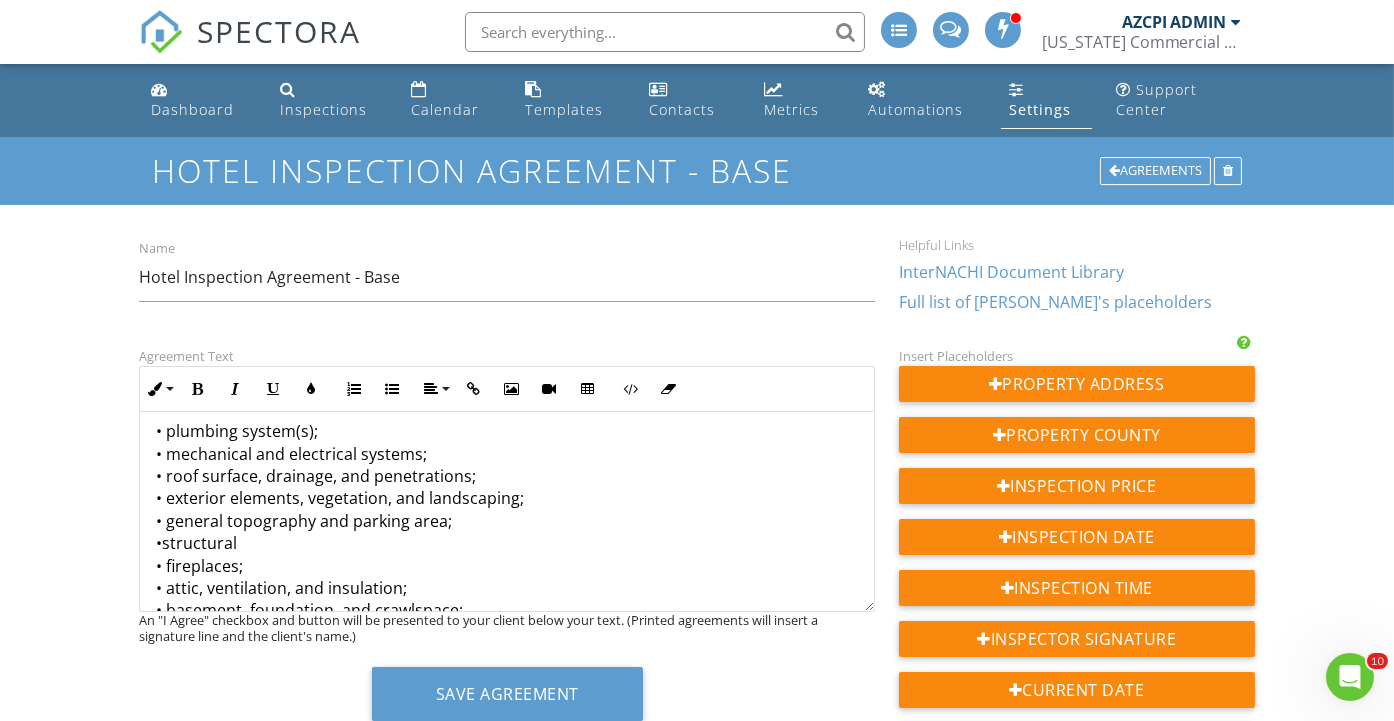 click on "• plumbing system(s); • mechanical and electrical systems; • roof surface, drainage, and penetrations; • exterior elements, vegetation, and landscaping; • general topography and parking area; •structural • fireplaces; • attic, ventilation, and insulation; • basement, foundation, and crawlspace; • doors, windows, and interior; • life safety components; and/or • cooking area and storage." at bounding box center [506, 554] 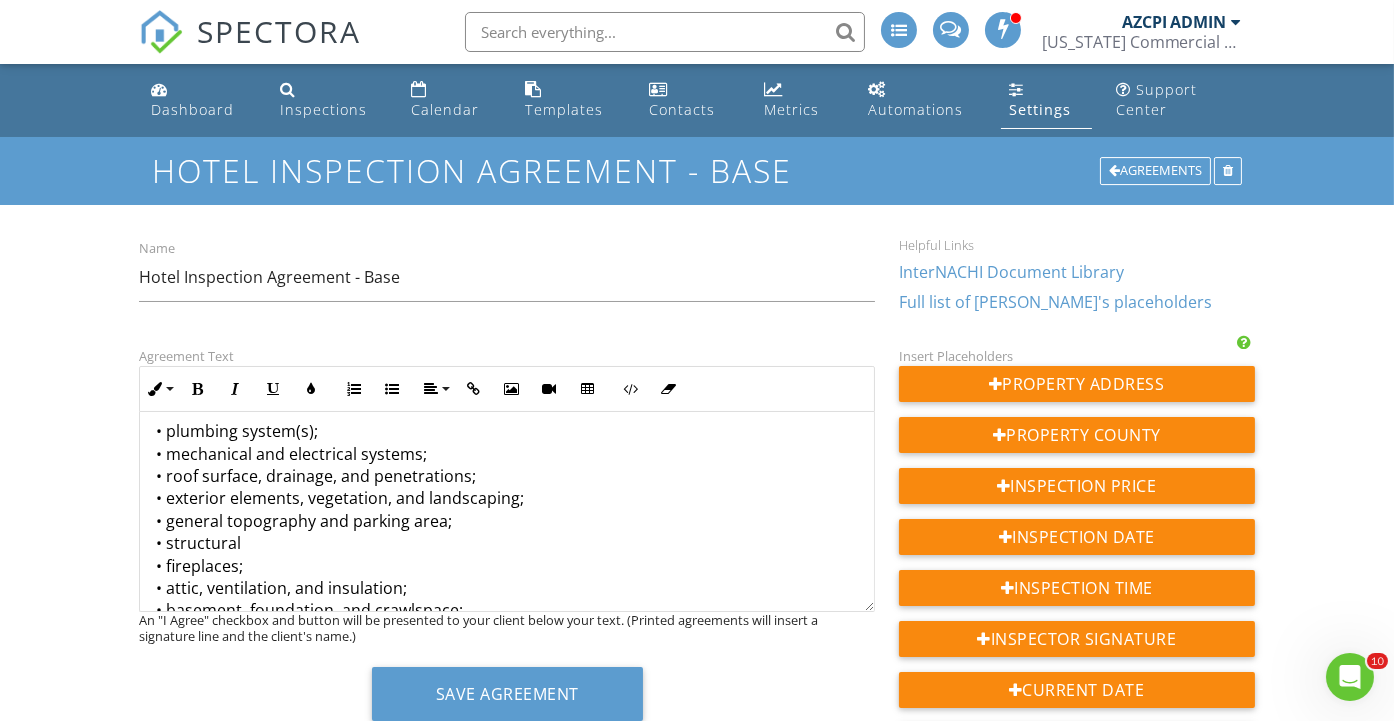 scroll, scrollTop: 930, scrollLeft: 0, axis: vertical 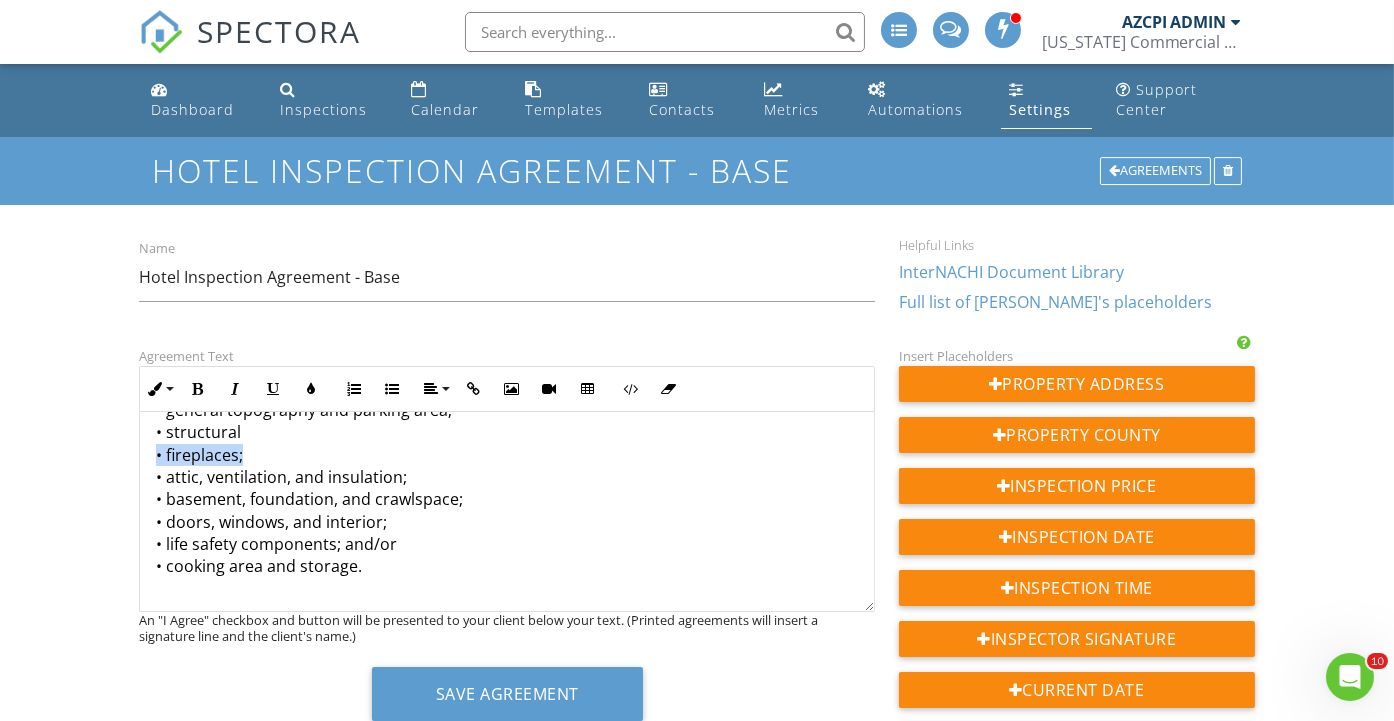 drag, startPoint x: 279, startPoint y: 451, endPoint x: 149, endPoint y: 455, distance: 130.06152 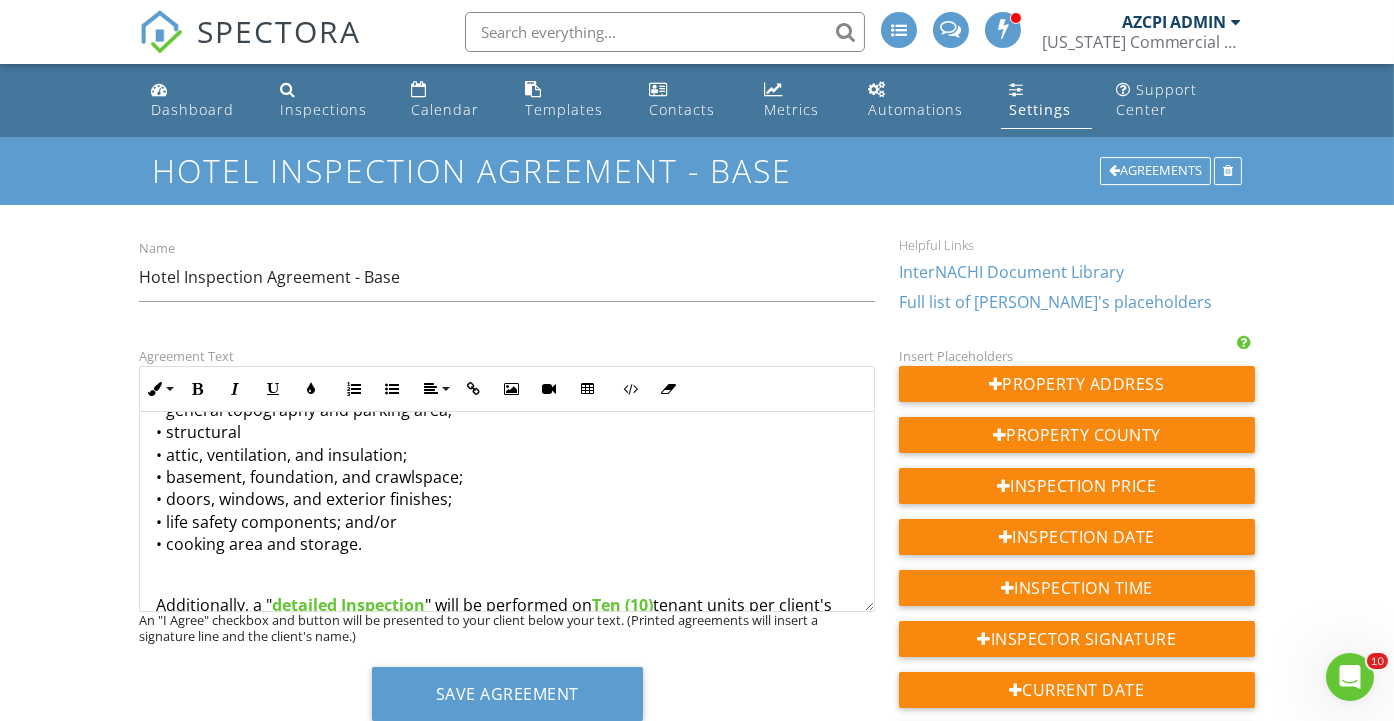 click on "• plumbing system(s); • mechanical and electrical systems; • roof surface, drainage, and penetrations; • exterior elements, vegetation, and landscaping; • general topography and parking area; • structural • attic, ventilation, and insulation; • basement, foundation, and crawlspace; • doors, windows, and exterior finishes; • life safety components; and/or • cooking area and storage." at bounding box center [506, 432] 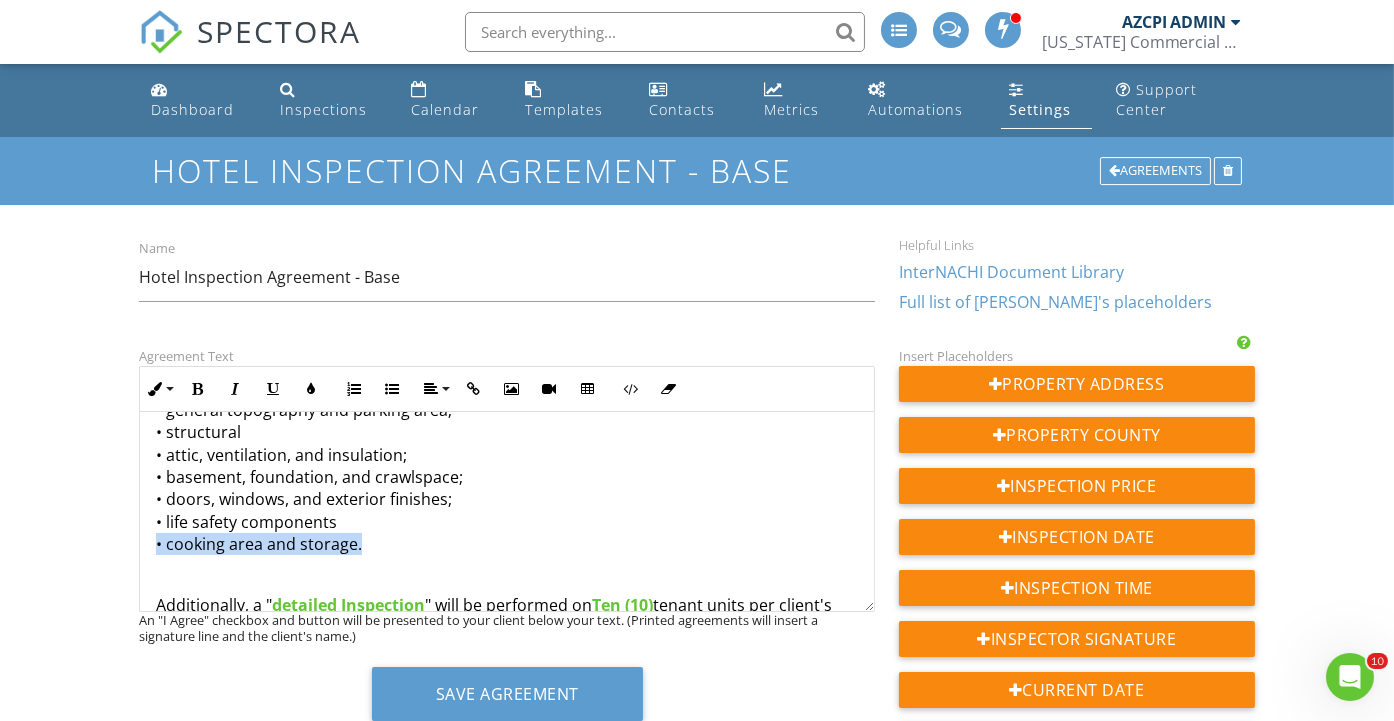 drag, startPoint x: 386, startPoint y: 542, endPoint x: 134, endPoint y: 544, distance: 252.00793 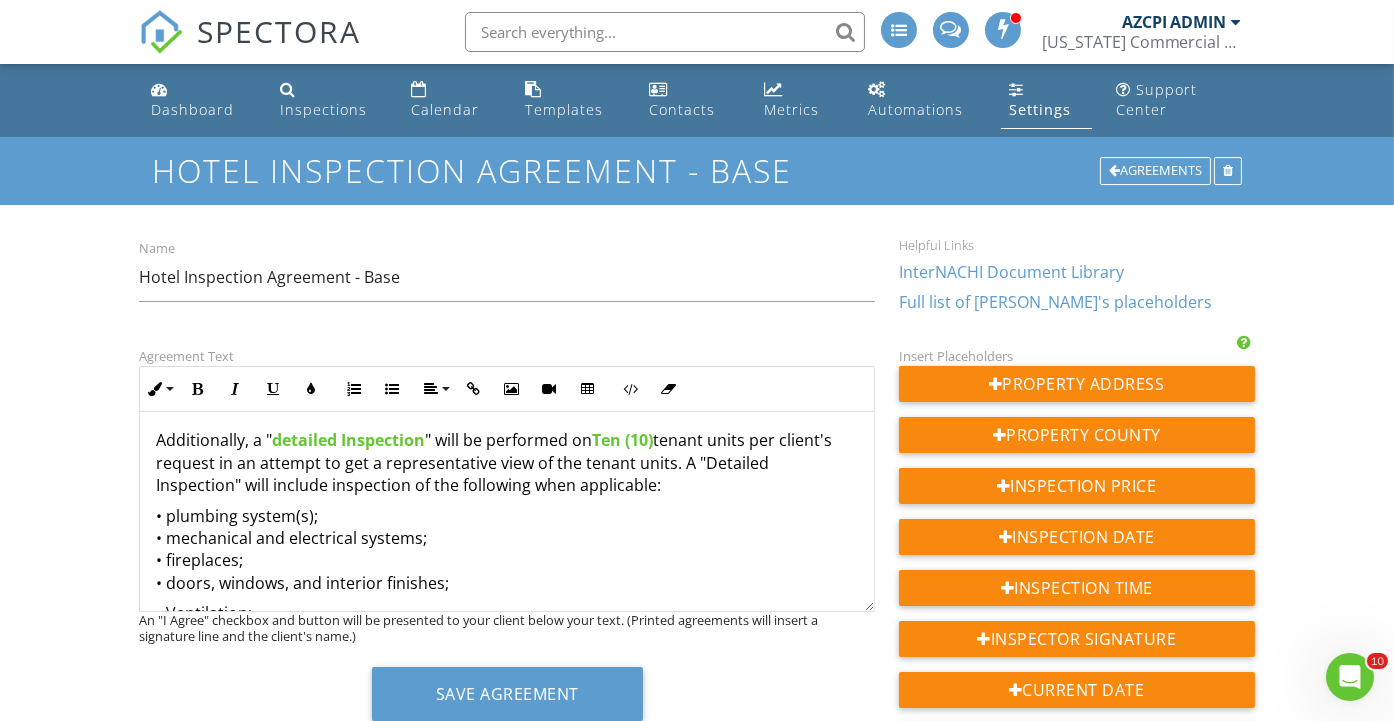 scroll, scrollTop: 1041, scrollLeft: 0, axis: vertical 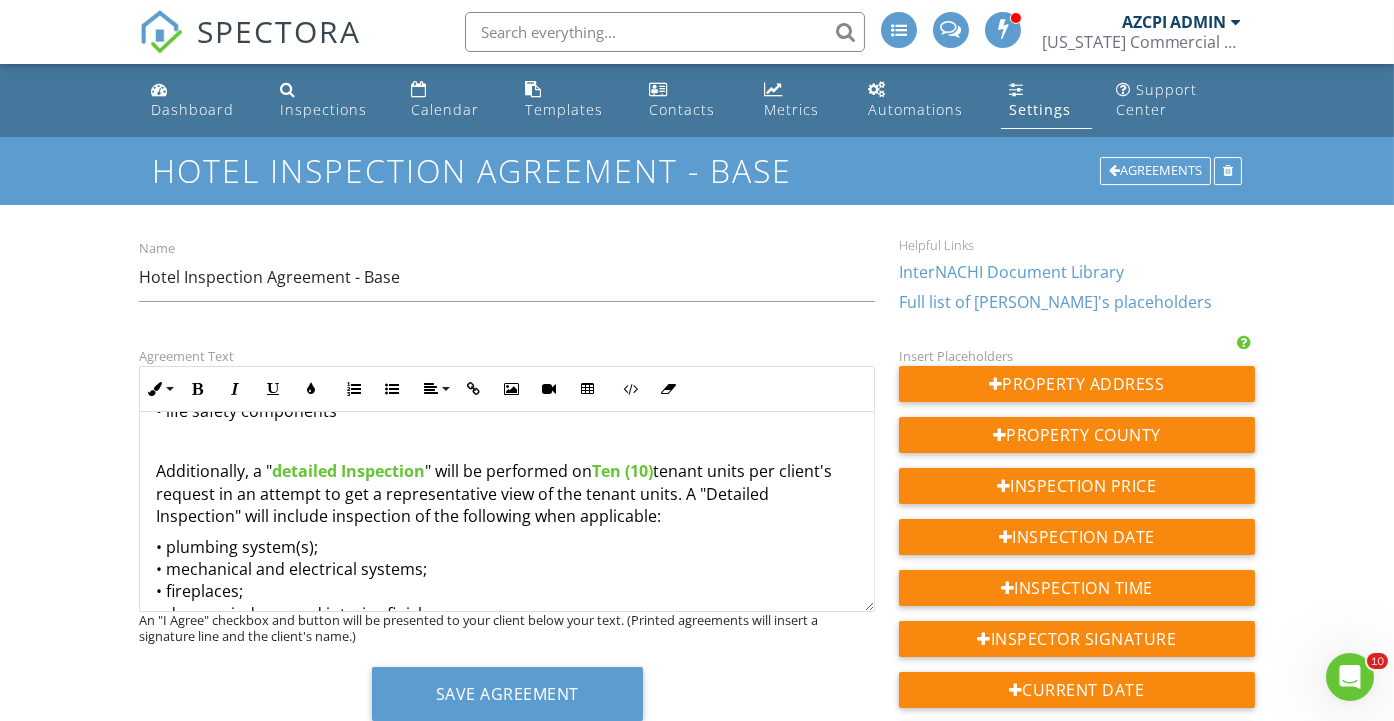 click on "Ten (10)" at bounding box center (622, 471) 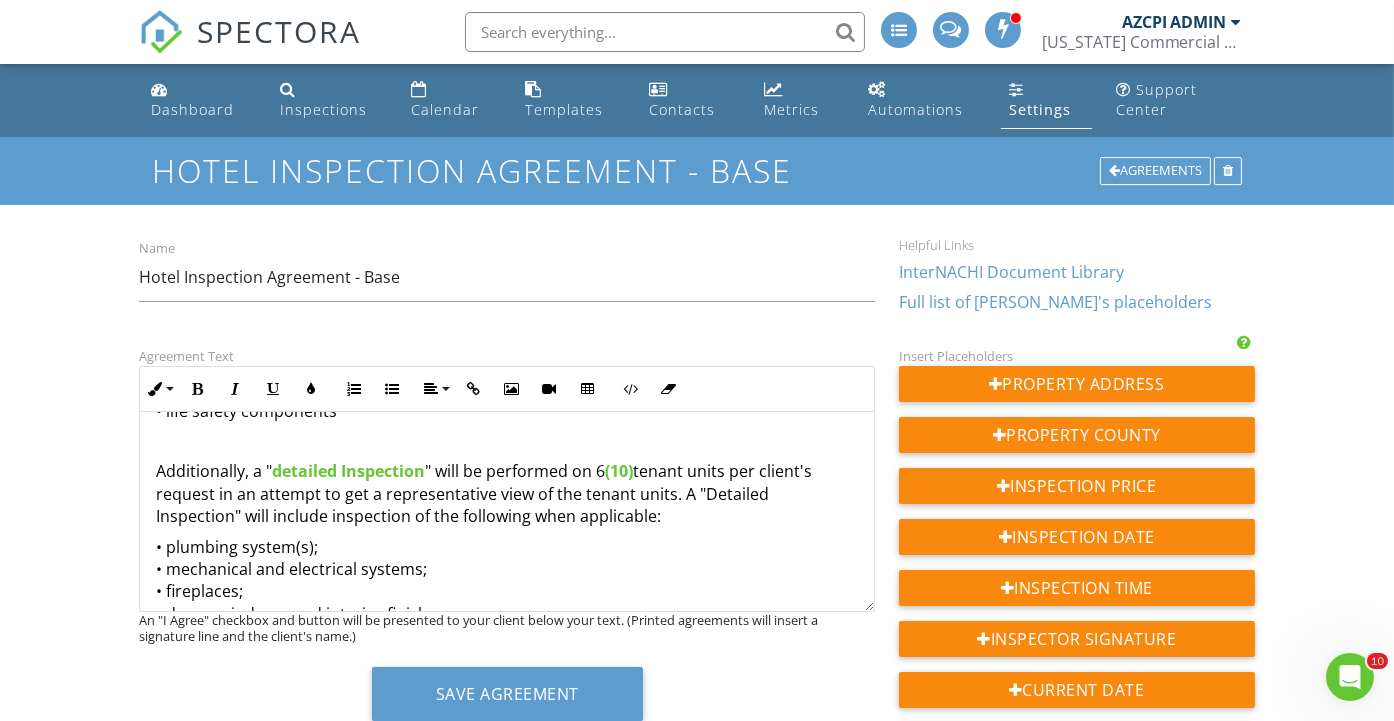 drag, startPoint x: 631, startPoint y: 467, endPoint x: 641, endPoint y: 504, distance: 38.327538 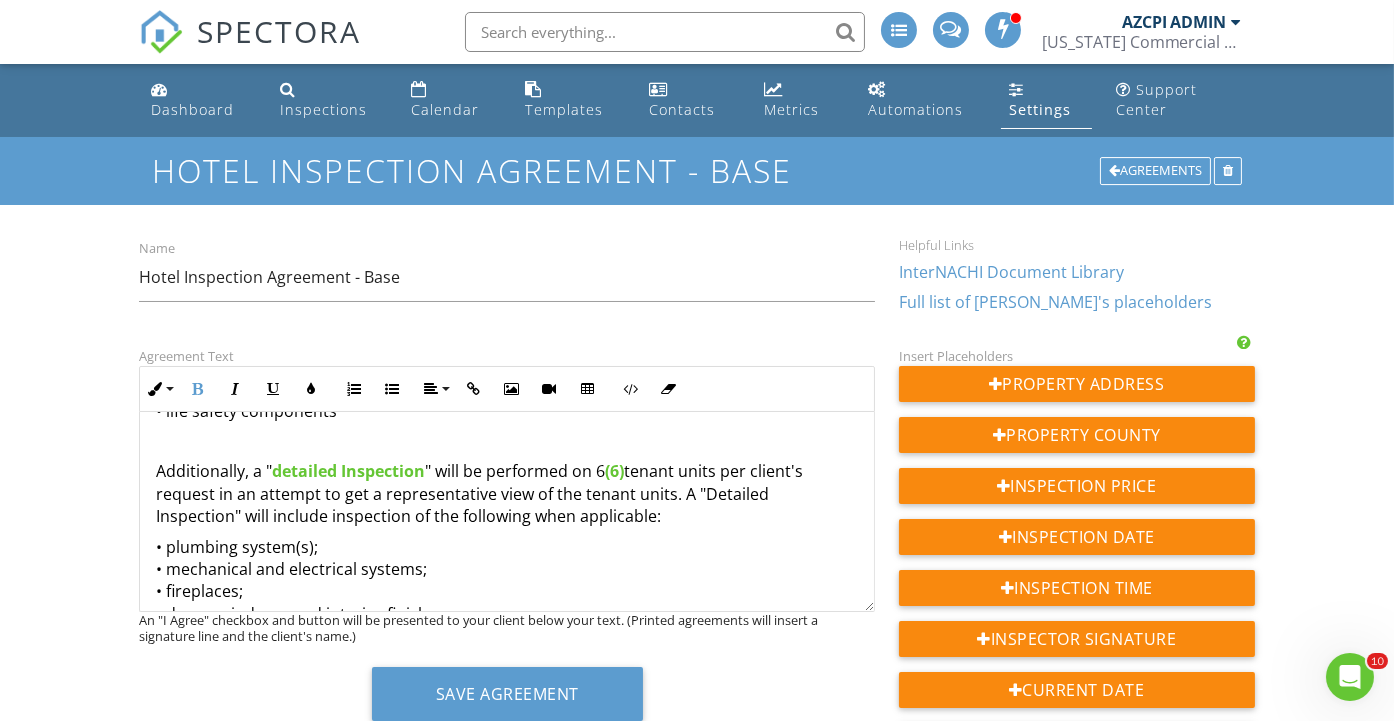 drag, startPoint x: 600, startPoint y: 466, endPoint x: 598, endPoint y: 497, distance: 31.06445 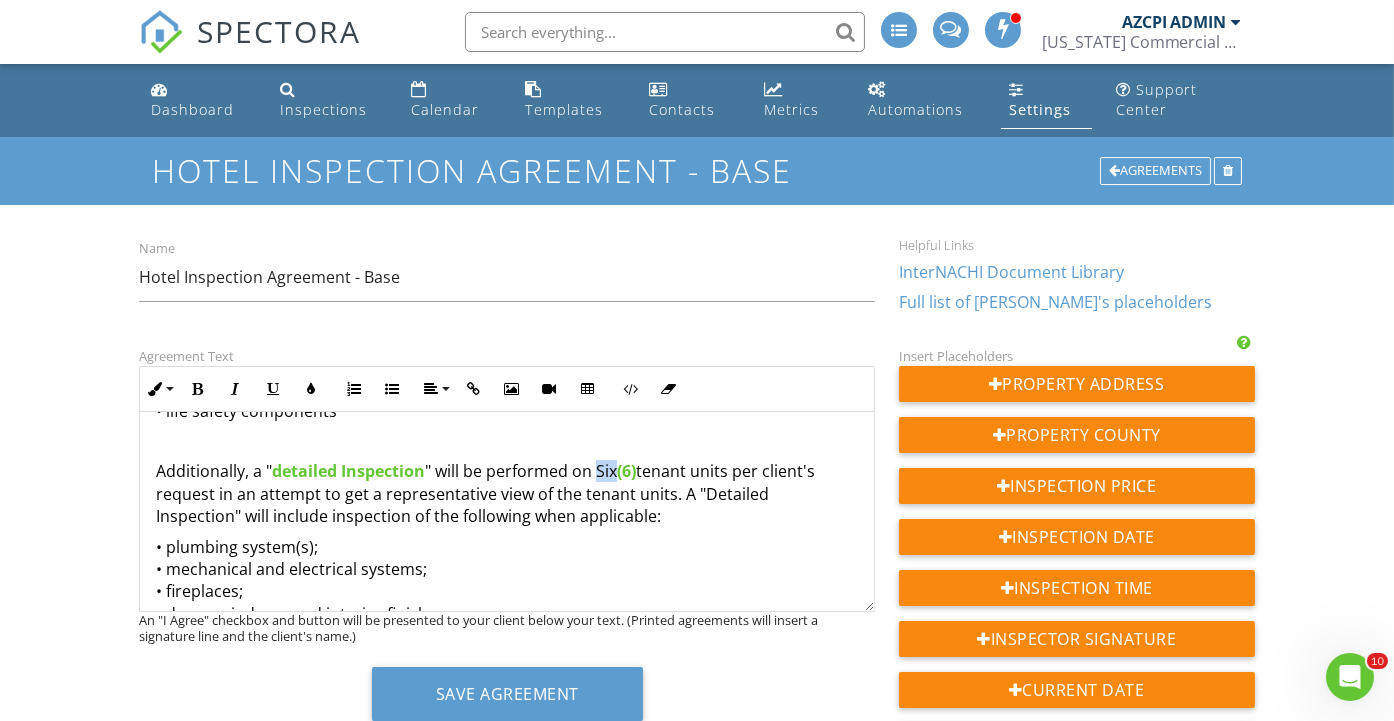 drag, startPoint x: 597, startPoint y: 468, endPoint x: 614, endPoint y: 471, distance: 17.262676 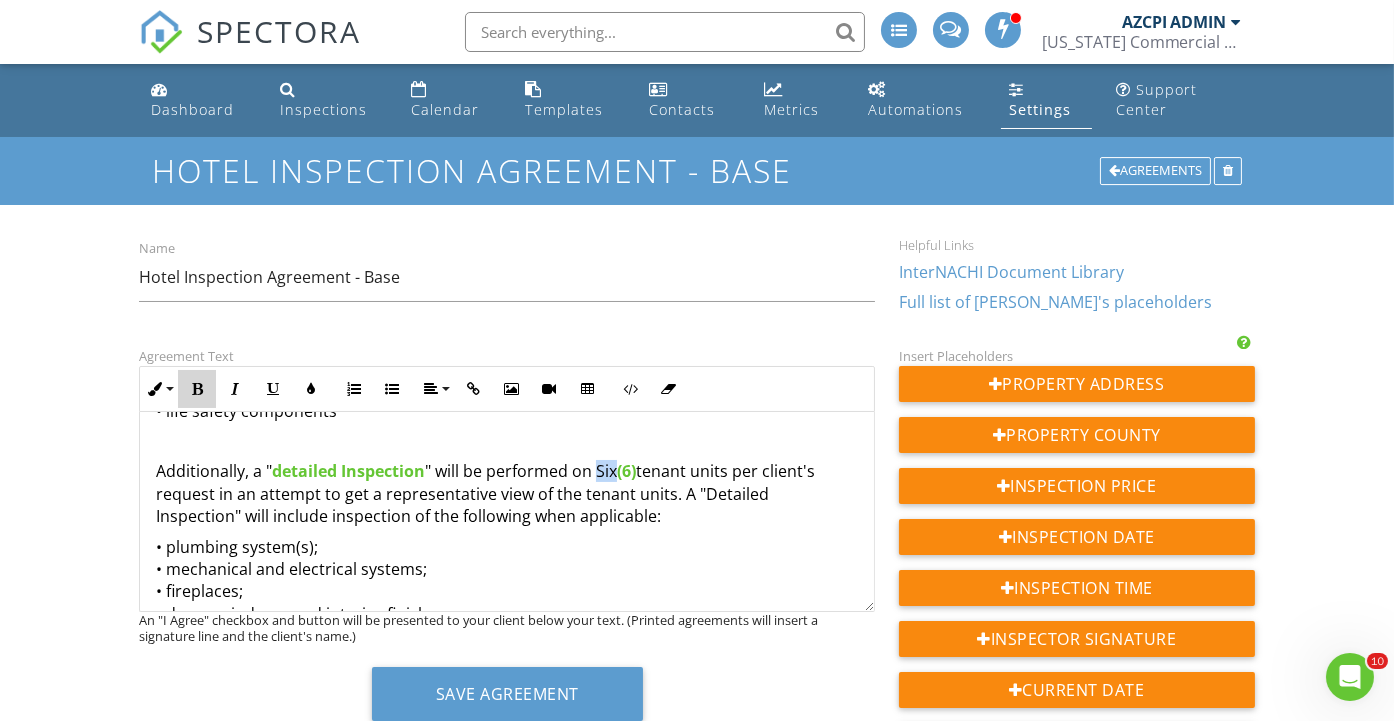 click at bounding box center [197, 389] 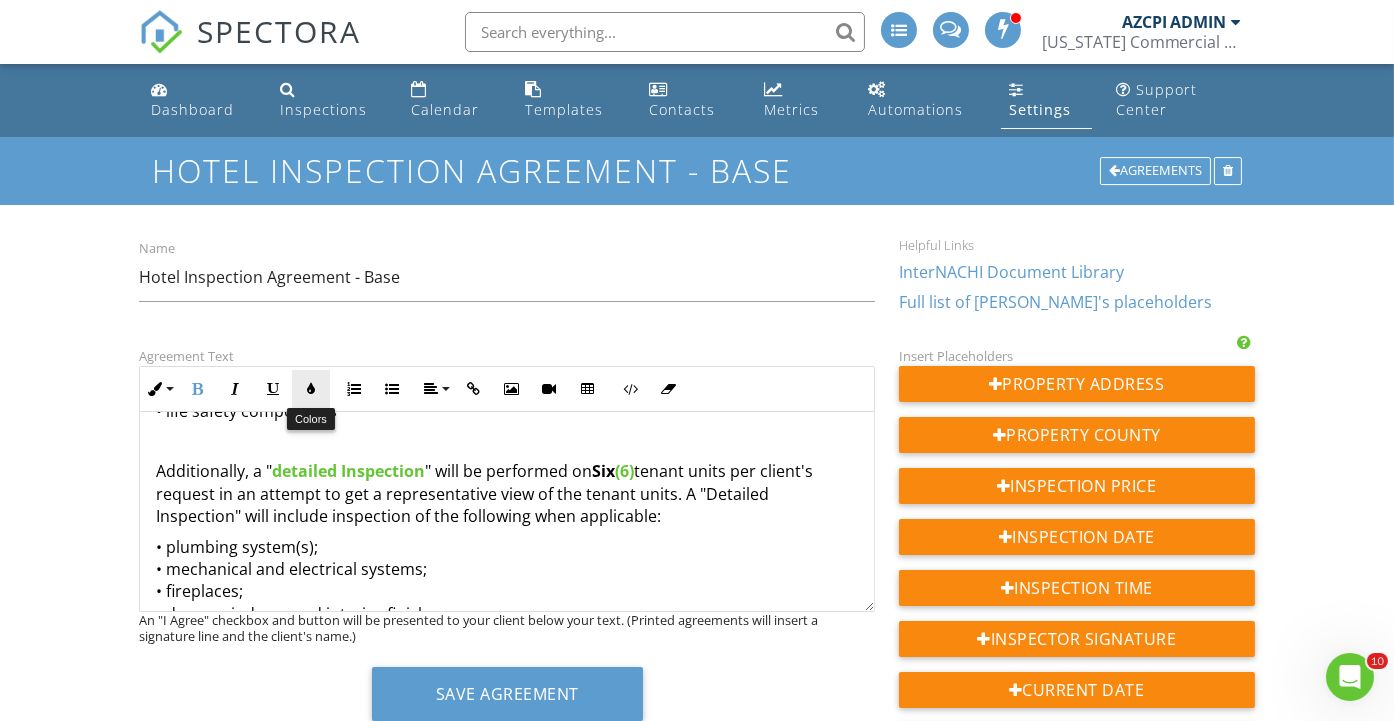 click at bounding box center (311, 389) 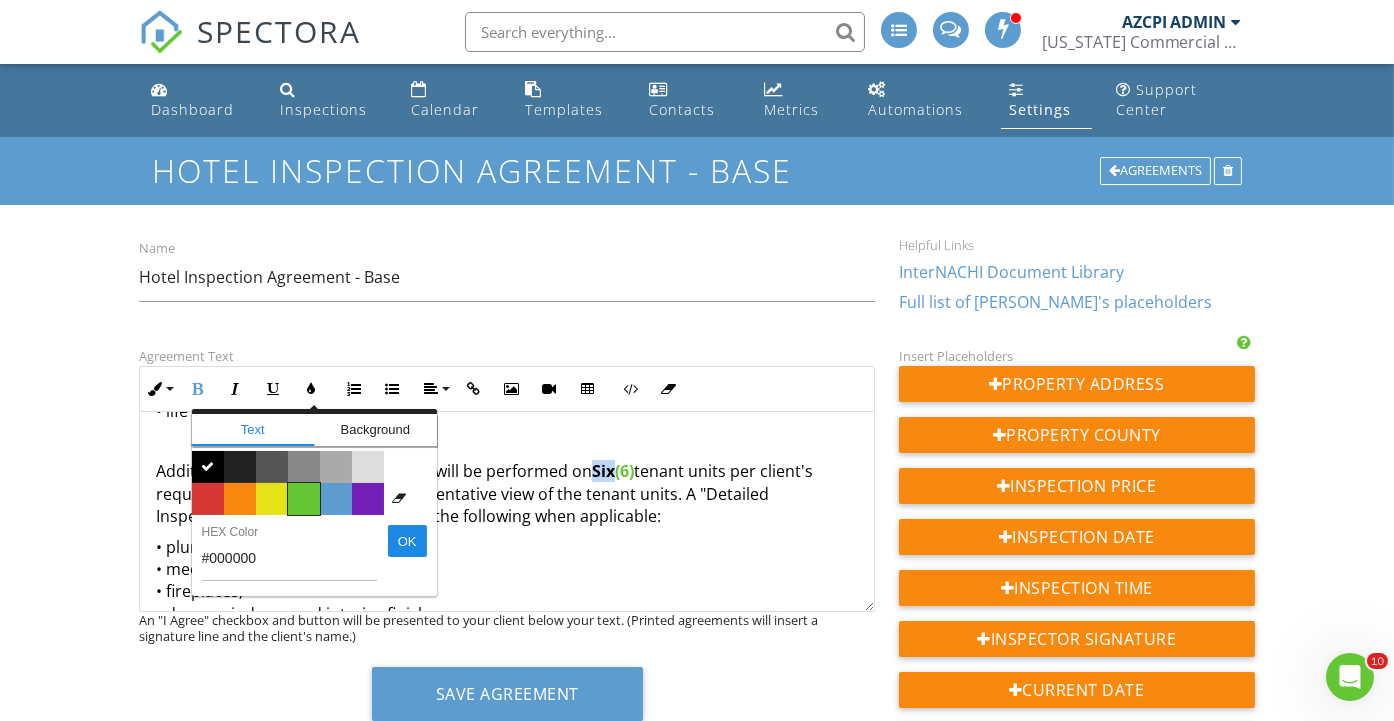 click on "Color #65c635" at bounding box center (304, 499) 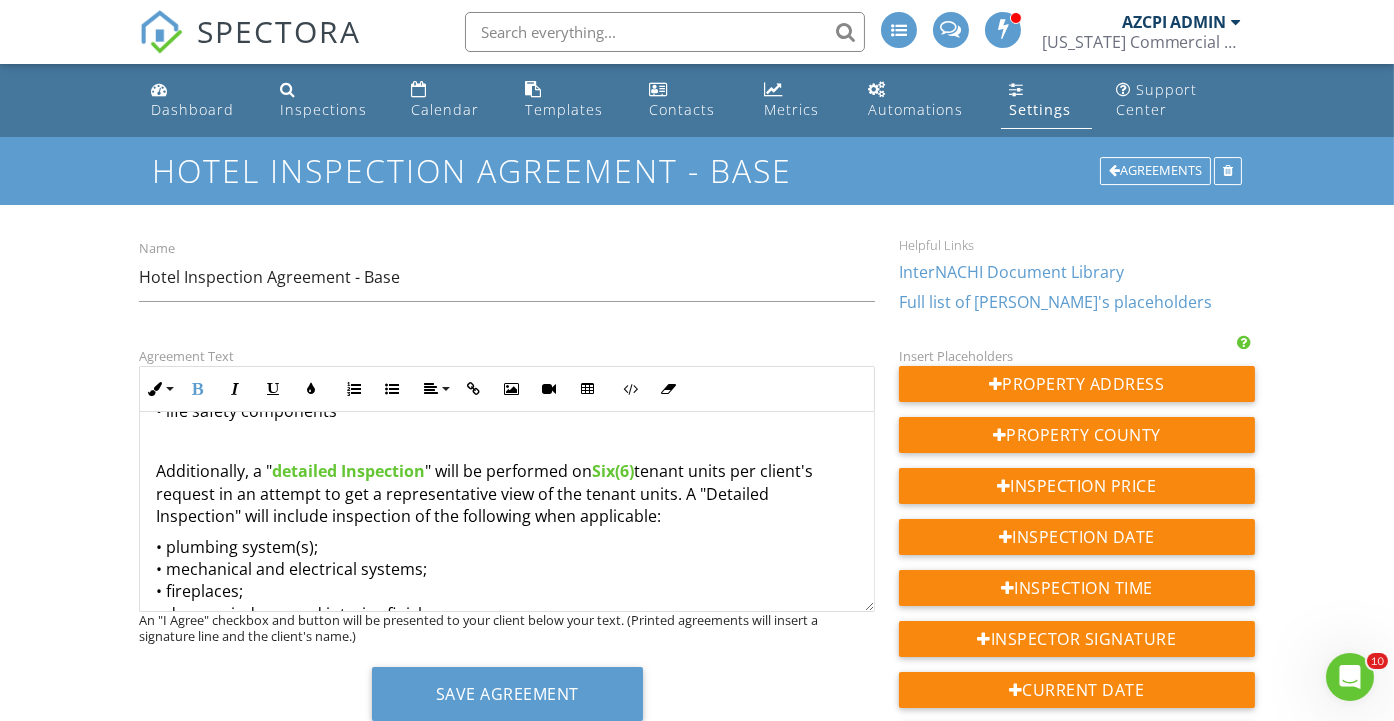 click at bounding box center (506, 441) 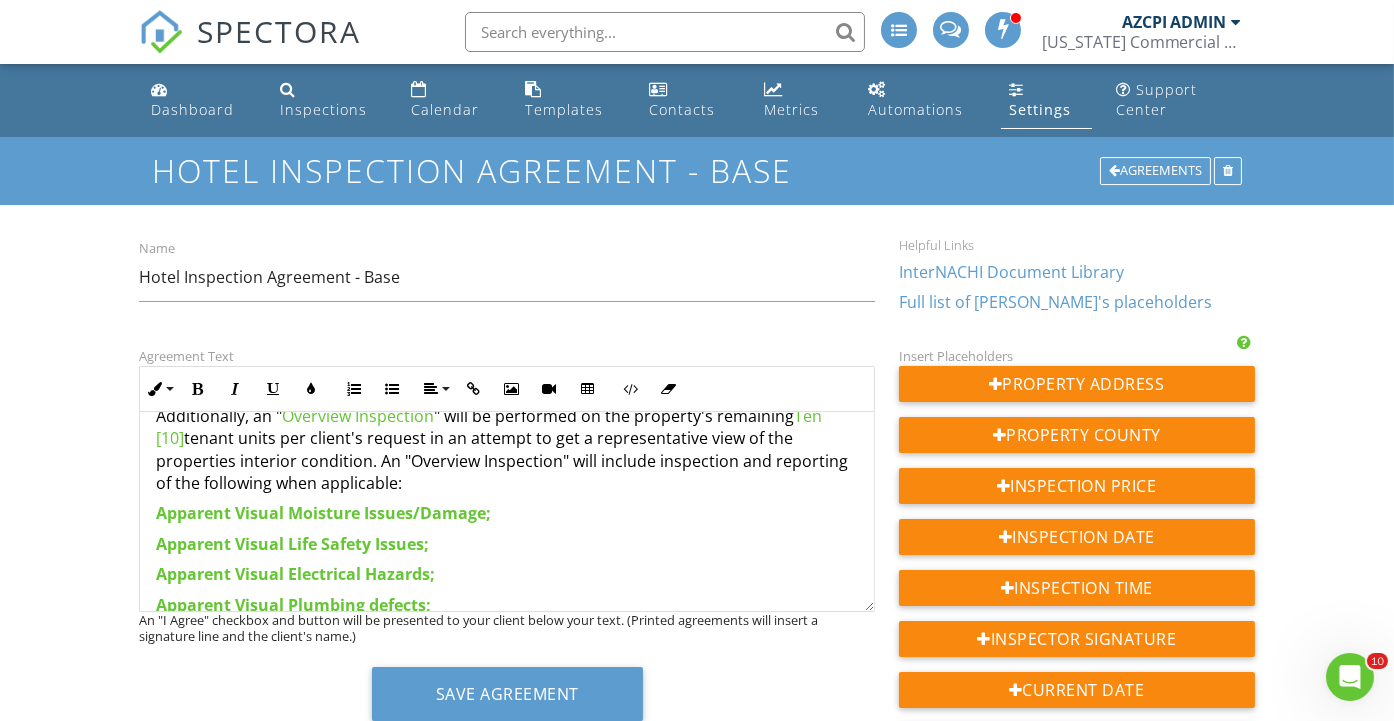 scroll, scrollTop: 1485, scrollLeft: 0, axis: vertical 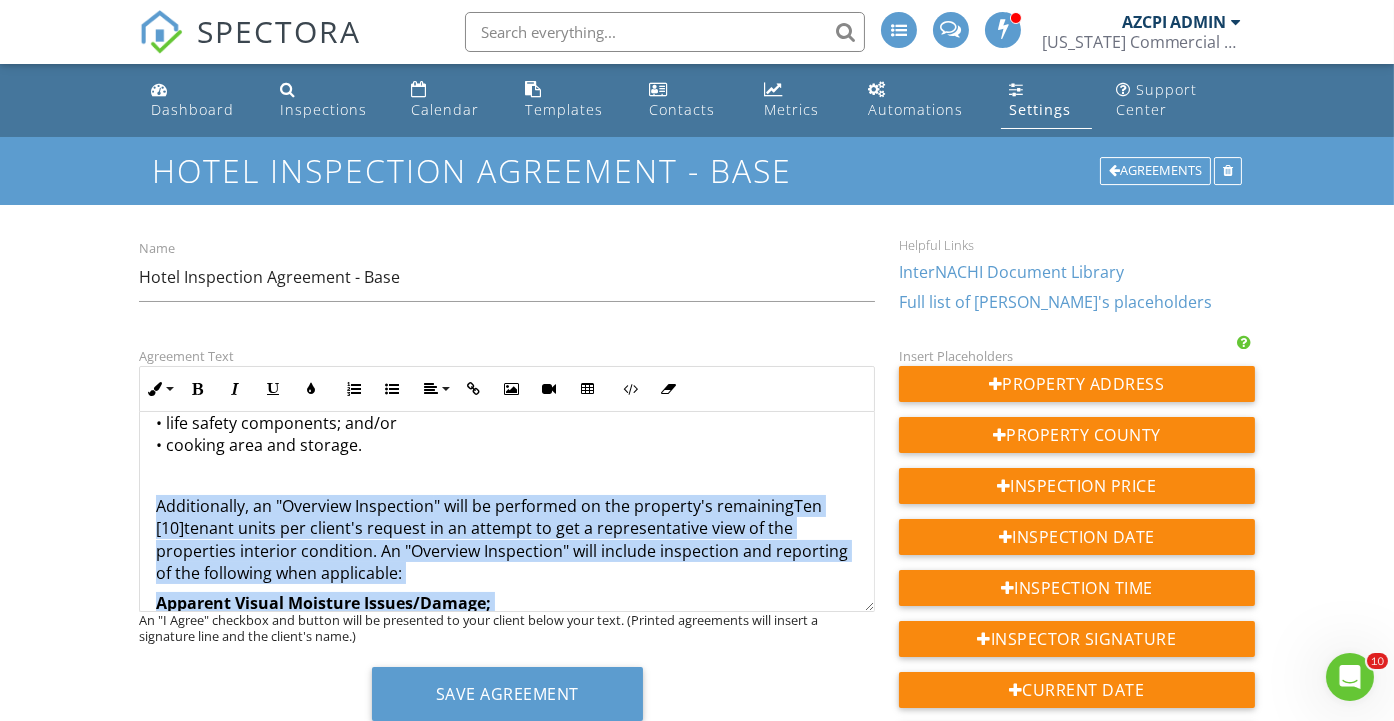 drag, startPoint x: 453, startPoint y: 525, endPoint x: 160, endPoint y: 494, distance: 294.63538 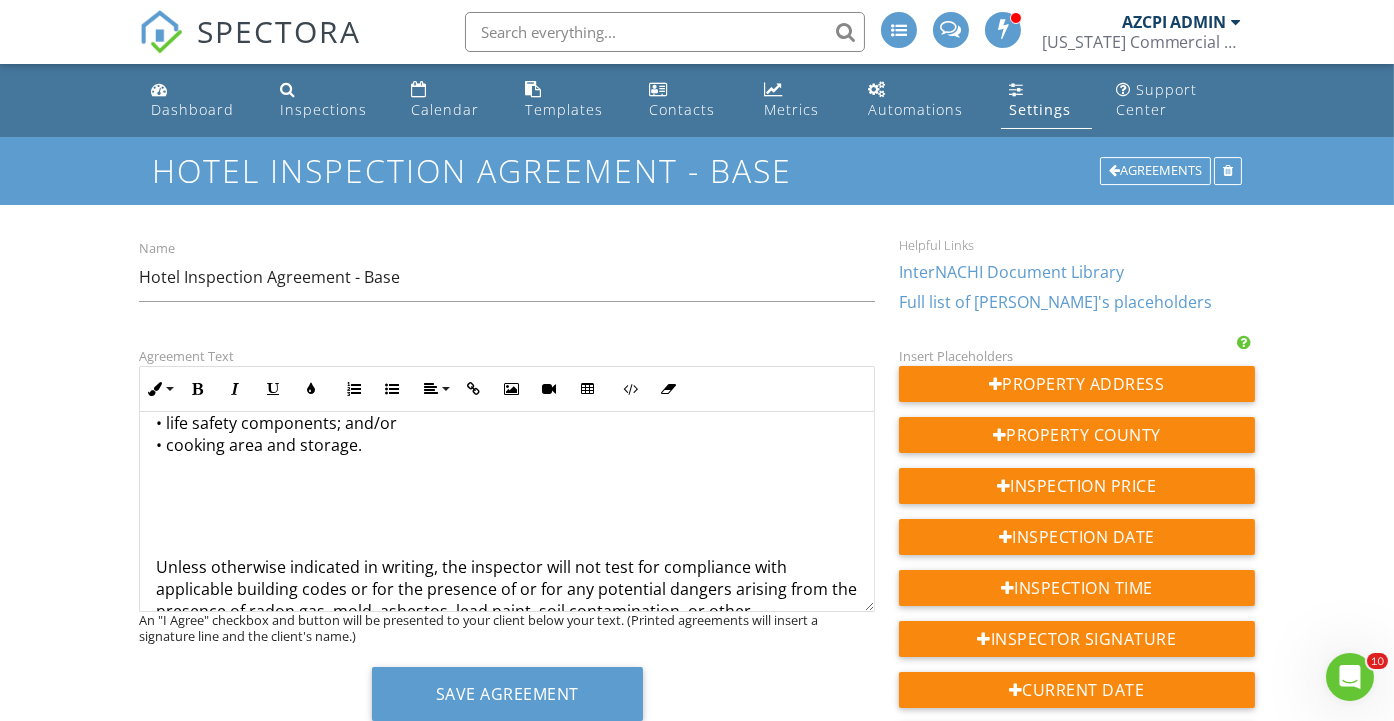click on "This inspection agreement is made on {{CURRENT_DATE}}, by and between Arizona Commercial Property Inspections (“Inspector”) and {{CLIENT_NAME}} (“Client”). For good and valuable consideration, the receipt and sufficiency of which is hereby acknowledged, Inspector and Client agree as follows: For the sum of {{PRICE}} (the “Inspection Fee”) paid by Client to Inspector before the inspection date {{INSPECTION_DATE}} and time {{INSPECTION_TIME}}, Inspector will [a] perform a limited, non-invasive, visual inspection of the accessible installed components and systems of the property located at {{ADDRESS}} (The “Property”) as such systems and components exist at the time of the inspection (the “Inspection”) and (b) prepare a report describing Inspector’s findings and identifying the defects that Inspector observed and deemed material (the “Report”).  The Report is only supplementary to any seller’s disclosure. Standard Operating Procedures  The following list in  Green Inspection Scope" at bounding box center (506, 1719) 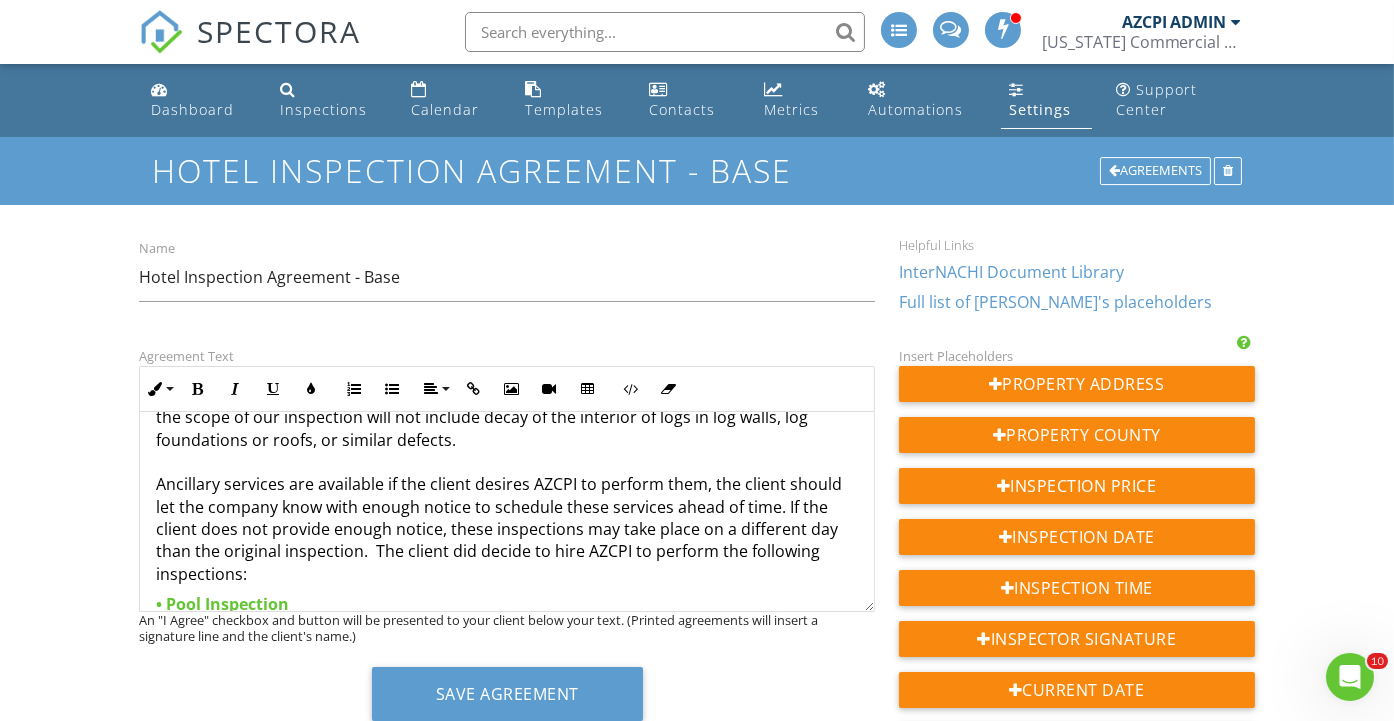 scroll, scrollTop: 1619, scrollLeft: 0, axis: vertical 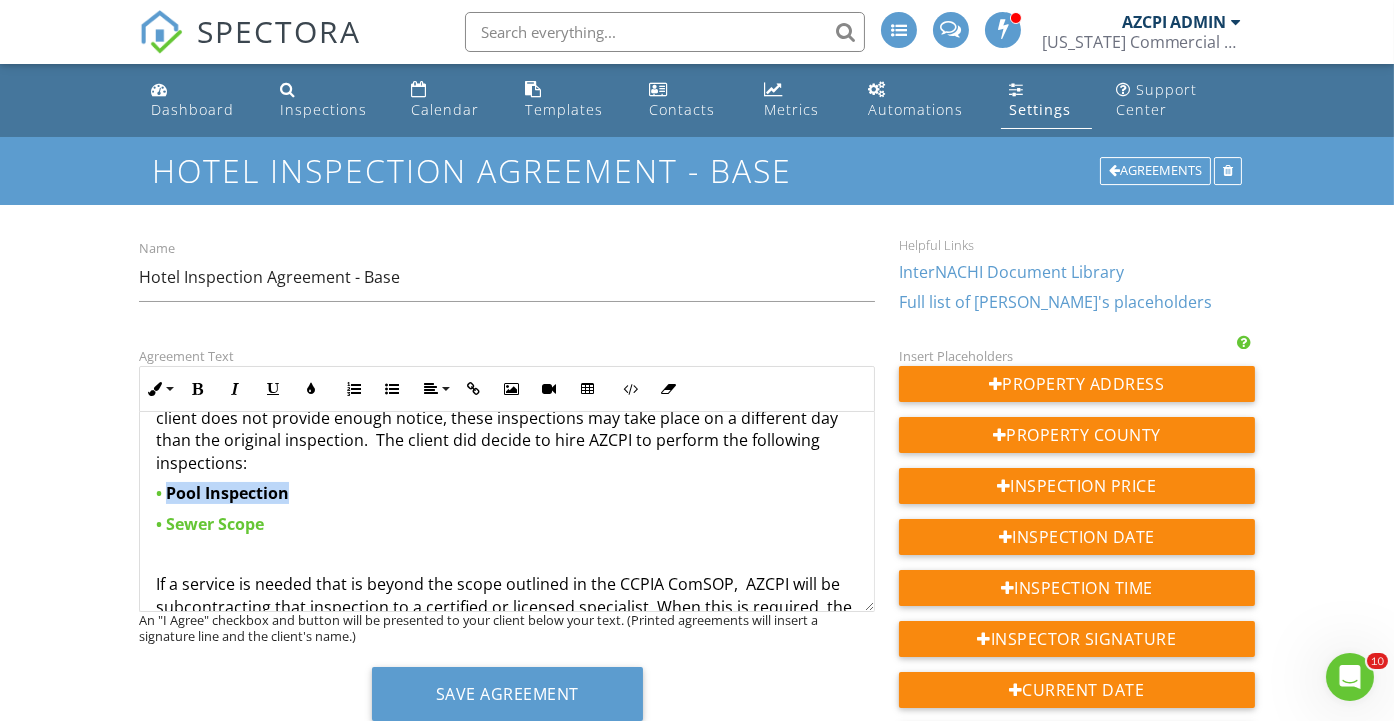 drag, startPoint x: 298, startPoint y: 489, endPoint x: 165, endPoint y: 489, distance: 133 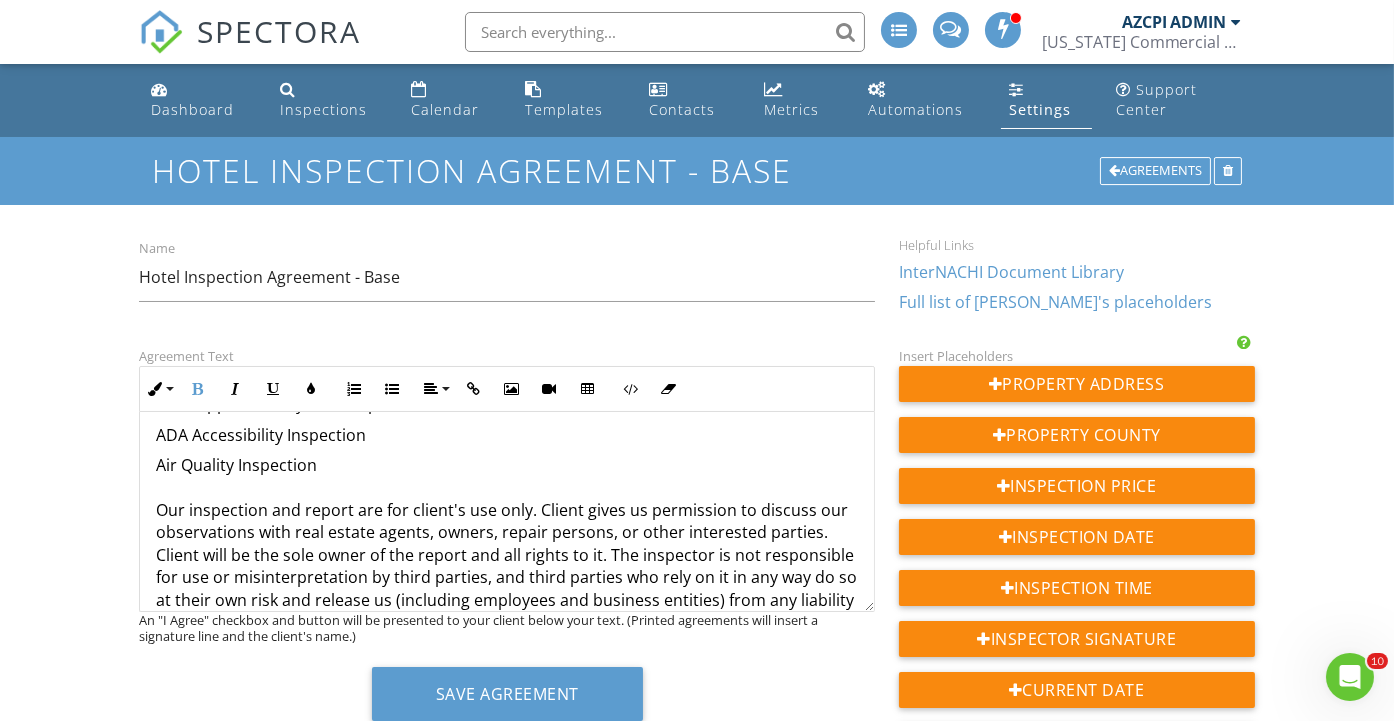 scroll, scrollTop: 2286, scrollLeft: 0, axis: vertical 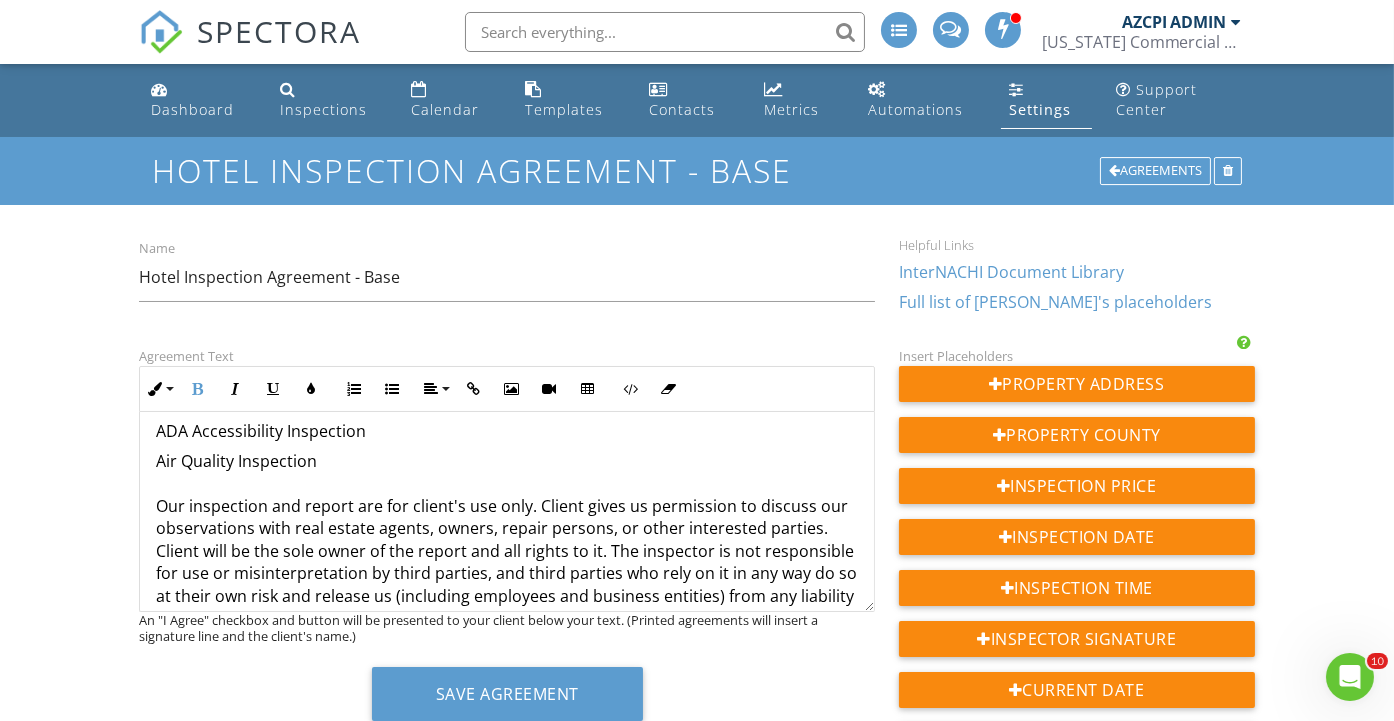 click on "Air Quality Inspection Our inspection and report are for client's use only. Client gives us permission to discuss our observations with real estate agents, owners, repair persons, or other interested parties. Client will be the sole owner of the report and all rights to it. The inspector is not responsible for use or misinterpretation by third parties, and third parties who rely on it in any way do so at their own risk and release us (including employees and business entities) from any liability whatsoever. If client or any person acting on the client's behalf provide the report to a third party who then sues client and/or the inspector, client releases us from any liability and agree to pay the inspector's costs and legal fees in defending any action naming us. Client may not assign this Agreement. If there is more than one Client, you (client) are signing on behalf of all of them, and you (client) represent that you are authorized to do so. By Inspector: AZCPI TEAM - CCPIA Certified Arizonacpi@gmail.com" at bounding box center [506, 1838] 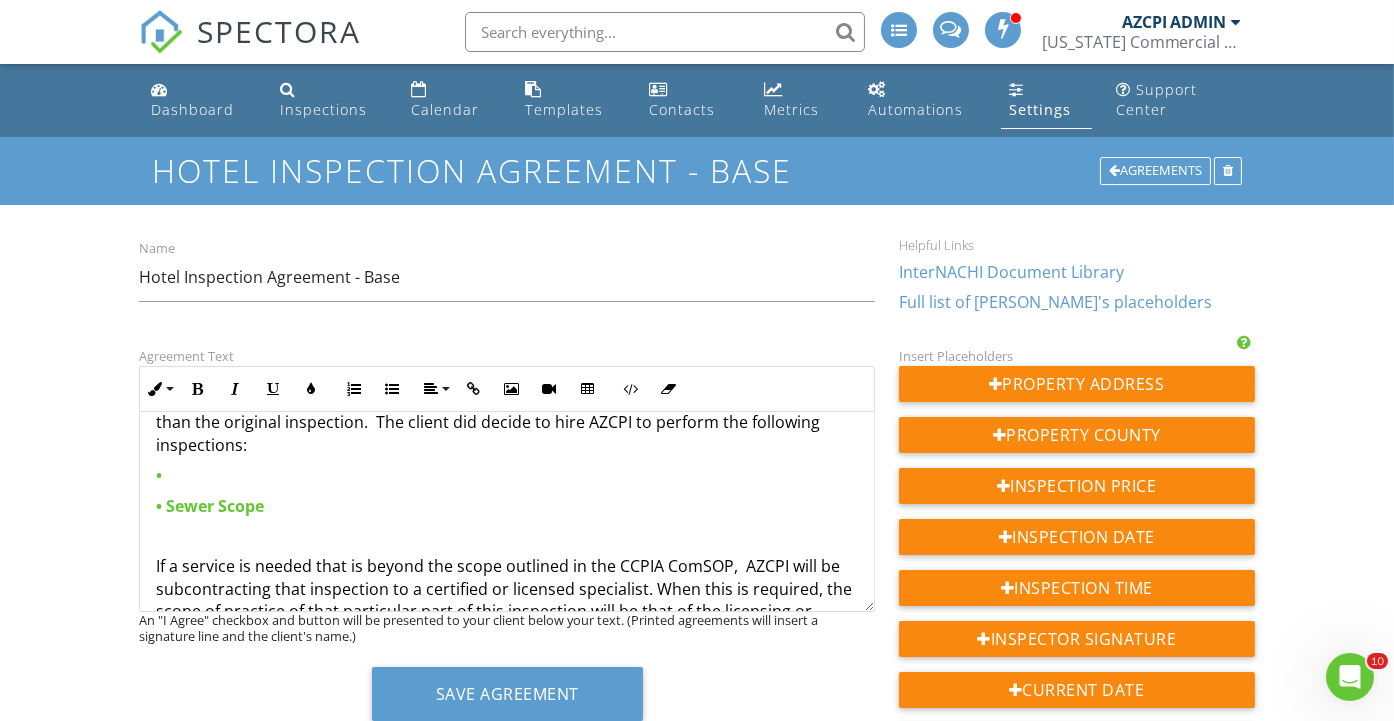 scroll, scrollTop: 1619, scrollLeft: 0, axis: vertical 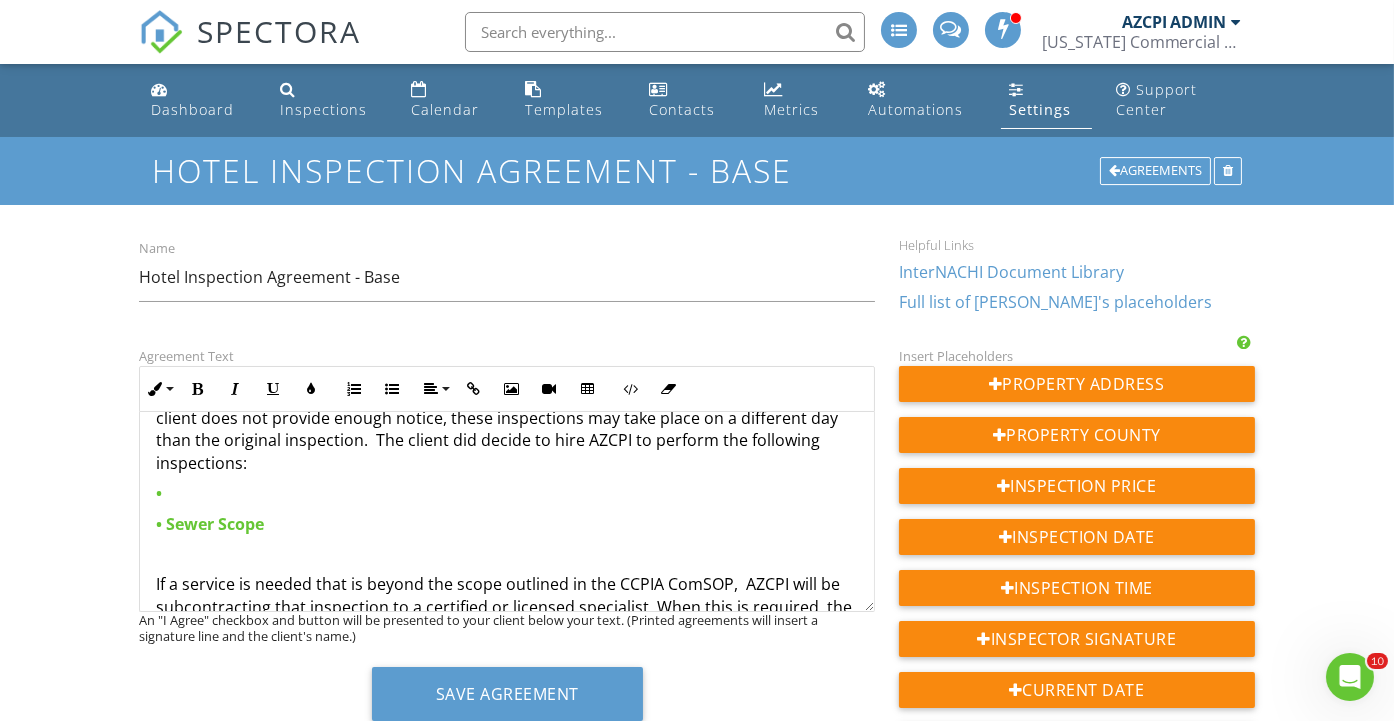 click on "•" at bounding box center (506, 493) 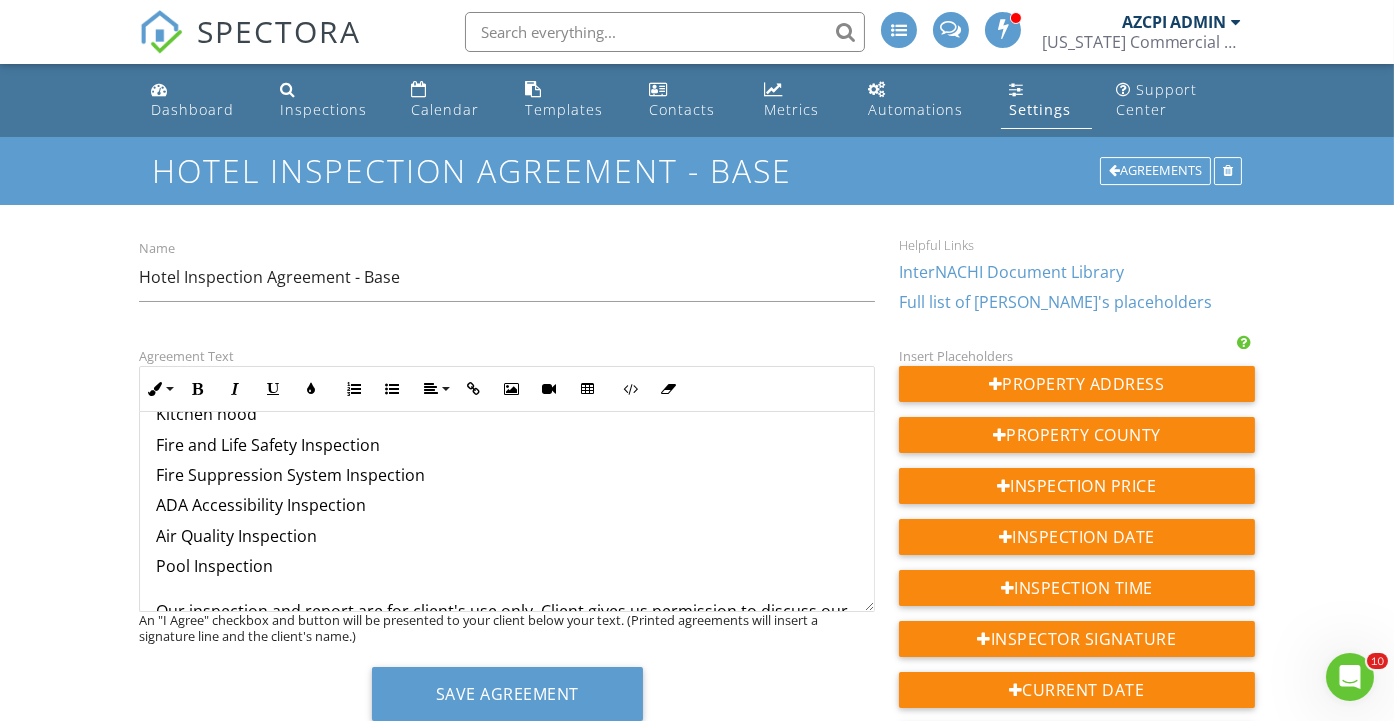 scroll, scrollTop: 2063, scrollLeft: 0, axis: vertical 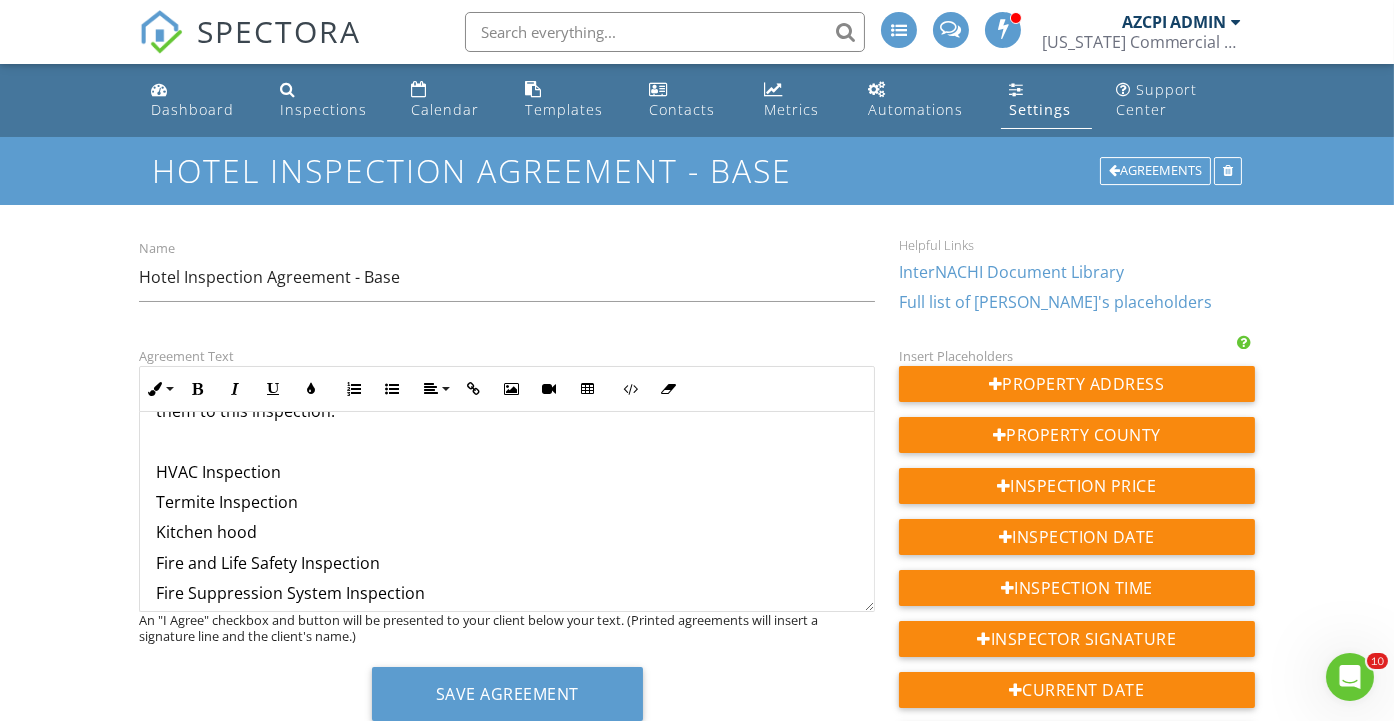 click on "HVAC Inspection" at bounding box center [506, 472] 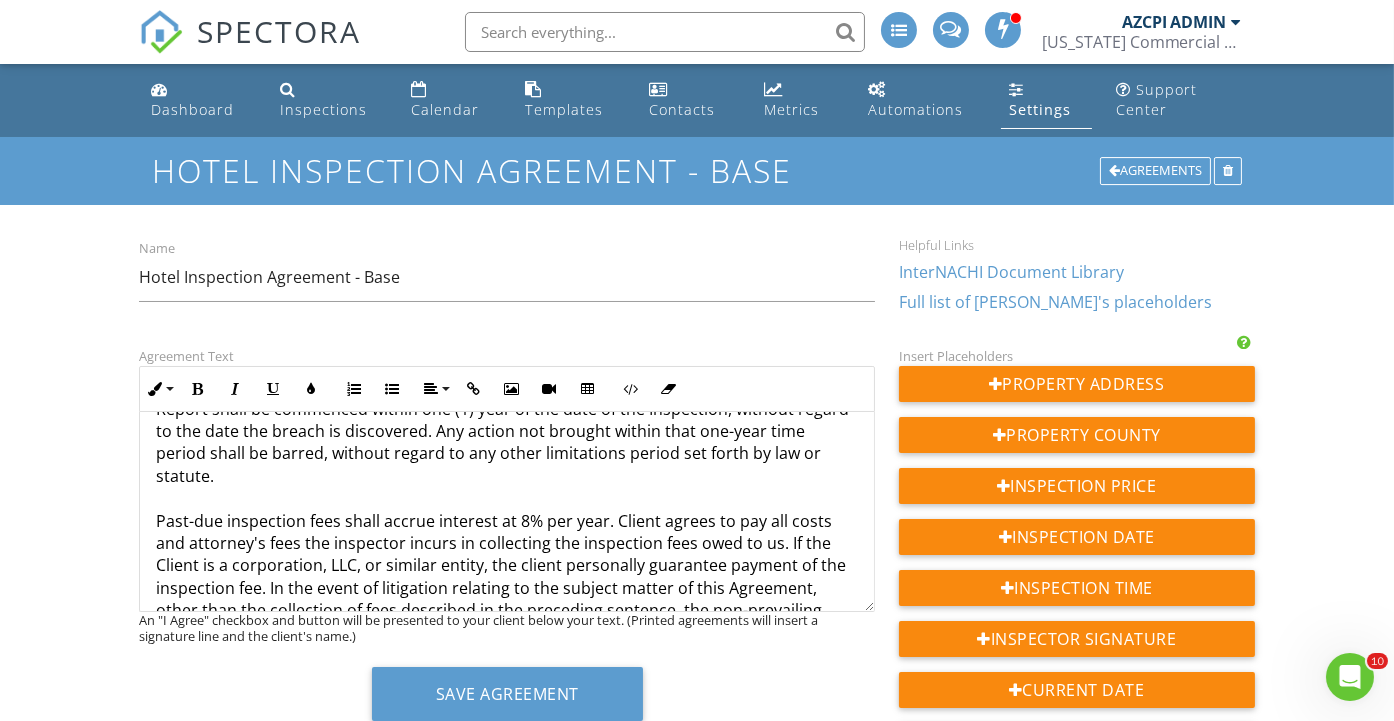 scroll, scrollTop: 3841, scrollLeft: 0, axis: vertical 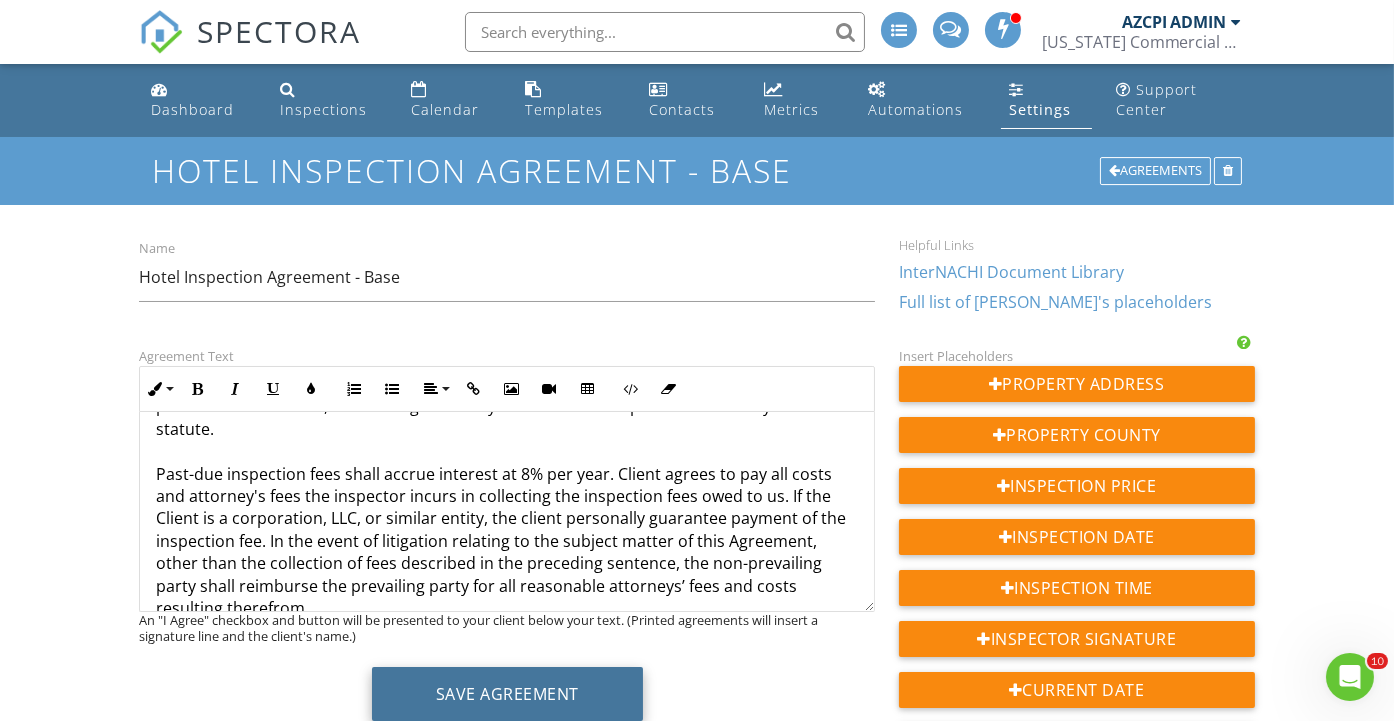 click on "Save Agreement" at bounding box center [507, 694] 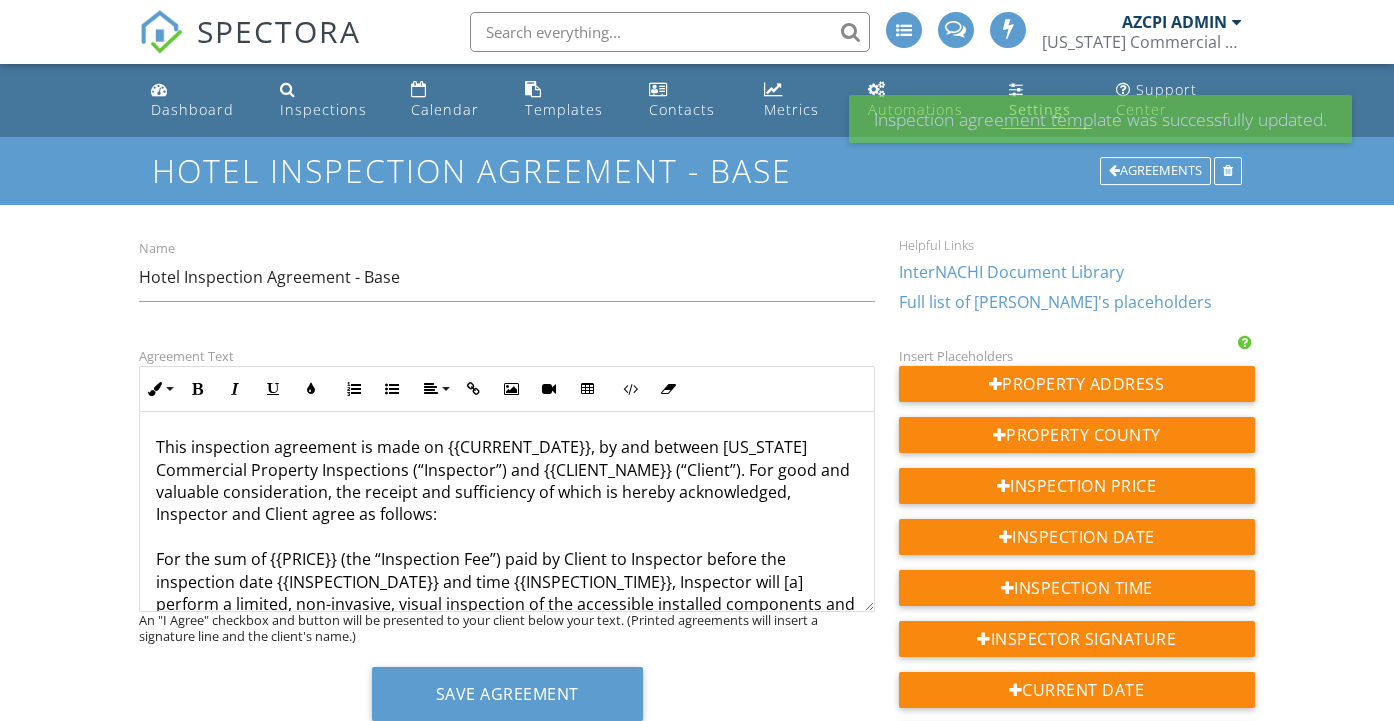scroll, scrollTop: 0, scrollLeft: 0, axis: both 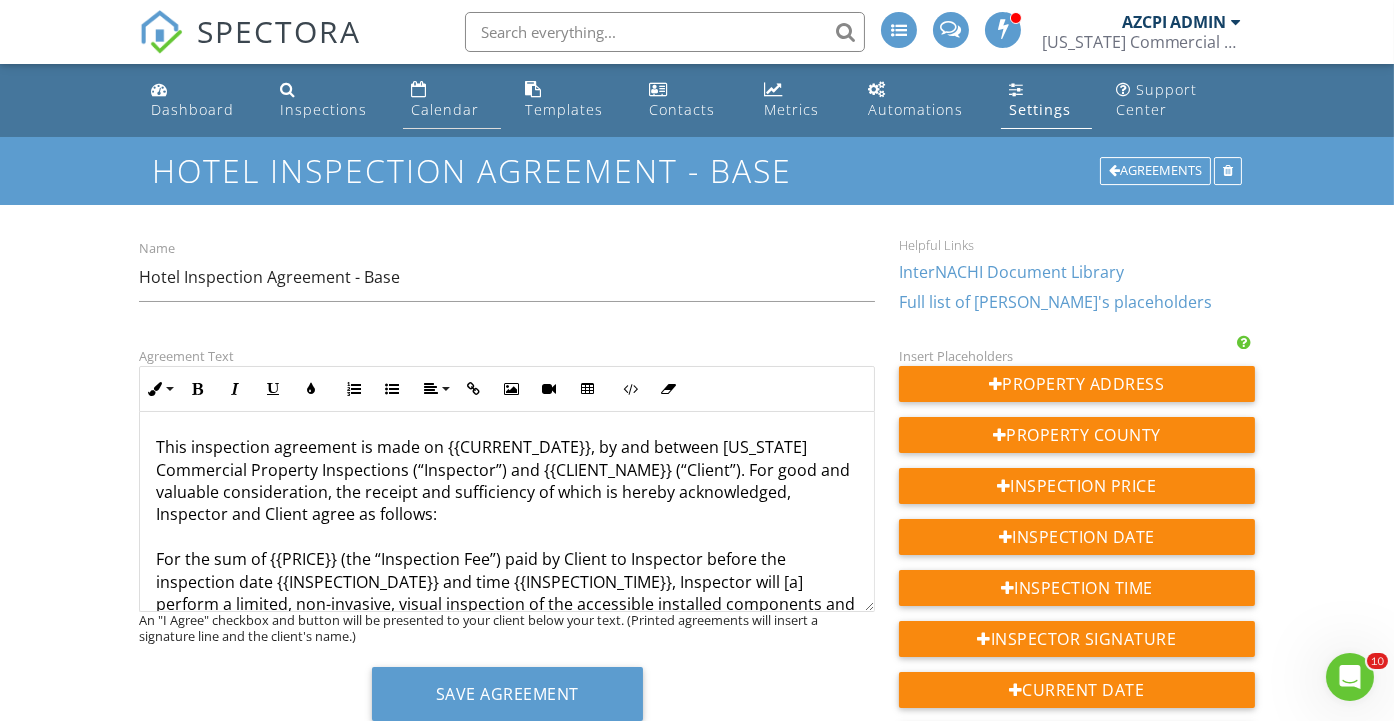 click on "Calendar" at bounding box center (445, 109) 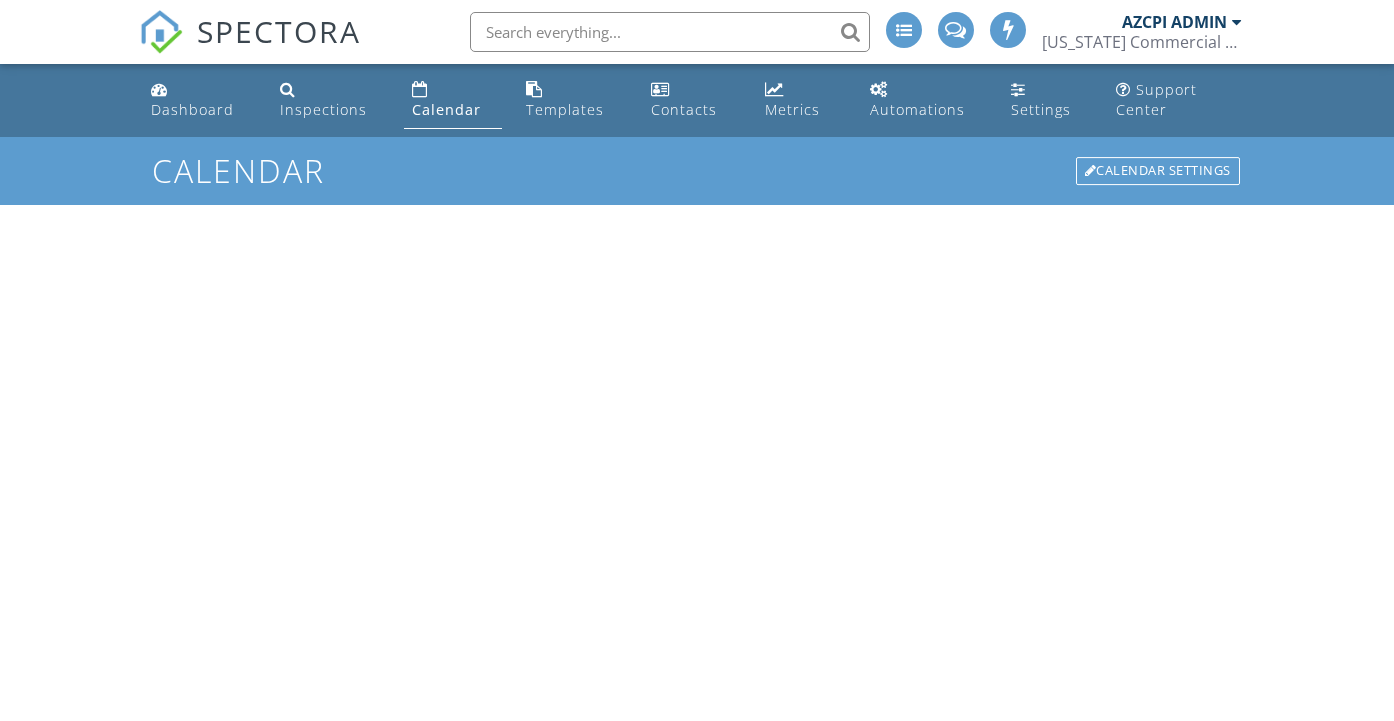 scroll, scrollTop: 0, scrollLeft: 0, axis: both 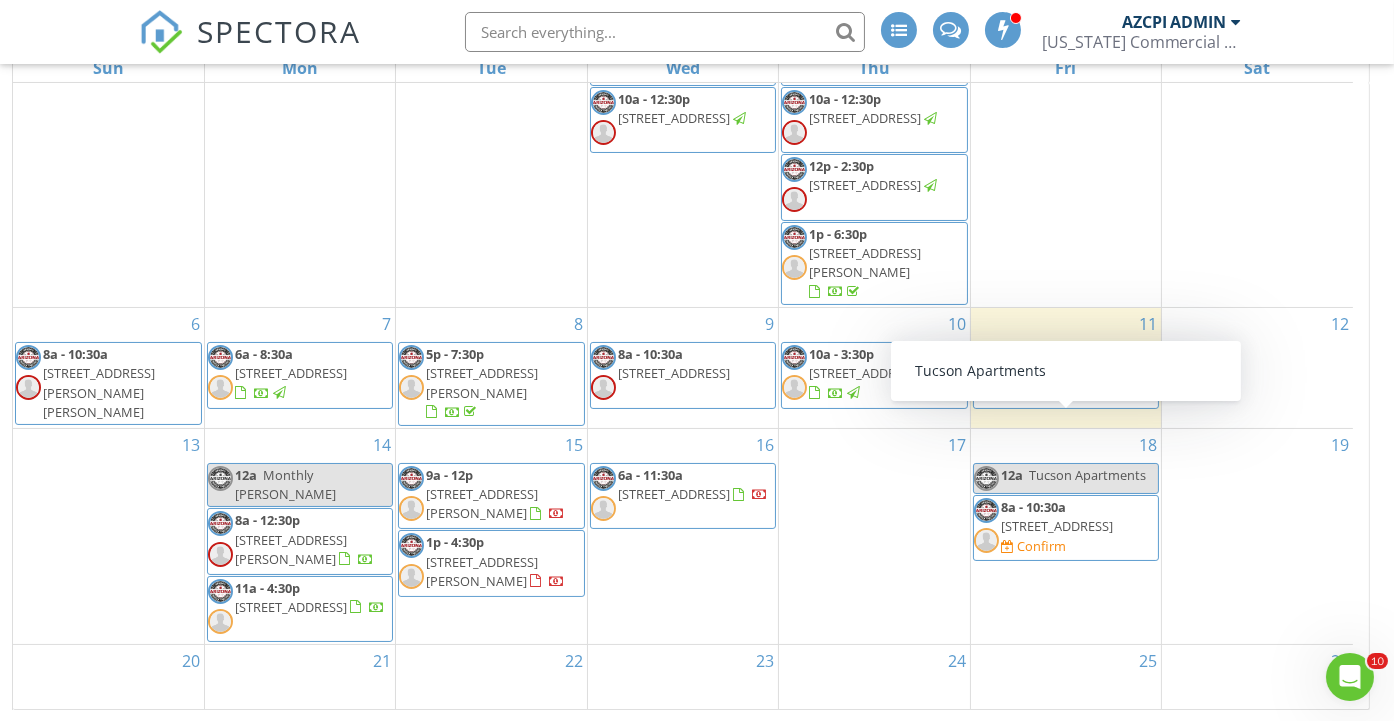 click on "Tucson Apartments" at bounding box center (1087, 475) 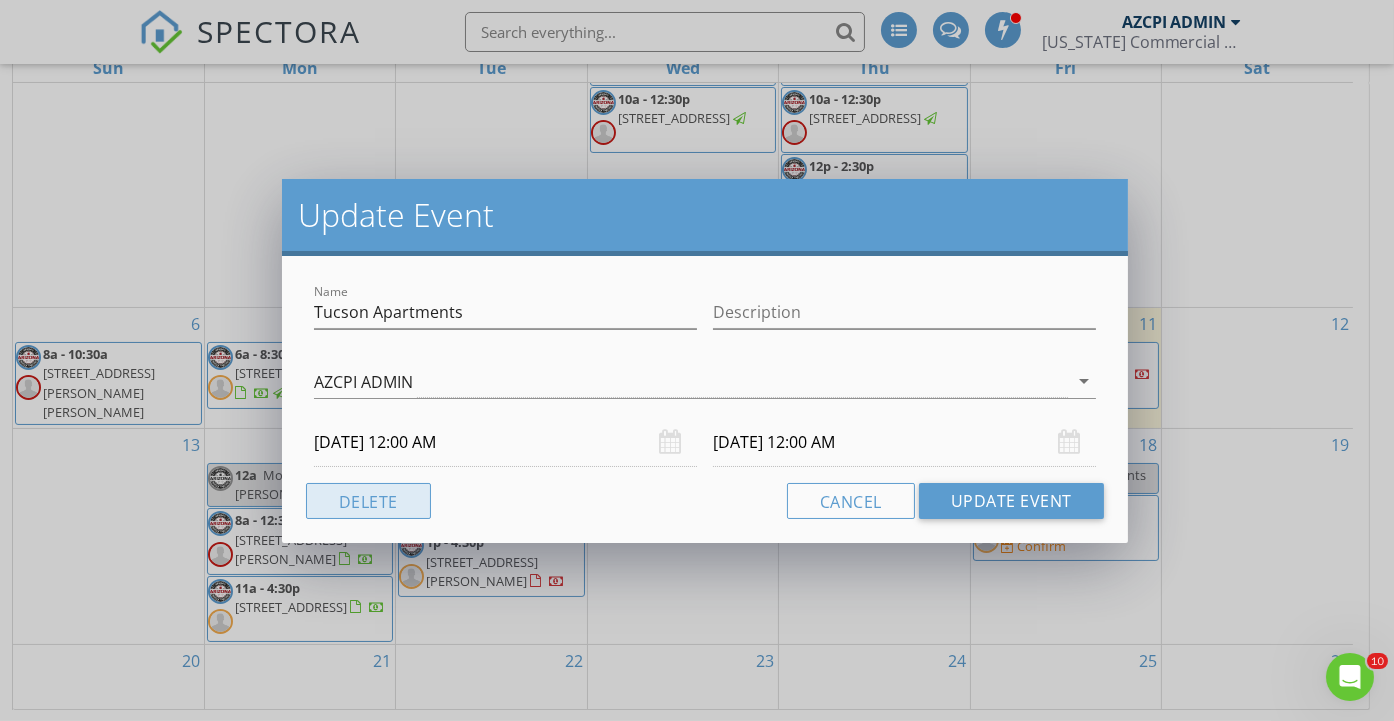 click on "Delete" at bounding box center (368, 501) 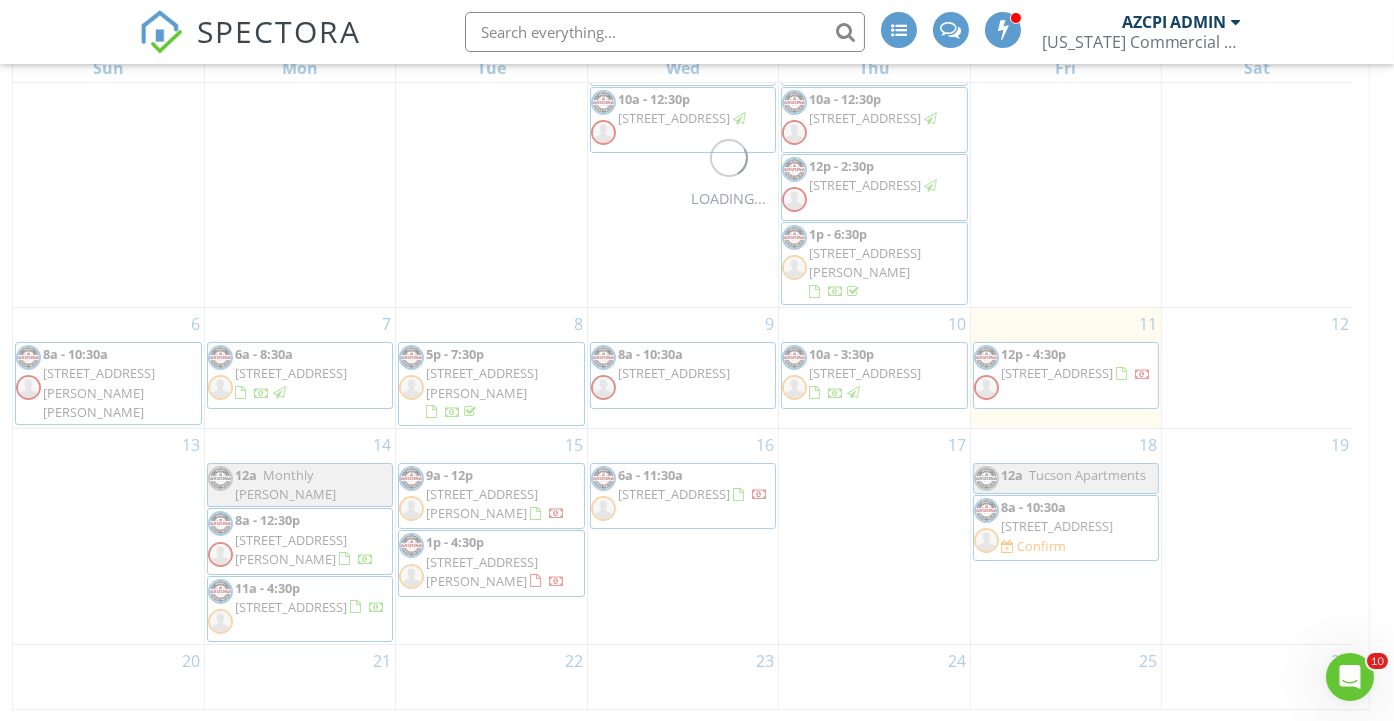 scroll, scrollTop: 0, scrollLeft: 0, axis: both 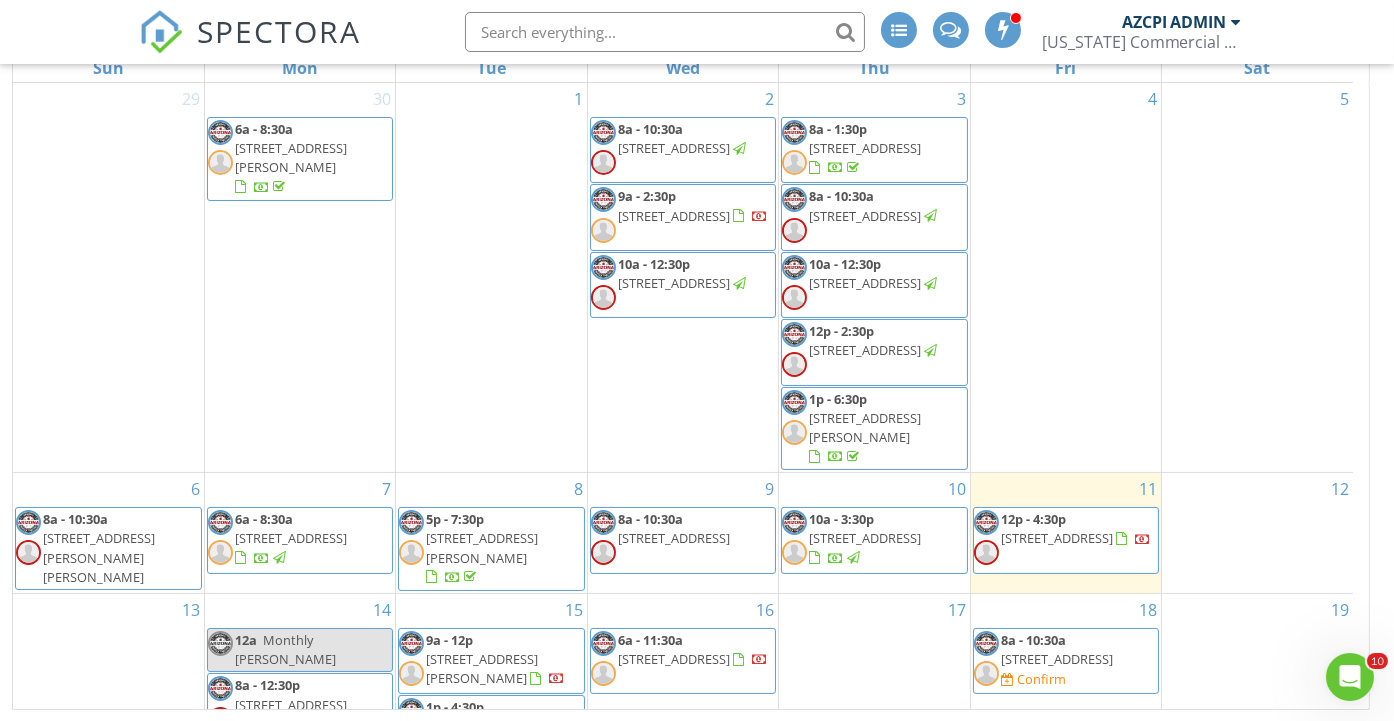click on "8a - 10:30a
[STREET_ADDRESS]
Confirm" at bounding box center (1066, 661) 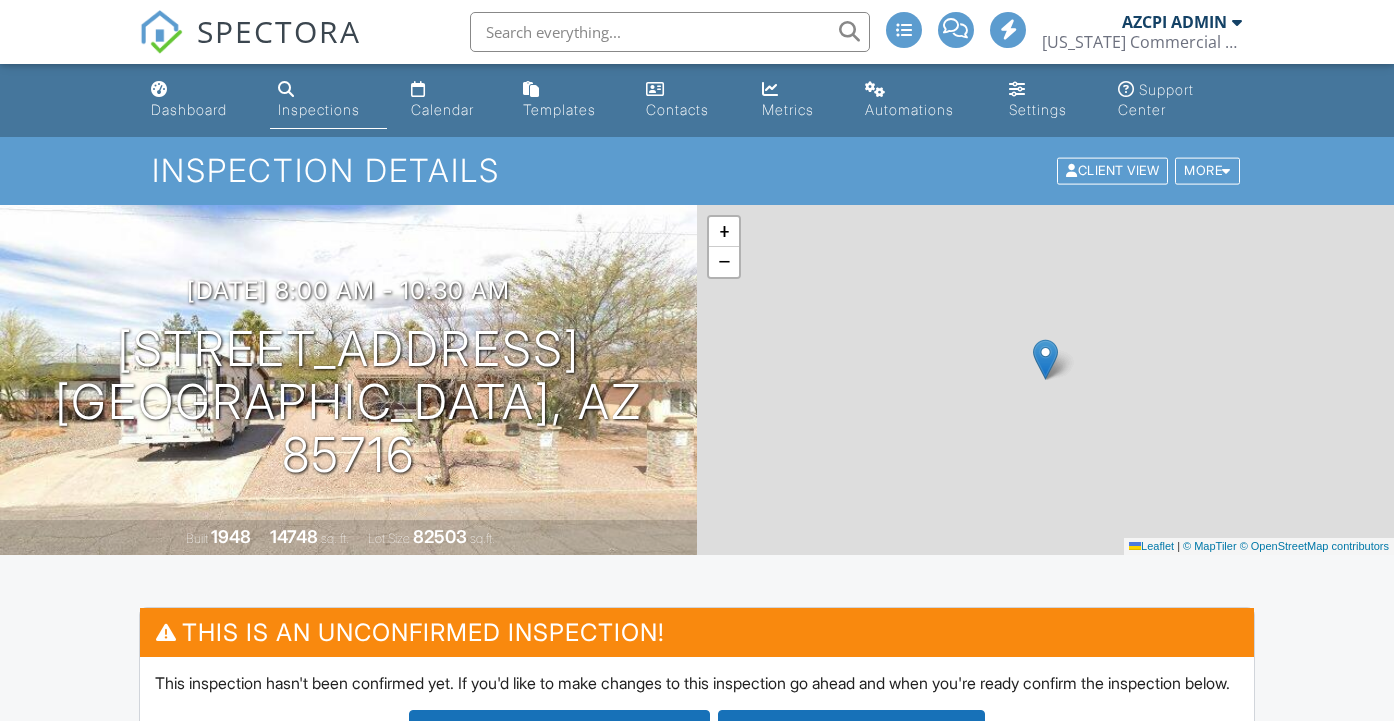 scroll, scrollTop: 0, scrollLeft: 0, axis: both 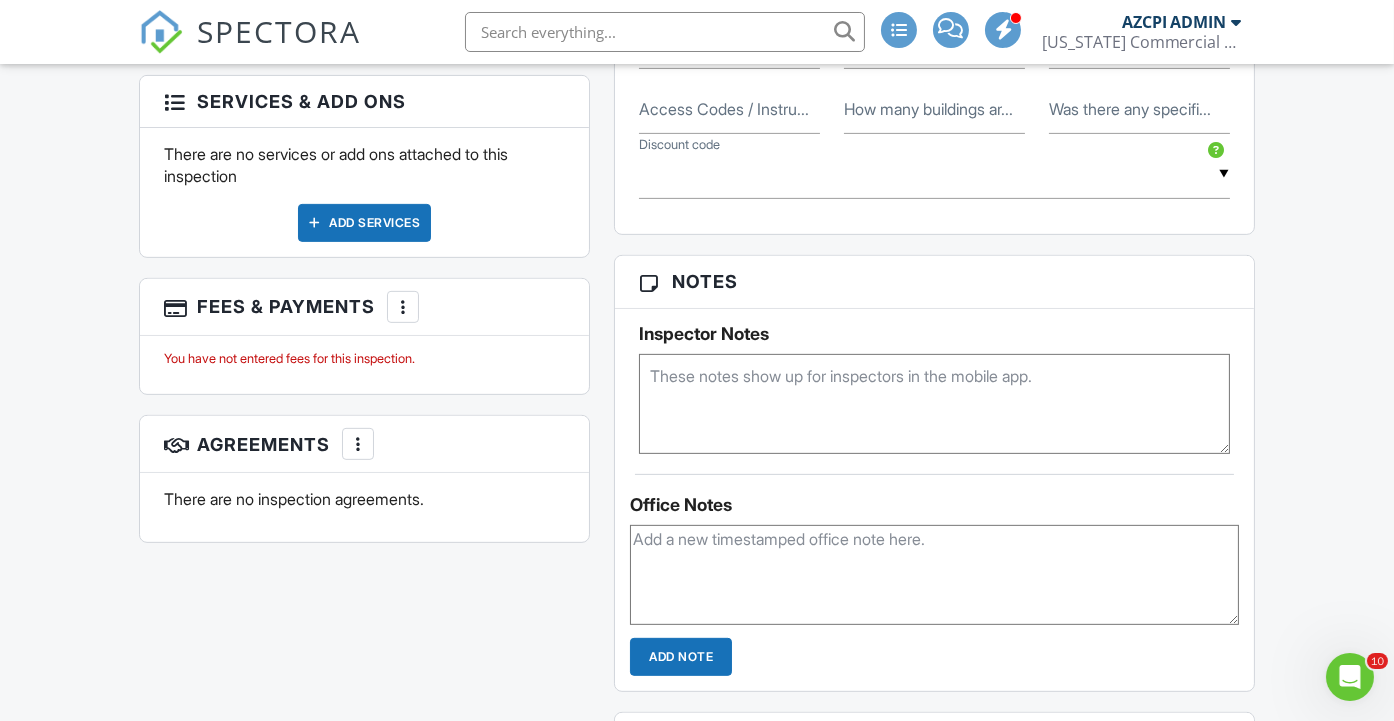click at bounding box center [403, 307] 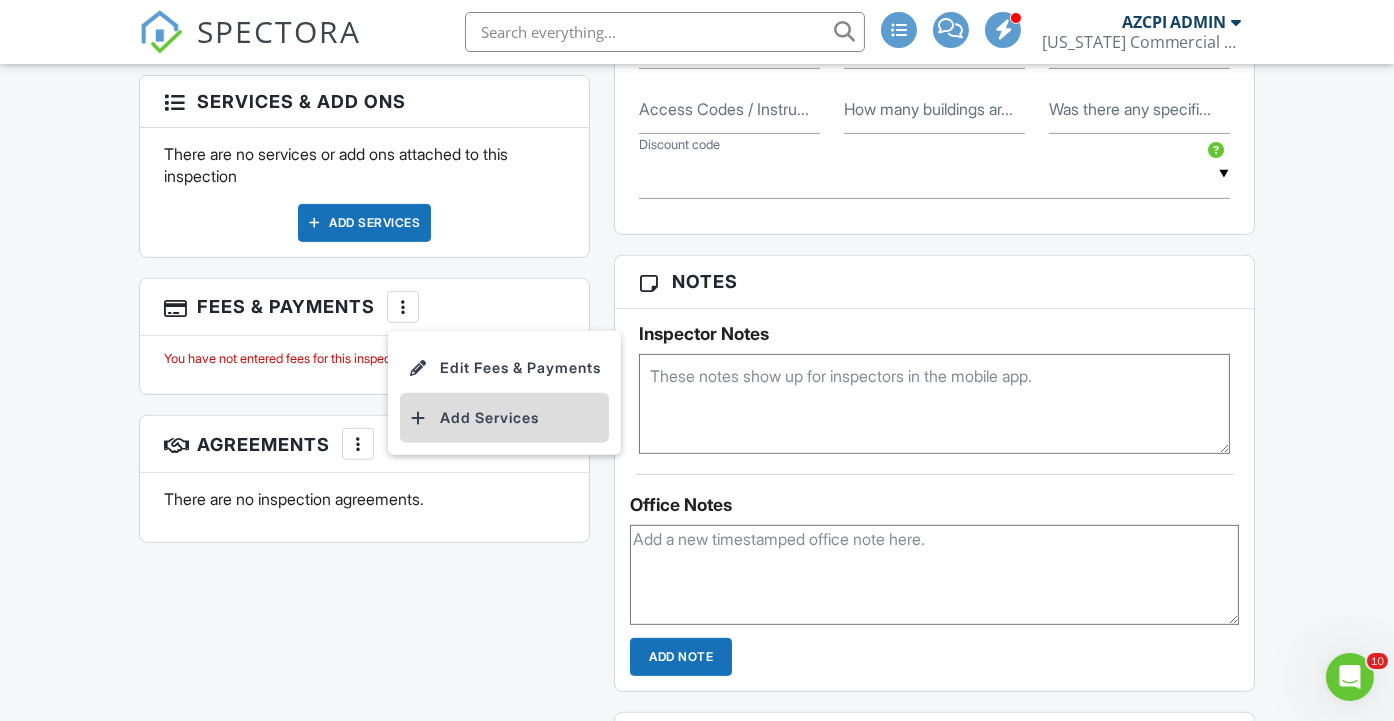 click on "Add Services" at bounding box center (504, 418) 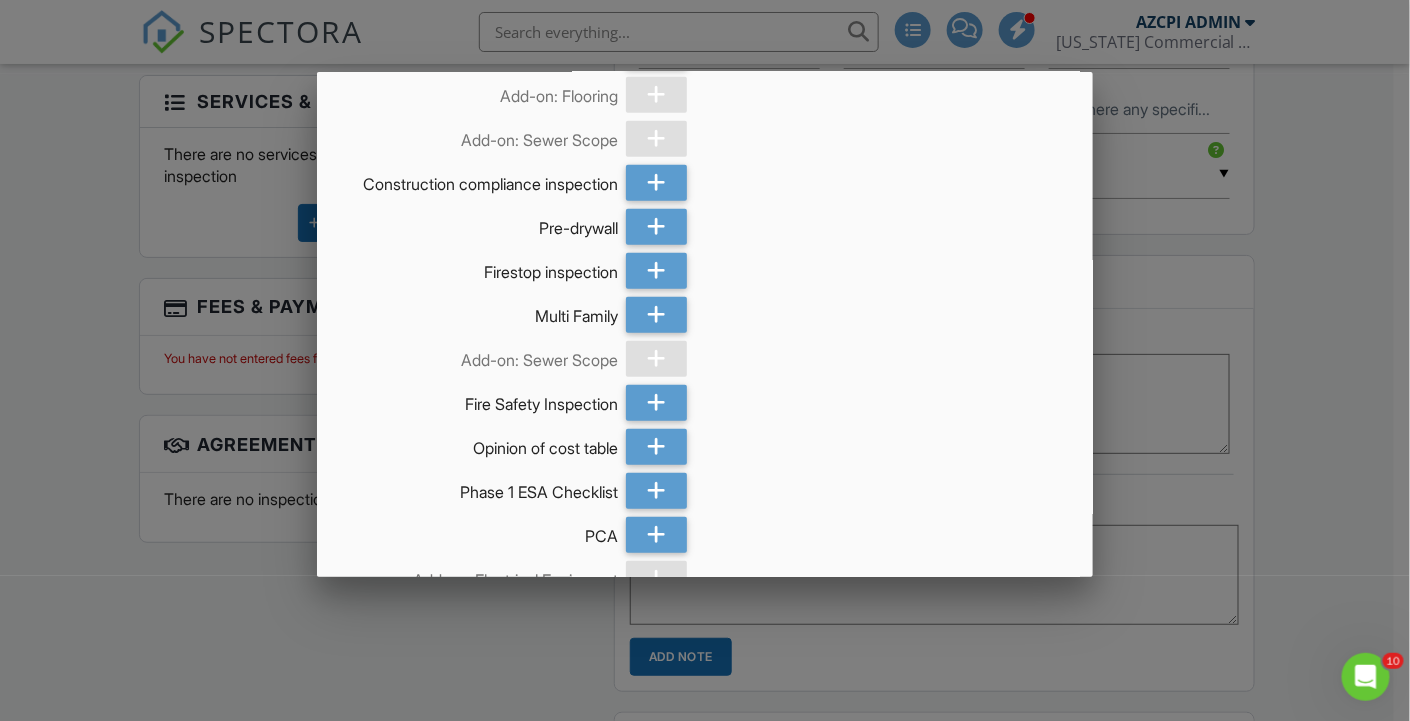 scroll, scrollTop: 444, scrollLeft: 0, axis: vertical 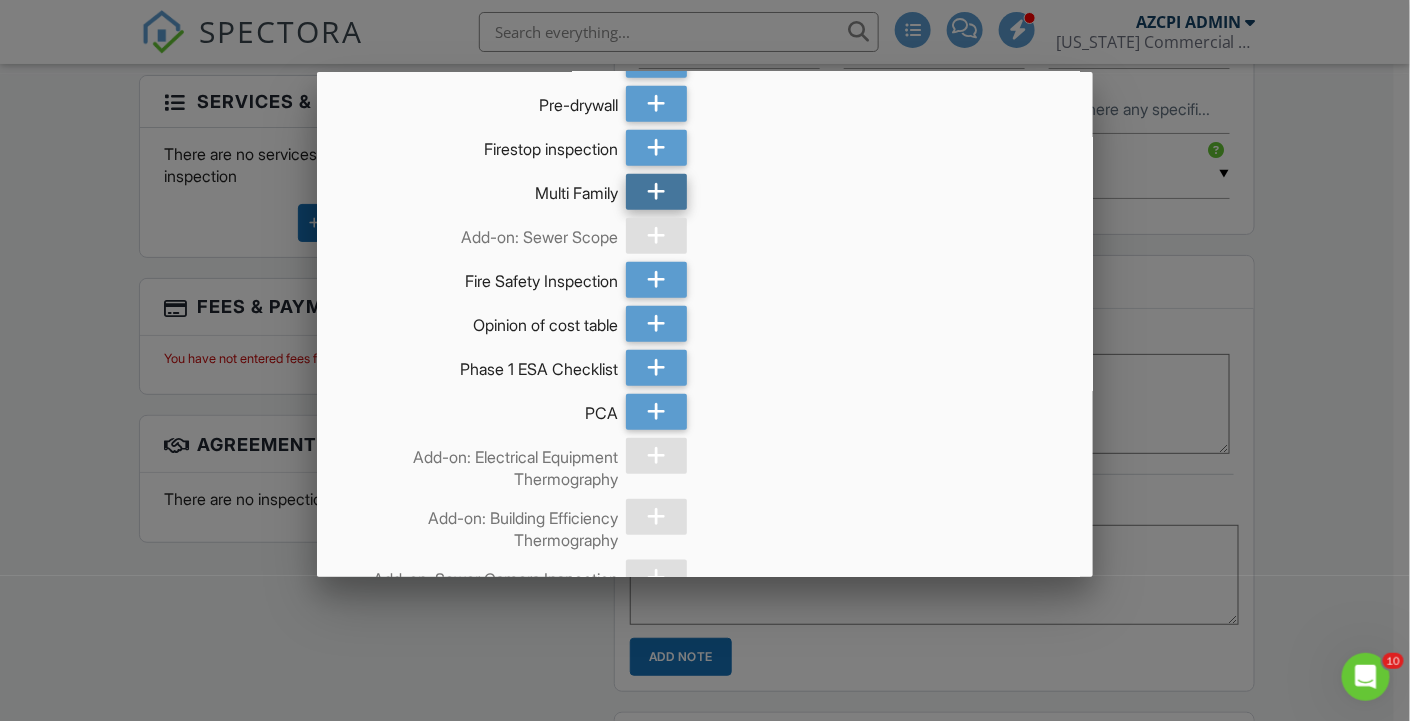 click 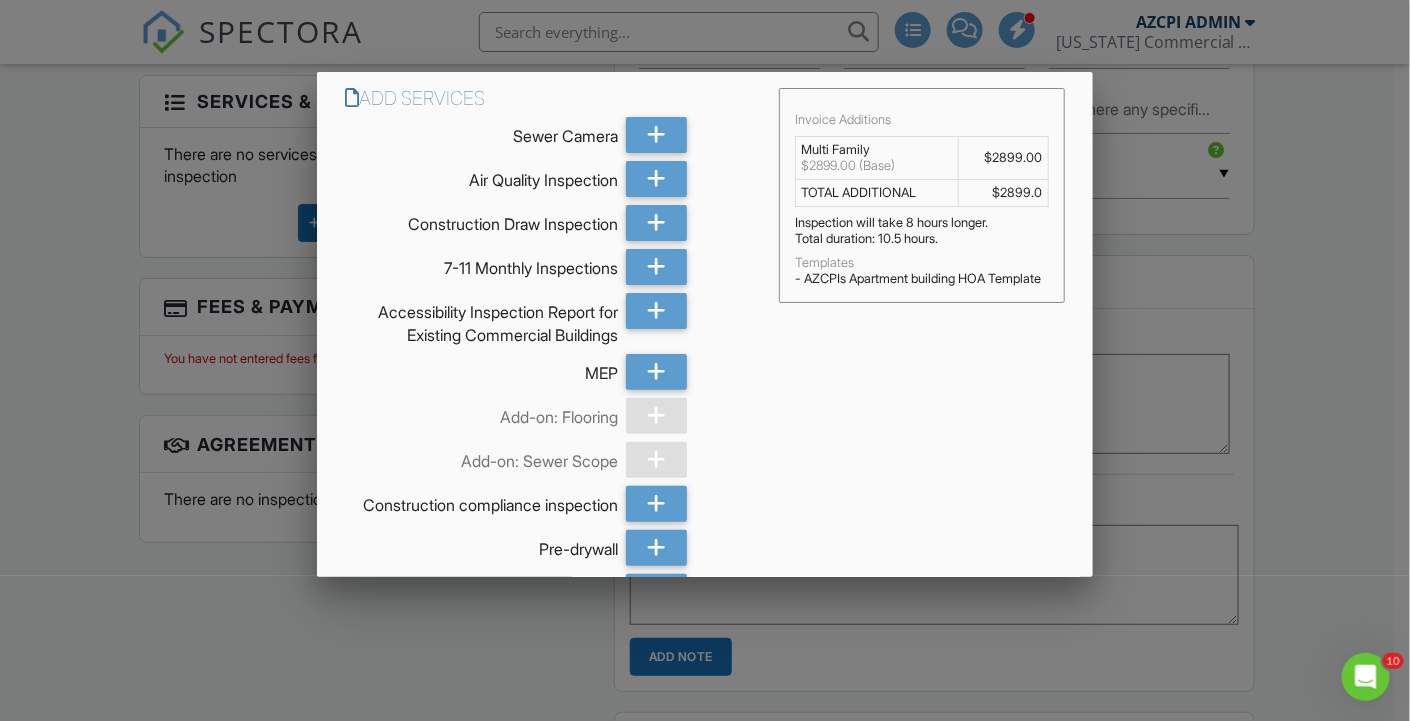 scroll, scrollTop: 110, scrollLeft: 0, axis: vertical 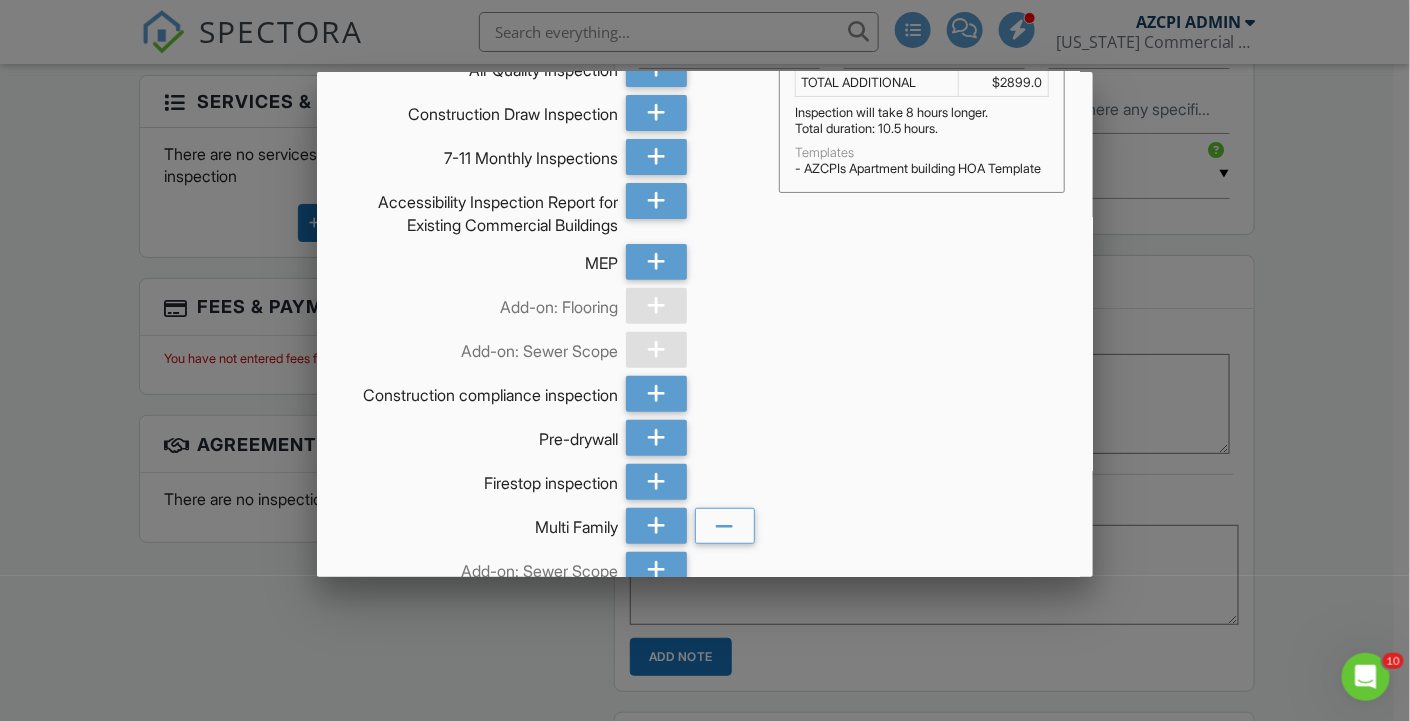 click 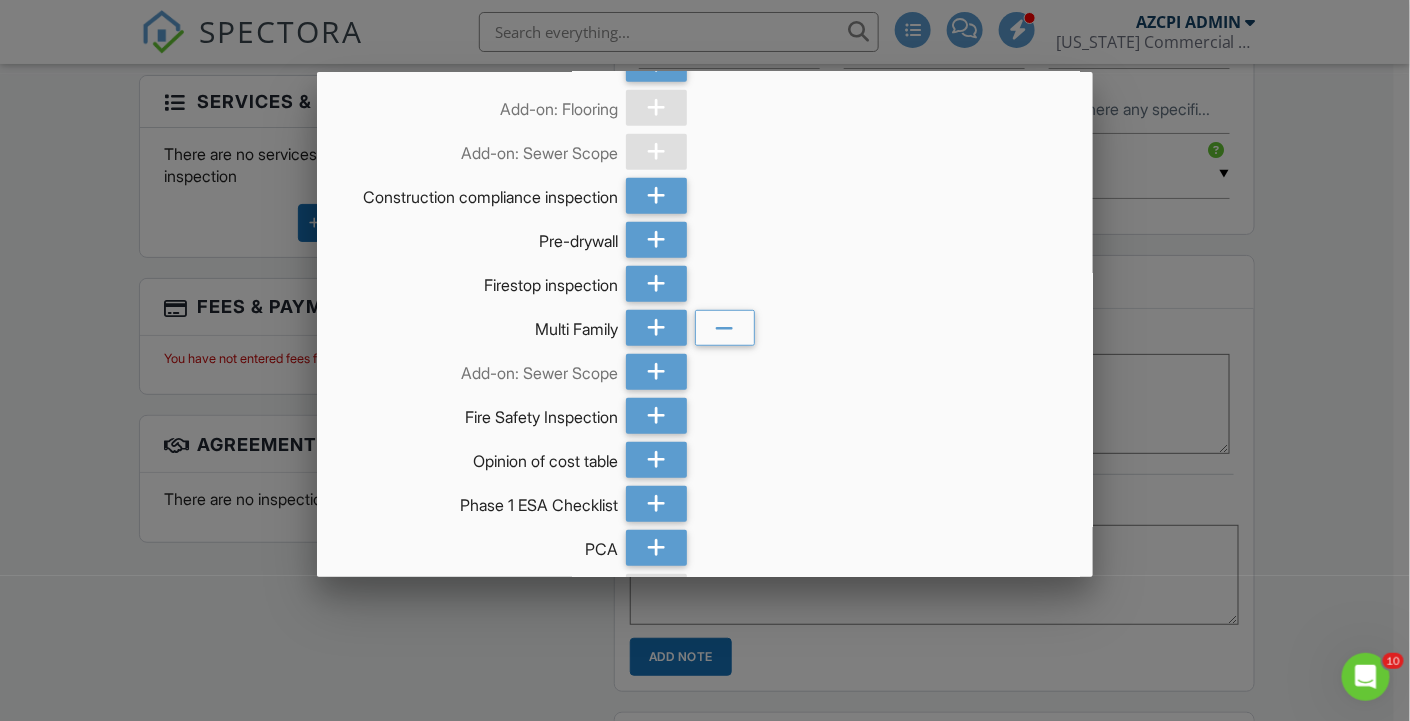 scroll, scrollTop: 333, scrollLeft: 0, axis: vertical 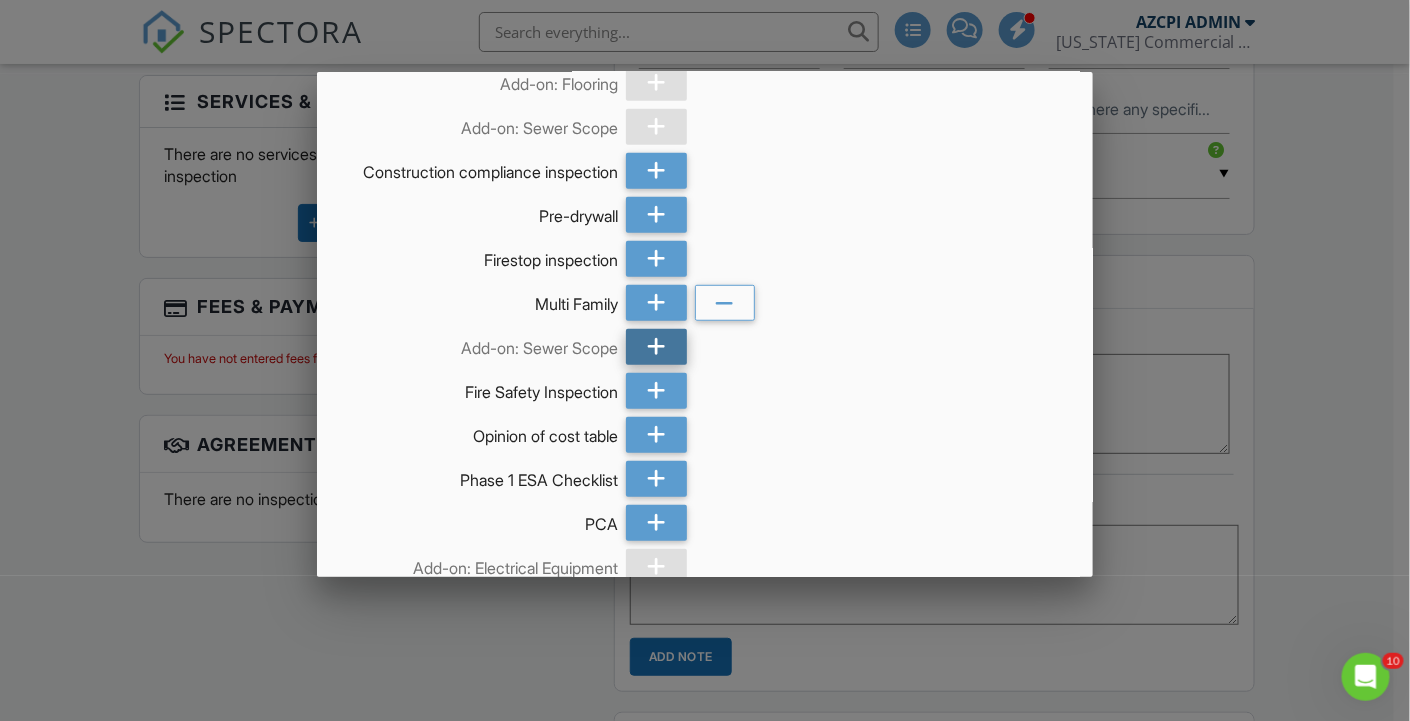 click 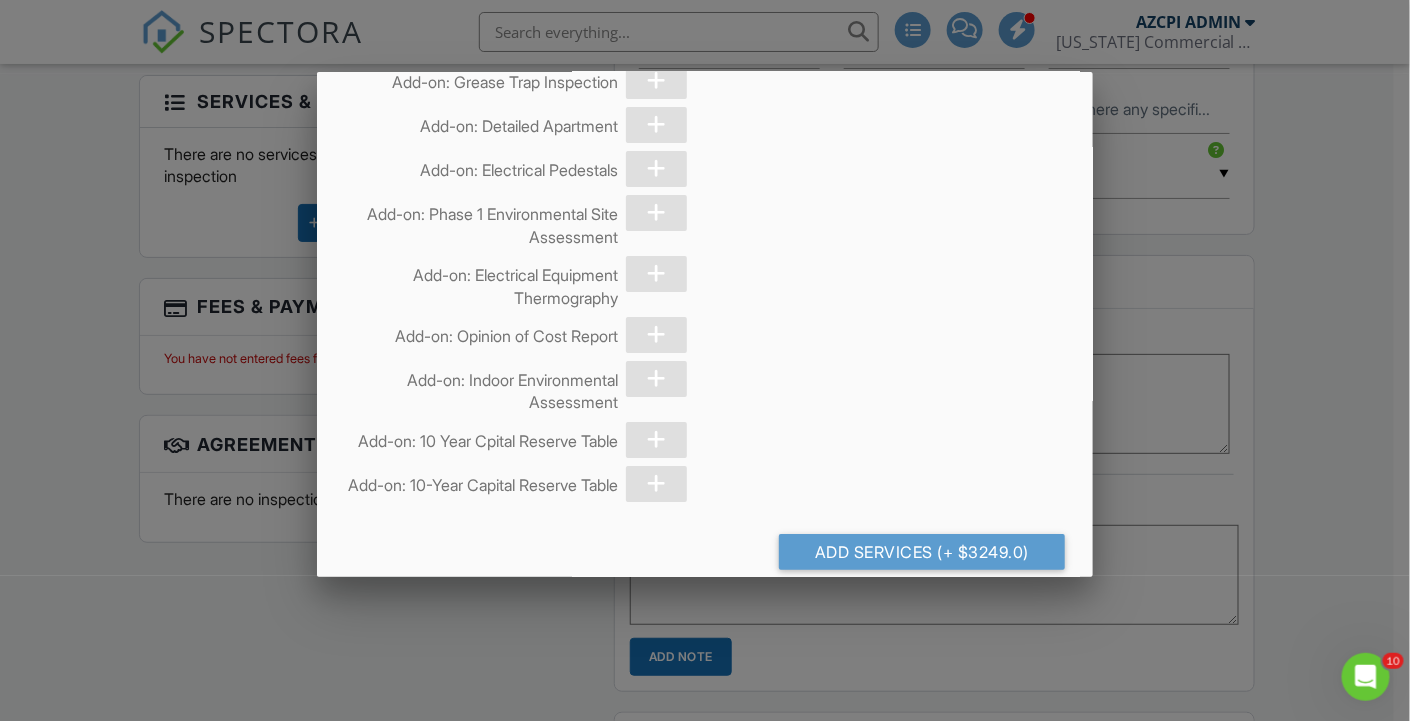 scroll, scrollTop: 4975, scrollLeft: 0, axis: vertical 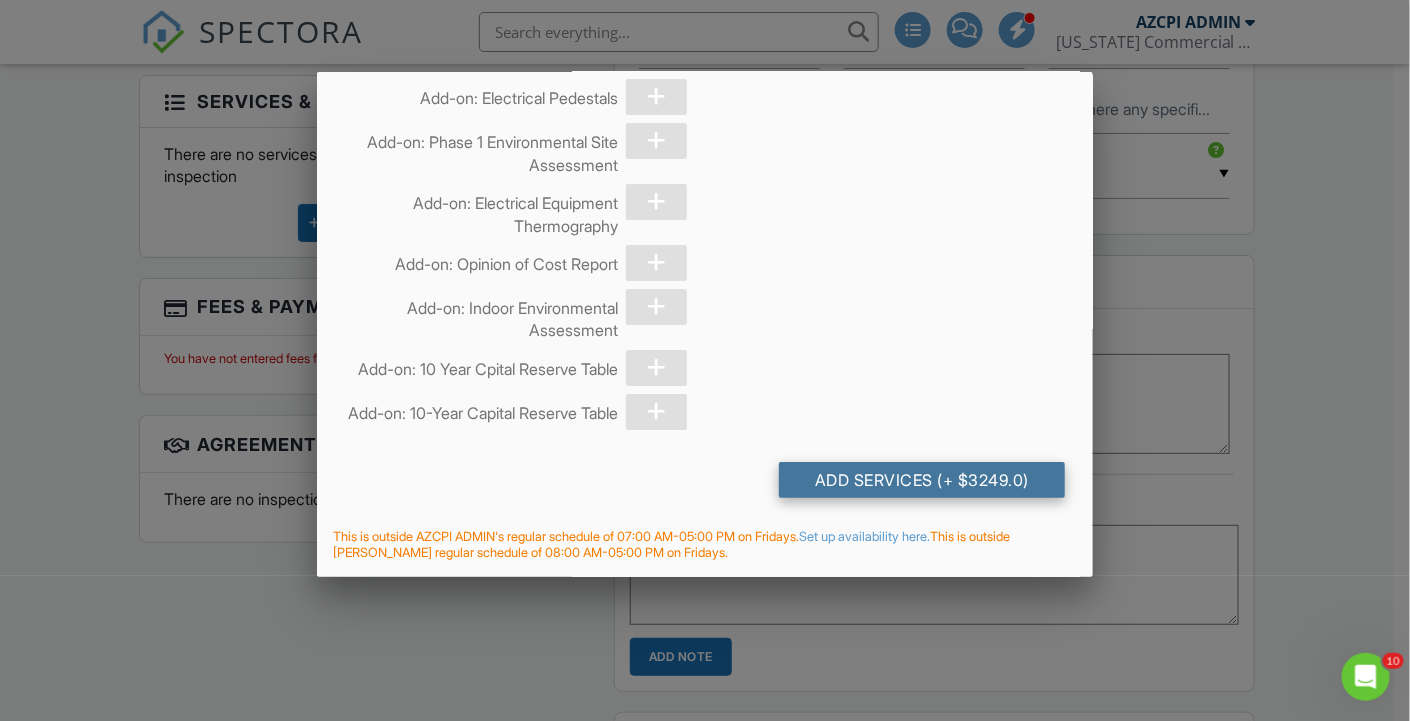 click on "Add Services
(+ $3249.0)" 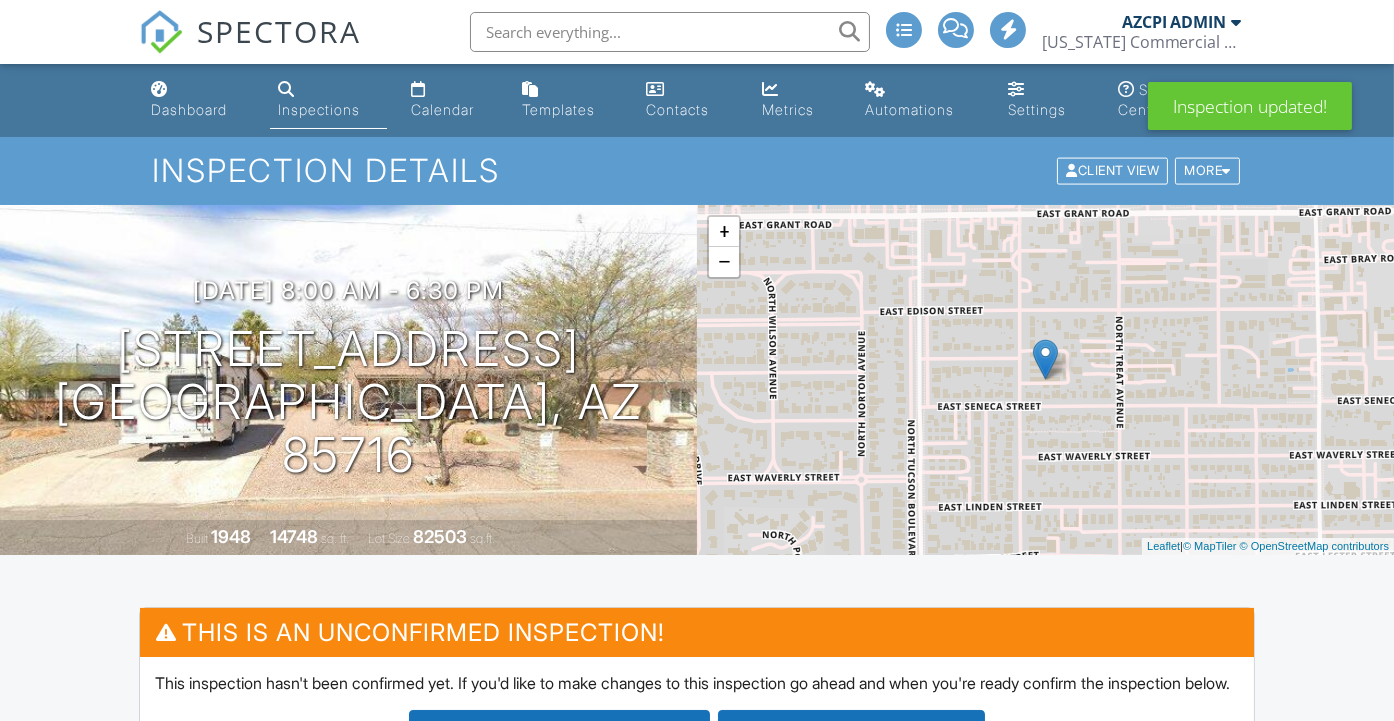 scroll, scrollTop: 555, scrollLeft: 0, axis: vertical 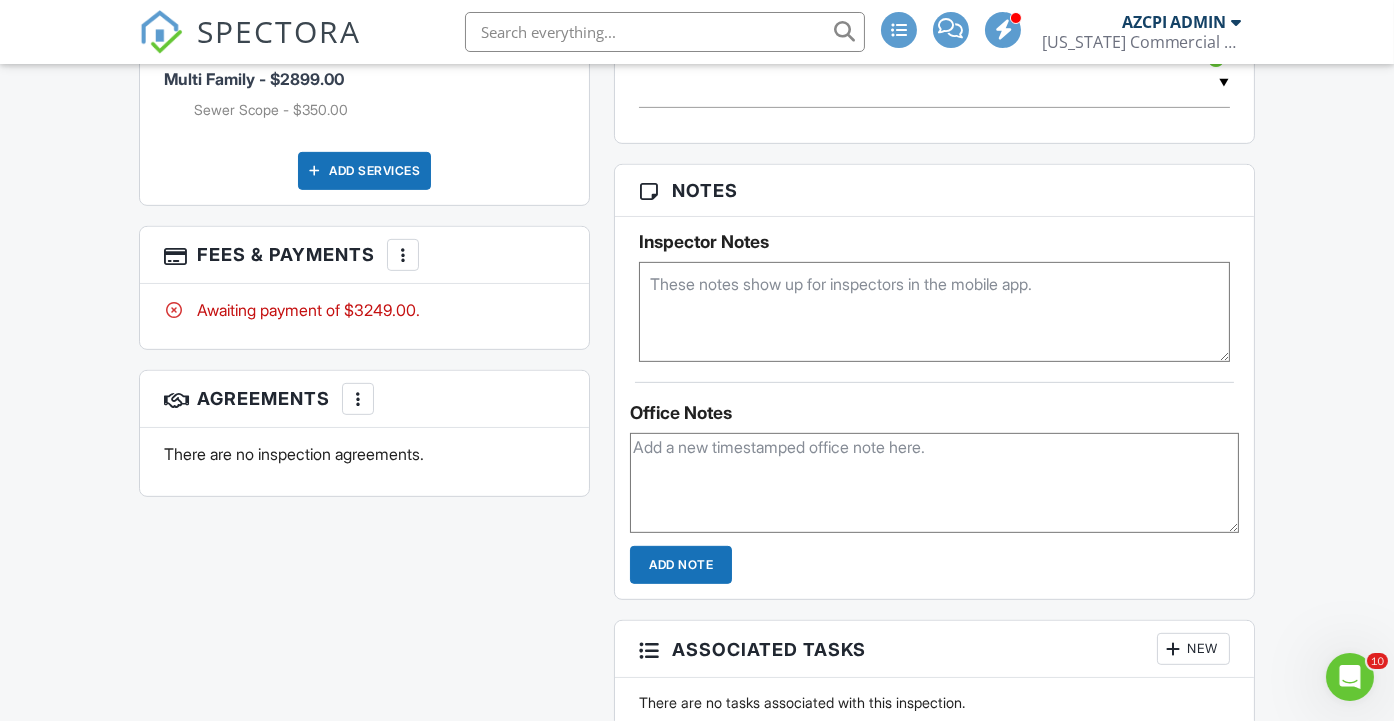 click at bounding box center (358, 399) 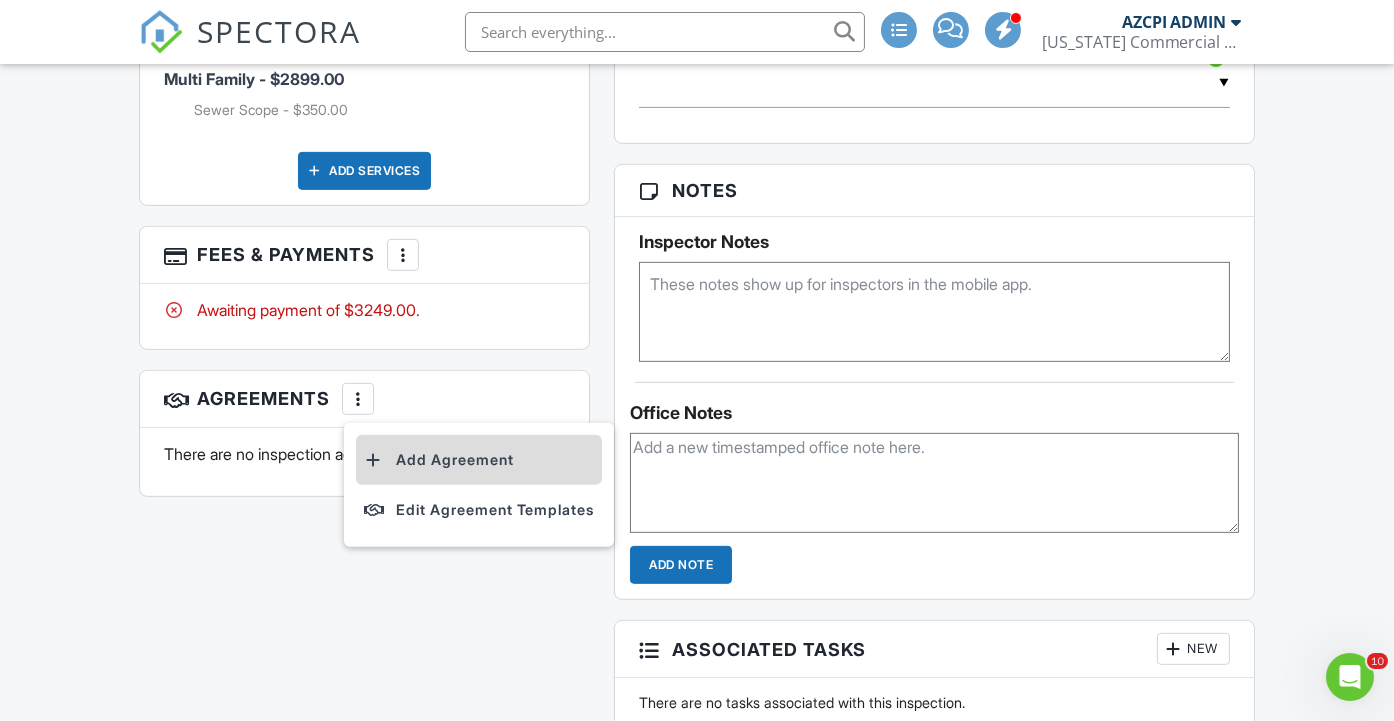 click on "Add Agreement" at bounding box center [479, 460] 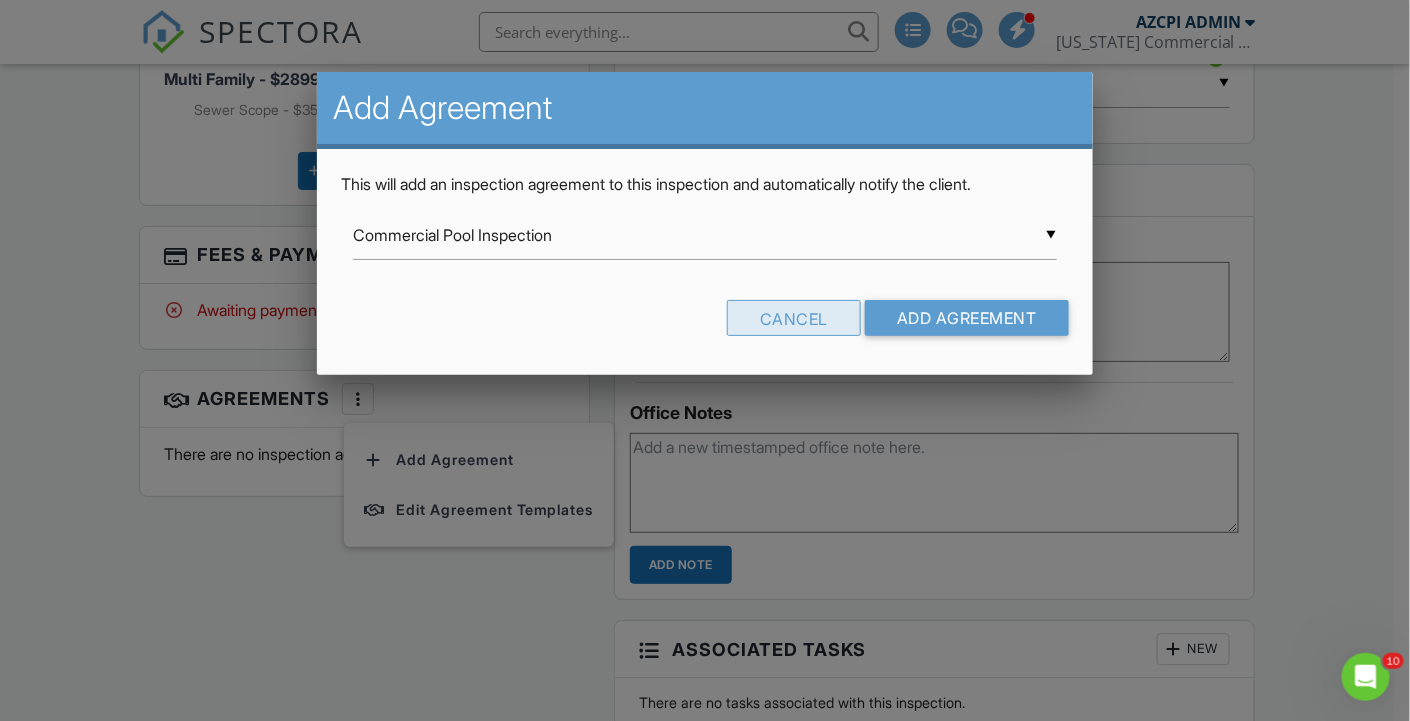 click on "Cancel" at bounding box center (794, 318) 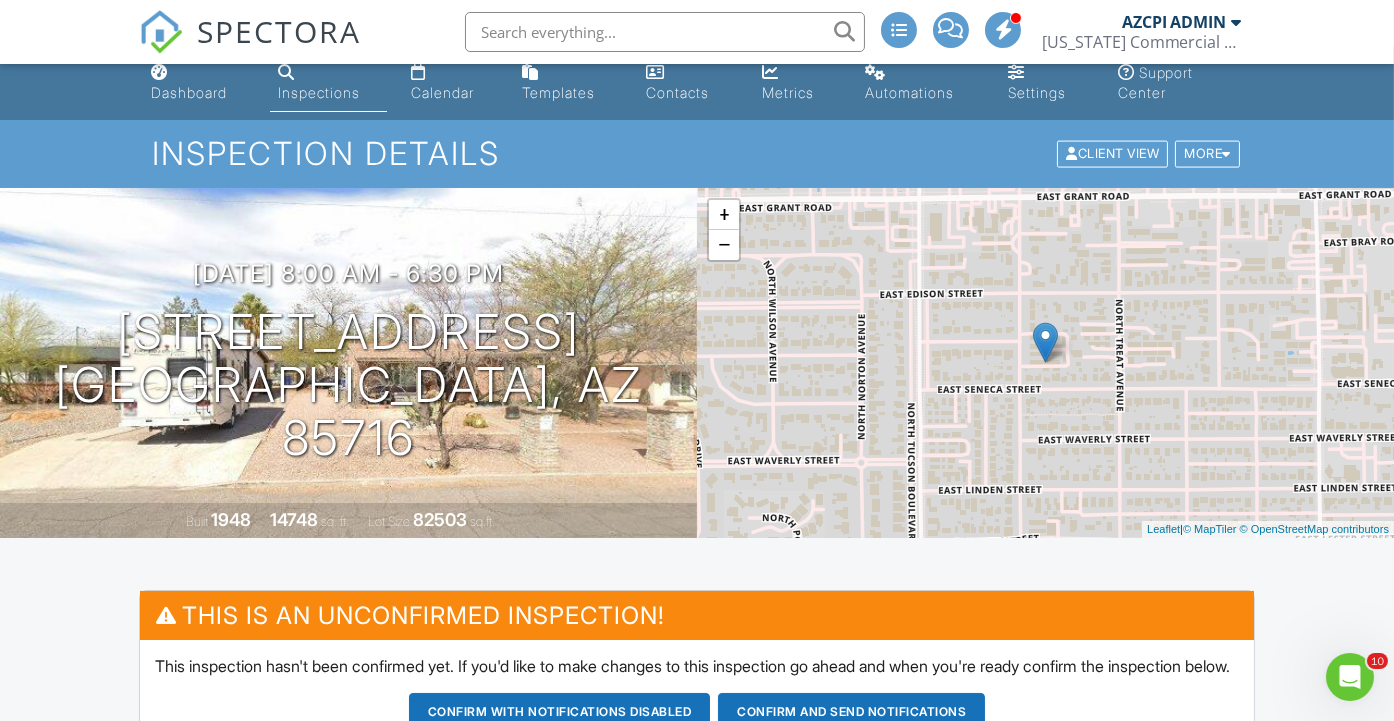 scroll, scrollTop: 0, scrollLeft: 0, axis: both 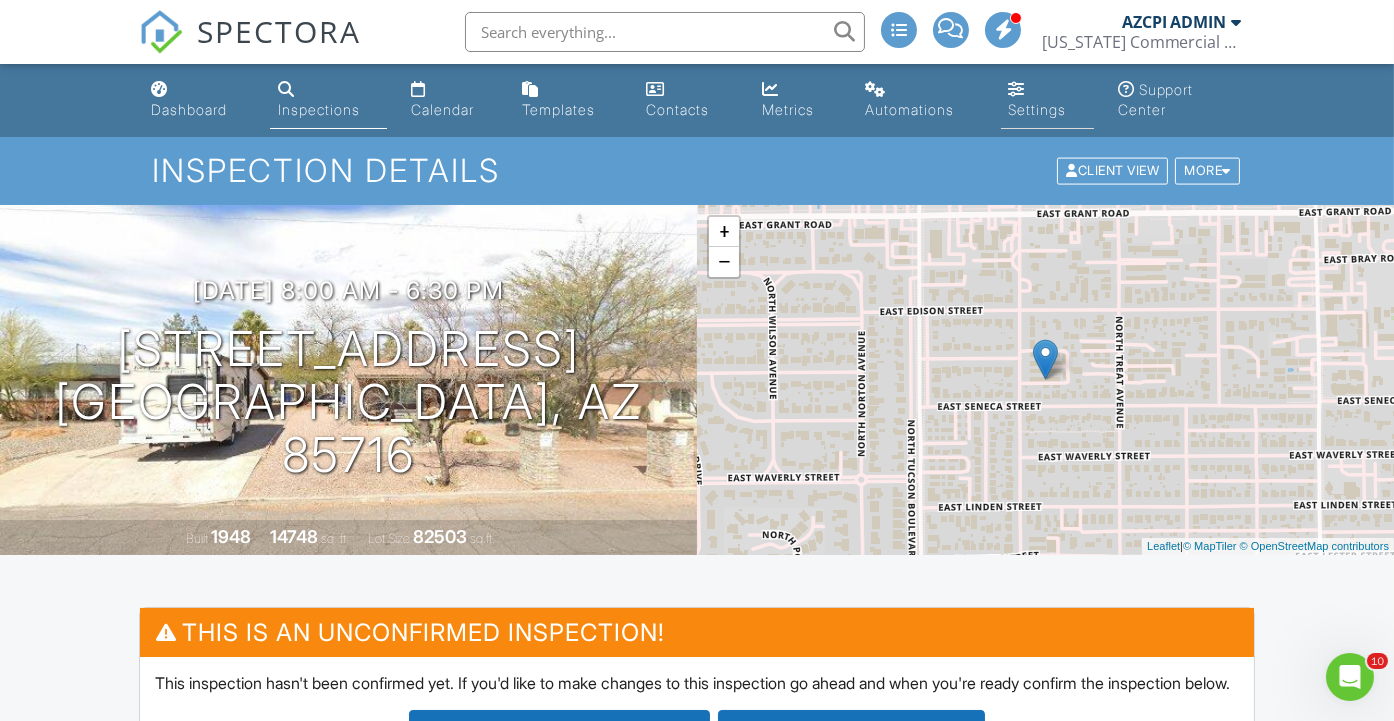 click on "Settings" at bounding box center [1038, 109] 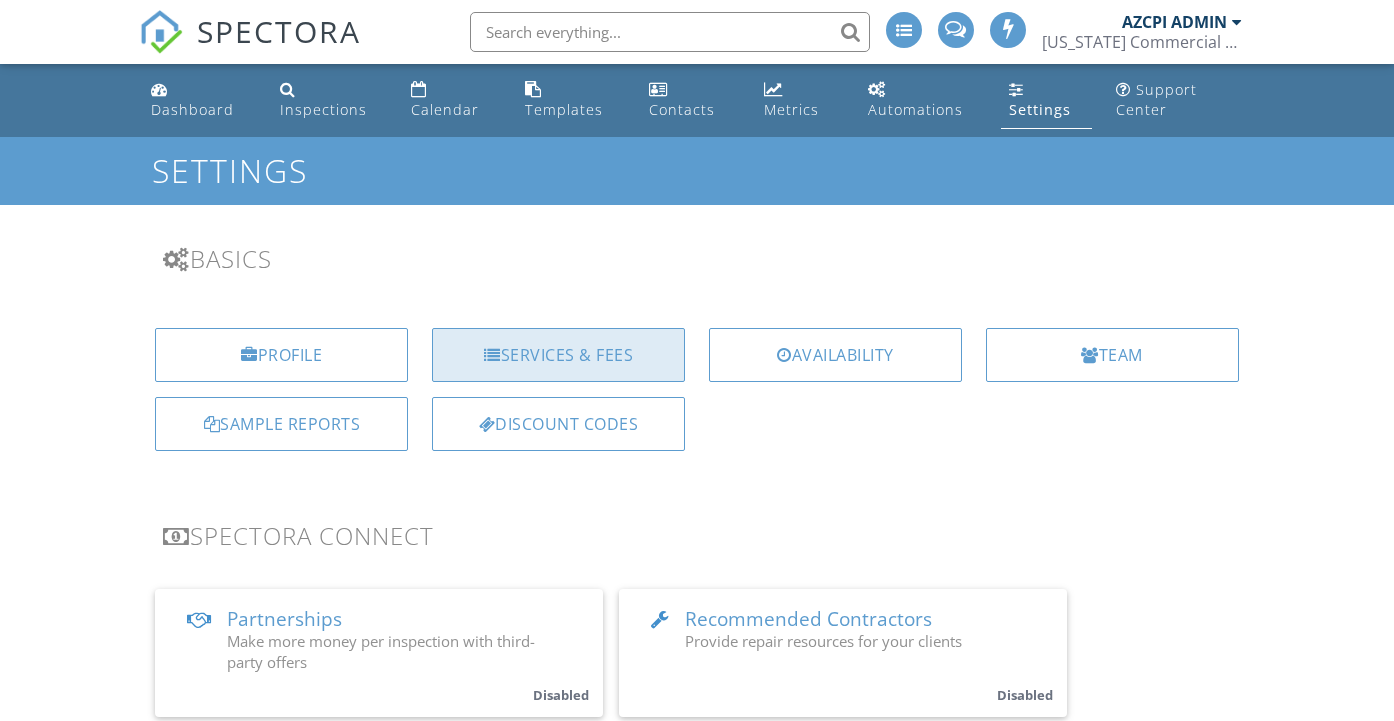 scroll, scrollTop: 0, scrollLeft: 0, axis: both 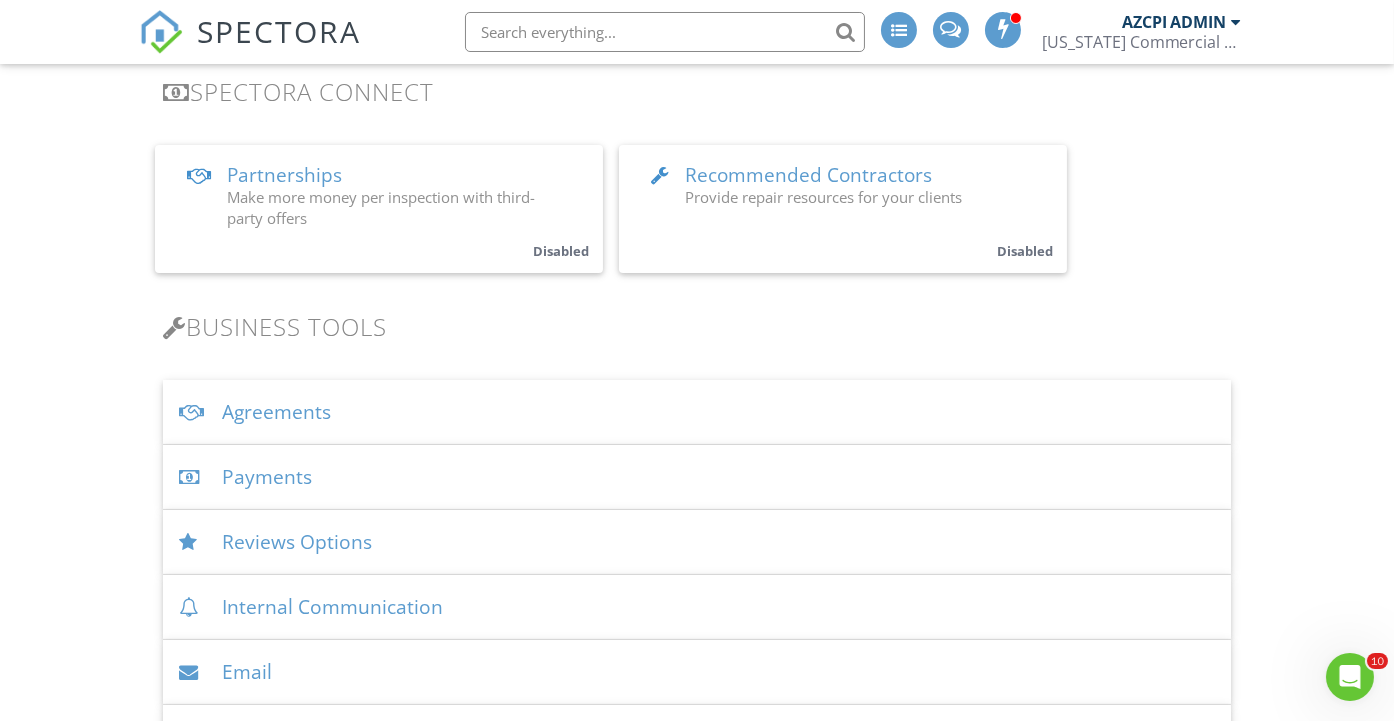 click on "Agreements" at bounding box center (696, 412) 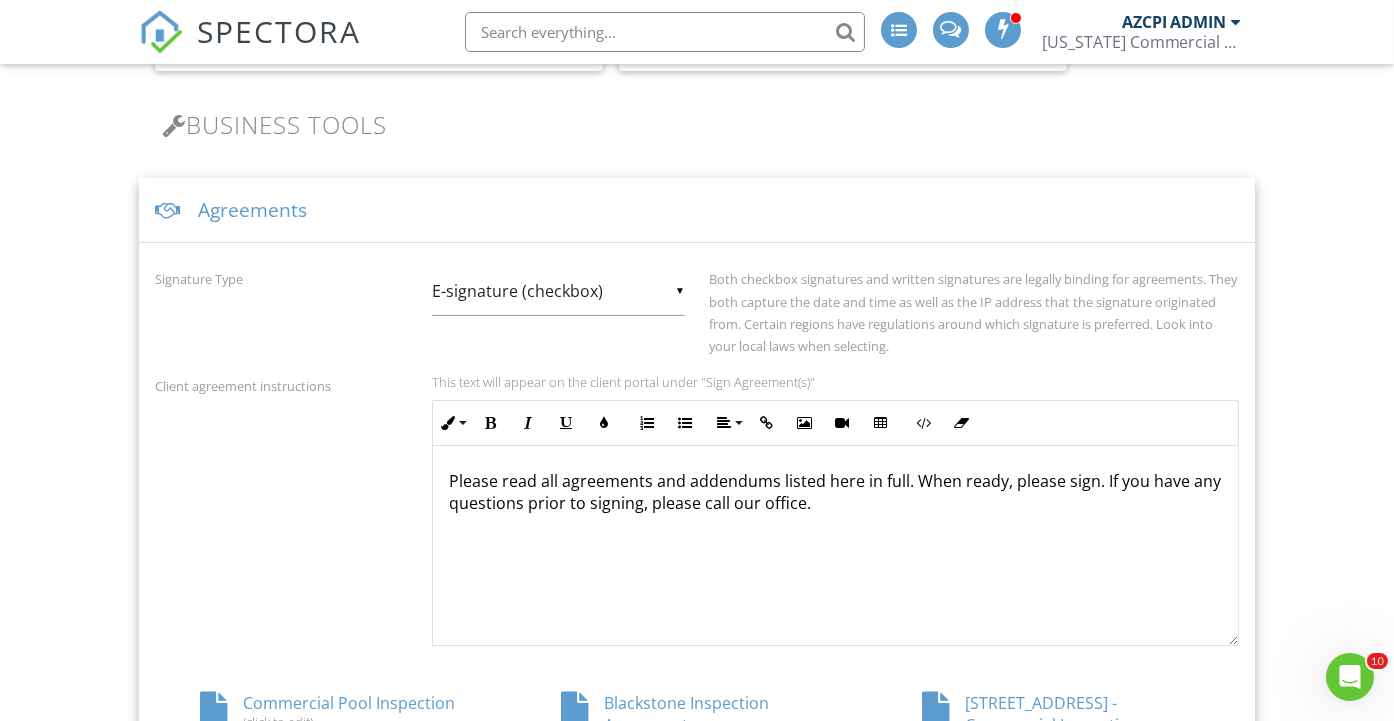 scroll, scrollTop: 888, scrollLeft: 0, axis: vertical 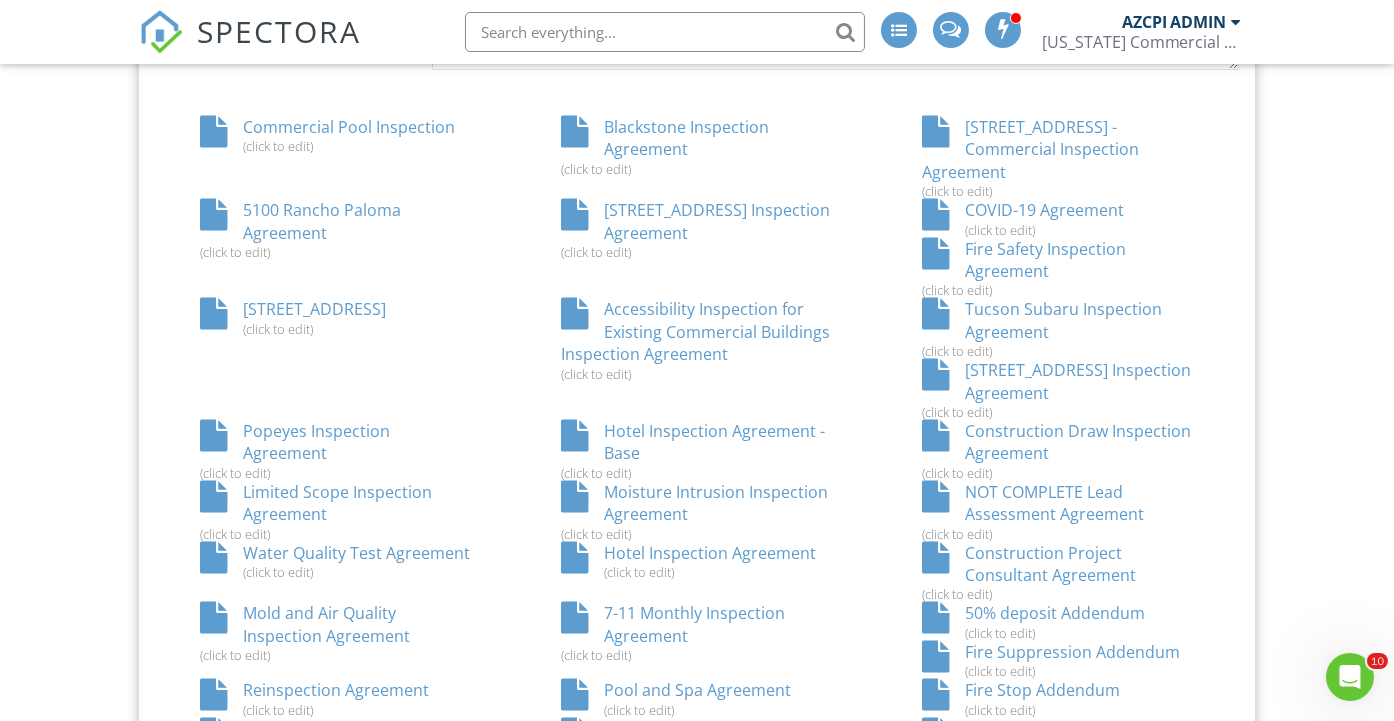 click on "Hotel Inspection Agreement - Base
(click to edit)" at bounding box center [696, 450] 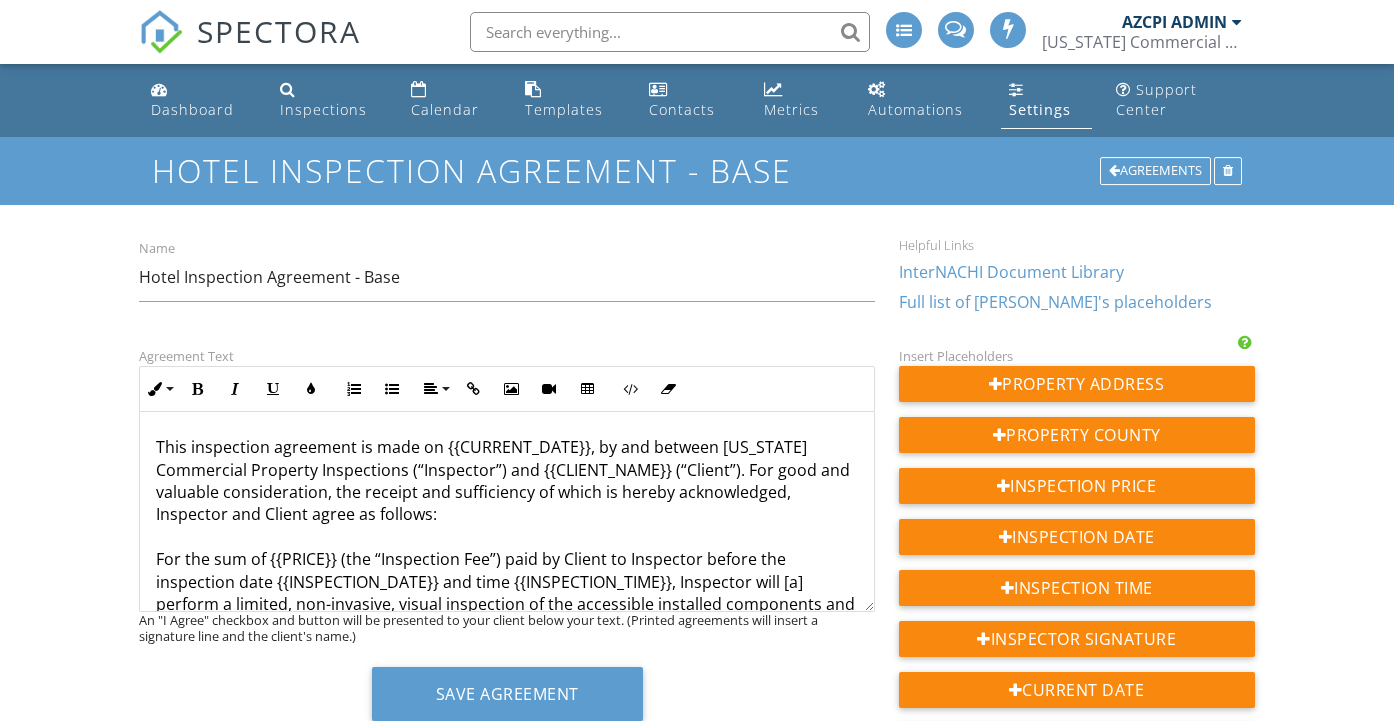 scroll, scrollTop: 0, scrollLeft: 0, axis: both 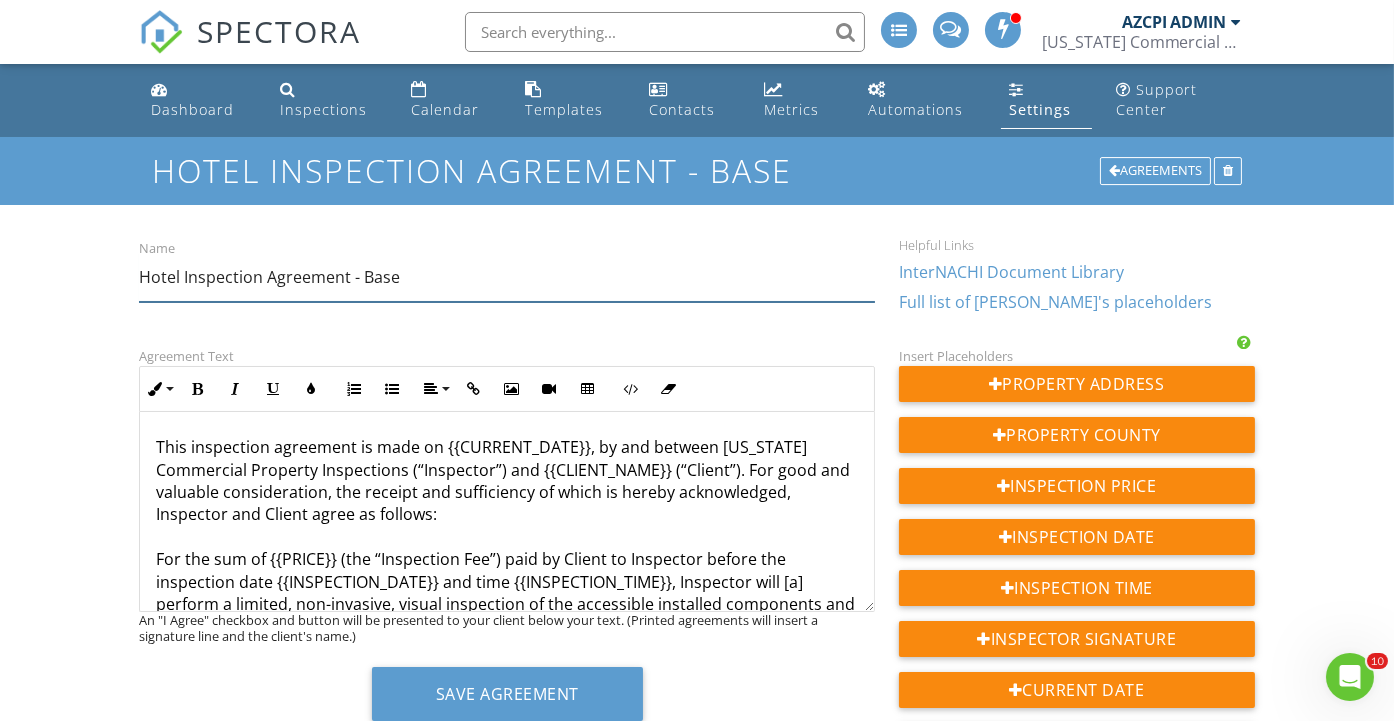 click on "Hotel Inspection Agreement - Base" at bounding box center [506, 277] 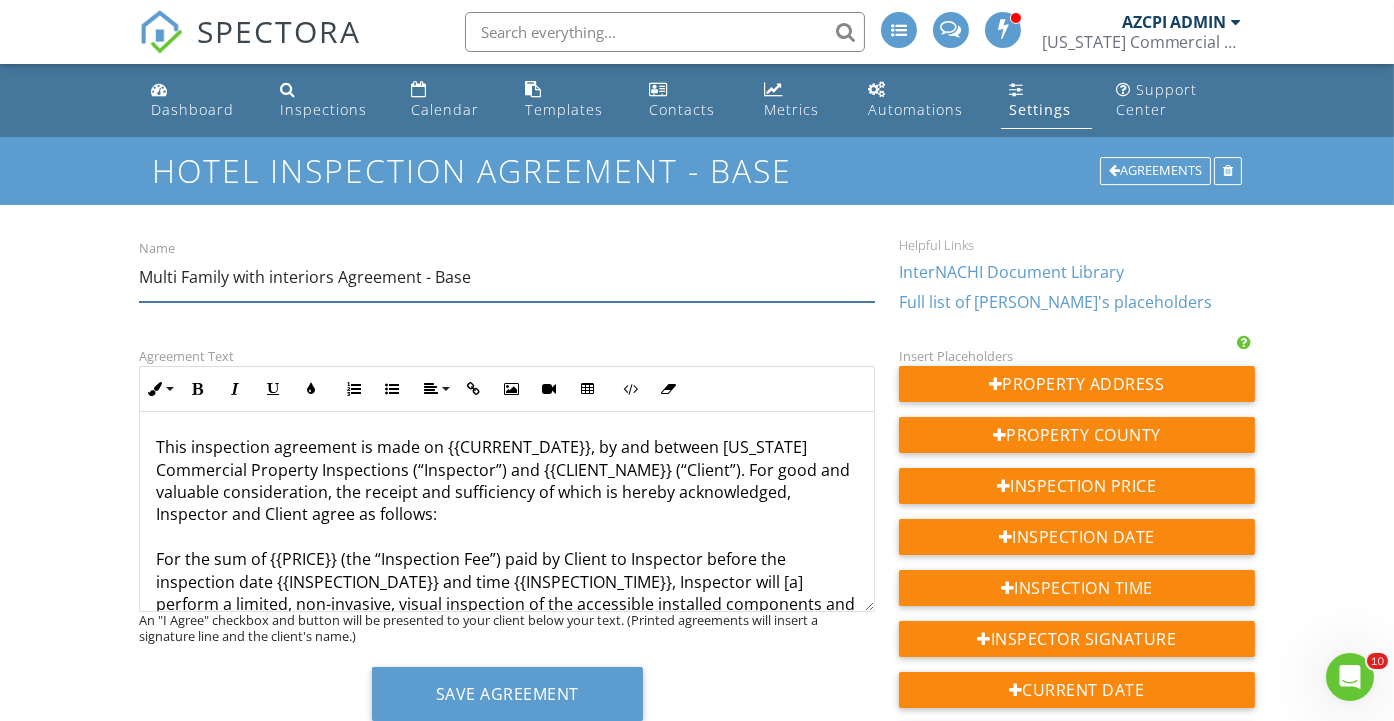 click on "Multi Family with interiors Agreement - Base" at bounding box center [506, 277] 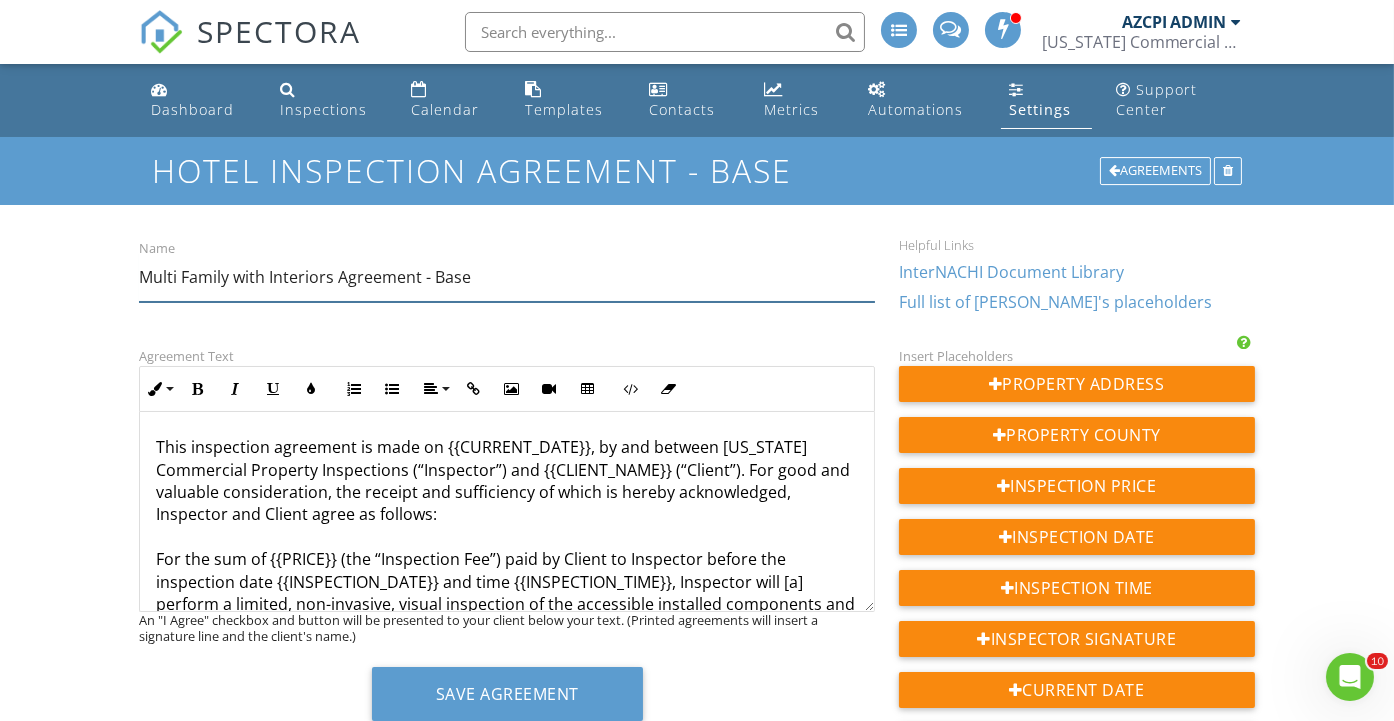 click on "Multi Family with Interiors Agreement - Base" at bounding box center [506, 277] 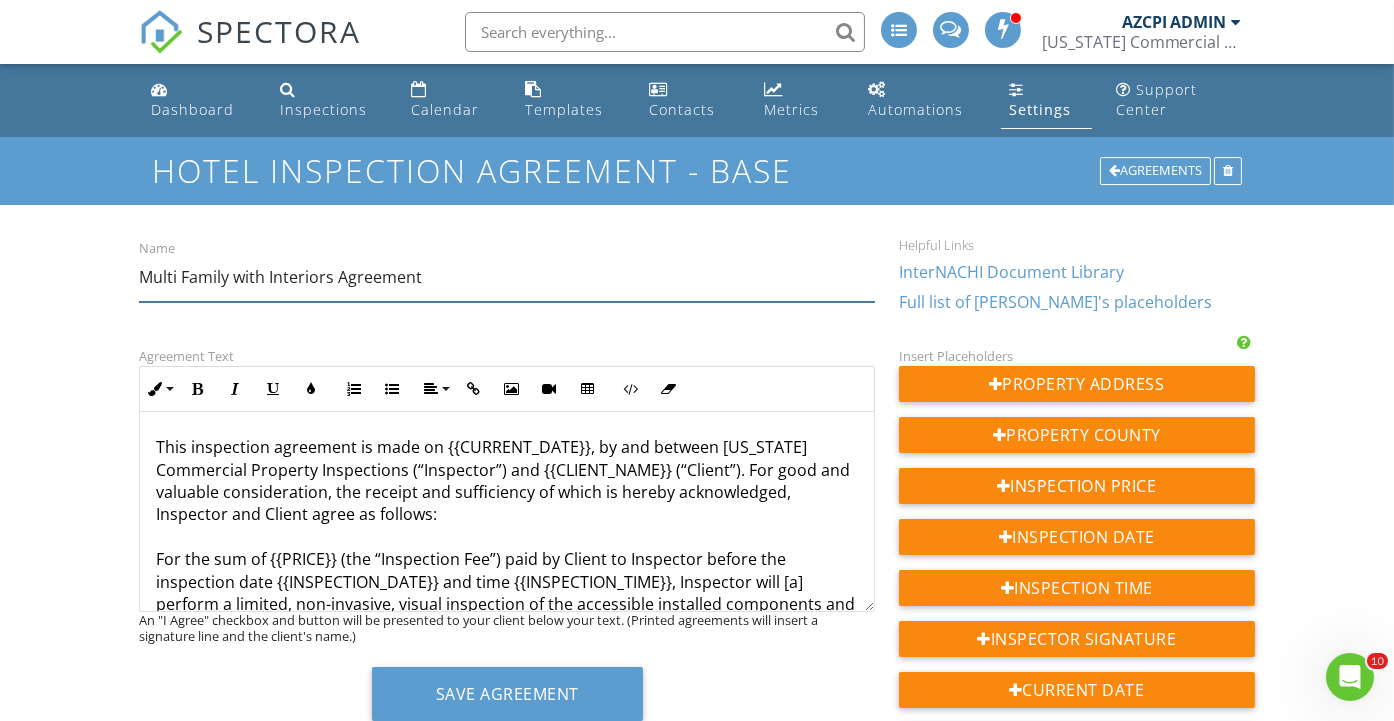 type on "Multi Family with Interiors Agreement" 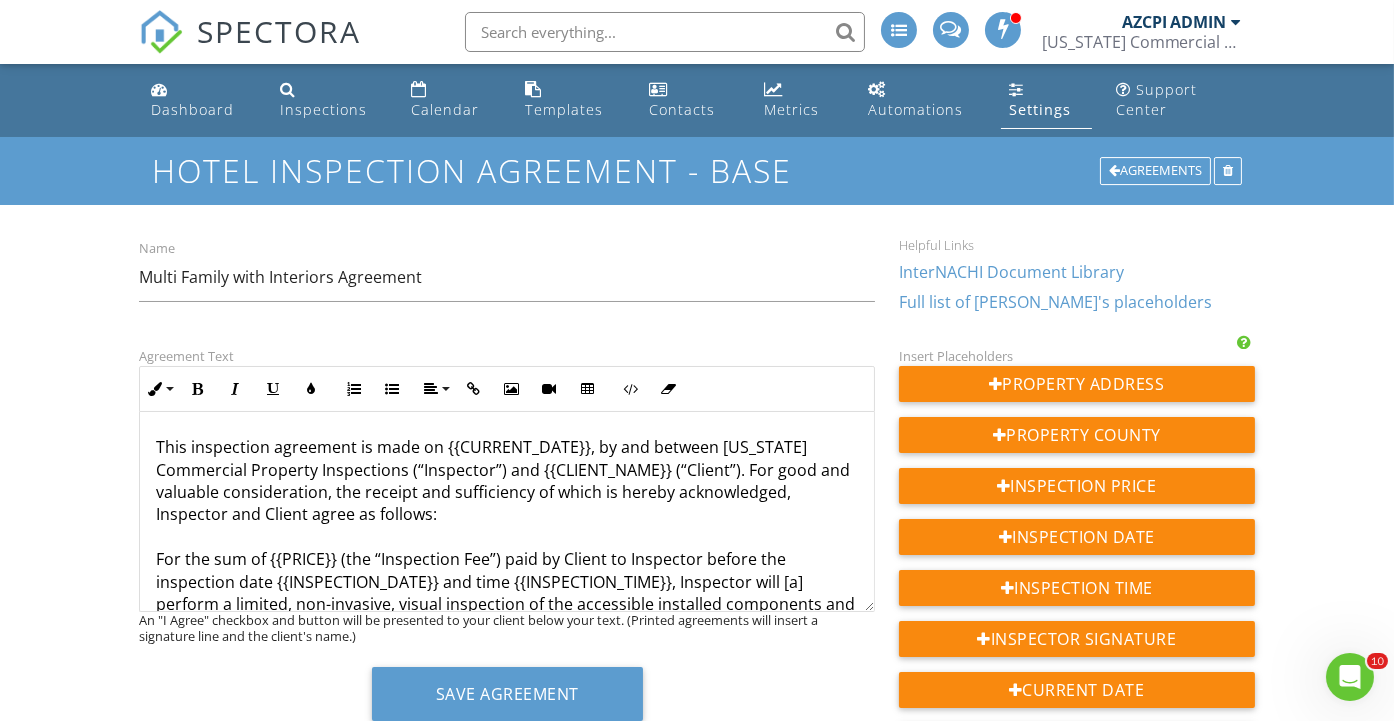 click on "Dashboard
Inspections
Calendar
Templates
Contacts
Metrics
Automations
Settings
Support Center
Hotel Inspection Agreement - Base
Agreements
Name
Multi Family with Interiors Agreement
Helpful Links
InterNACHI Document Library
Full list of Spectora's placeholders
Agreement Text
Inline Style XLarge Large Normal Small Light Small/Light Bold Italic Underline Colors Ordered List Unordered List Align Align Left Align Center Align Right Align Justify Insert Link Insert Image Insert Video Insert Table Code View Clear Formatting This inspection agreement is made on {{CURRENT_DATE}}, by and between Arizona Commercial Property Inspections (“Inspector”) and {{CLIENT_NAME}} (“Client”). For good and valuable consideration, the receipt and sufficiency of which is hereby acknowledged, Inspector and Client agree as follows: Standard Operating Procedures" at bounding box center [697, 3387] 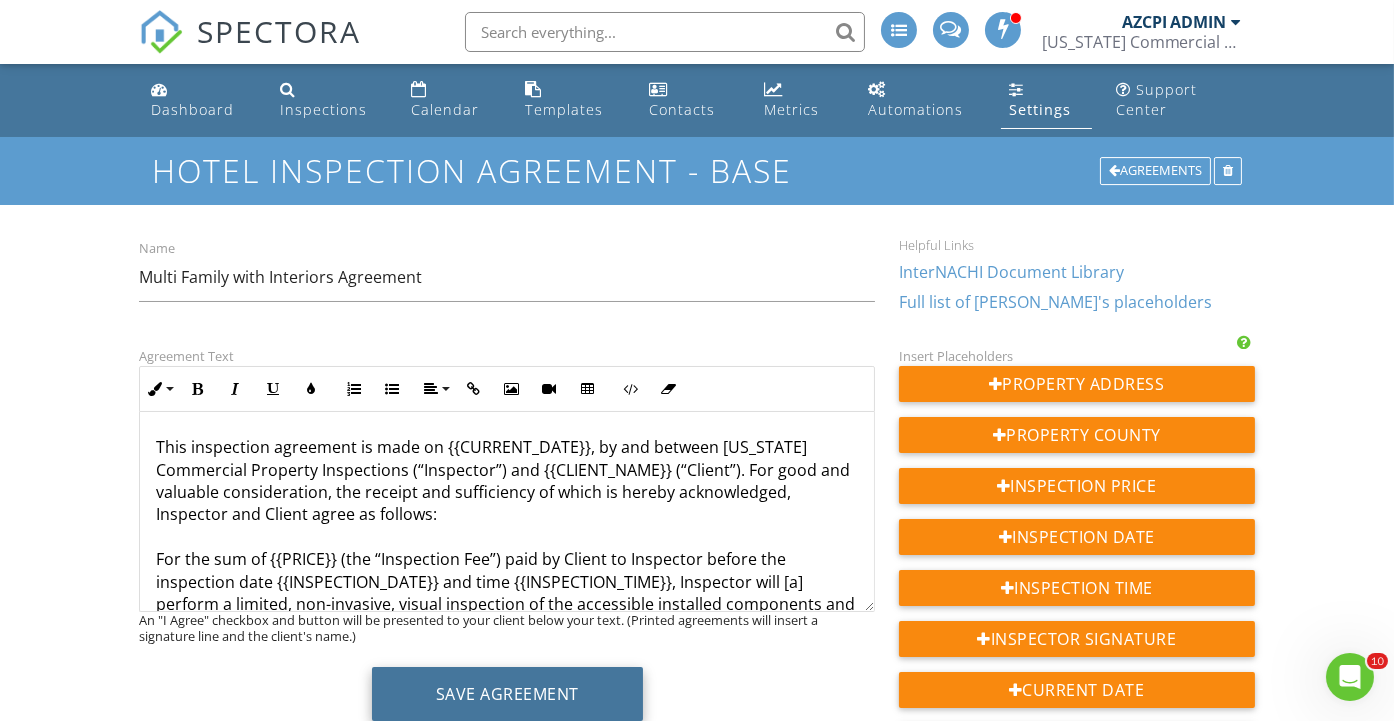 click on "Save Agreement" at bounding box center [507, 694] 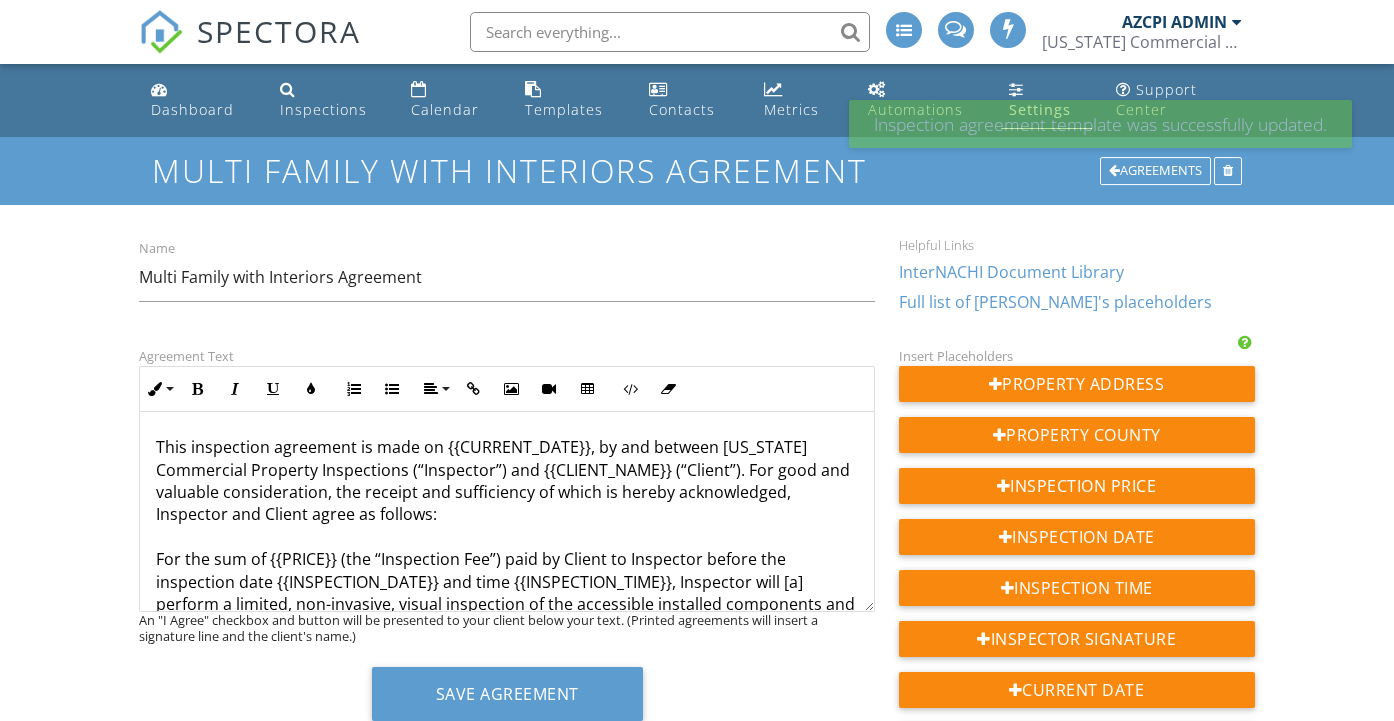 scroll, scrollTop: 0, scrollLeft: 0, axis: both 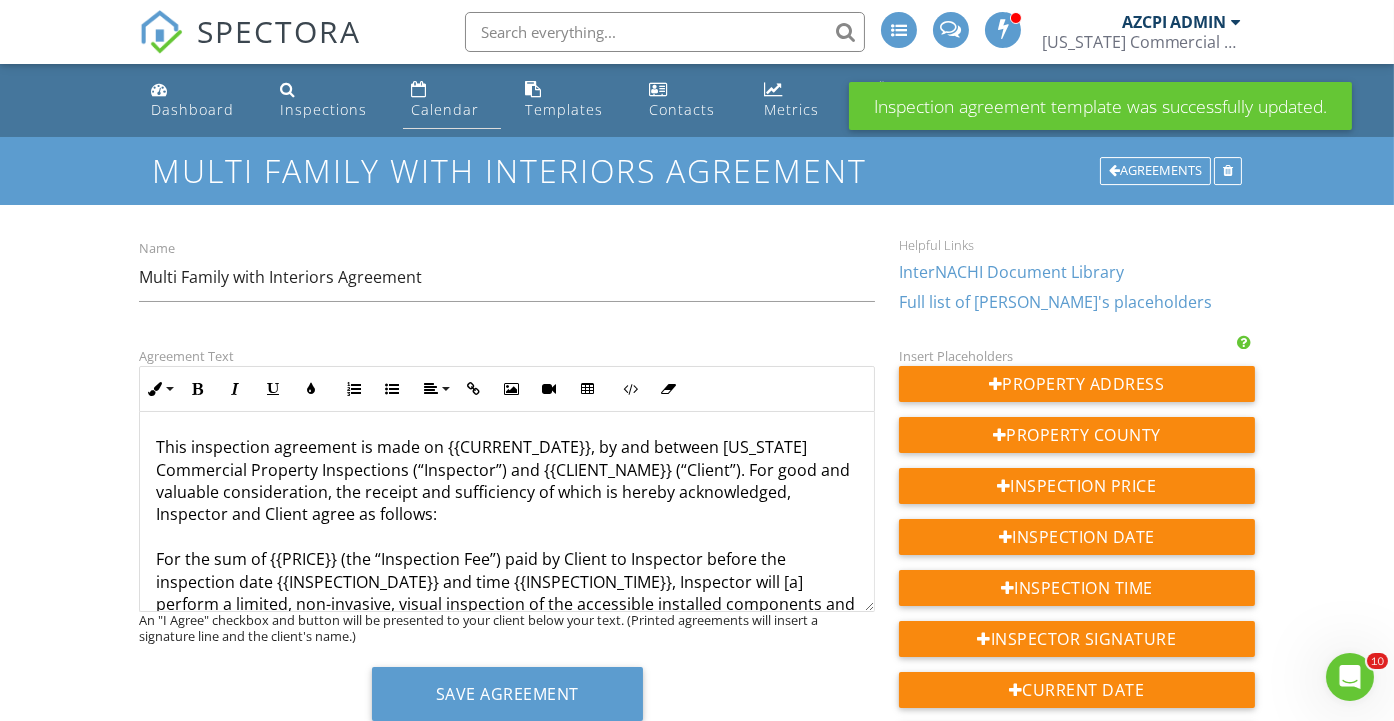 click on "Calendar" at bounding box center [445, 109] 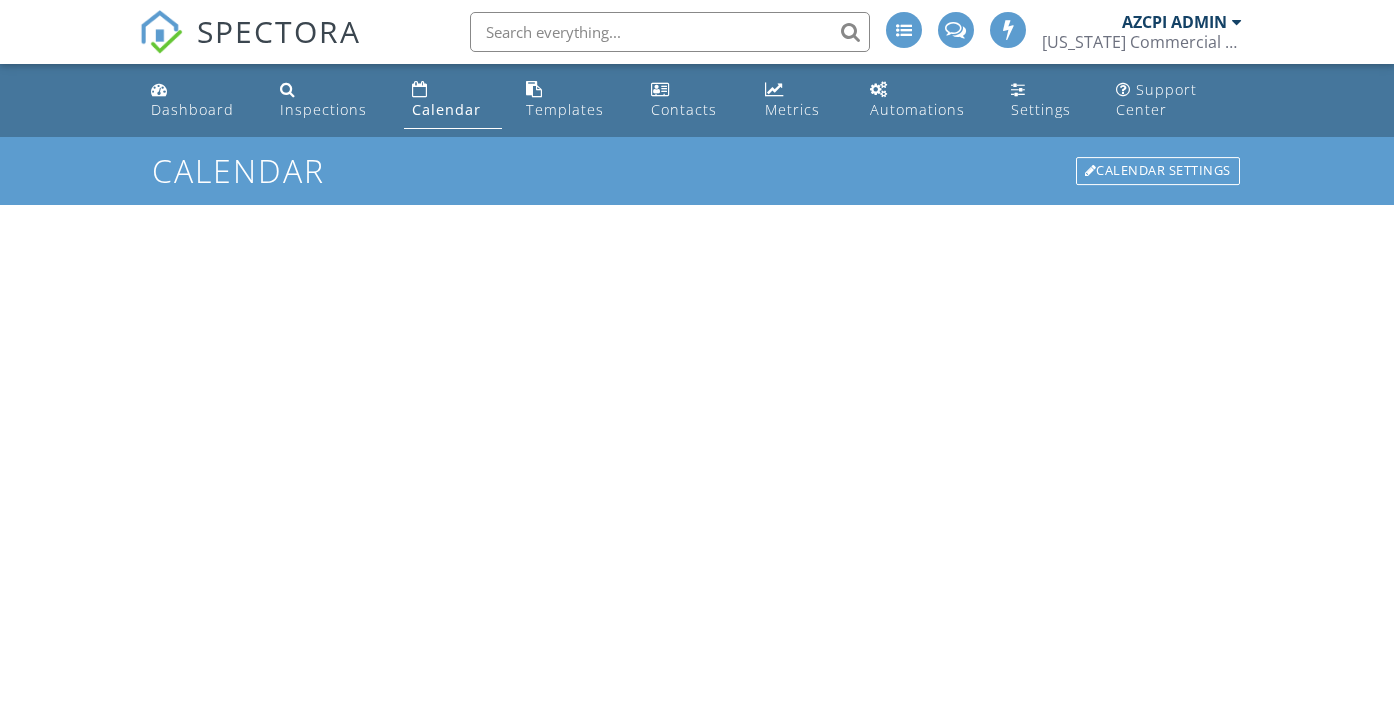 scroll, scrollTop: 0, scrollLeft: 0, axis: both 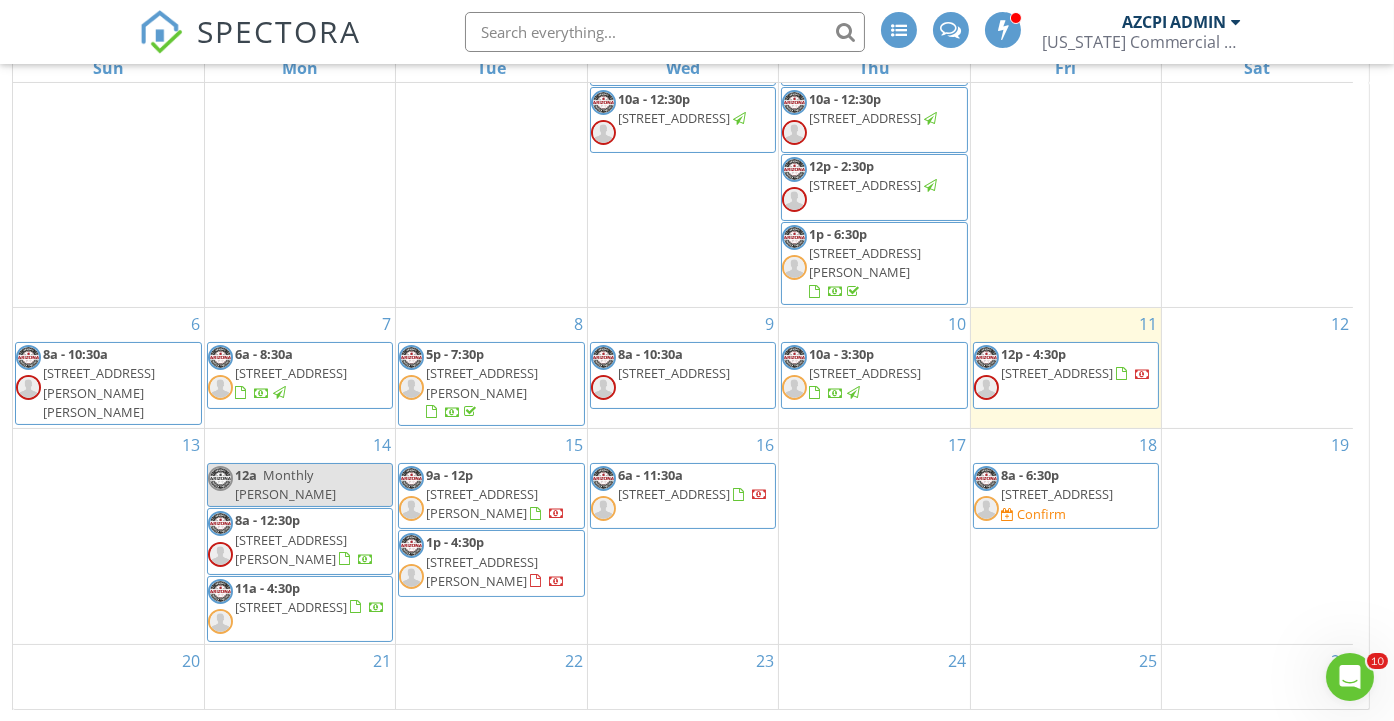 click on "[STREET_ADDRESS]" at bounding box center (1057, 494) 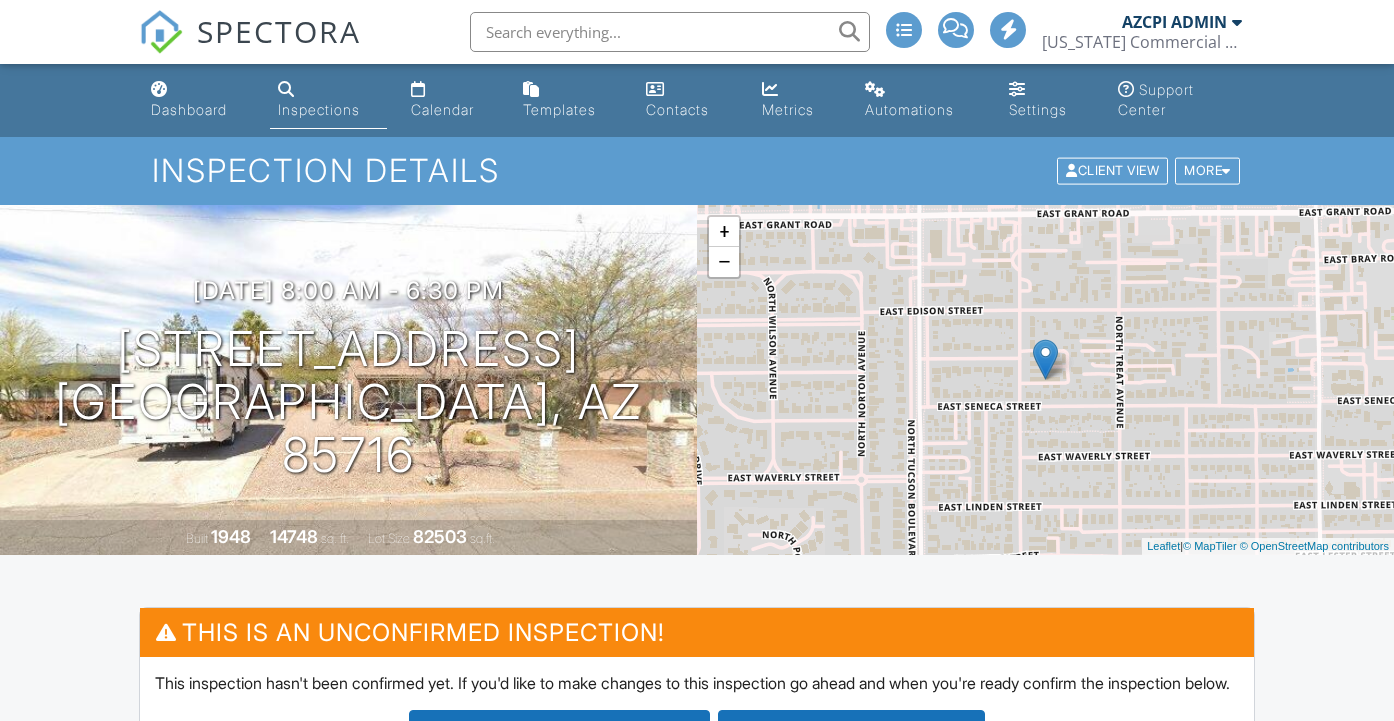 scroll, scrollTop: 0, scrollLeft: 0, axis: both 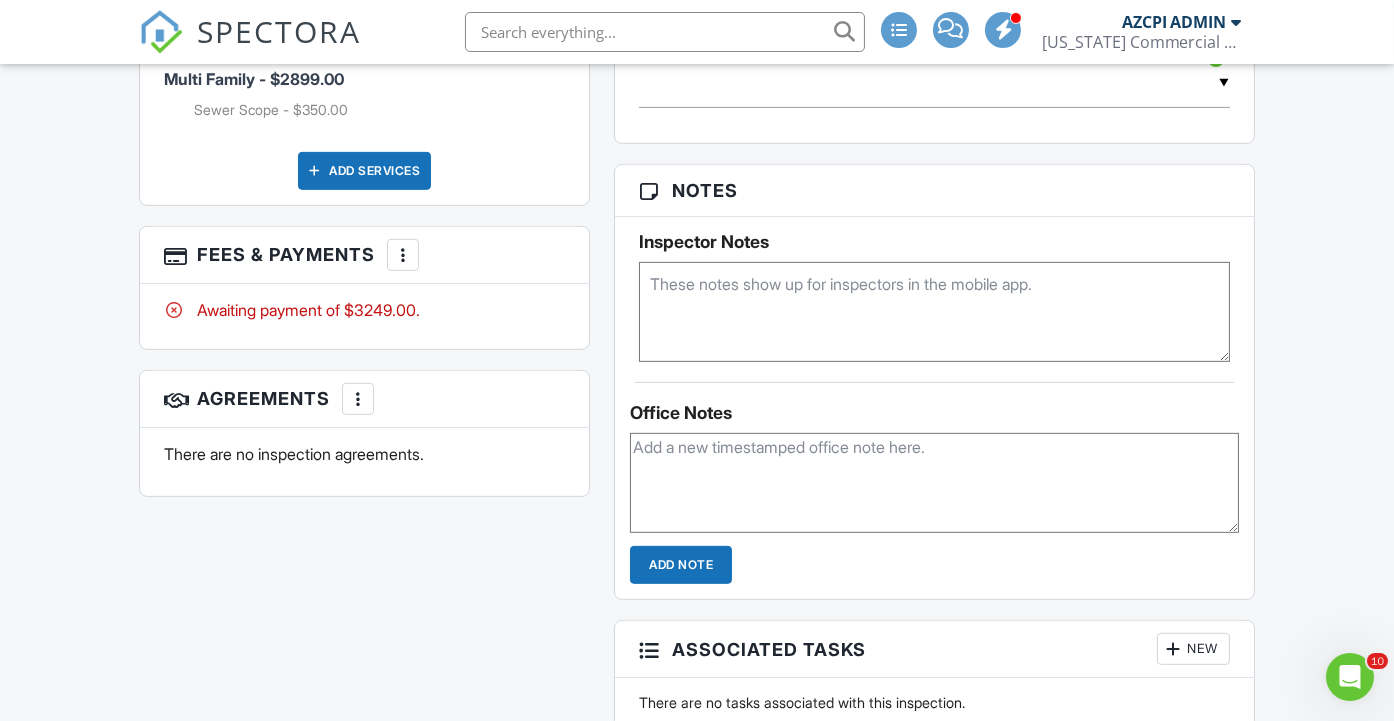 click at bounding box center [358, 399] 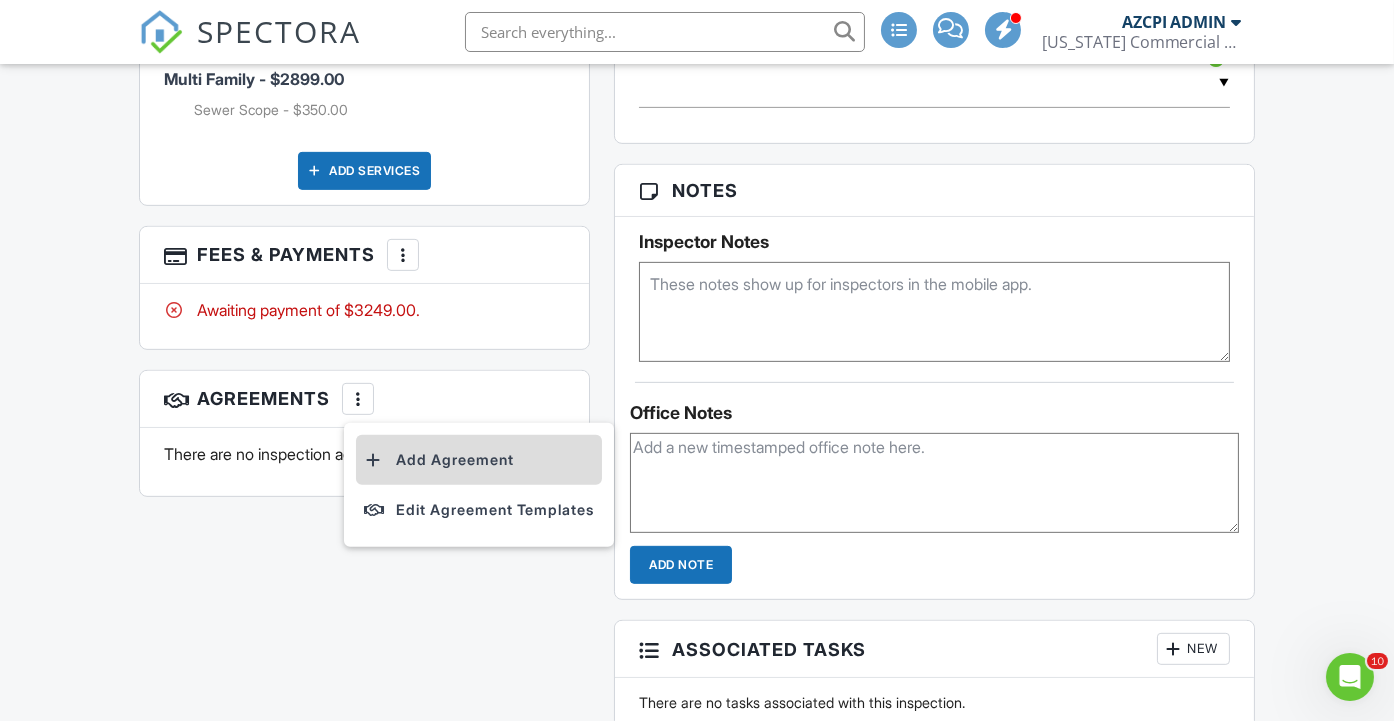 click on "Add Agreement" at bounding box center (479, 460) 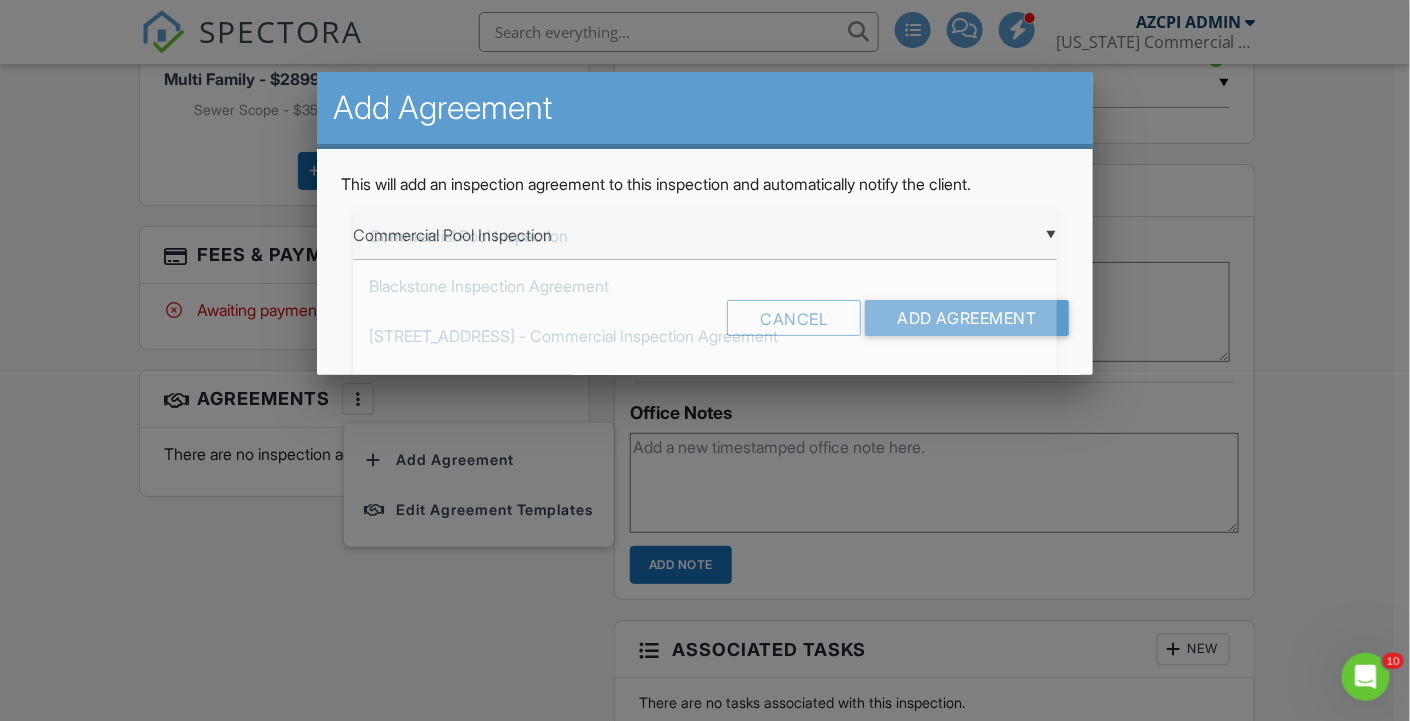 click on "▼ Commercial Pool Inspection Commercial Pool Inspection Blackstone Inspection Agreement 14273 W Grand Ave - Commercial Inspection Agreement  5100 Rancho Paloma Agreement 22129 N Mission Dr.  Inspection Agreement COVID-19 Agreement Fire Safety Inspection Agreement   3814 S. 16th St. Agreement Accessibility Inspection for Existing Commercial Buildings Inspection Agreement Tucson Subaru Inspection Agreement 15255 N 40th St.  #151 Inspection Agreement Popeyes Inspection Agreement Multi Family with Interiors Agreement  Construction Draw Inspection Agreement Limited Scope Inspection Agreement Moisture Intrusion Inspection Agreement NOT COMPLETE Lead Assessment  Agreement  Water Quality Test Agreement Hotel Inspection Agreement Construction Project Consultant Agreement Mold and Air Quality Inspection Agreement 7-11 Monthly Inspection Agreement 50% deposit Addendum Fire Suppression Addendum Reinspection Agreement  Pool and Spa Agreement Fire Stop Addendum  Pre-Drywall Inspection Agreement Phase 1 ESA Add on" at bounding box center (705, 235) 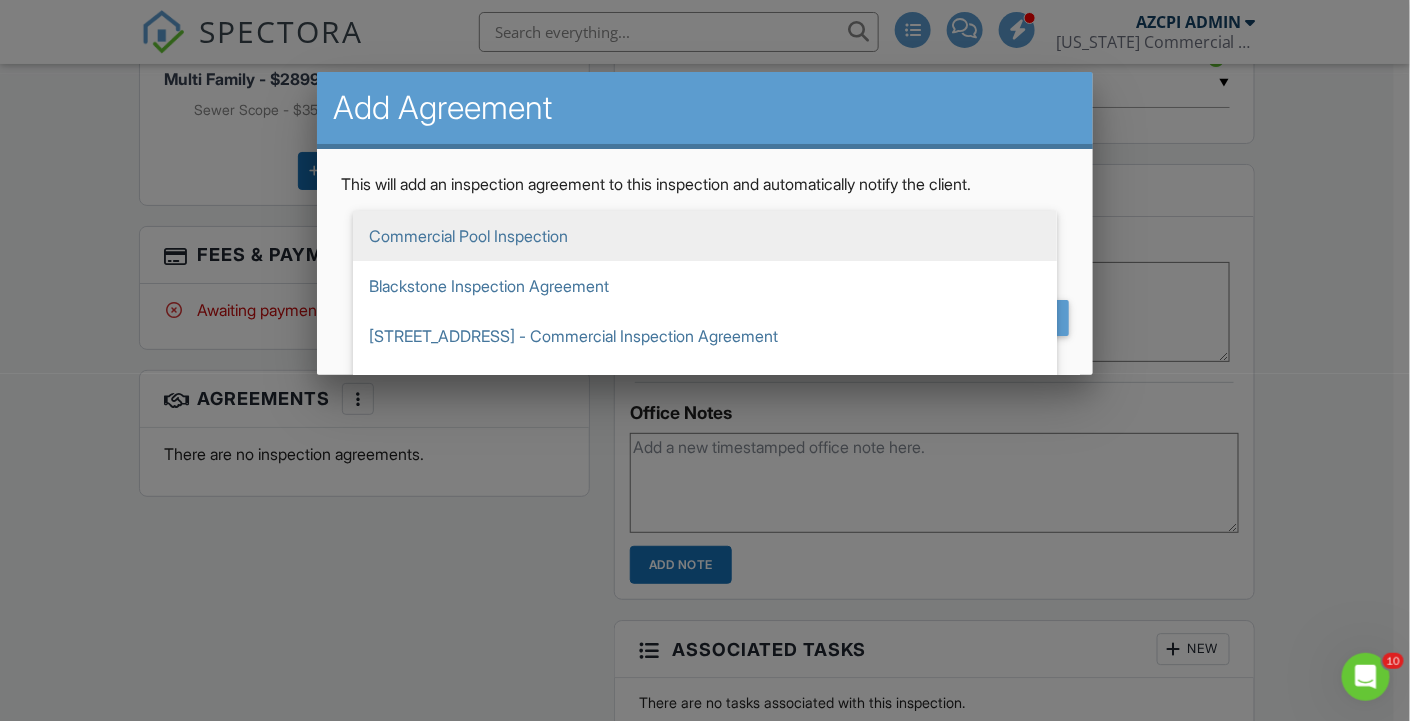 scroll, scrollTop: 600, scrollLeft: 0, axis: vertical 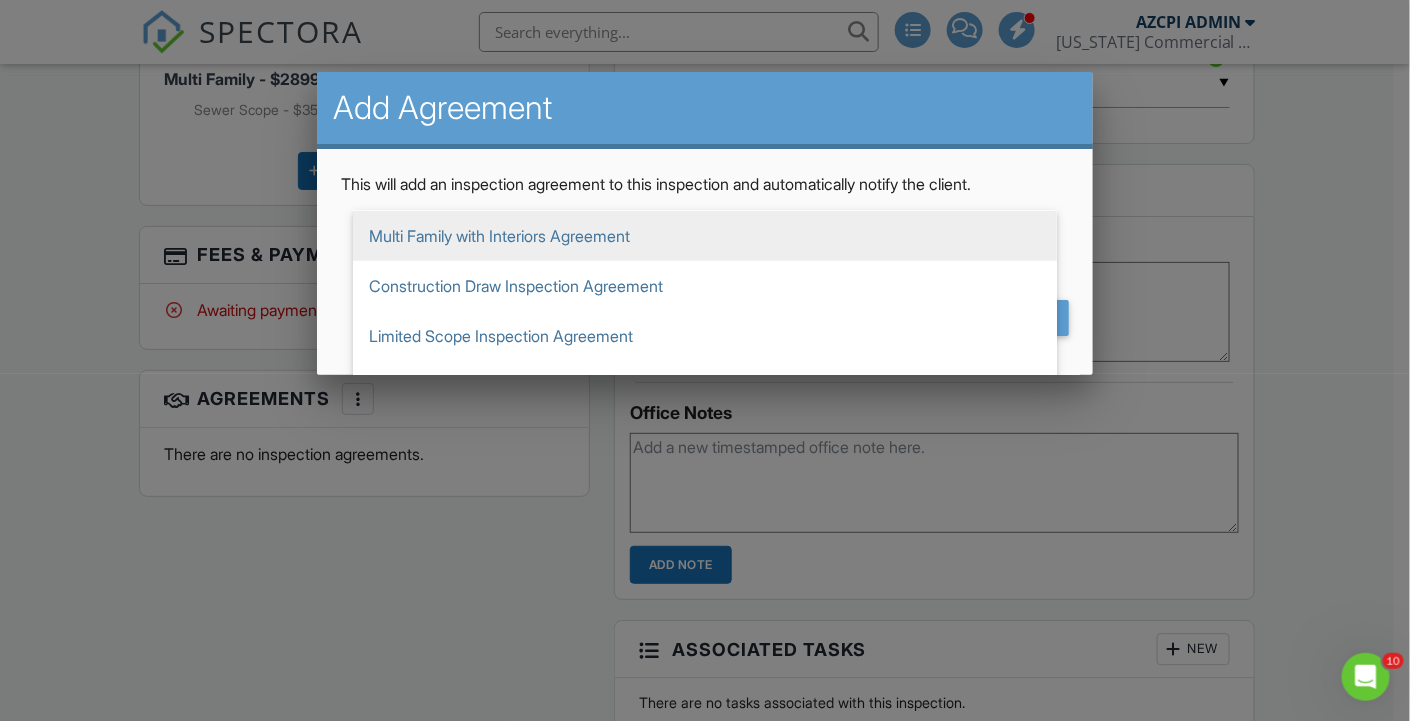click on "Multi Family with Interiors Agreement" at bounding box center (705, 236) 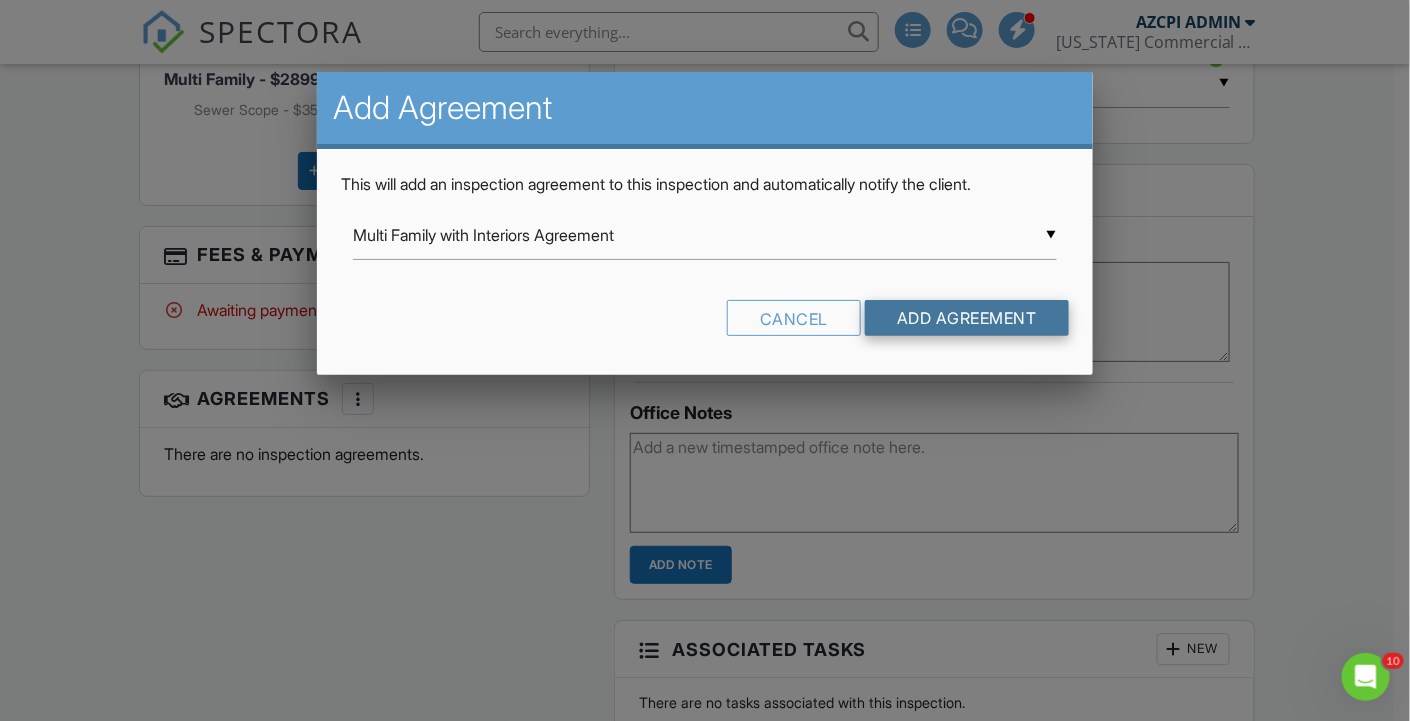 click on "Add Agreement" at bounding box center [967, 318] 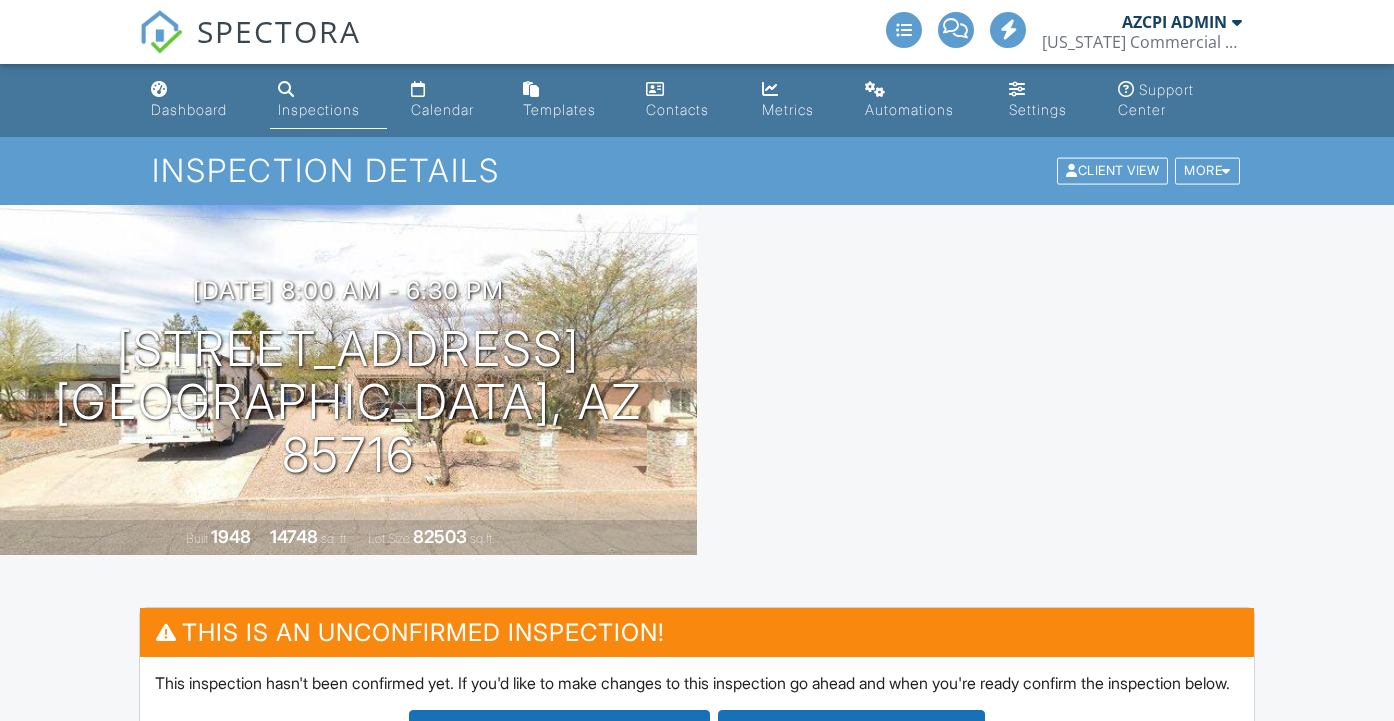 scroll, scrollTop: 0, scrollLeft: 0, axis: both 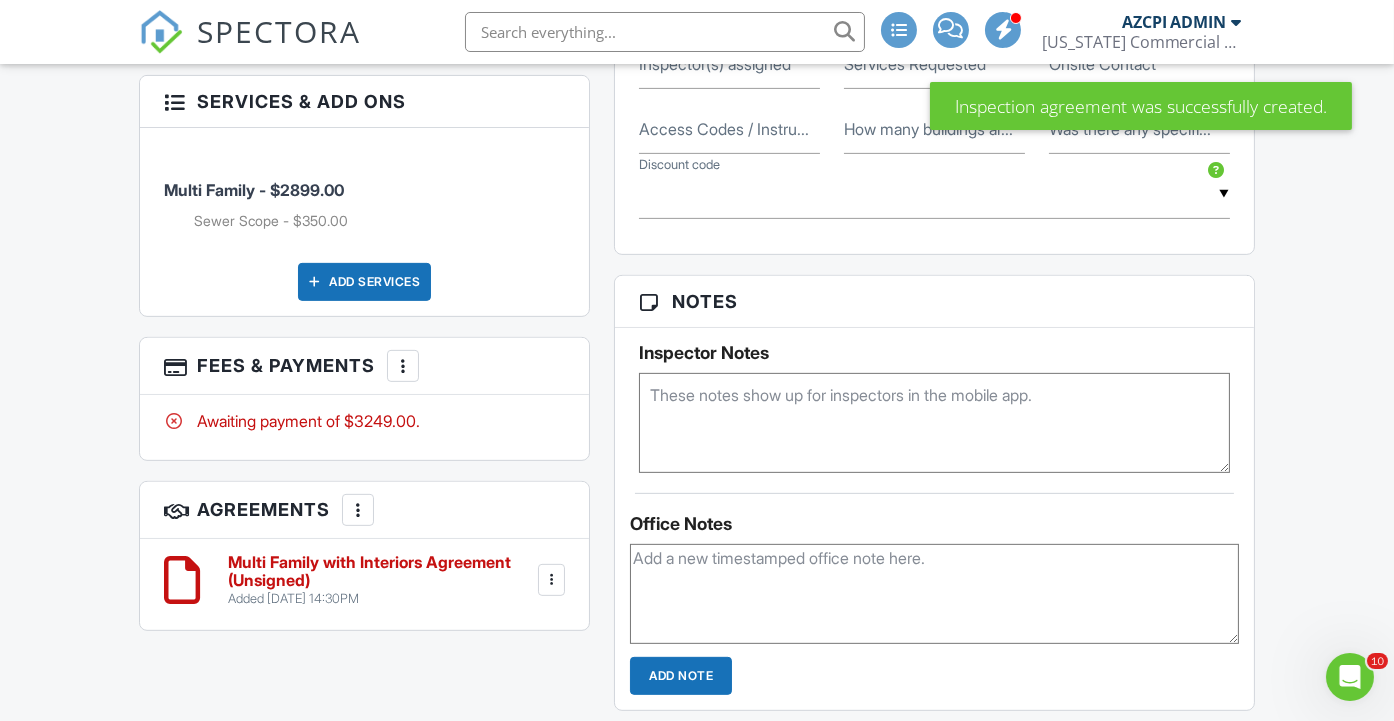click on "Multi Family with Interiors Agreement
(Unsigned)" at bounding box center [381, 571] 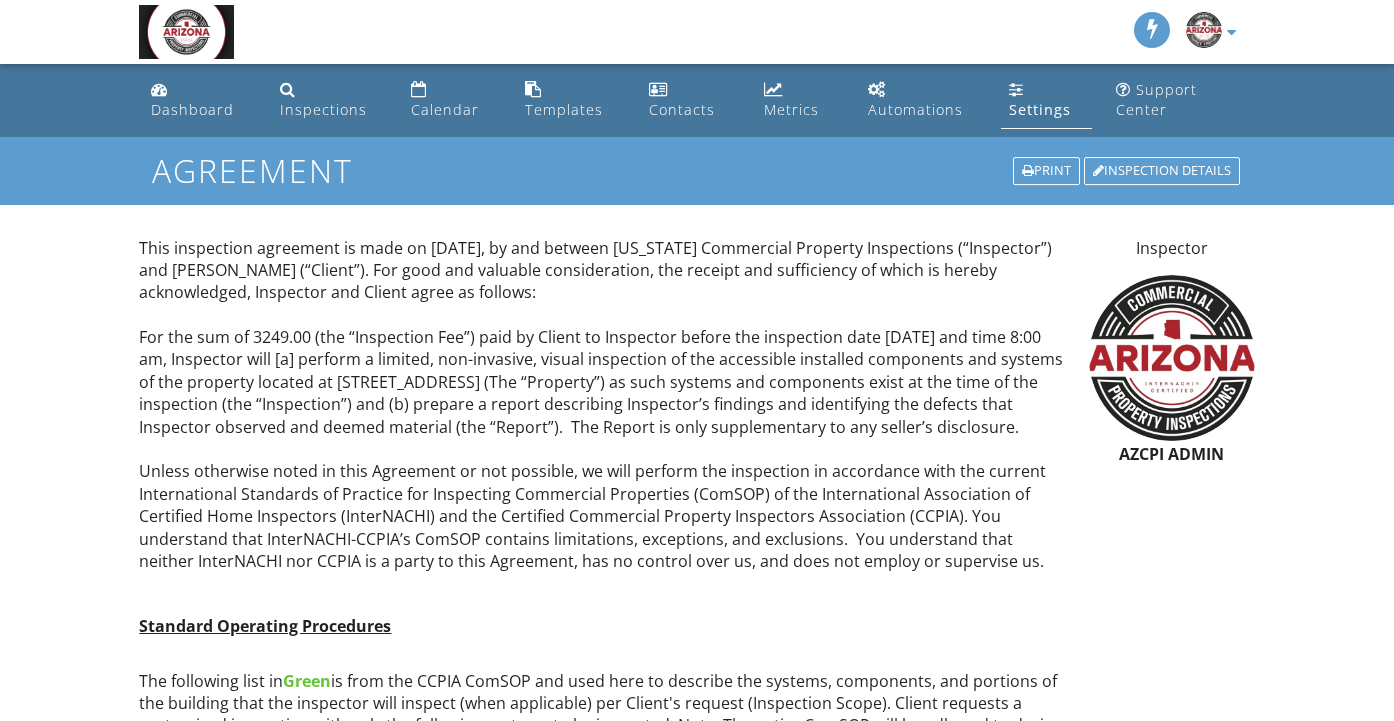 scroll, scrollTop: 0, scrollLeft: 0, axis: both 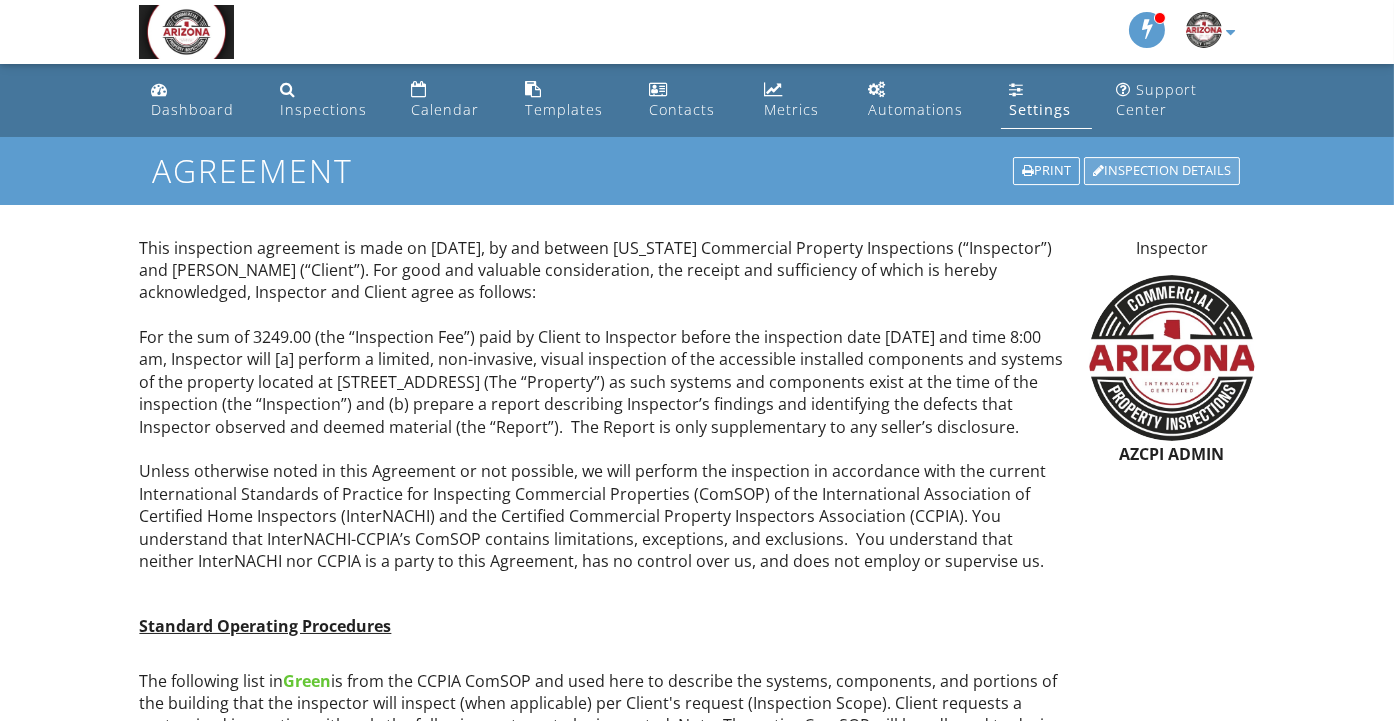 click on "Inspection Details" at bounding box center [1162, 171] 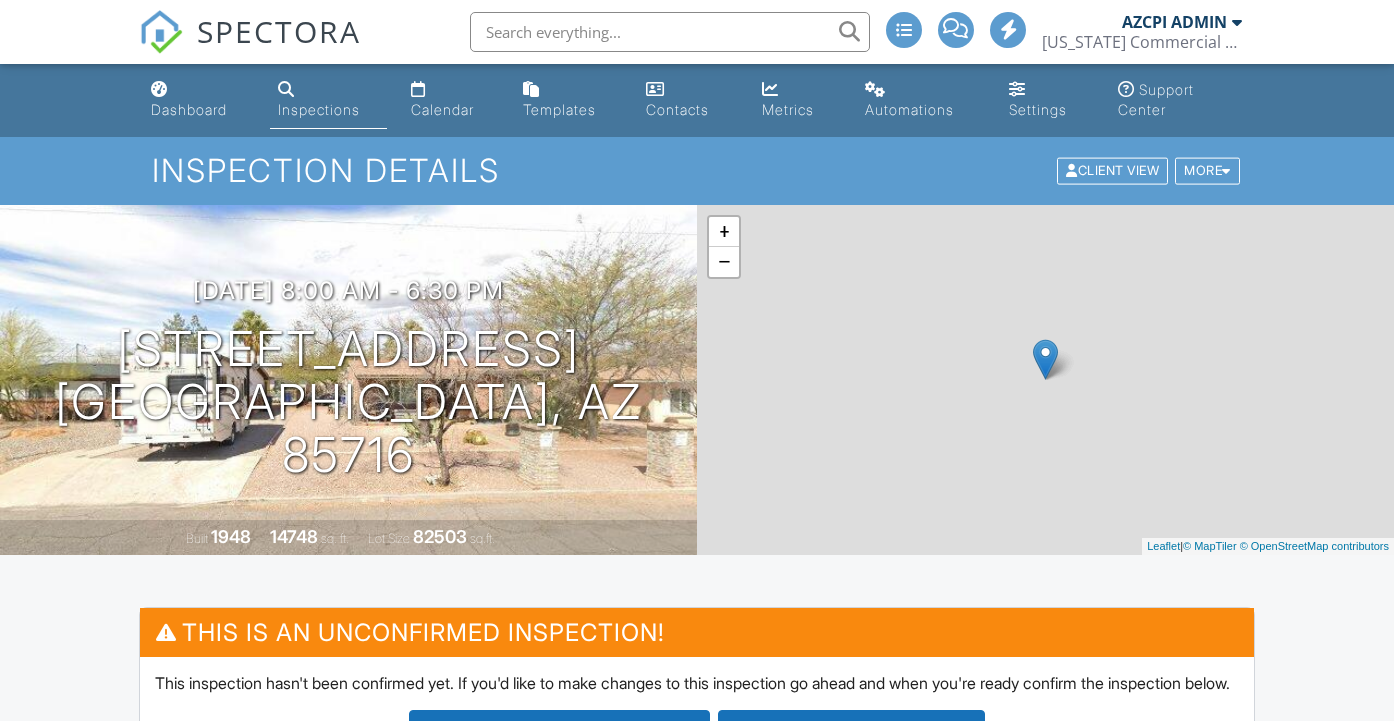scroll, scrollTop: 0, scrollLeft: 0, axis: both 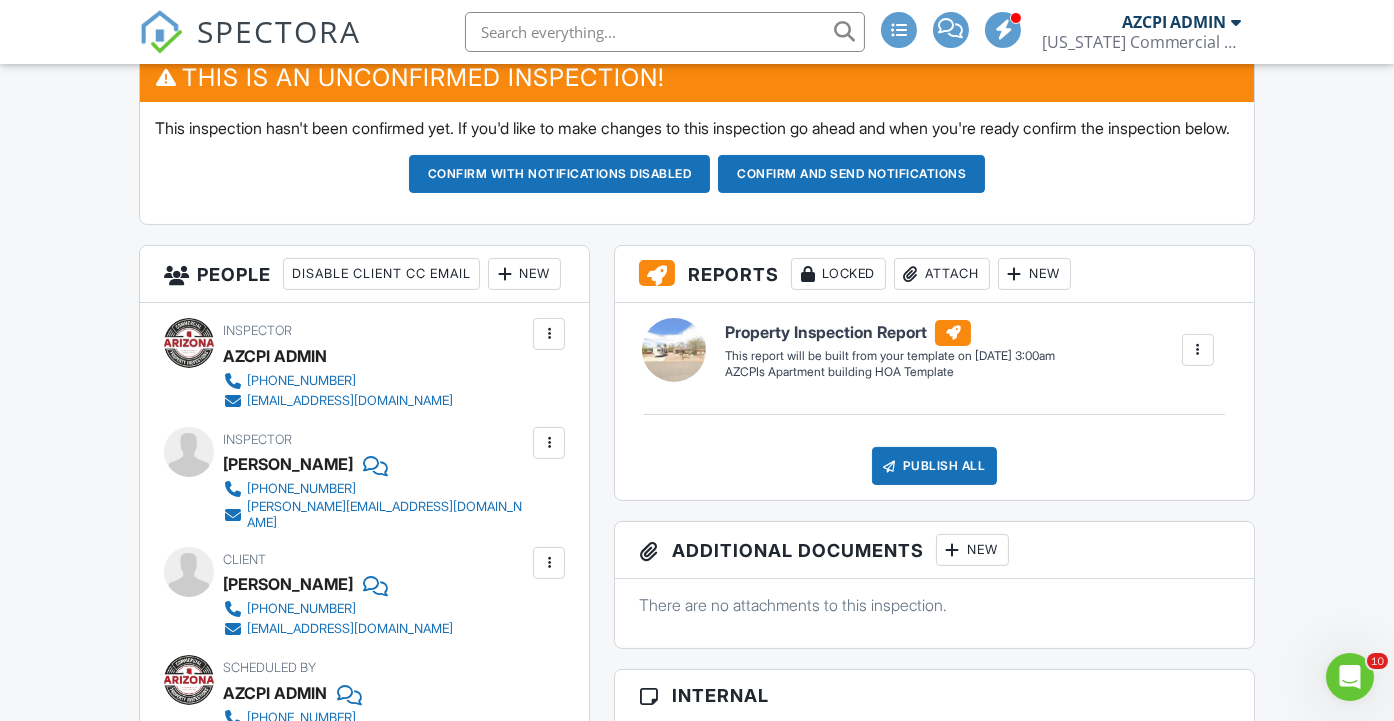 click at bounding box center [1198, 350] 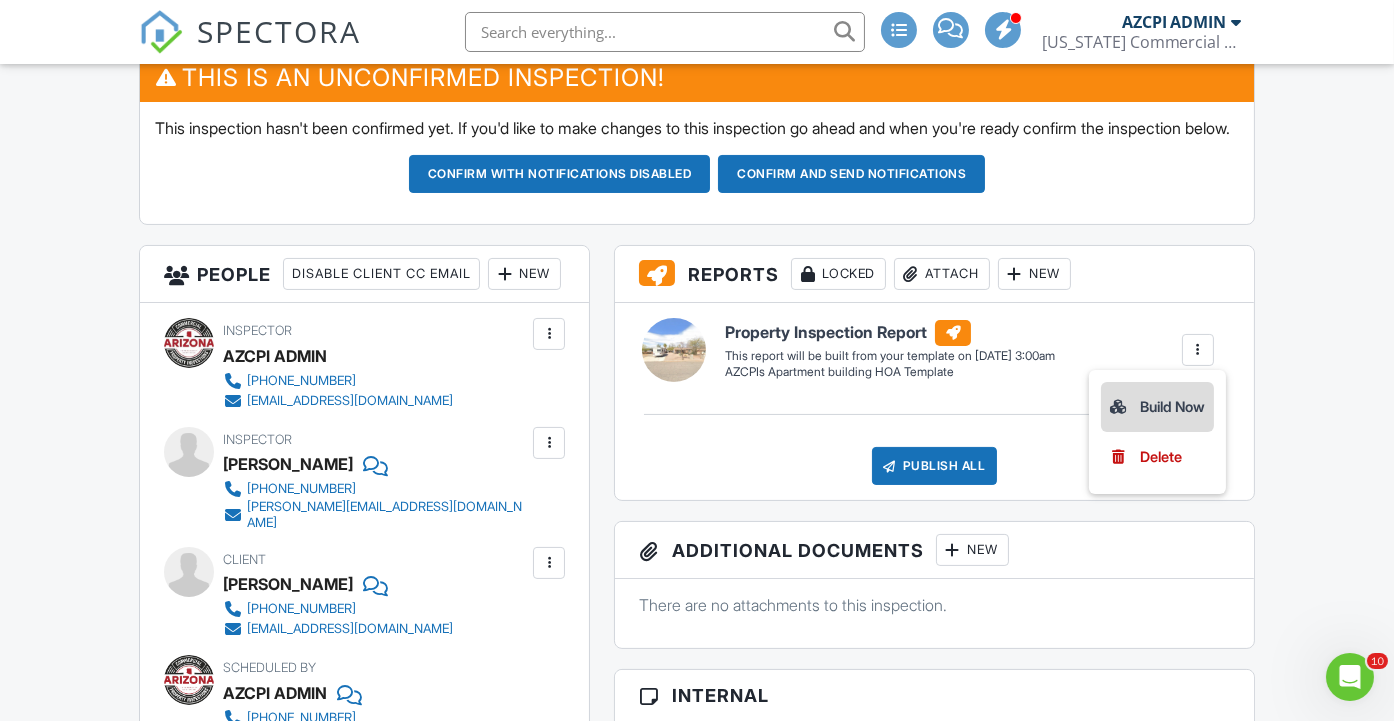 click on "Build Now" at bounding box center [1157, 407] 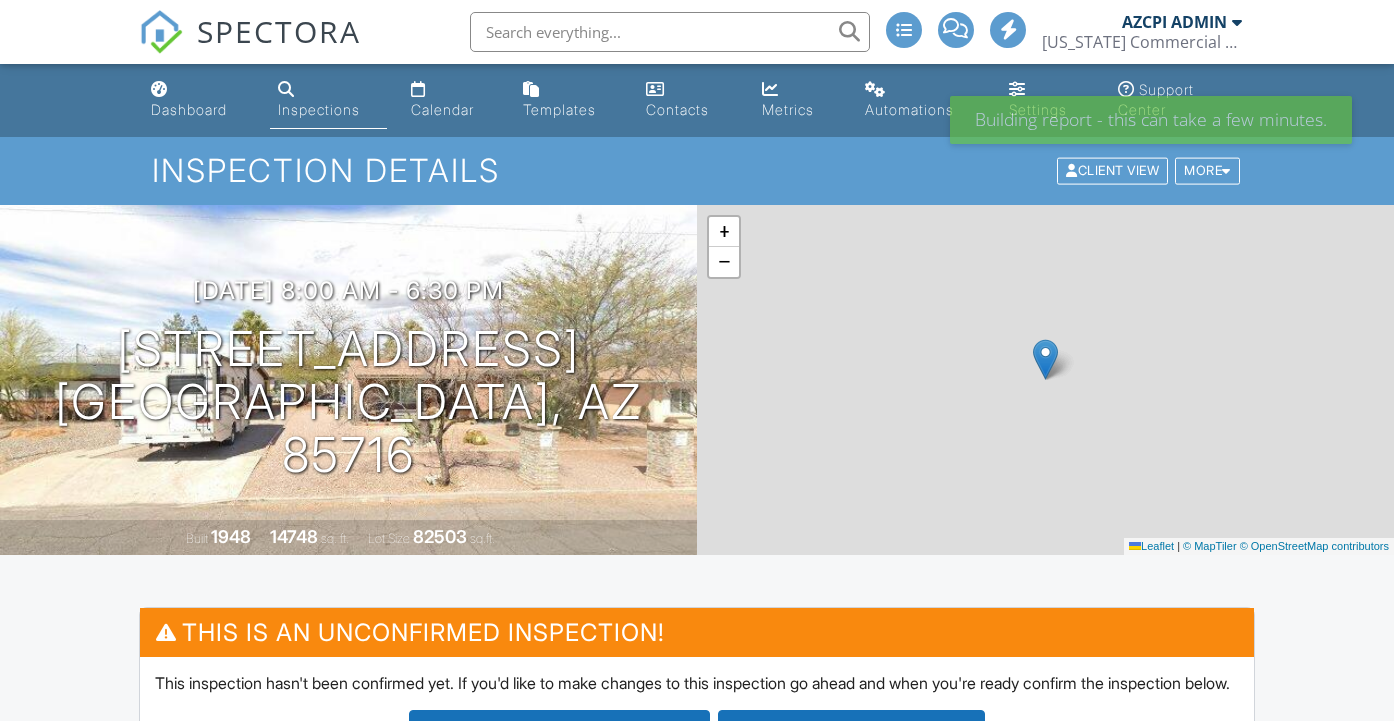 scroll, scrollTop: 0, scrollLeft: 0, axis: both 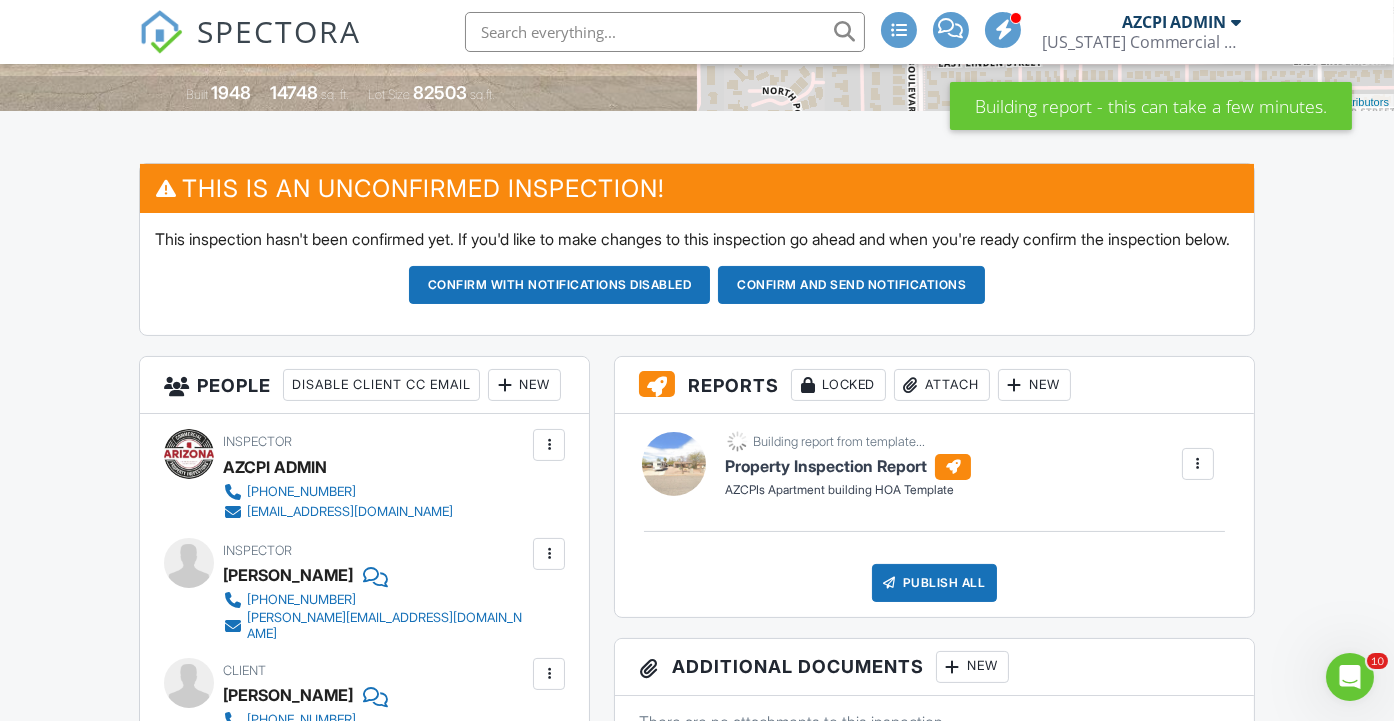click on "New" at bounding box center [1034, 385] 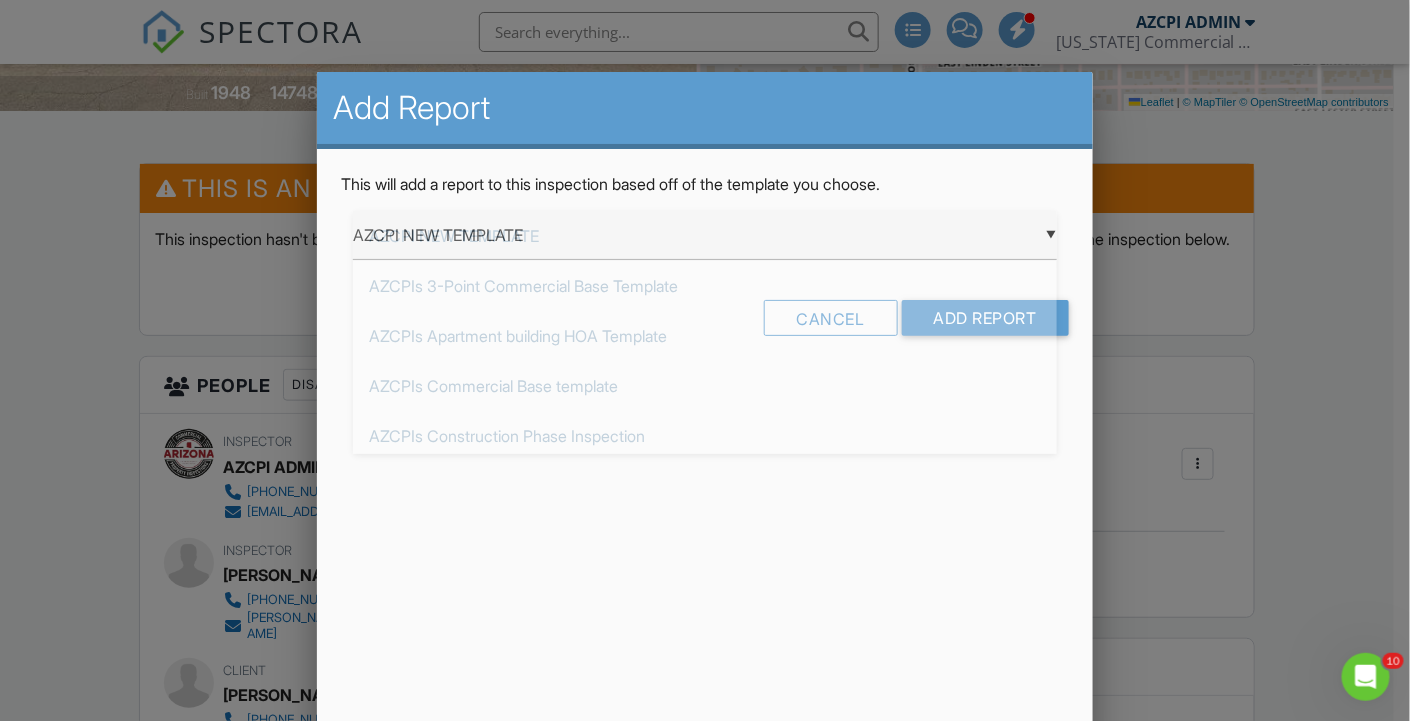 click on "▼ AZCPI NEW TEMPLATE AZCPI NEW TEMPLATE AZCPIs  3-Point Commercial Base Template AZCPIs Apartment building HOA Template AZCPIs Commercial Base template AZCPIs Construction Phase Inspection  AZCPIs Limited Scope Commercial Base Template Commercial Property Inspection   Complete Mold Inspection Template  Monument Valley BASE New Build Template from Protect Property Inspections NEW LIMITED SCOPE TEMPLATE  NFPA 70b PCA (Unfinished) Pool(s) & Spa(s) PPI NEW from Protect Property Inspections PPI Resale  from Protect Property Inspections PPI Resale  from Protect Property Inspections PPI Residential Template  PPI Residential Template from Protect Property Inspections PPI's Commercial Hotel Template from Protect Property Inspections Residential Template RV Park area Special Utility Systems 1.0 AZCPI Commercial Template 2.0 AZCPI Commercial Template  7 - Eleven Monthly Inspection  Accessibility  Accessibility  - Copy Commercial Physical Needs Assessment "Common areas" inspection  Construction Compliance  Phase 1 ESA" at bounding box center (705, 235) 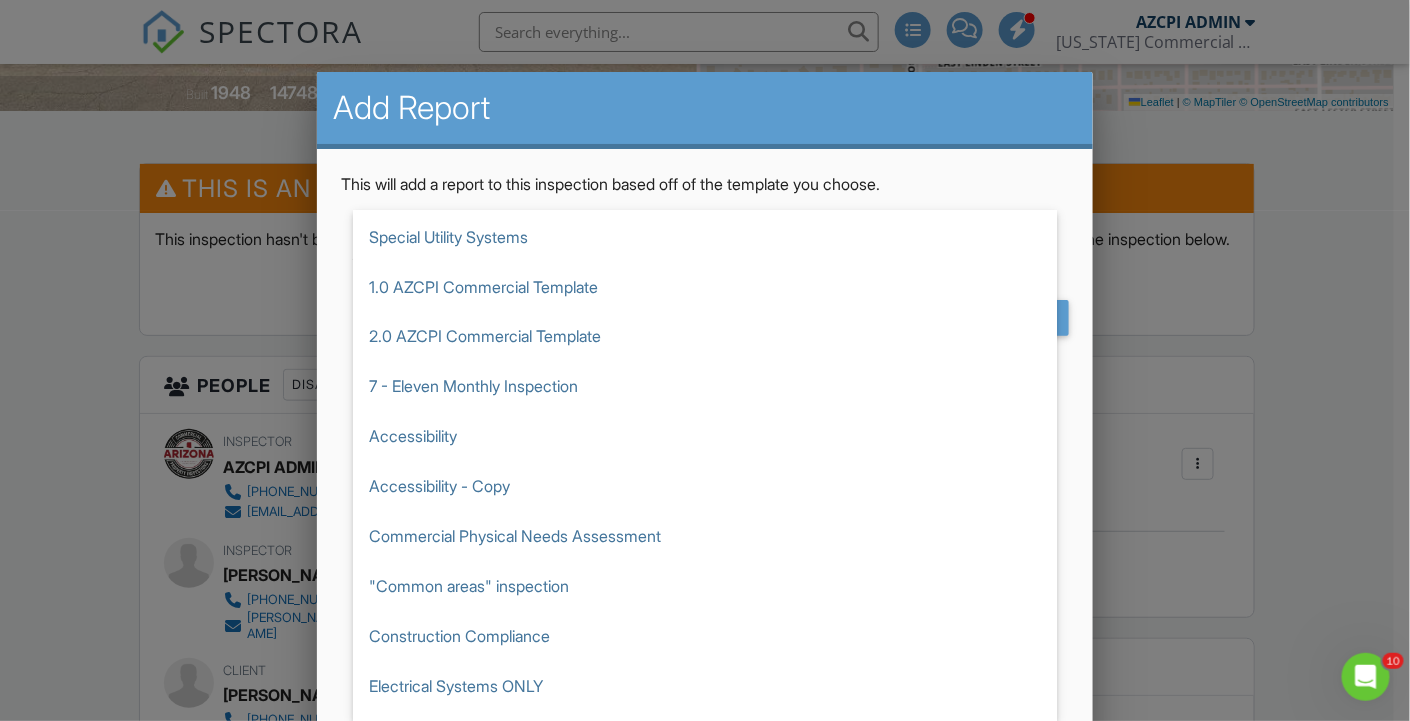 scroll, scrollTop: 1489, scrollLeft: 0, axis: vertical 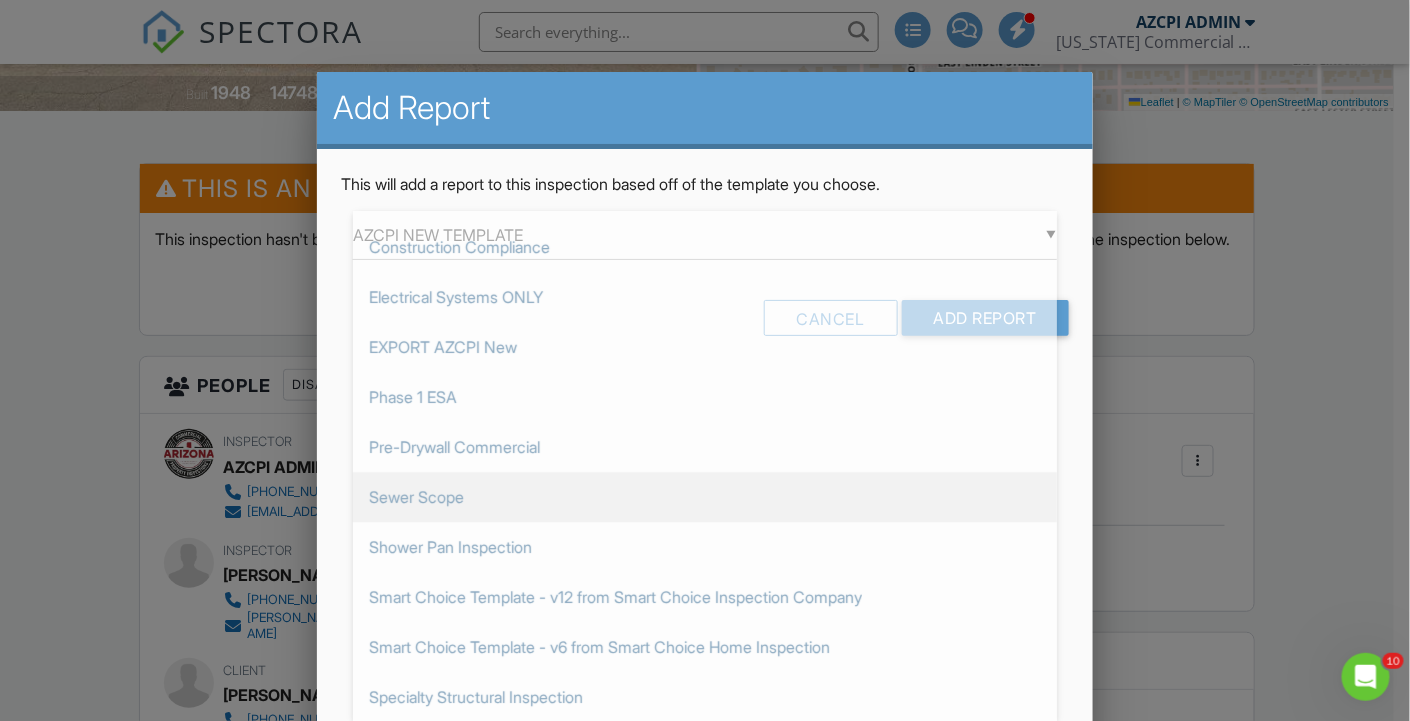 click on "Sewer Scope" at bounding box center (705, 497) 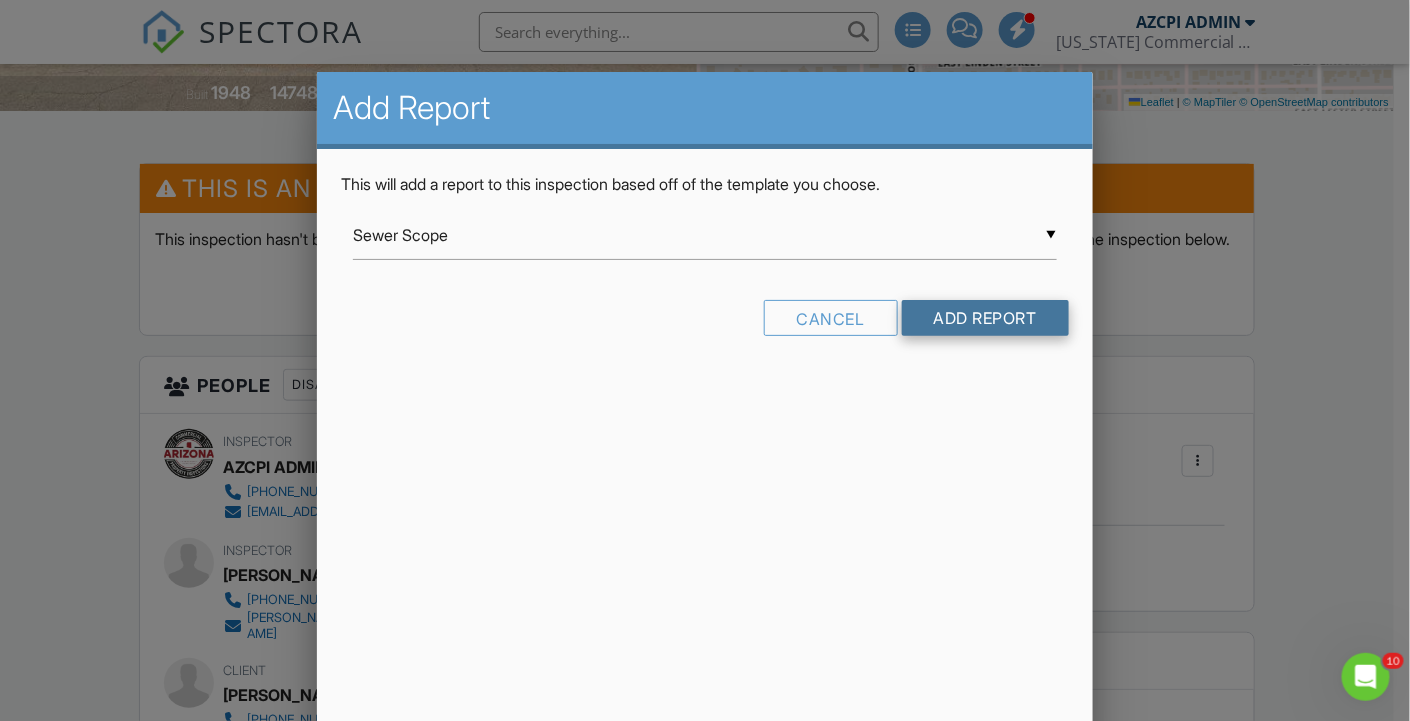 click on "Add Report" at bounding box center (985, 318) 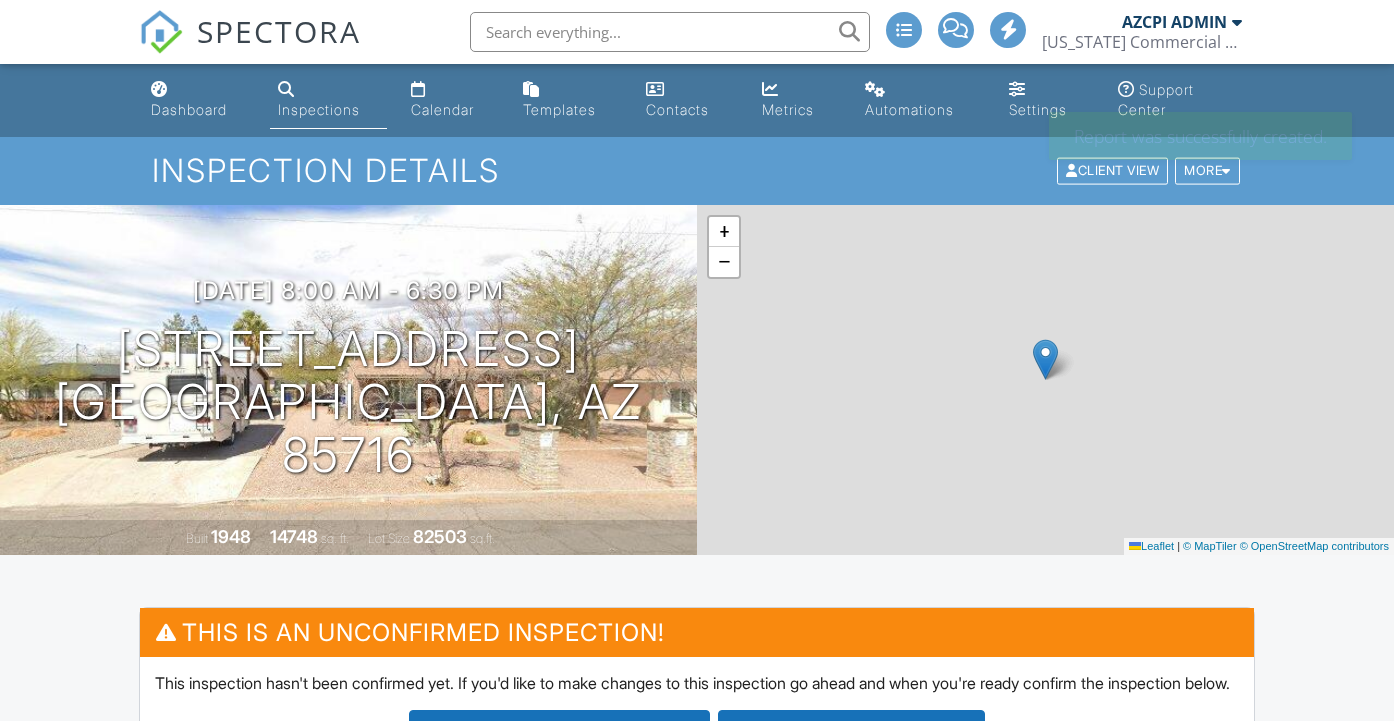 scroll, scrollTop: 0, scrollLeft: 0, axis: both 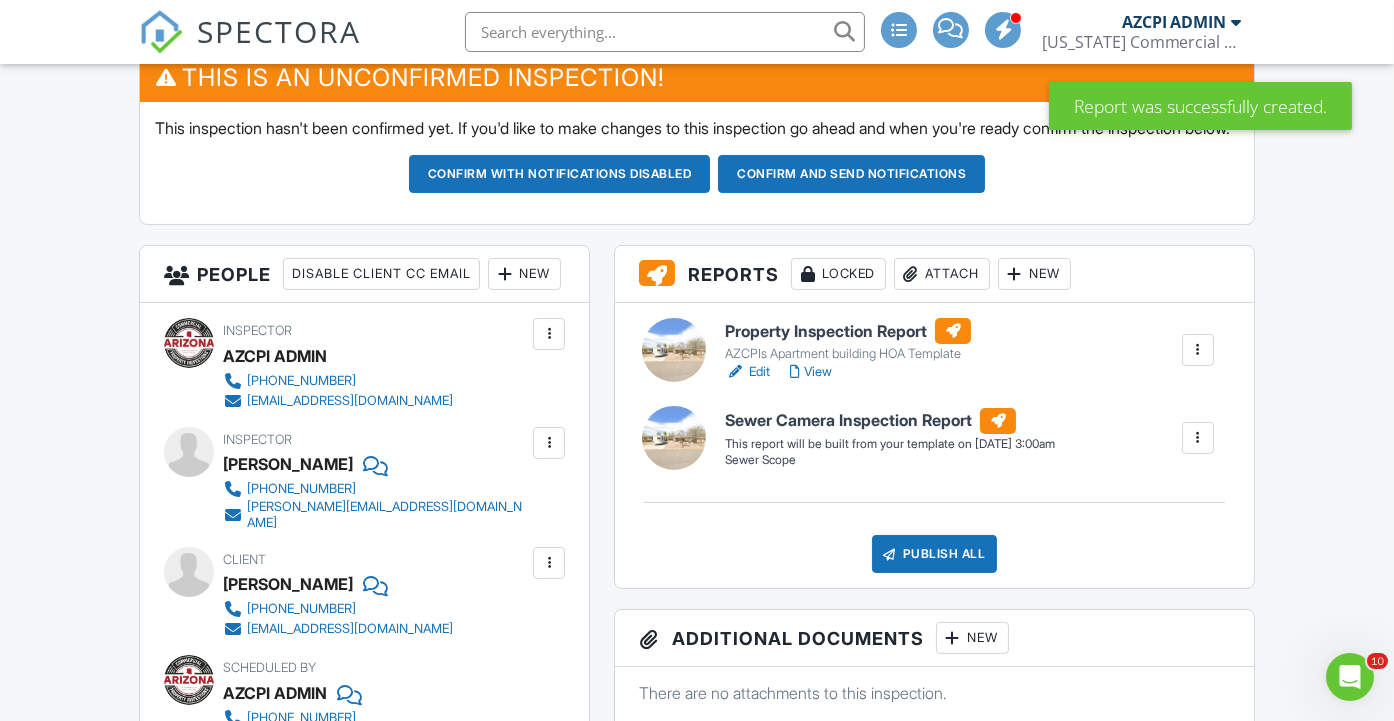 click at bounding box center (1198, 438) 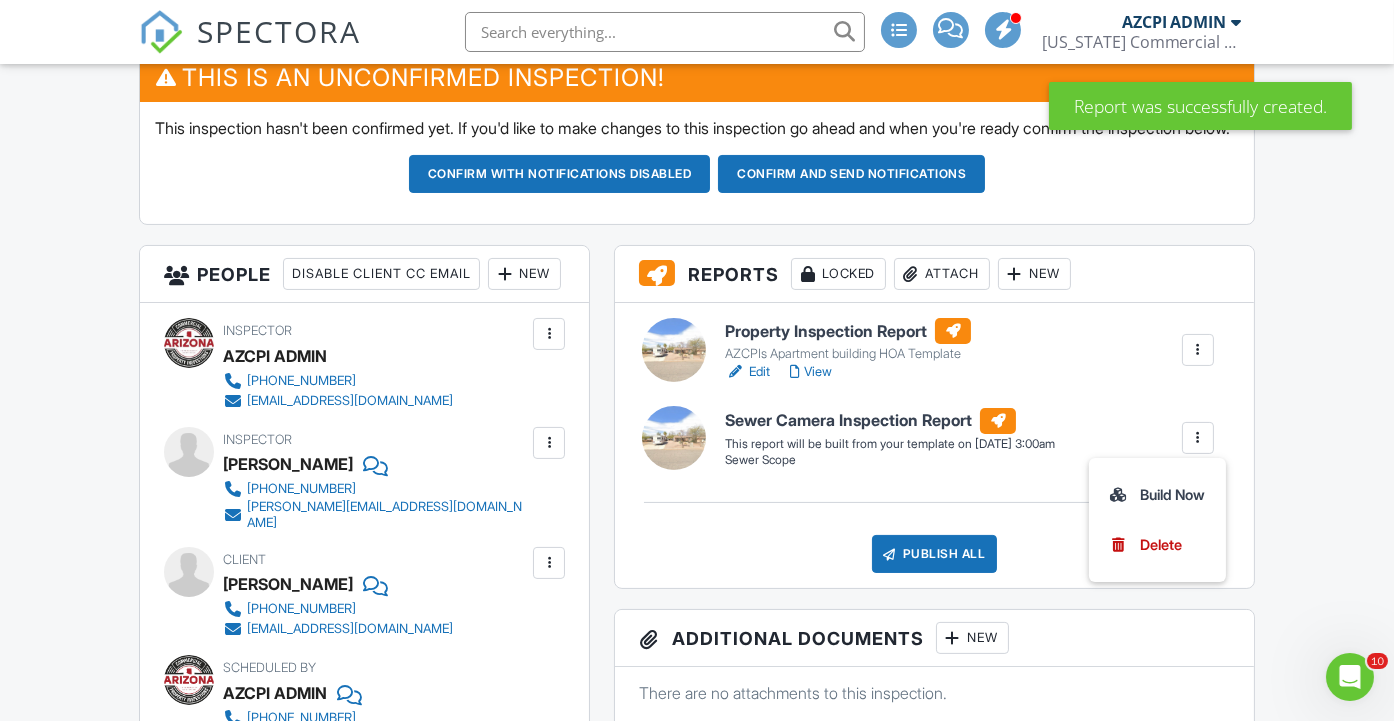 drag, startPoint x: 1171, startPoint y: 506, endPoint x: 1212, endPoint y: 465, distance: 57.982758 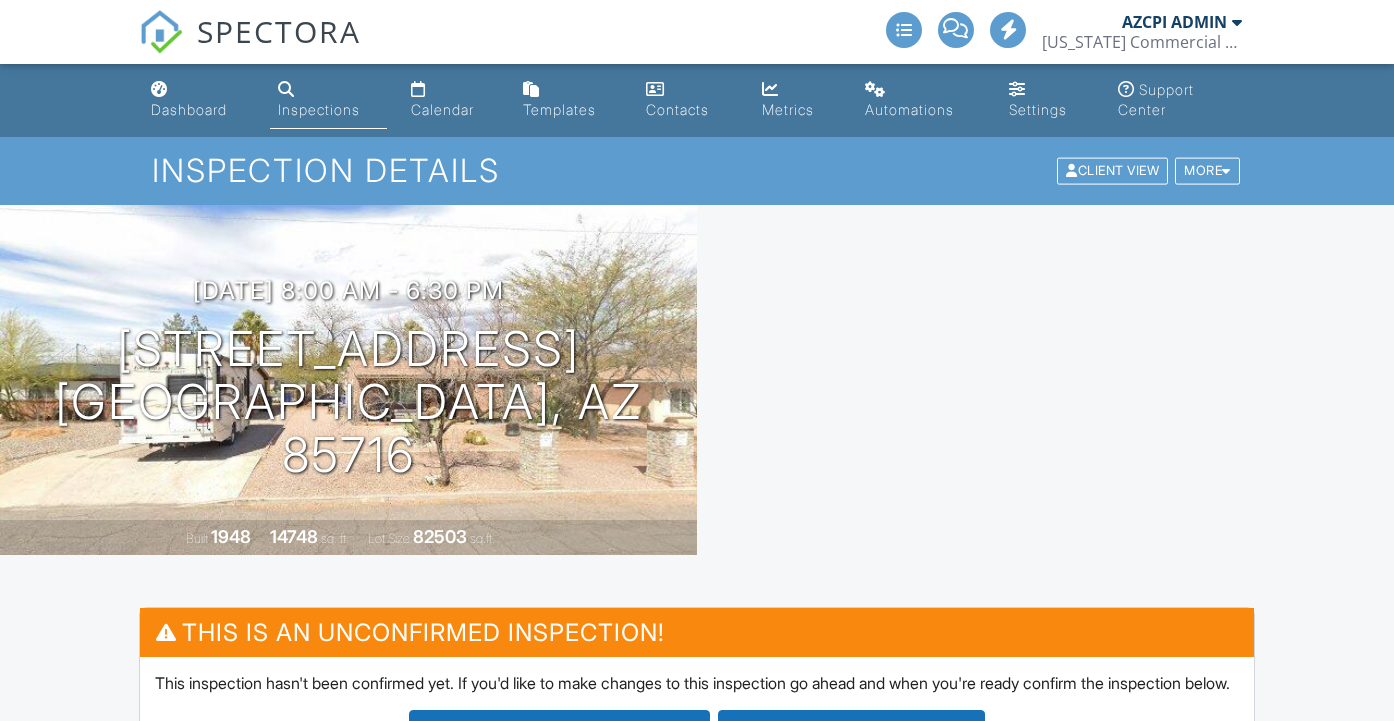 scroll, scrollTop: 0, scrollLeft: 0, axis: both 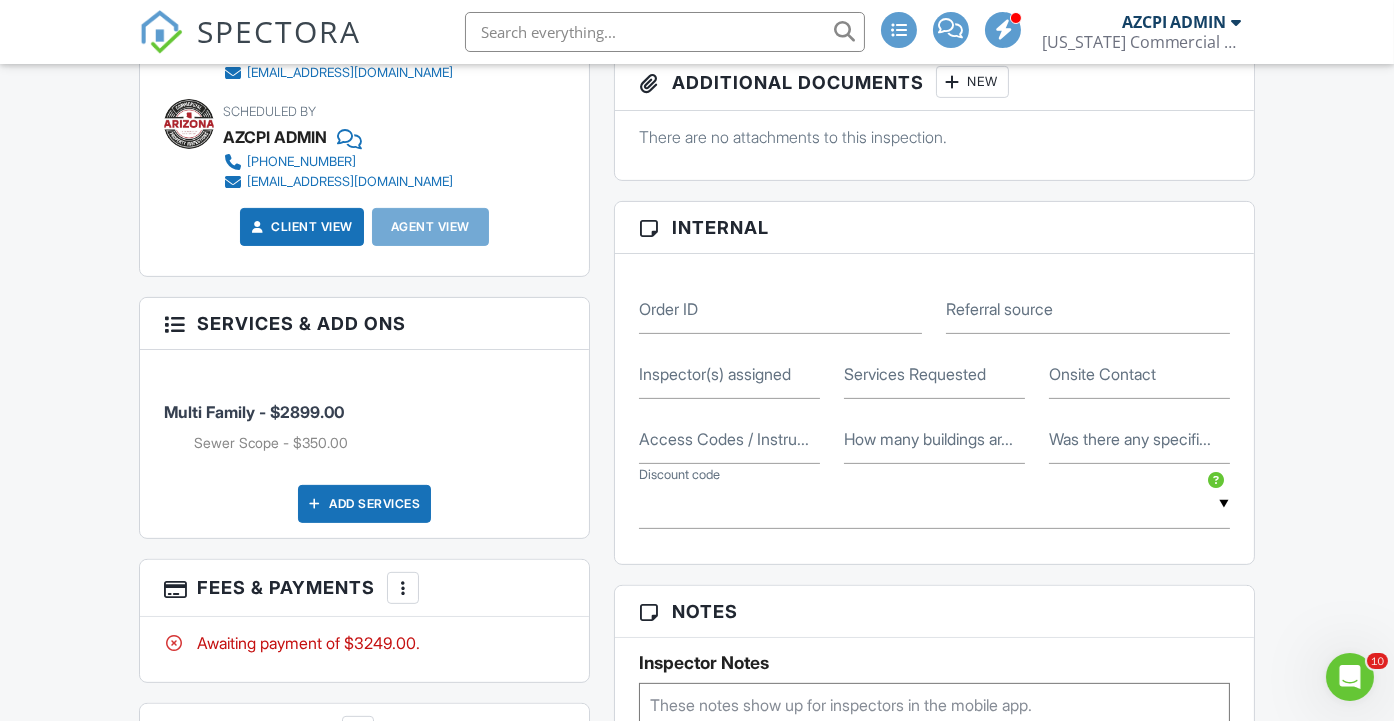 click on "Inspector(s) assigned" at bounding box center (715, 374) 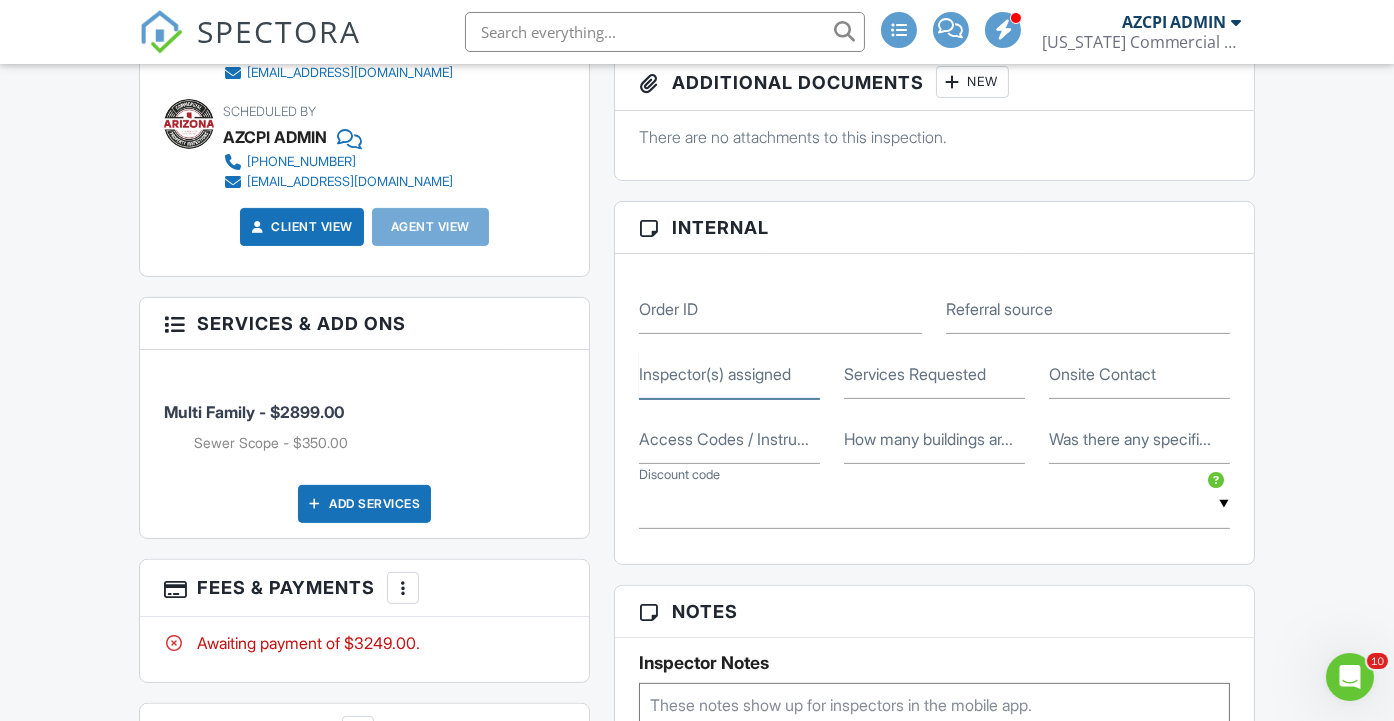 click on "Inspector(s) assigned" at bounding box center (729, 374) 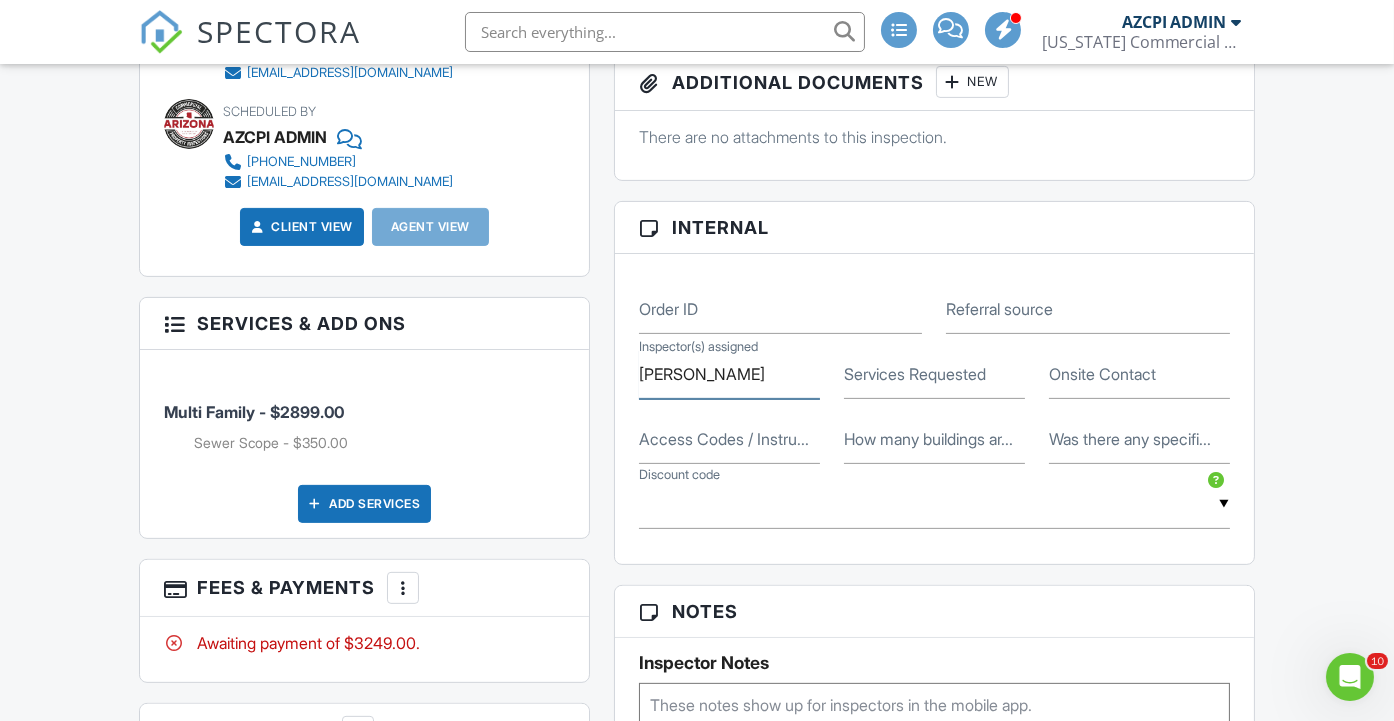 type on "Eli Shaw" 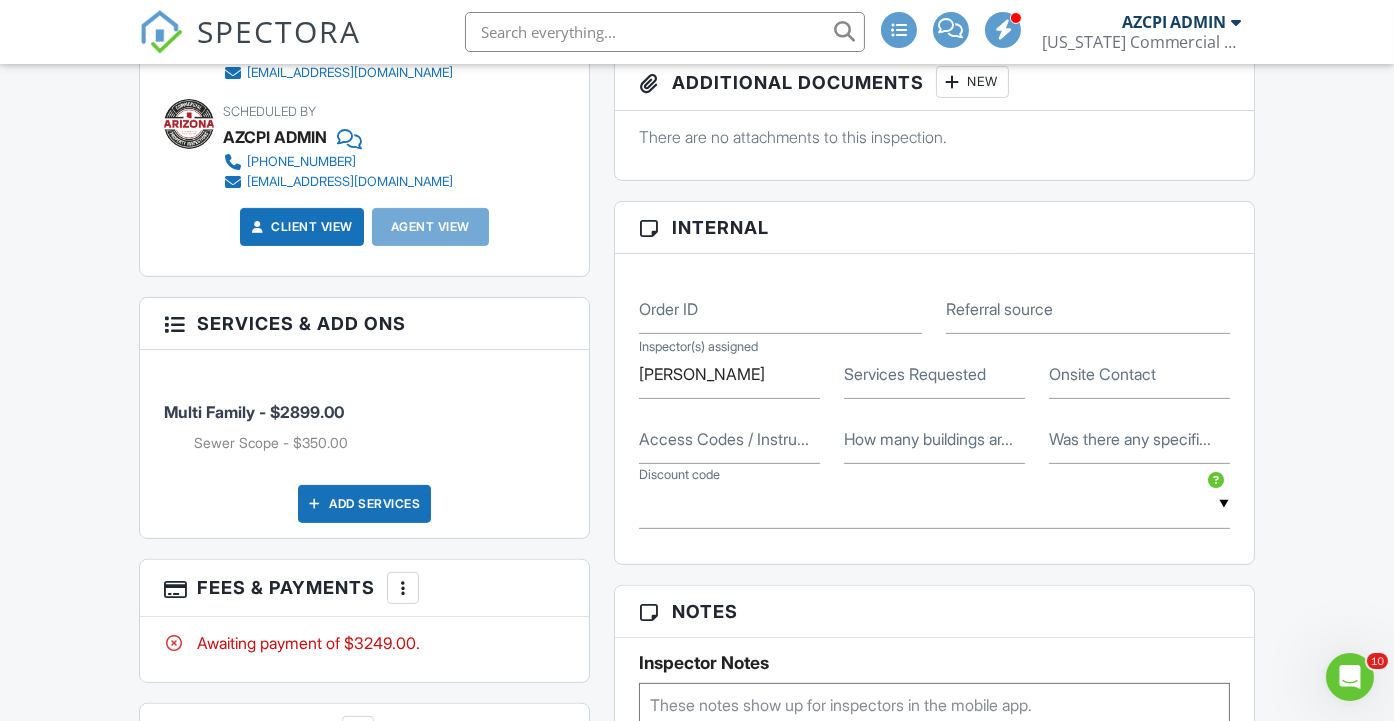 click on "Services Requested" at bounding box center [915, 374] 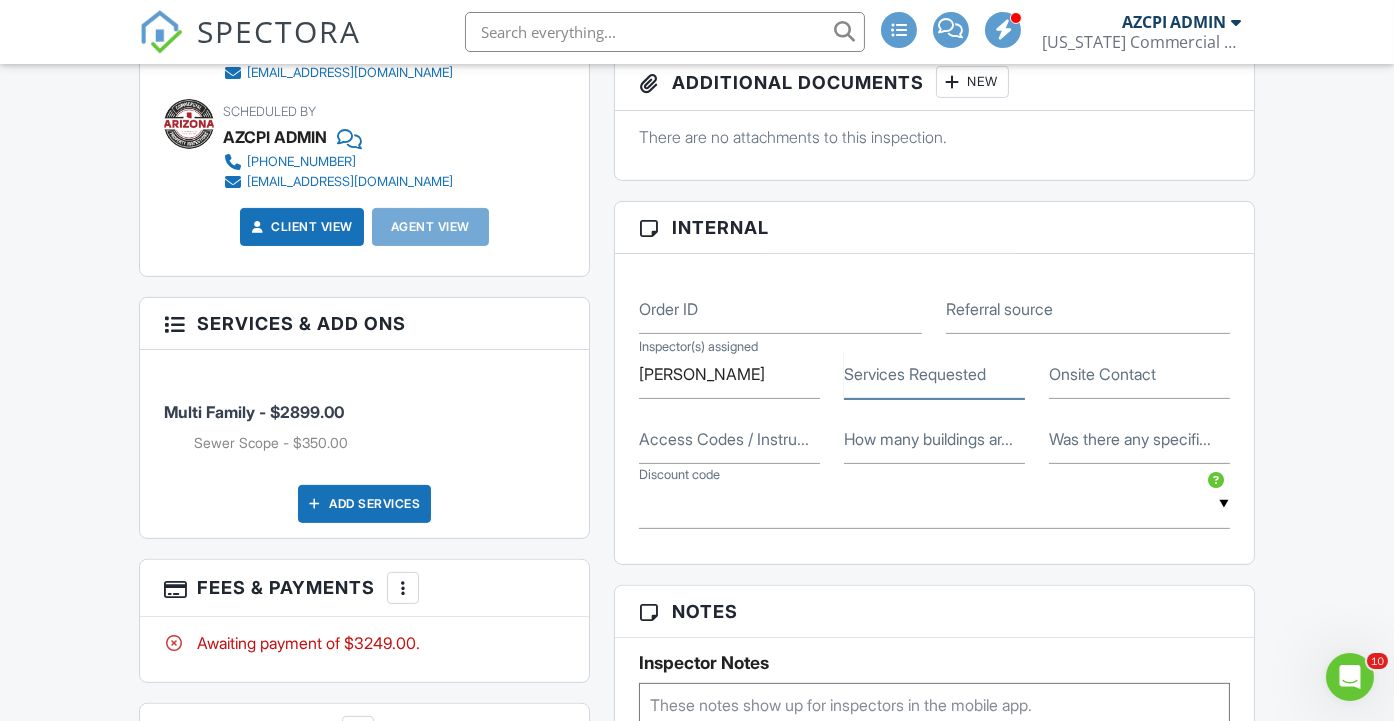 click on "Services Requested" at bounding box center (934, 374) 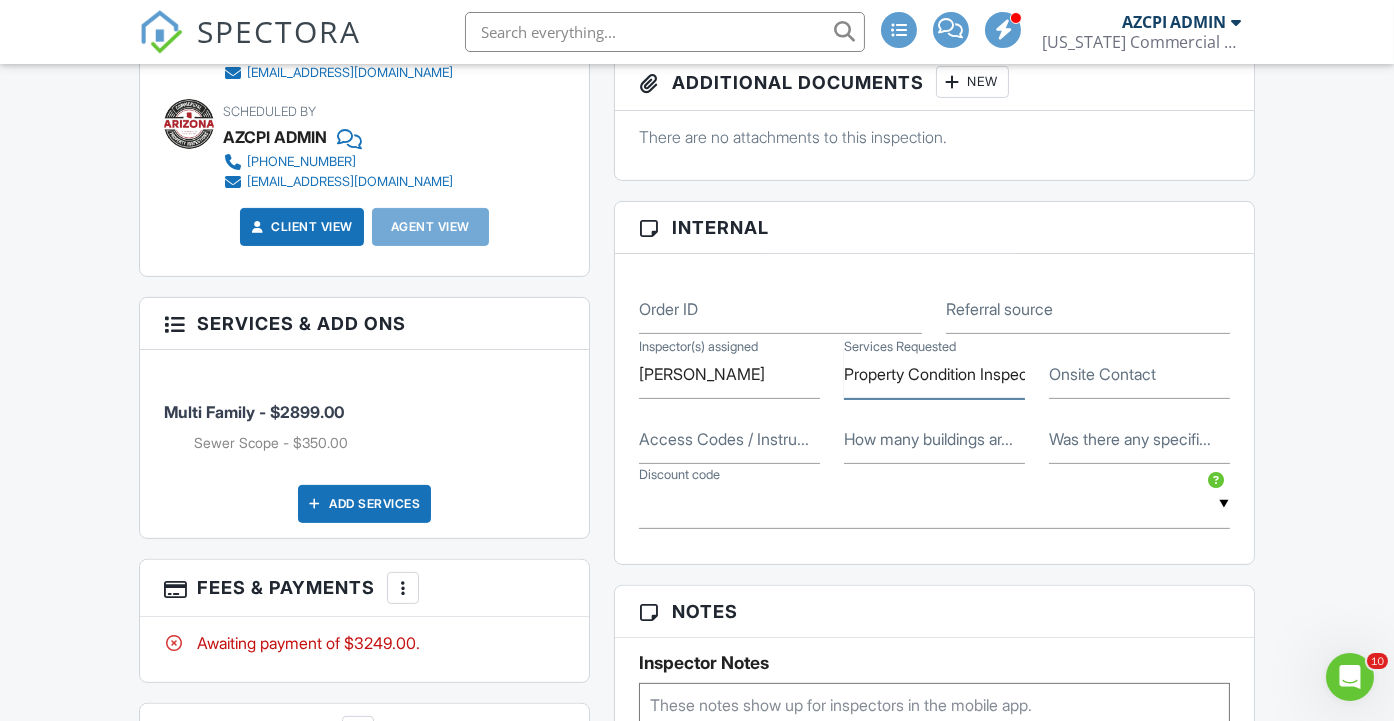 click on "Property Condition Inspection" at bounding box center (934, 374) 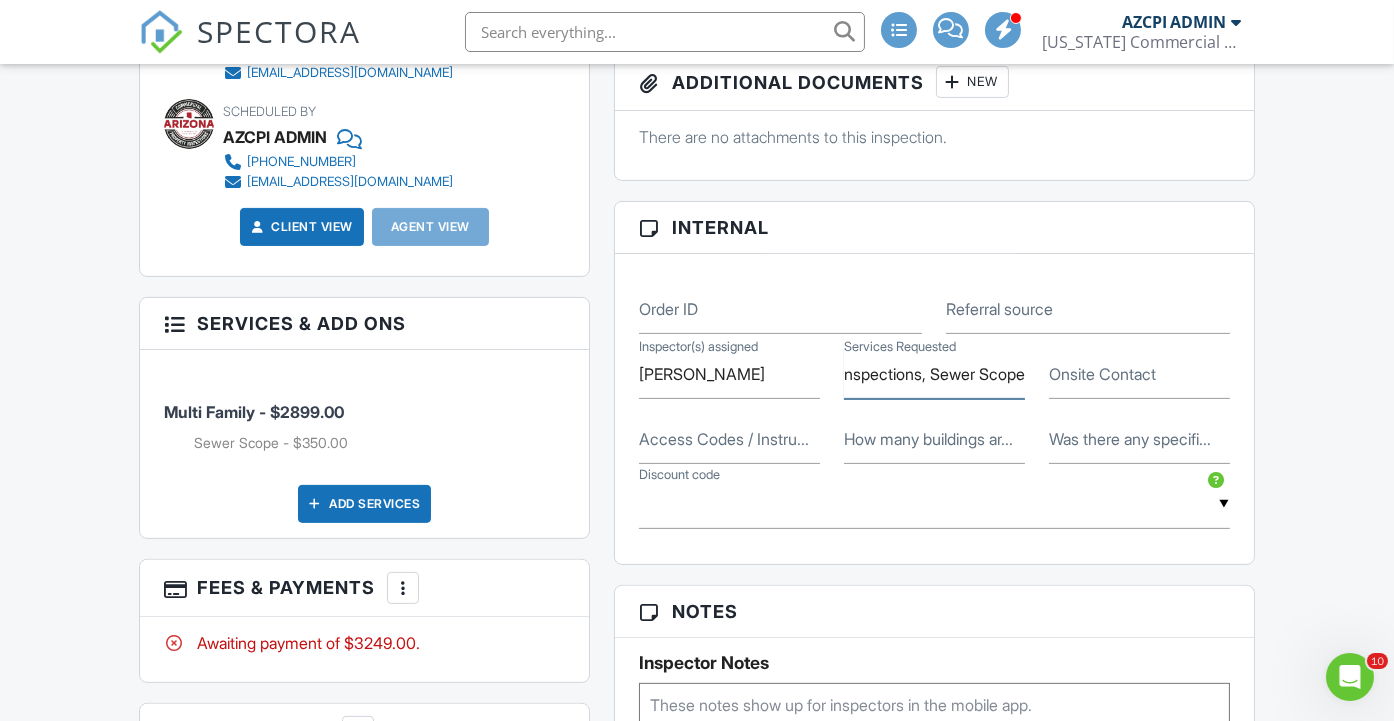 scroll, scrollTop: 0, scrollLeft: 383, axis: horizontal 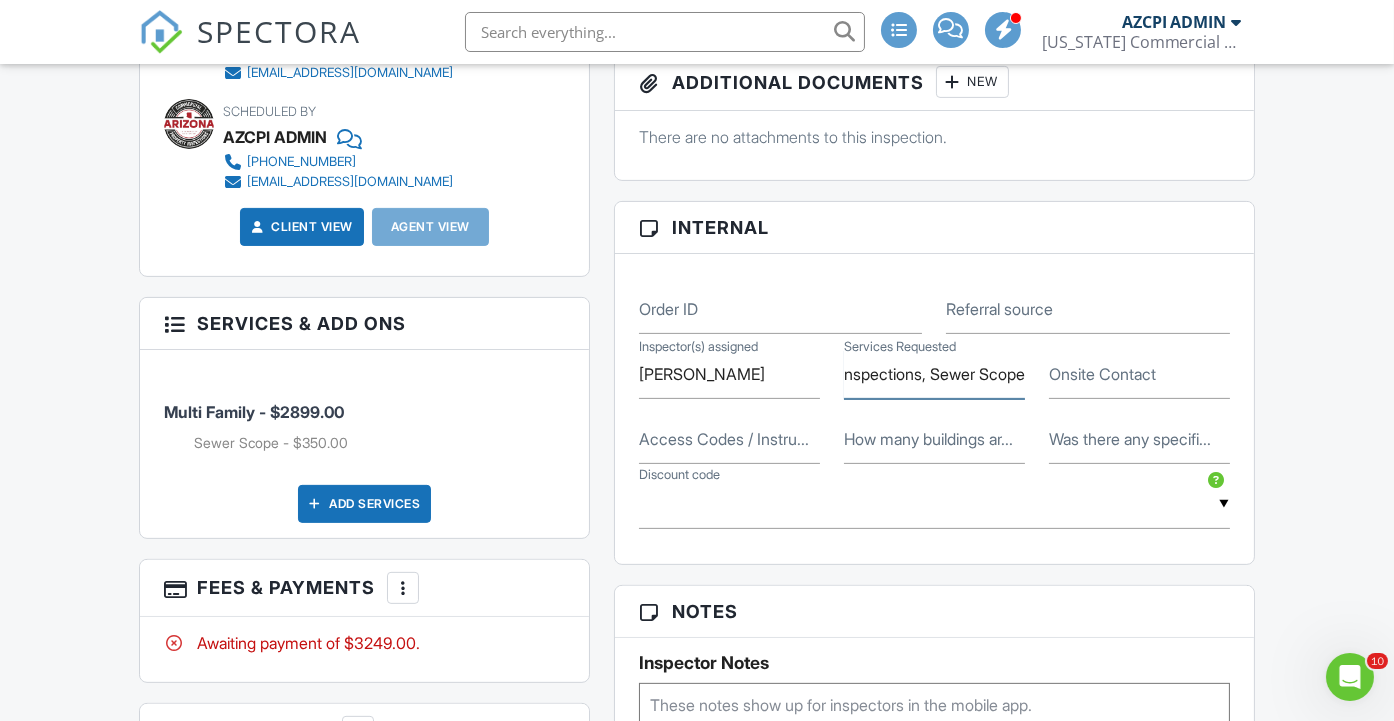 type on "Property Condition Inspection, 6 Detailed Interior Inspections, Sewer Scope" 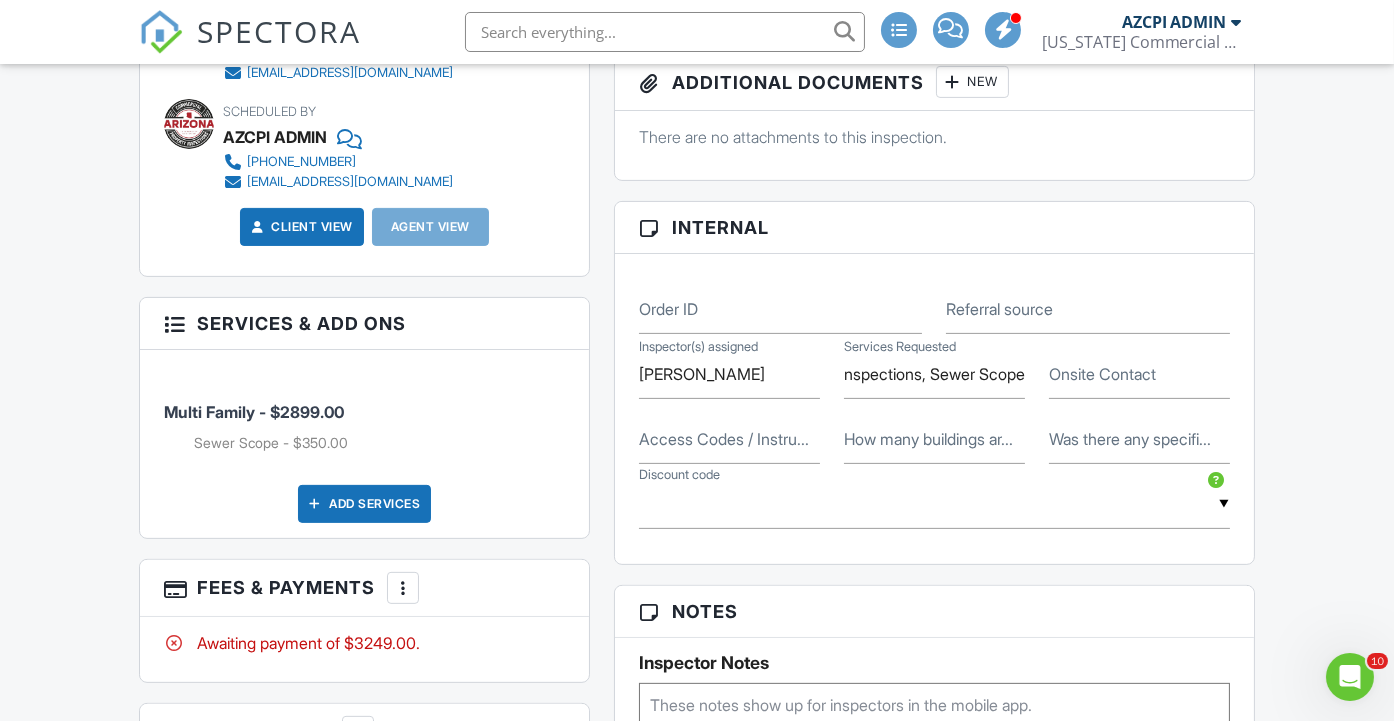scroll, scrollTop: 0, scrollLeft: 0, axis: both 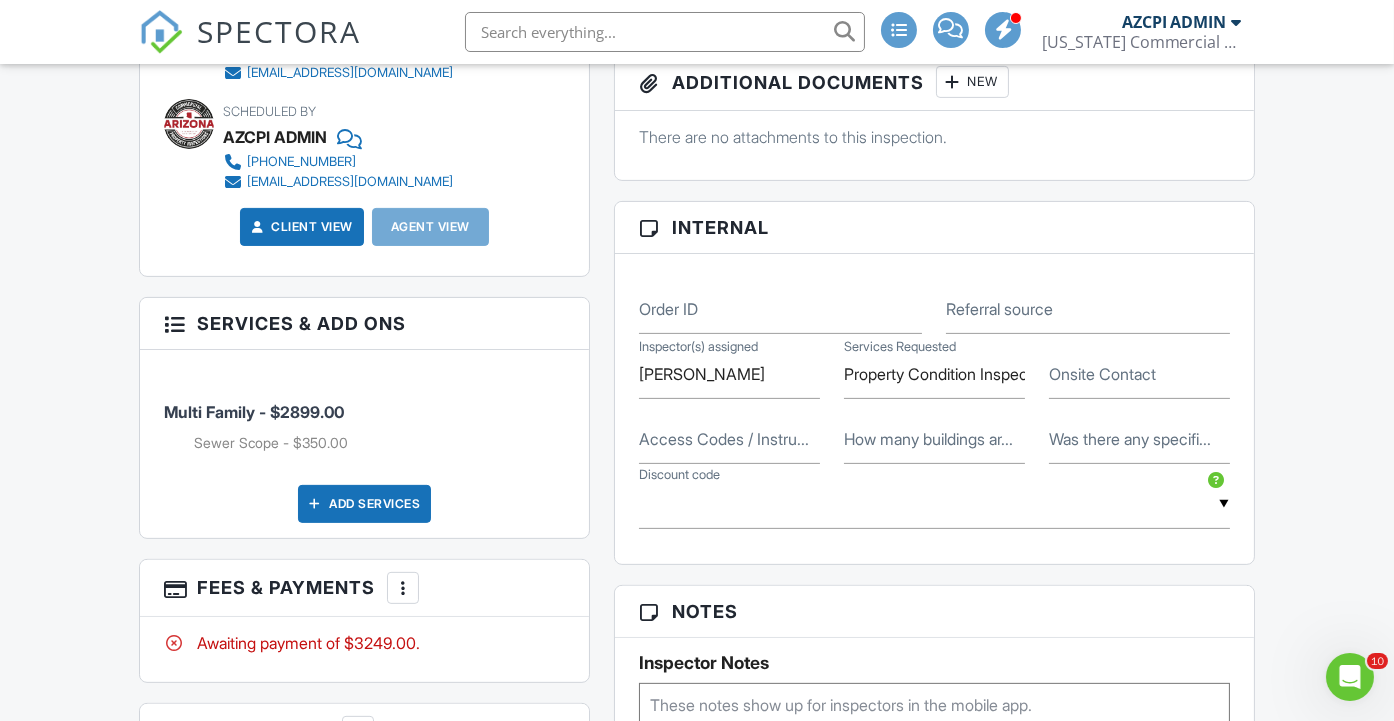 click on "How many buildings ar..." at bounding box center (928, 439) 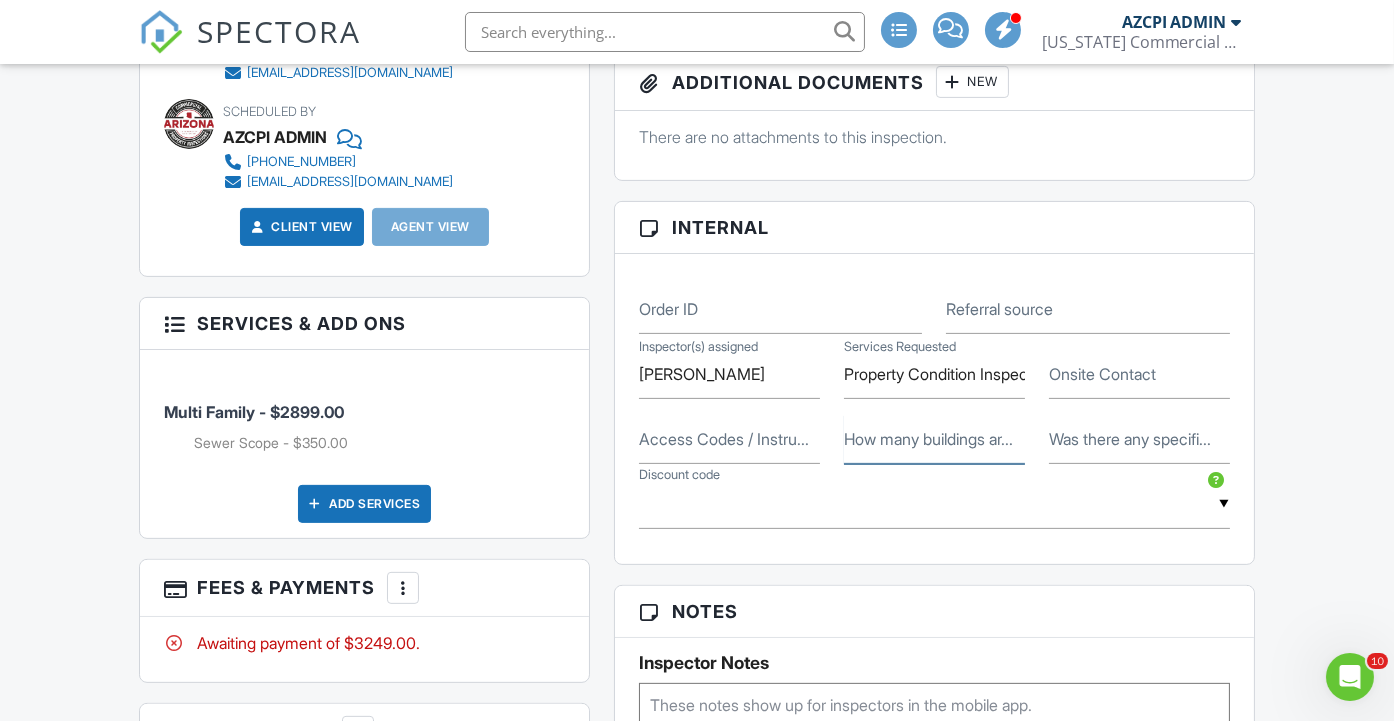 click on "How many buildings ar..." at bounding box center [934, 439] 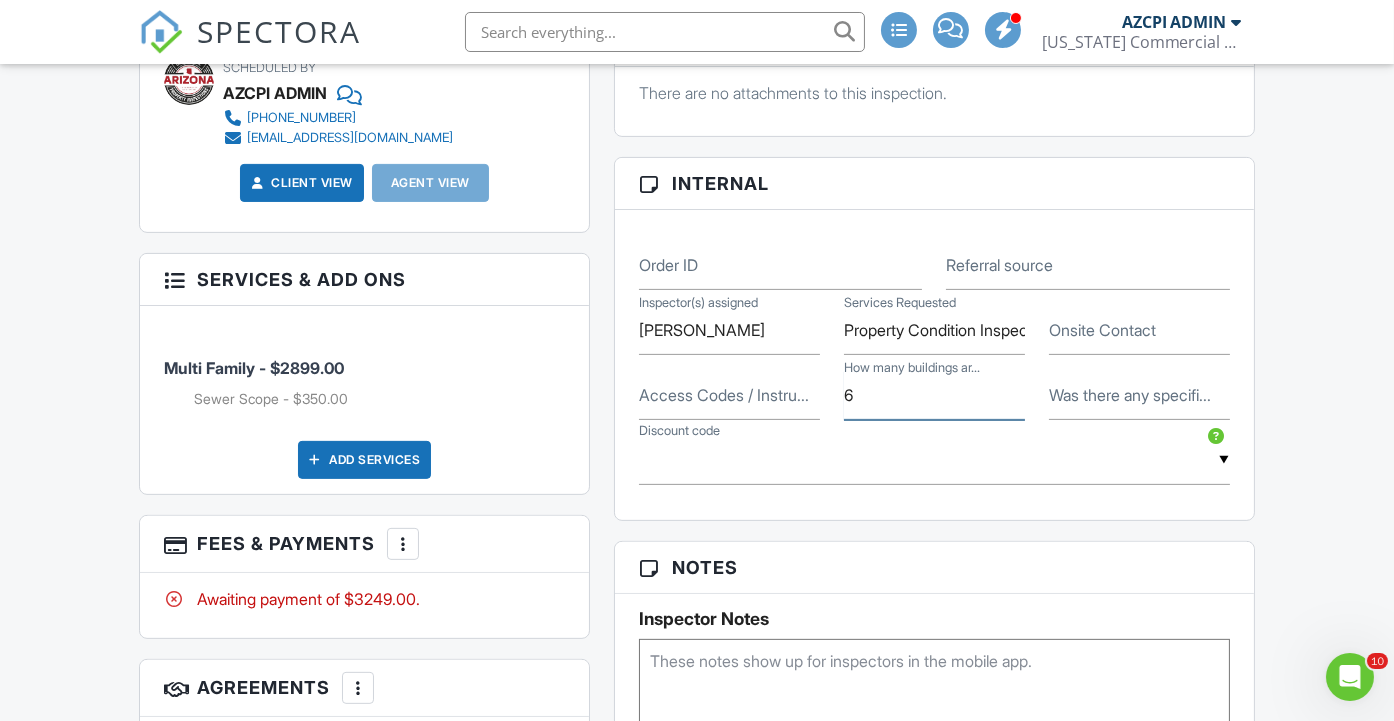 scroll, scrollTop: 1111, scrollLeft: 0, axis: vertical 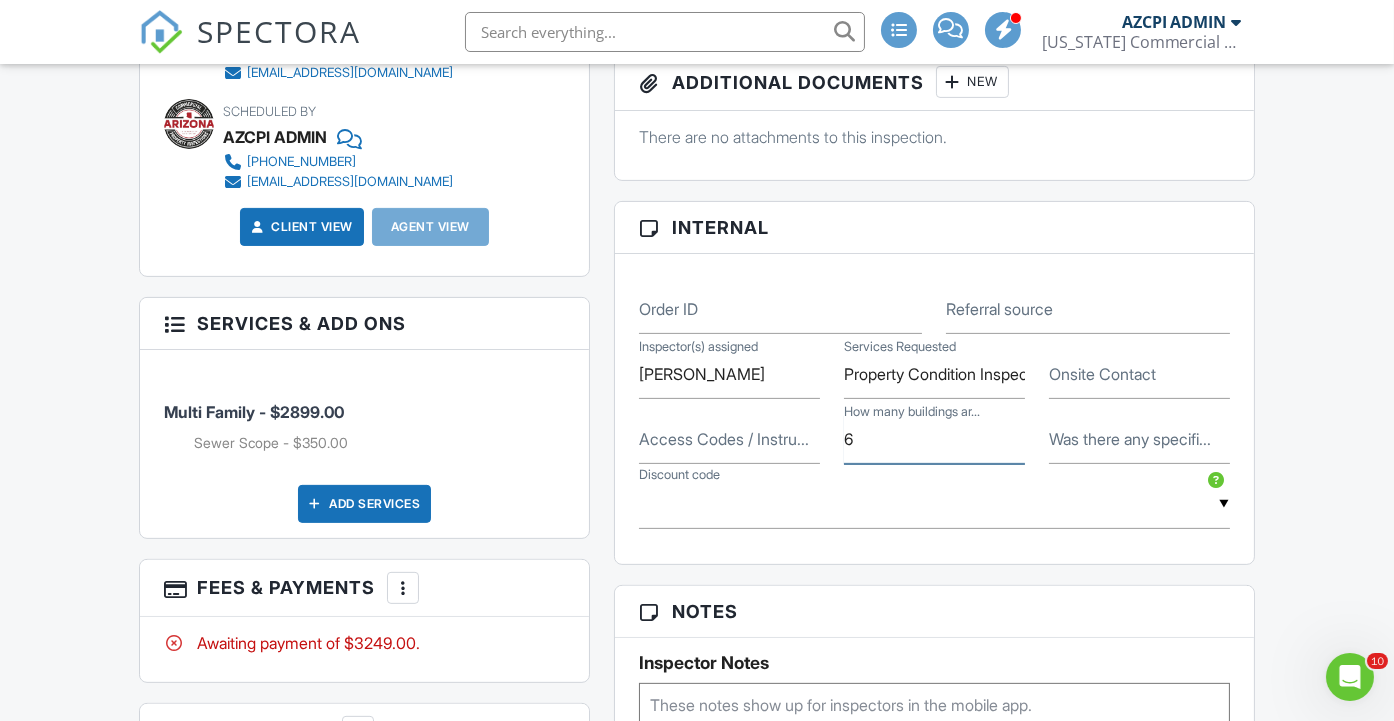 type on "6" 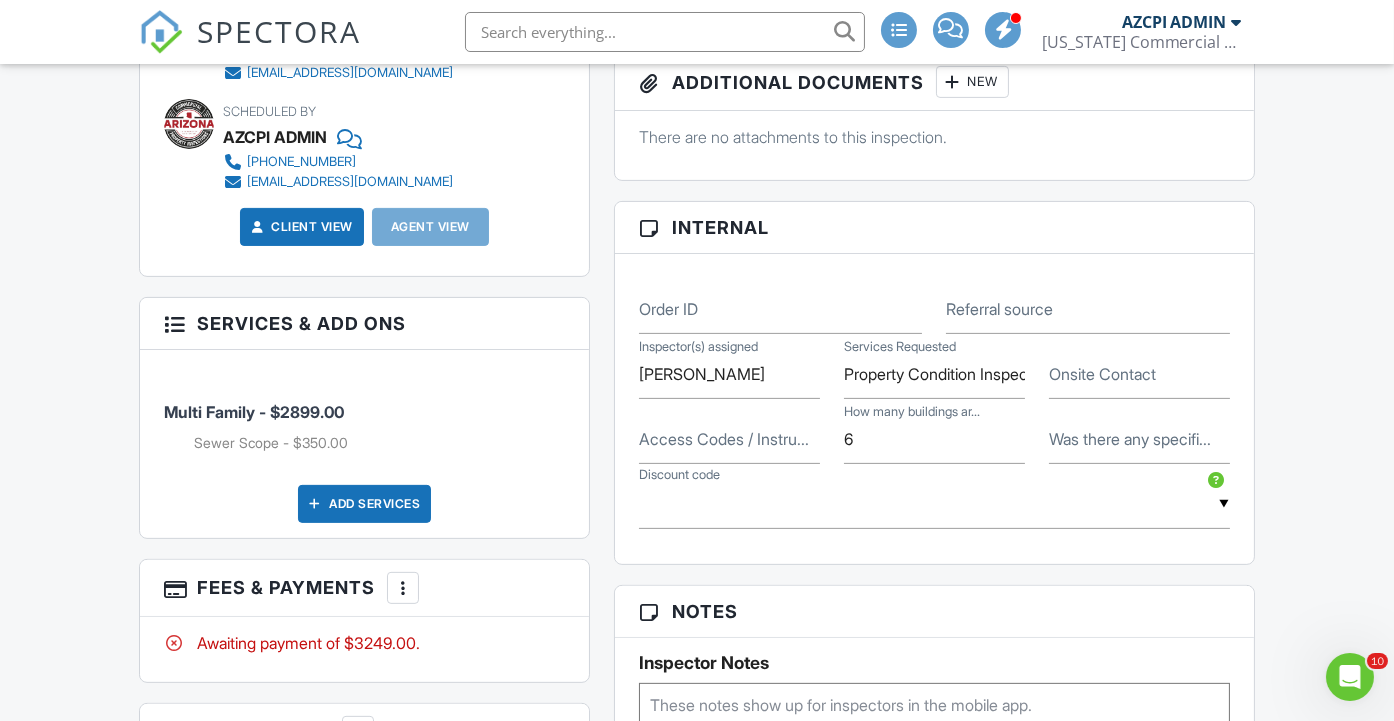 click on "Dashboard
Inspections
Calendar
Templates
Contacts
Metrics
Automations
Settings
Support Center
Inspection Details
Client View
More
Property Details
Reschedule
Reorder / Copy
Share
Cancel
Delete
Print Order
Convert to V9
Disable Pass on CC Fees
View Change Log
07/18/2025  8:00 am
- 6:30 pm
2114 N Forgeus Ave
Tucson, AZ 85716
Built
1948
14748
sq. ft.
Lot Size
82503
sq.ft.
+ −  Leaflet   |   © MapTiler   © OpenStreetMap contributors
This is an Unconfirmed Inspection!
This inspection hasn't been confirmed yet. If you'd like to make changes to this inspection go ahead and when you're ready confirm the inspection below.
Confirm with notifications disabled
Reports" at bounding box center [697, 493] 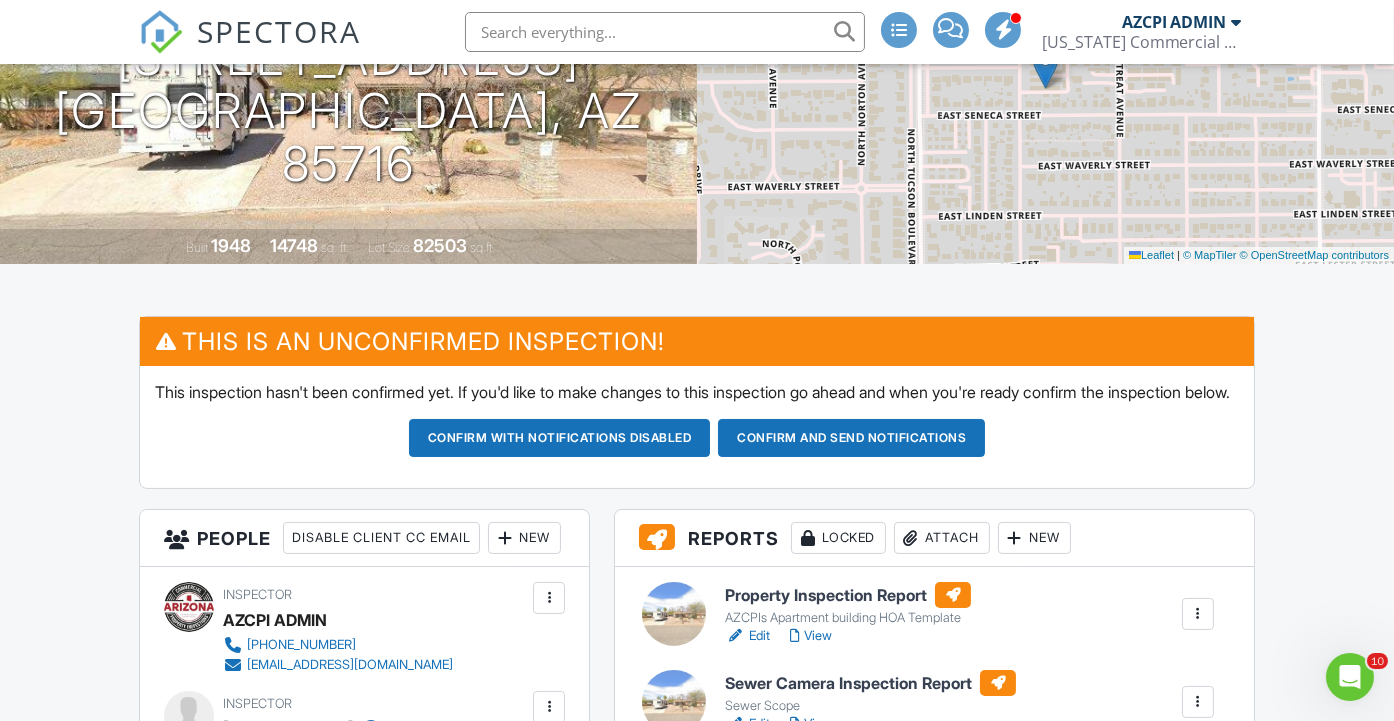 scroll, scrollTop: 333, scrollLeft: 0, axis: vertical 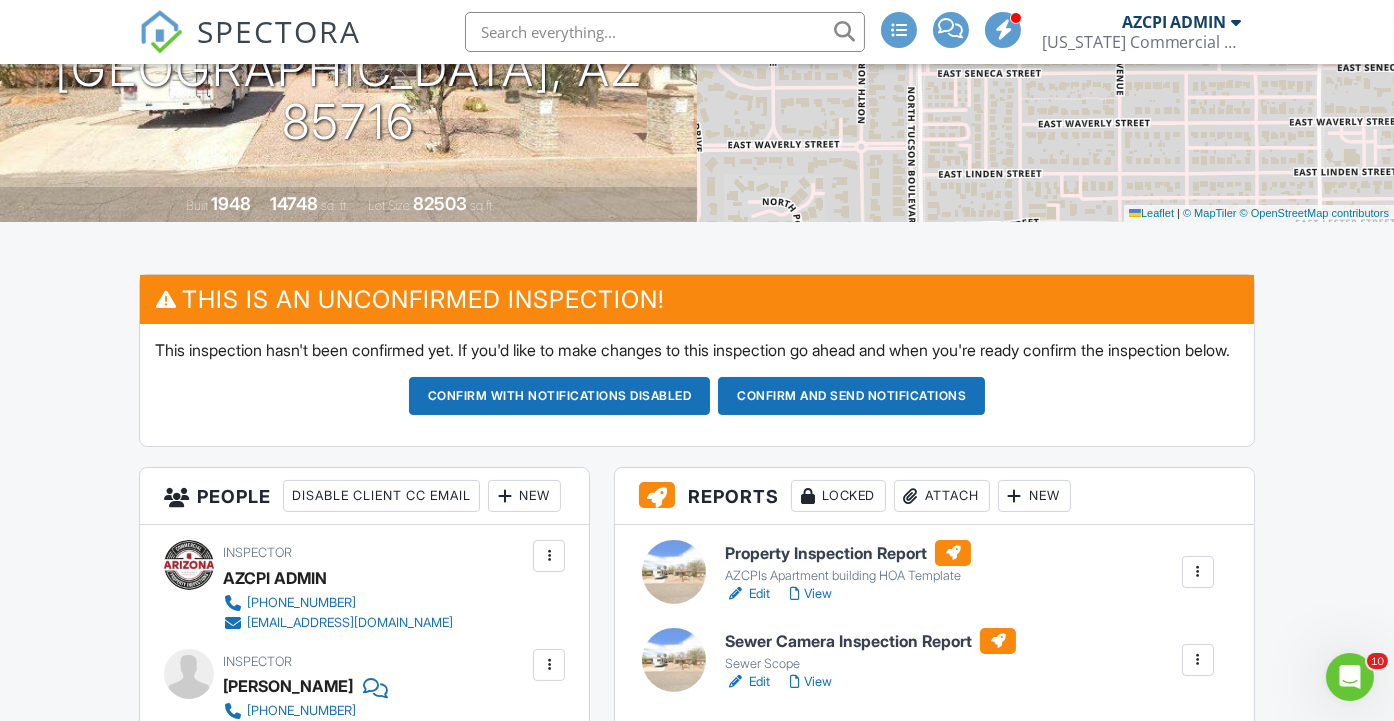 click on "Confirm and send notifications" at bounding box center [560, 396] 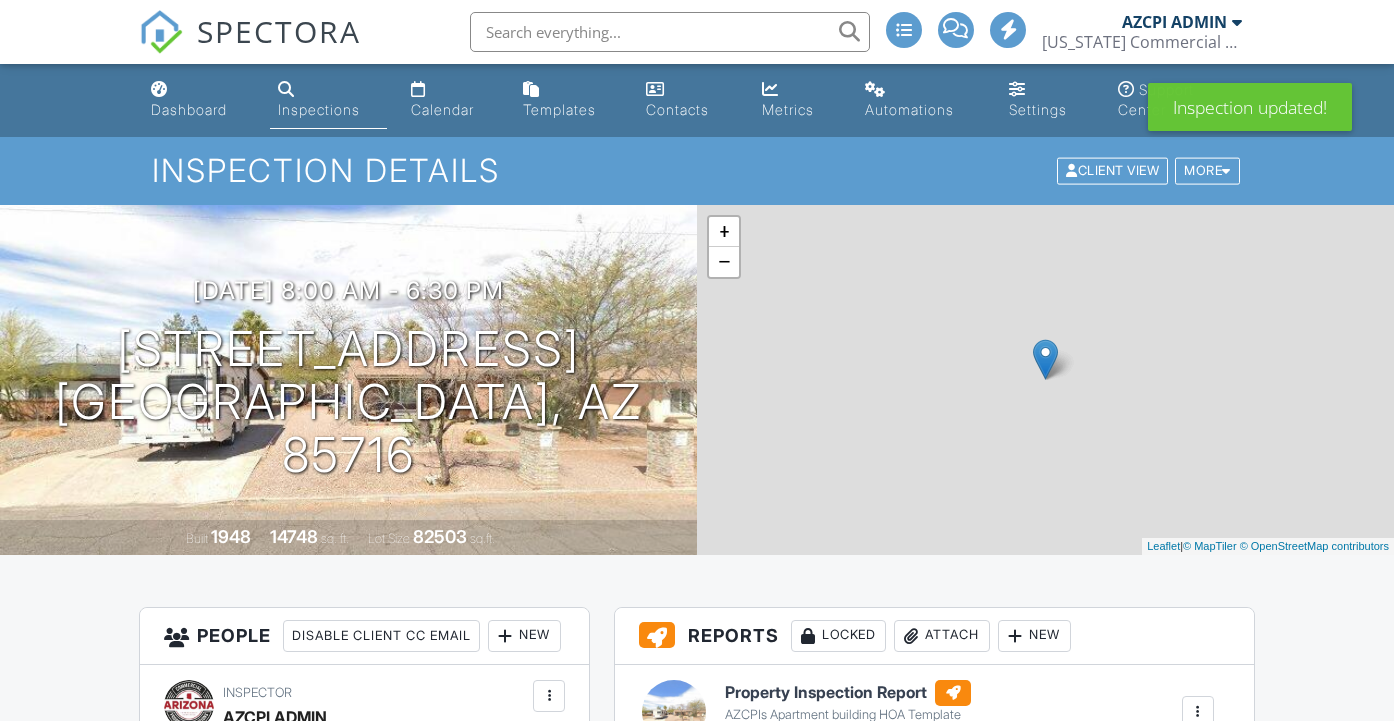 scroll, scrollTop: 0, scrollLeft: 0, axis: both 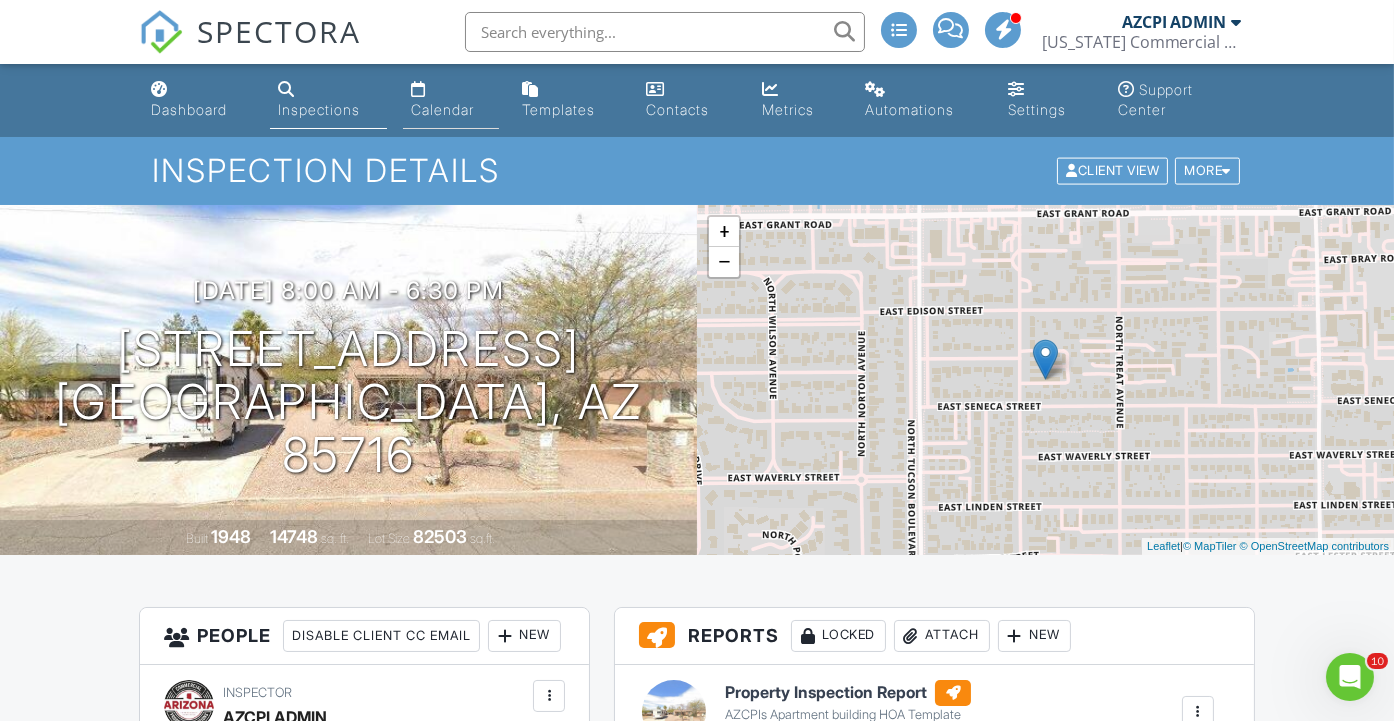 click on "Calendar" at bounding box center (442, 109) 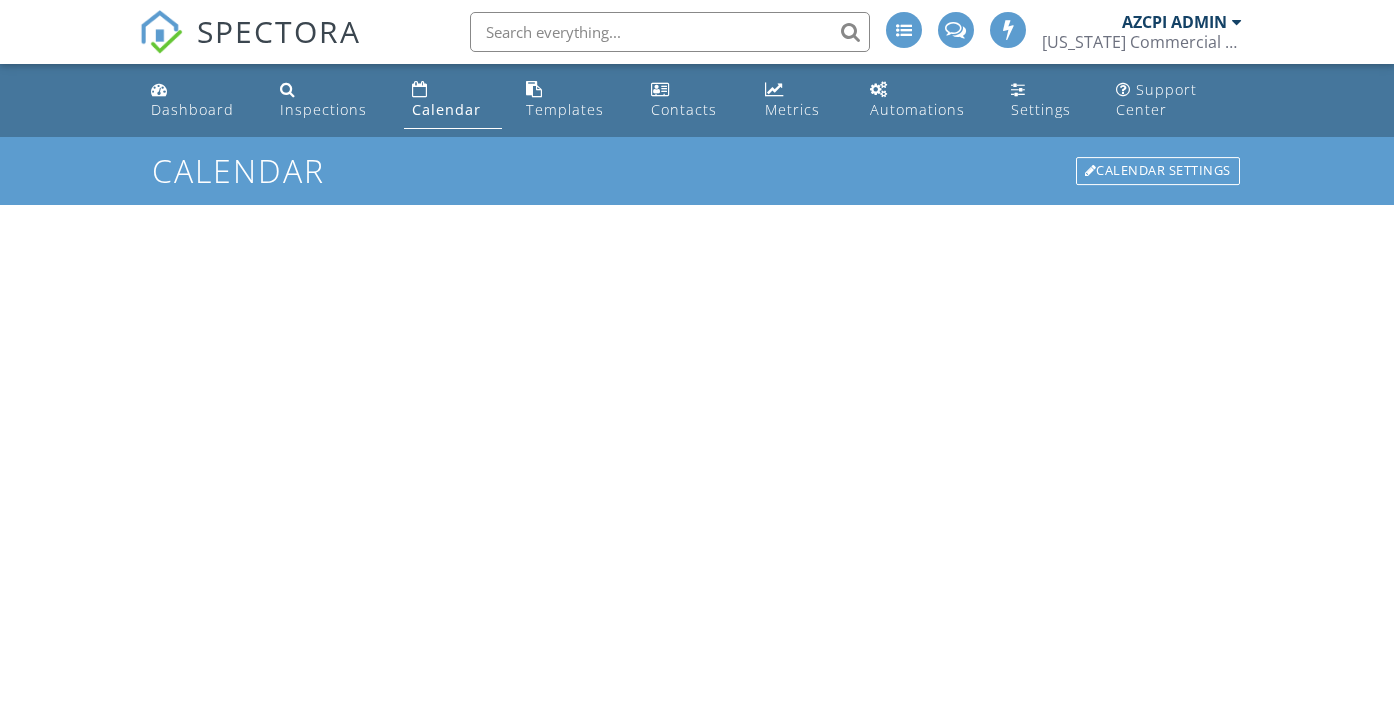 scroll, scrollTop: 0, scrollLeft: 0, axis: both 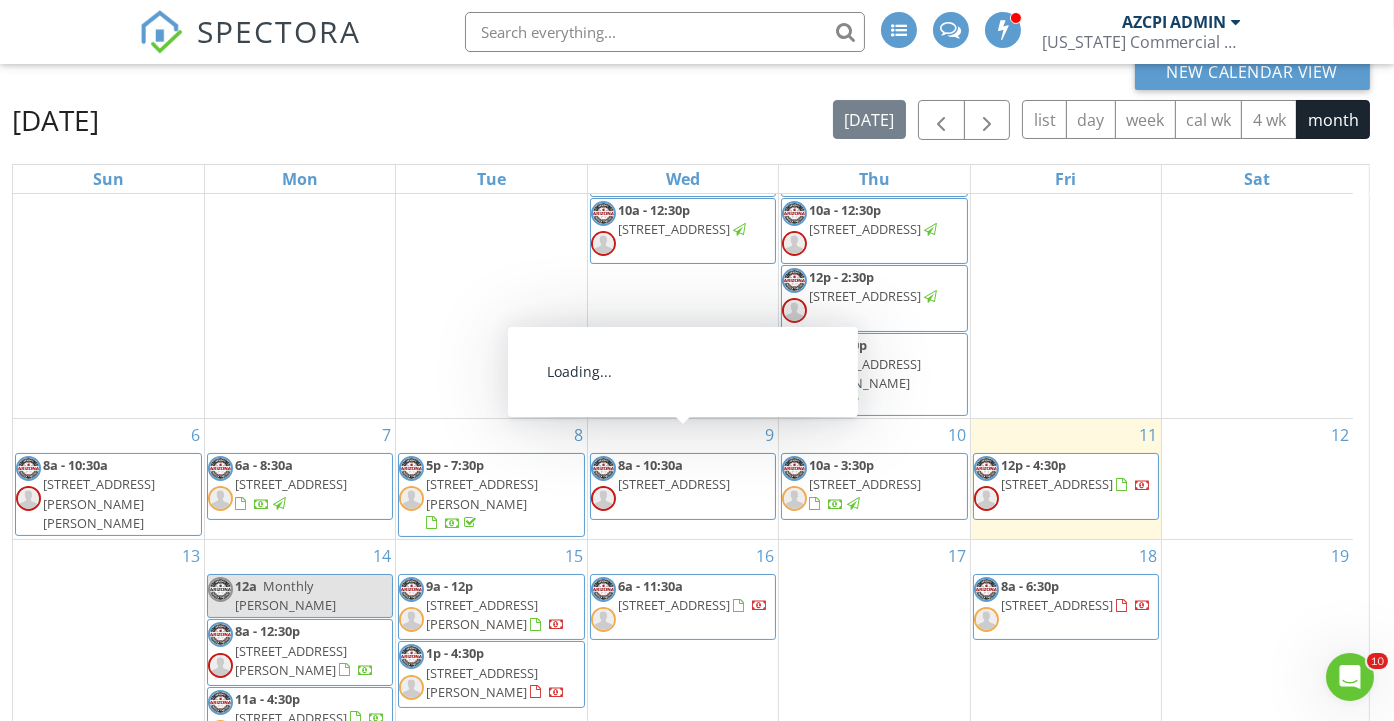 click on "4601 E McDowell Rd, Phoenix 85008" at bounding box center [482, 493] 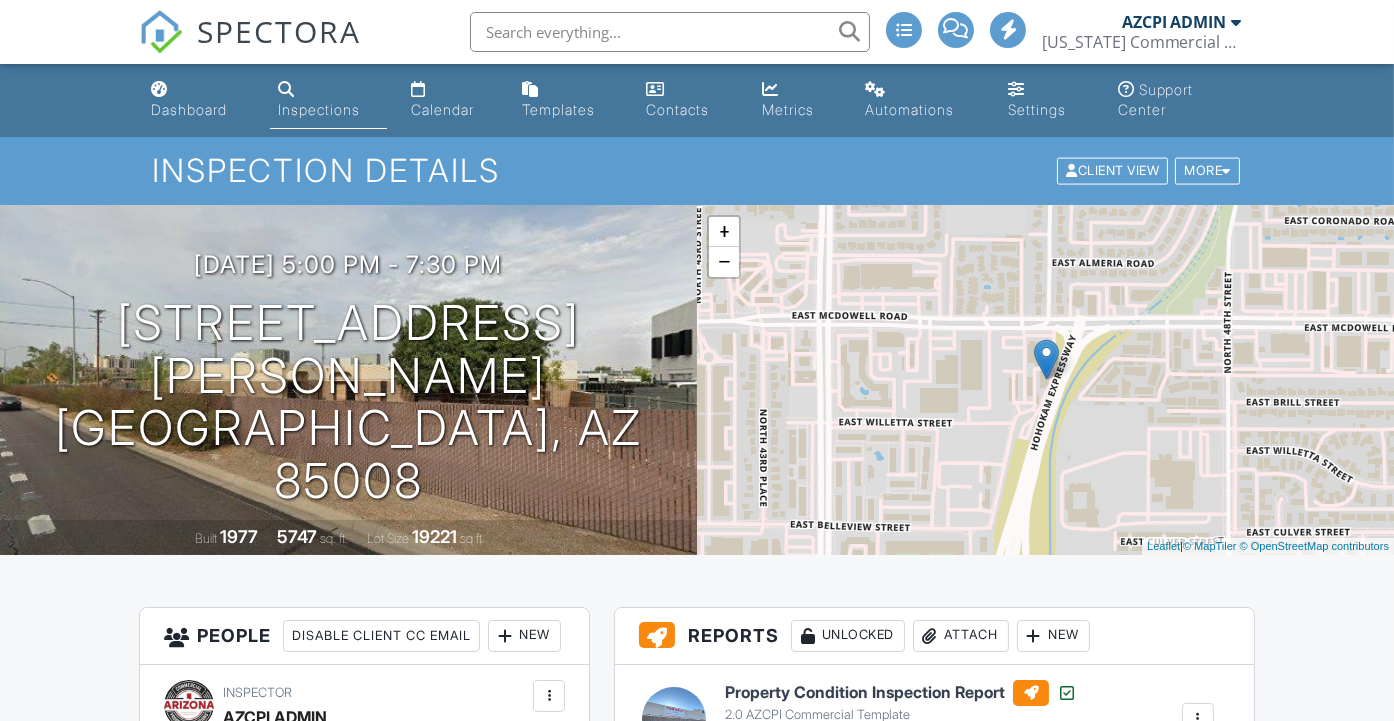 scroll, scrollTop: 463, scrollLeft: 0, axis: vertical 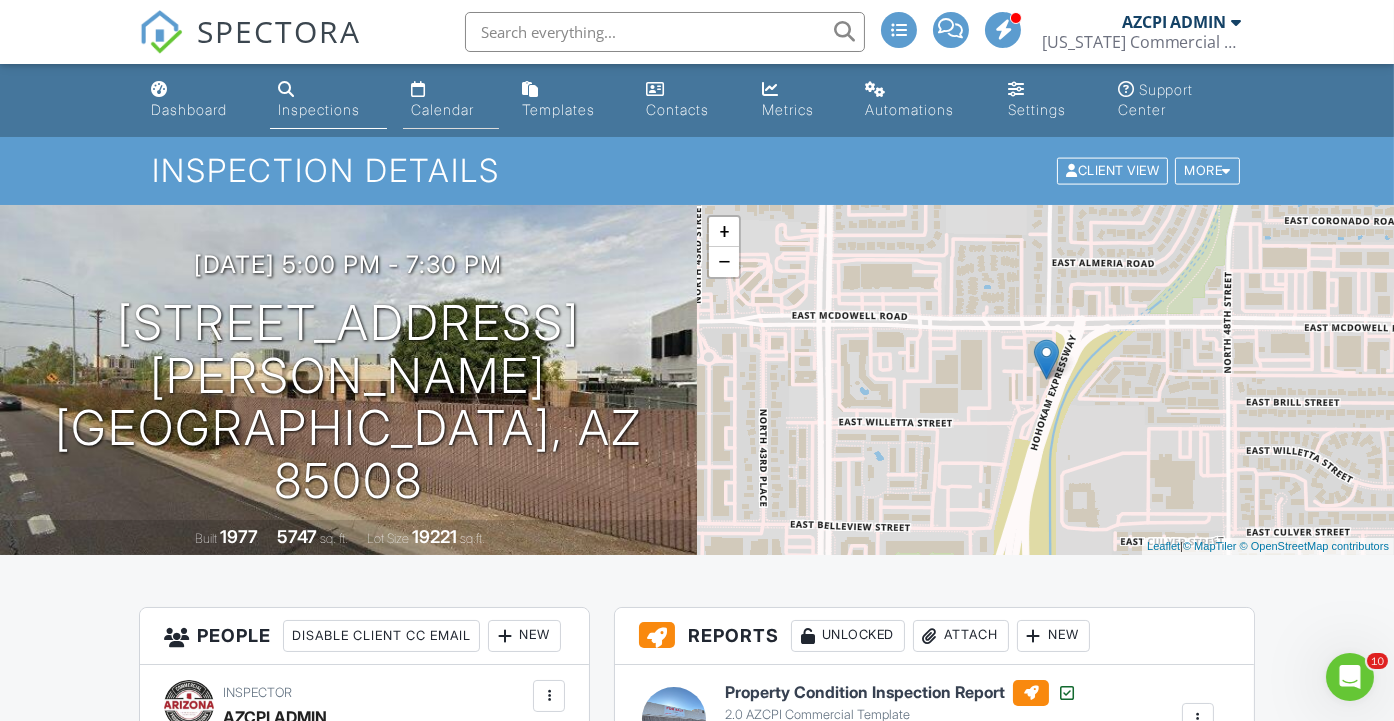 click on "Calendar" at bounding box center [442, 109] 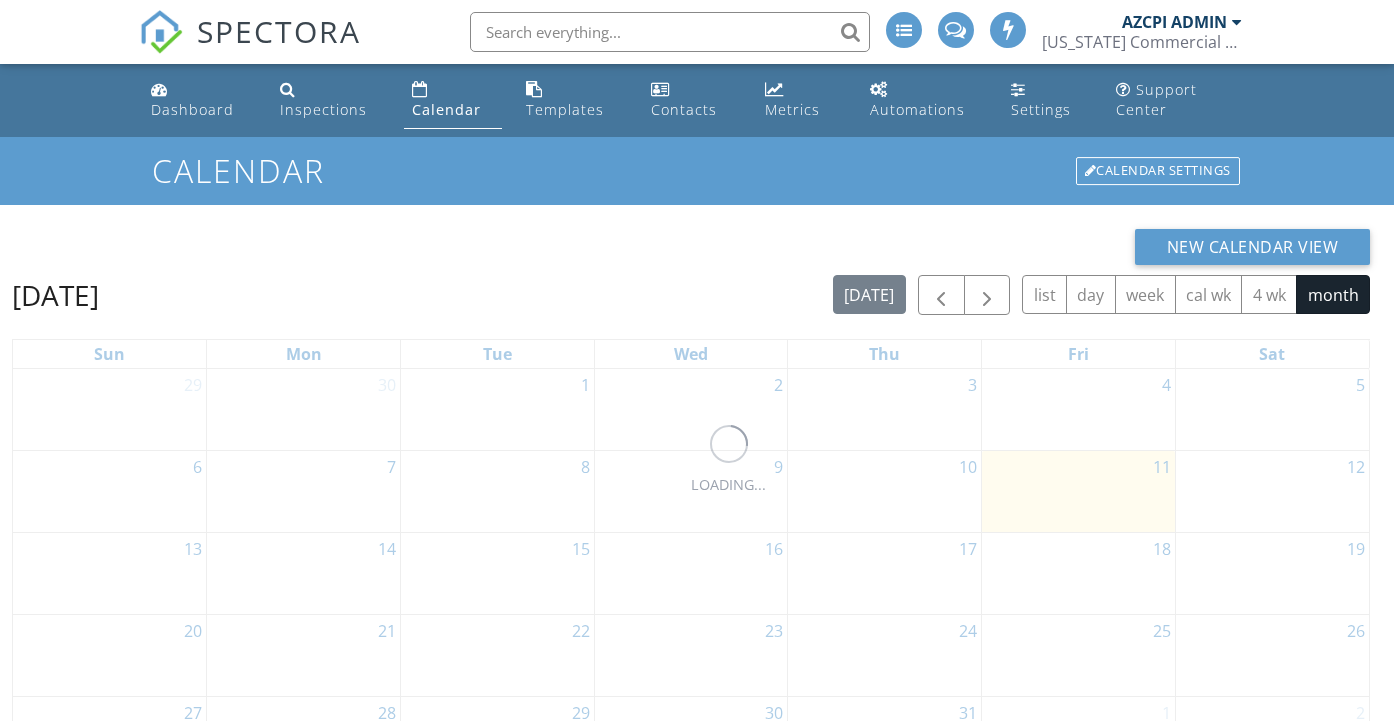 scroll, scrollTop: 0, scrollLeft: 0, axis: both 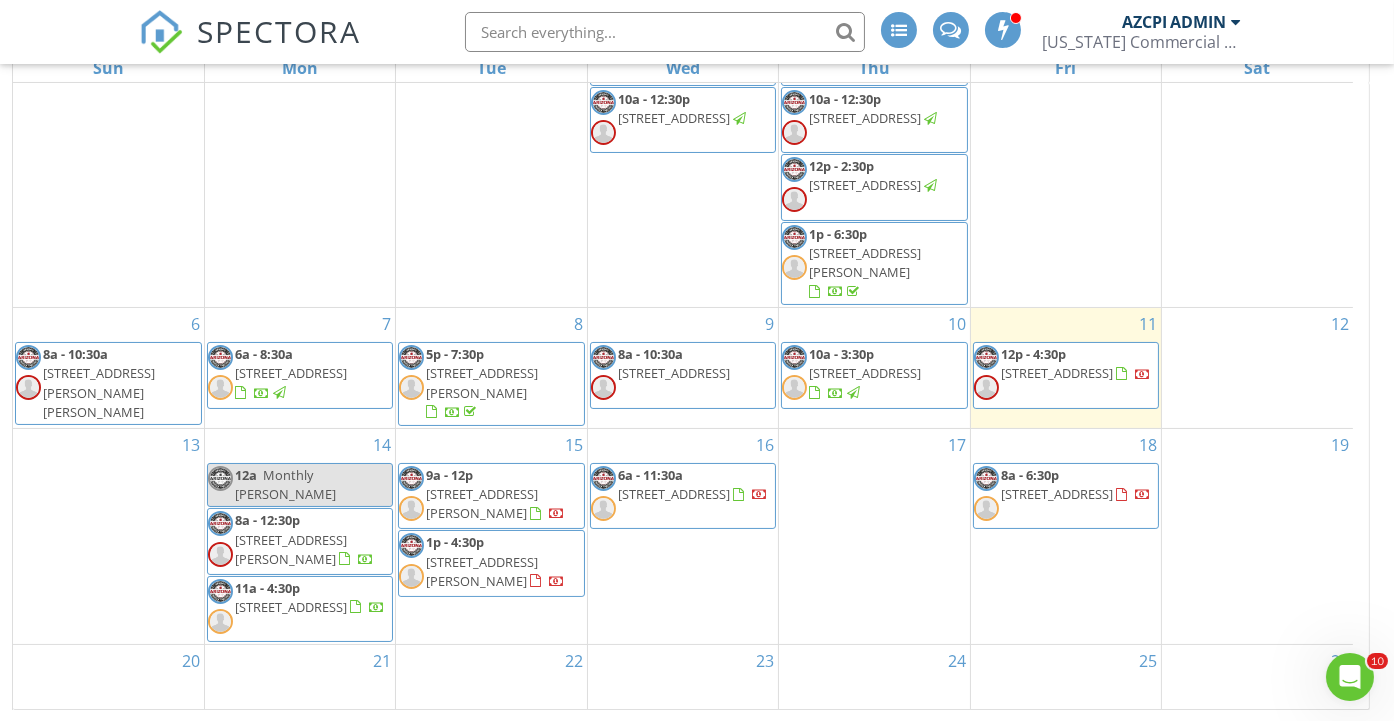 click on "[STREET_ADDRESS]" at bounding box center [865, 373] 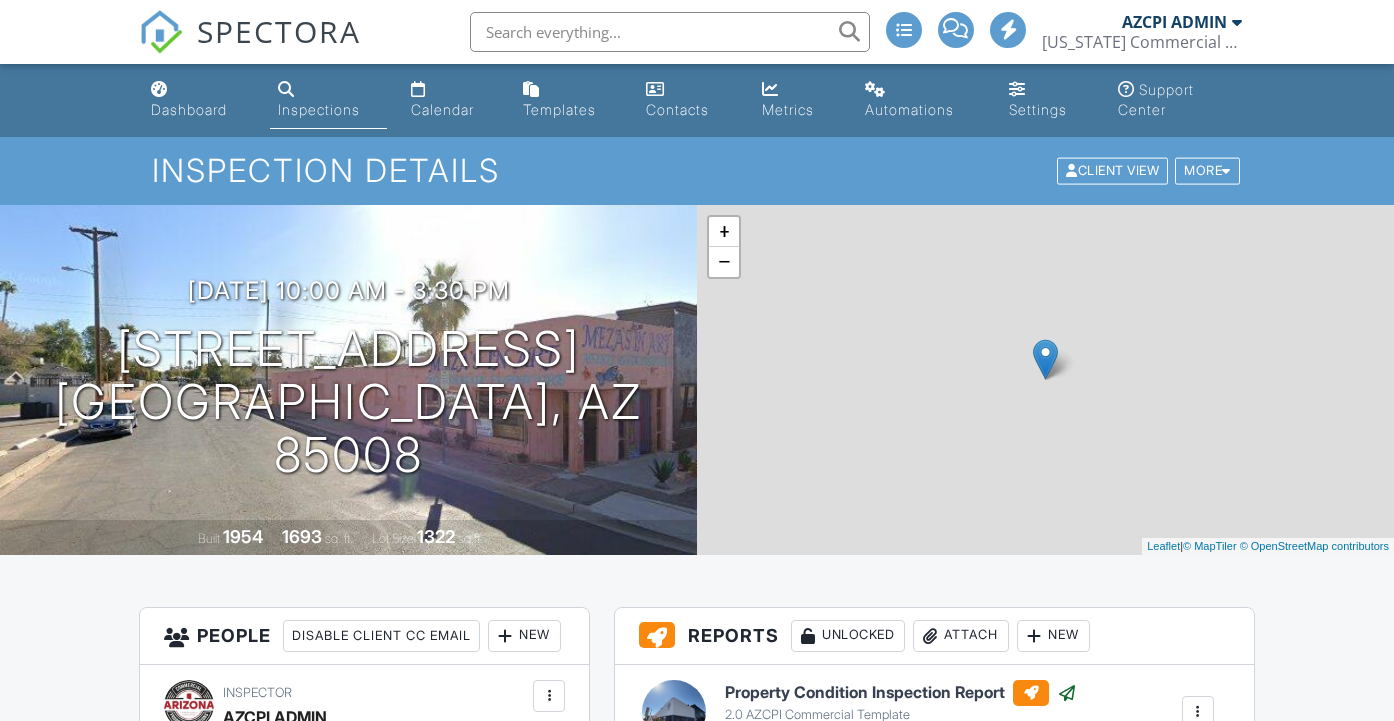 scroll, scrollTop: 0, scrollLeft: 0, axis: both 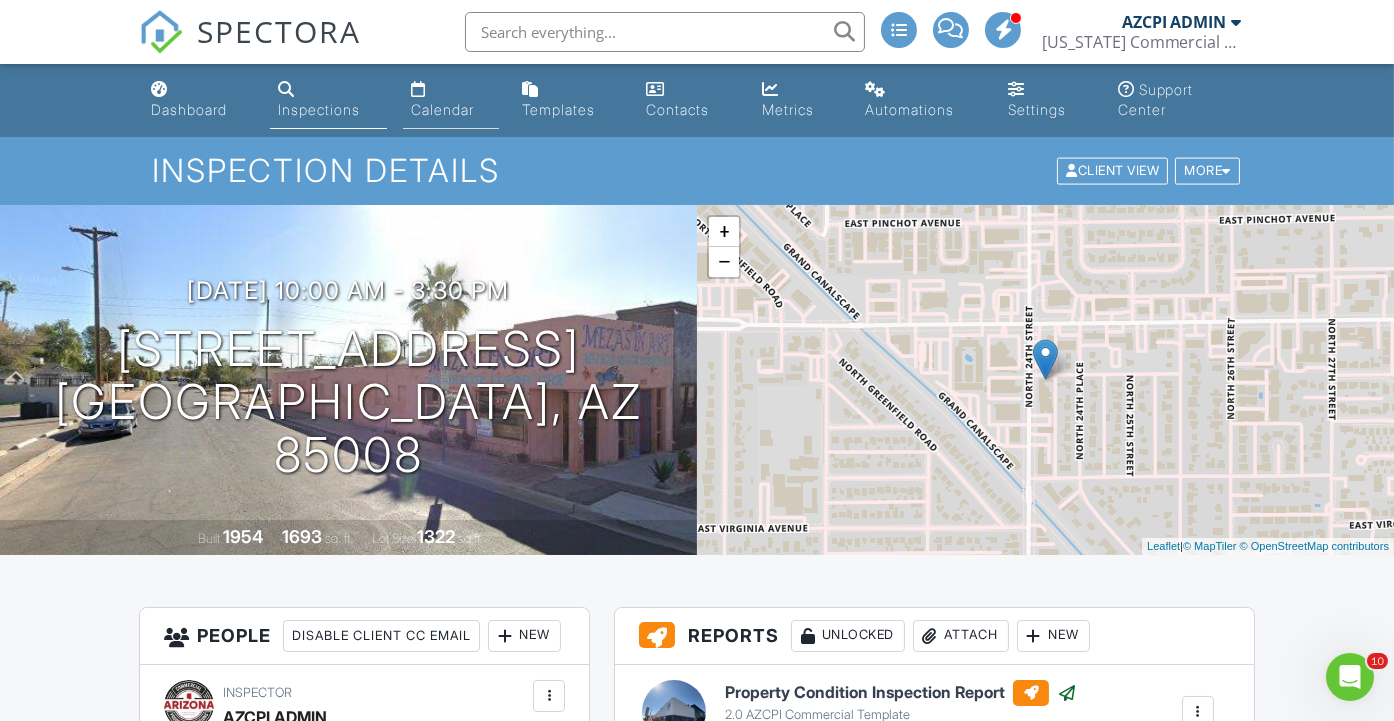 click on "Calendar" at bounding box center [442, 109] 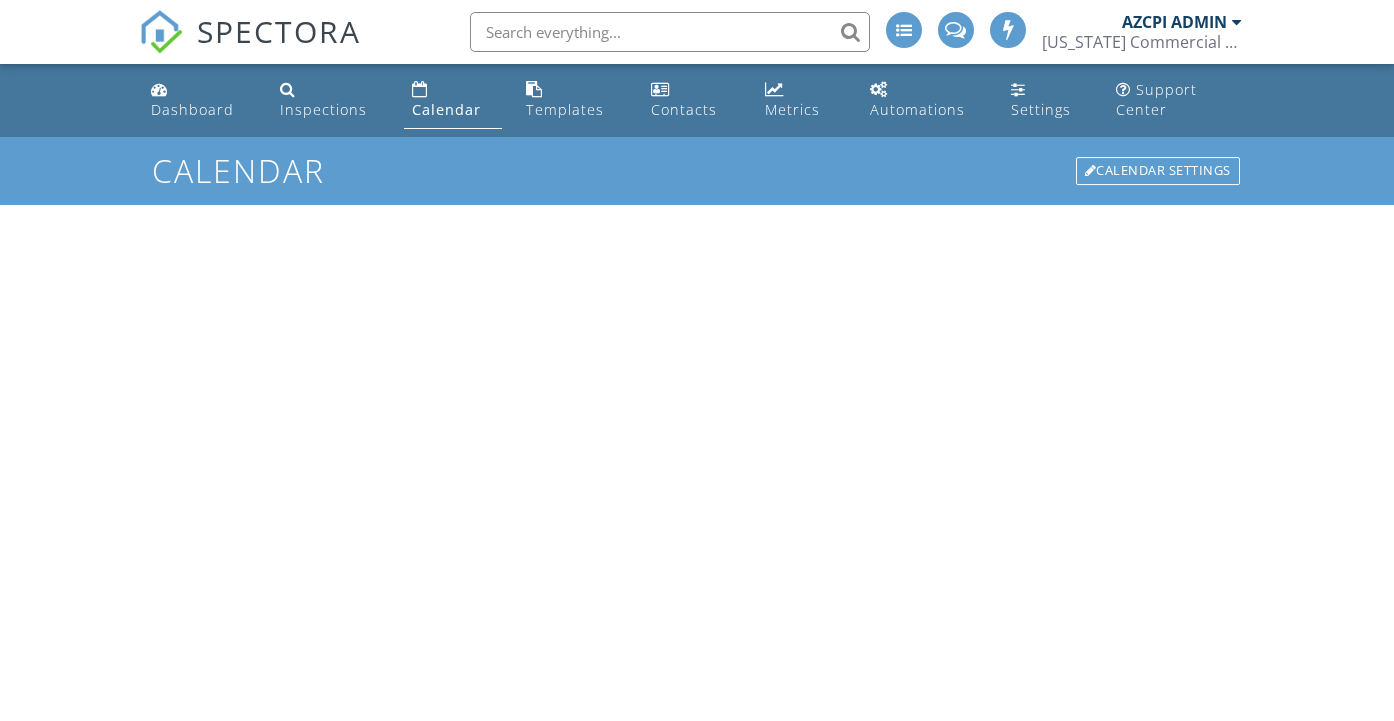 scroll, scrollTop: 0, scrollLeft: 0, axis: both 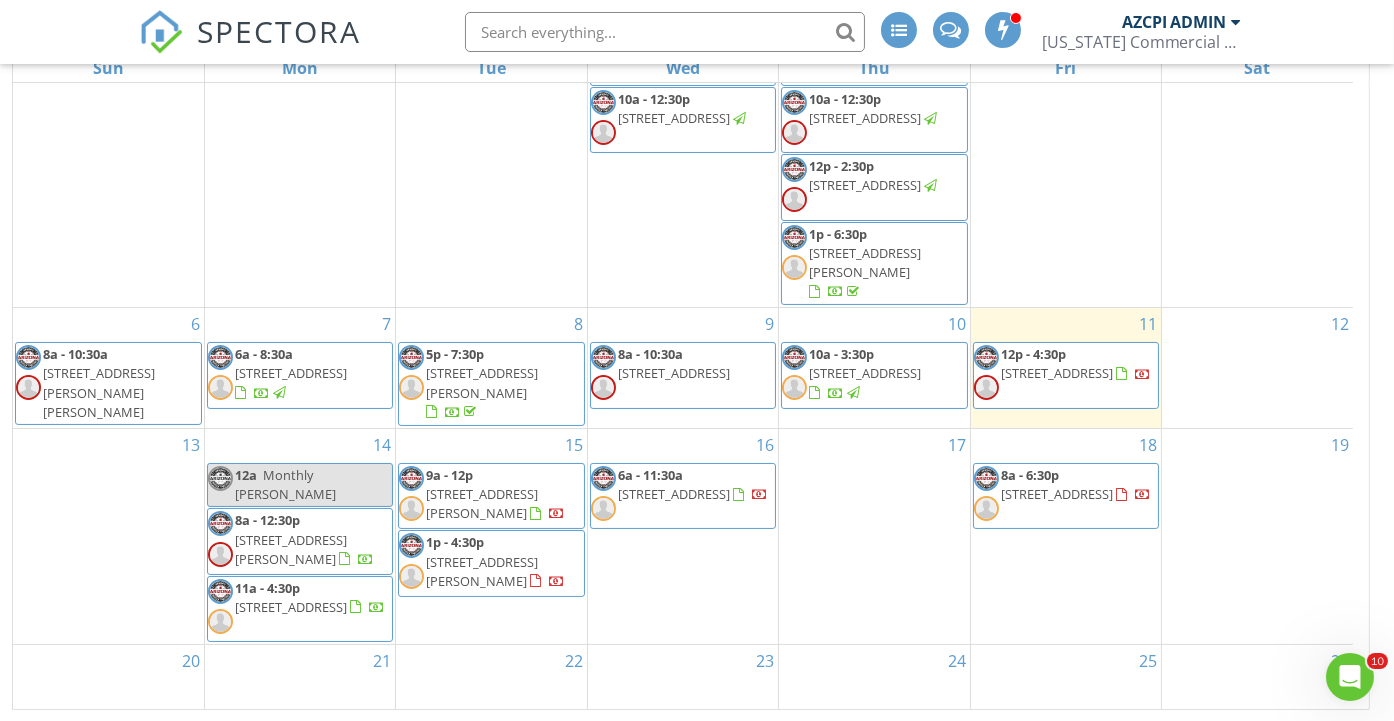 click on "[STREET_ADDRESS]" at bounding box center [291, 607] 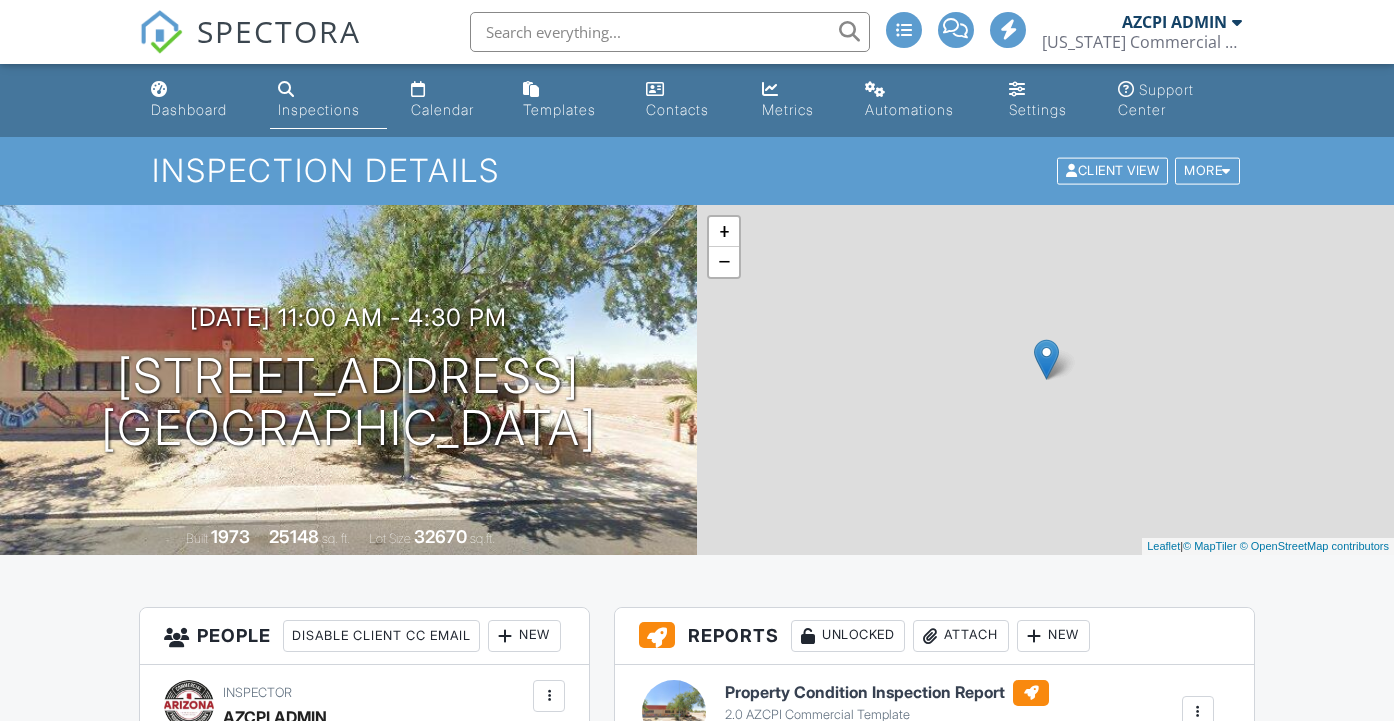 scroll, scrollTop: 0, scrollLeft: 0, axis: both 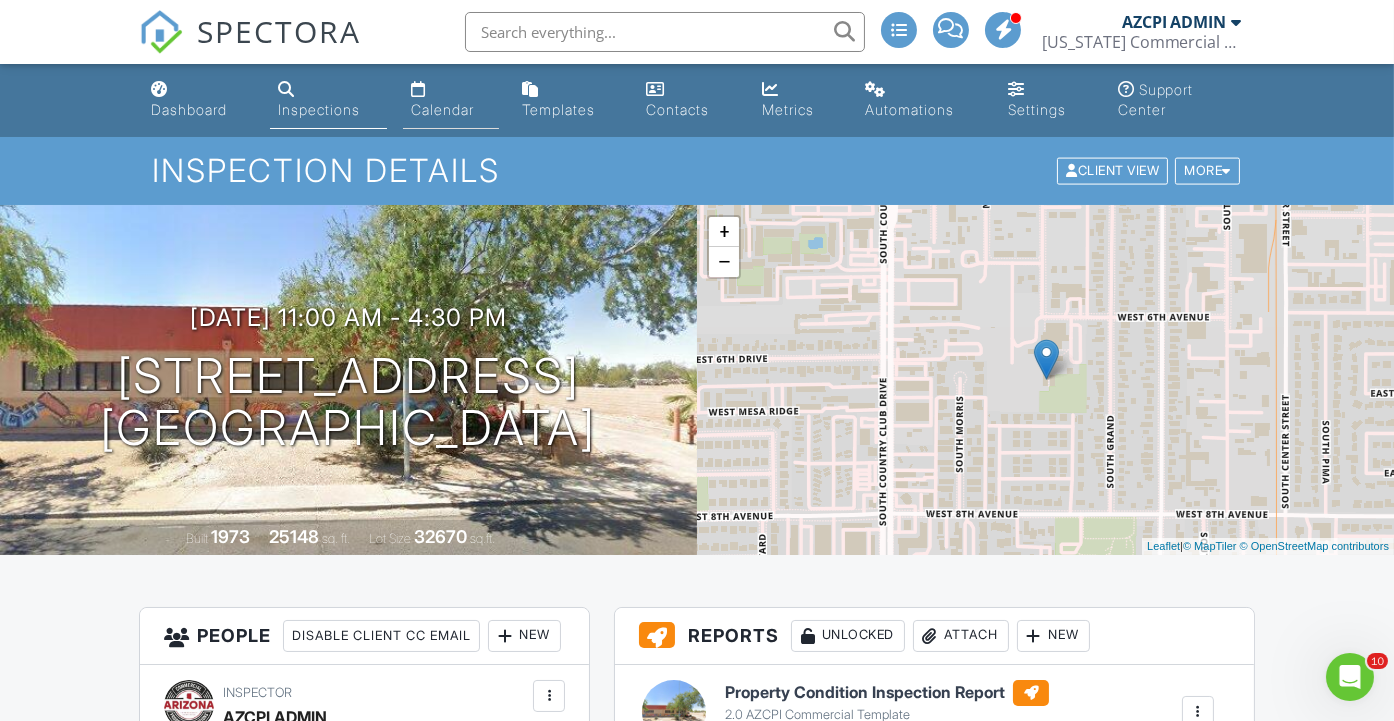 click on "Calendar" at bounding box center (442, 109) 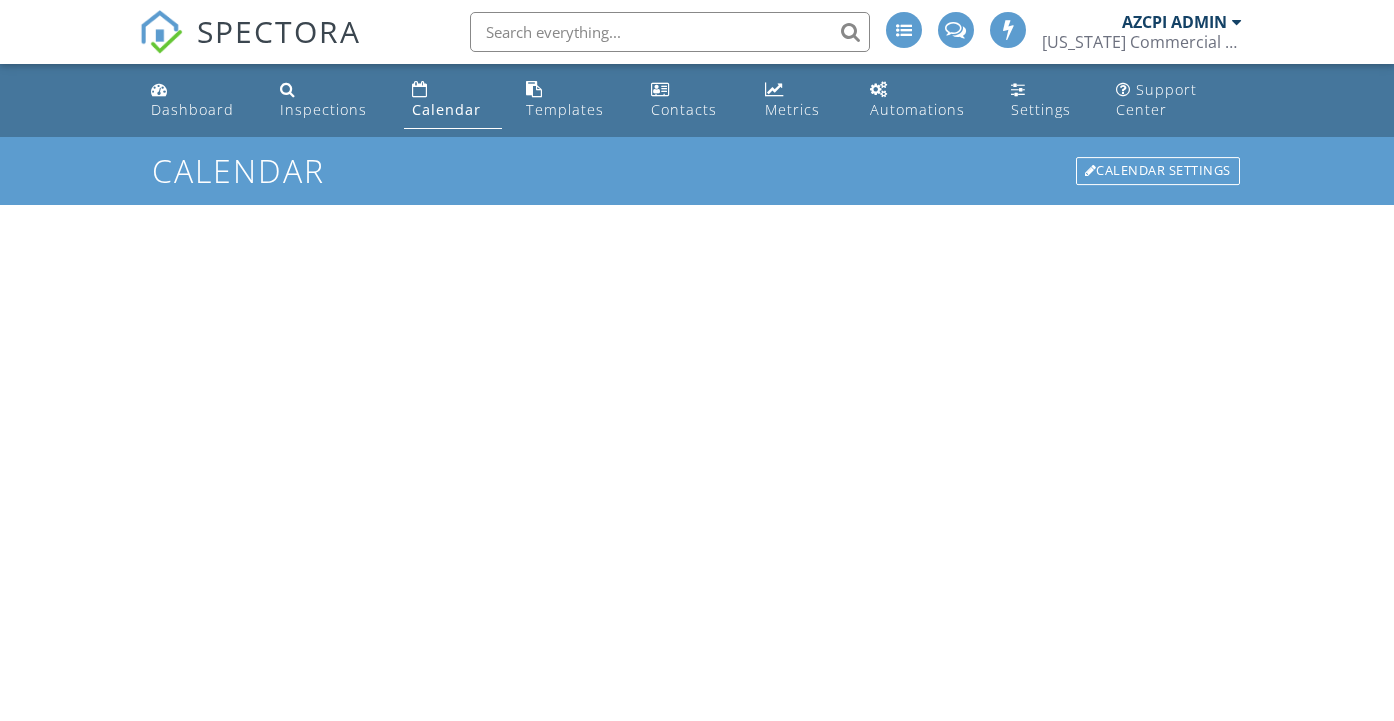 scroll, scrollTop: 0, scrollLeft: 0, axis: both 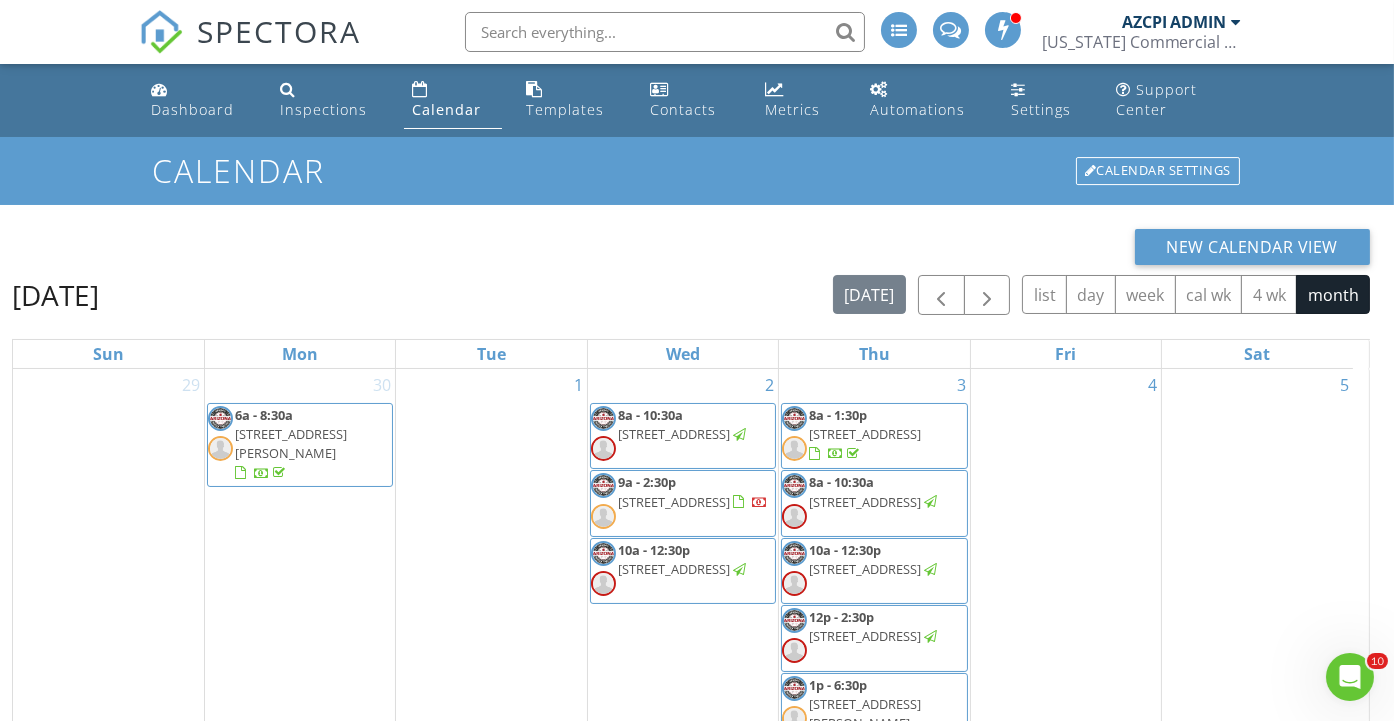 click on "44019 N Black Canyon Hwy, New River 85087" at bounding box center [674, 502] 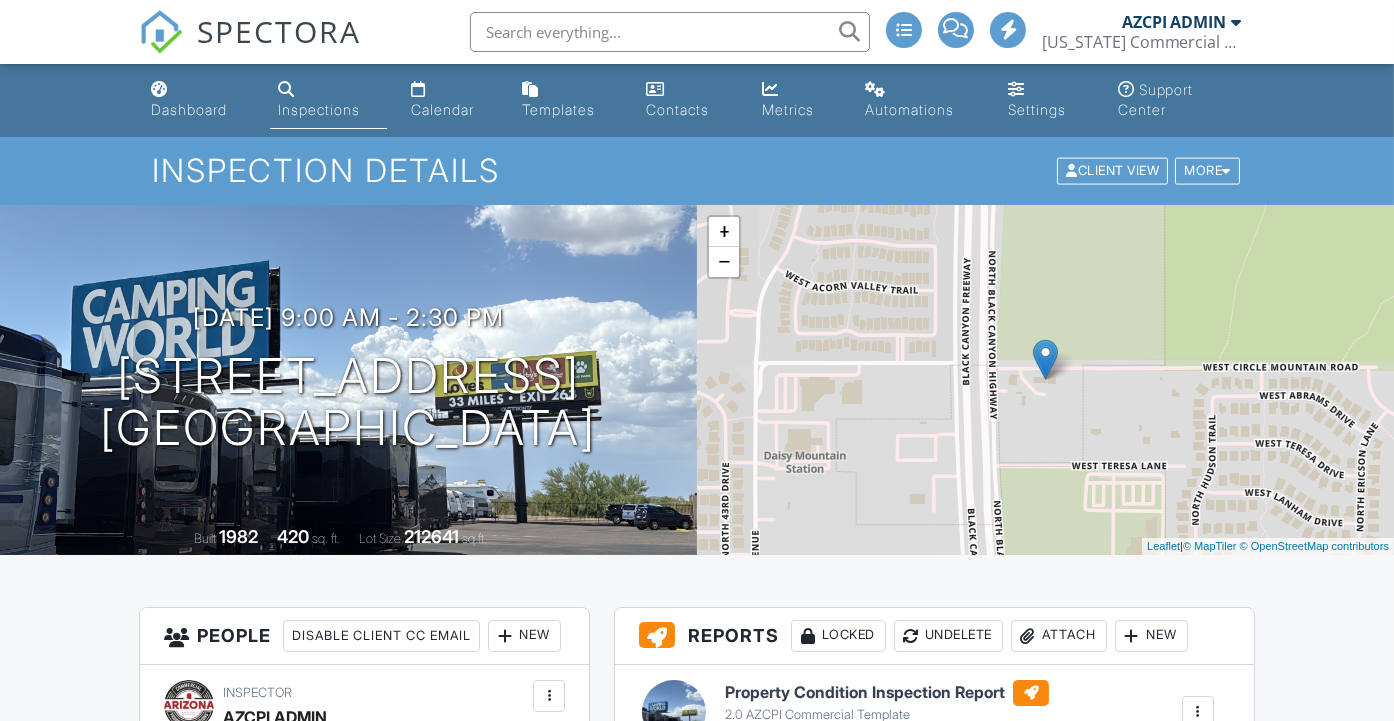 scroll, scrollTop: 333, scrollLeft: 0, axis: vertical 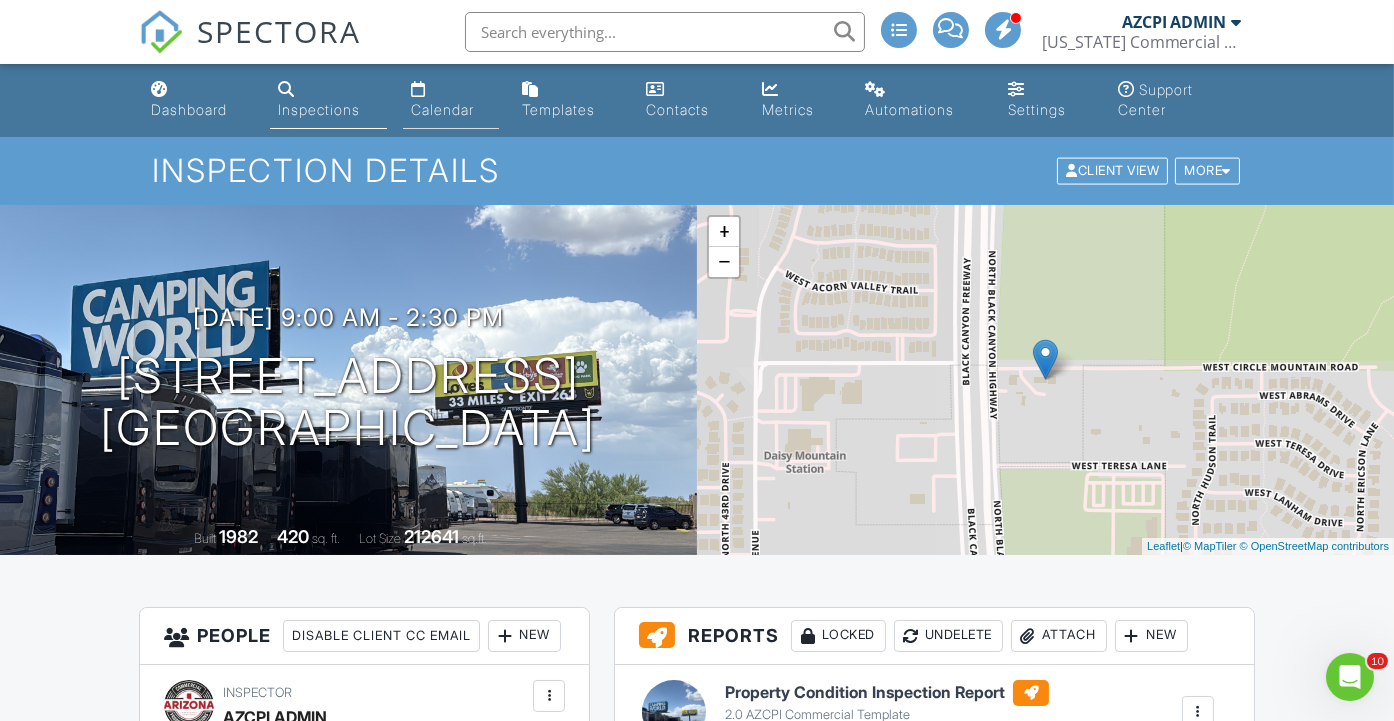 click on "Calendar" at bounding box center [442, 109] 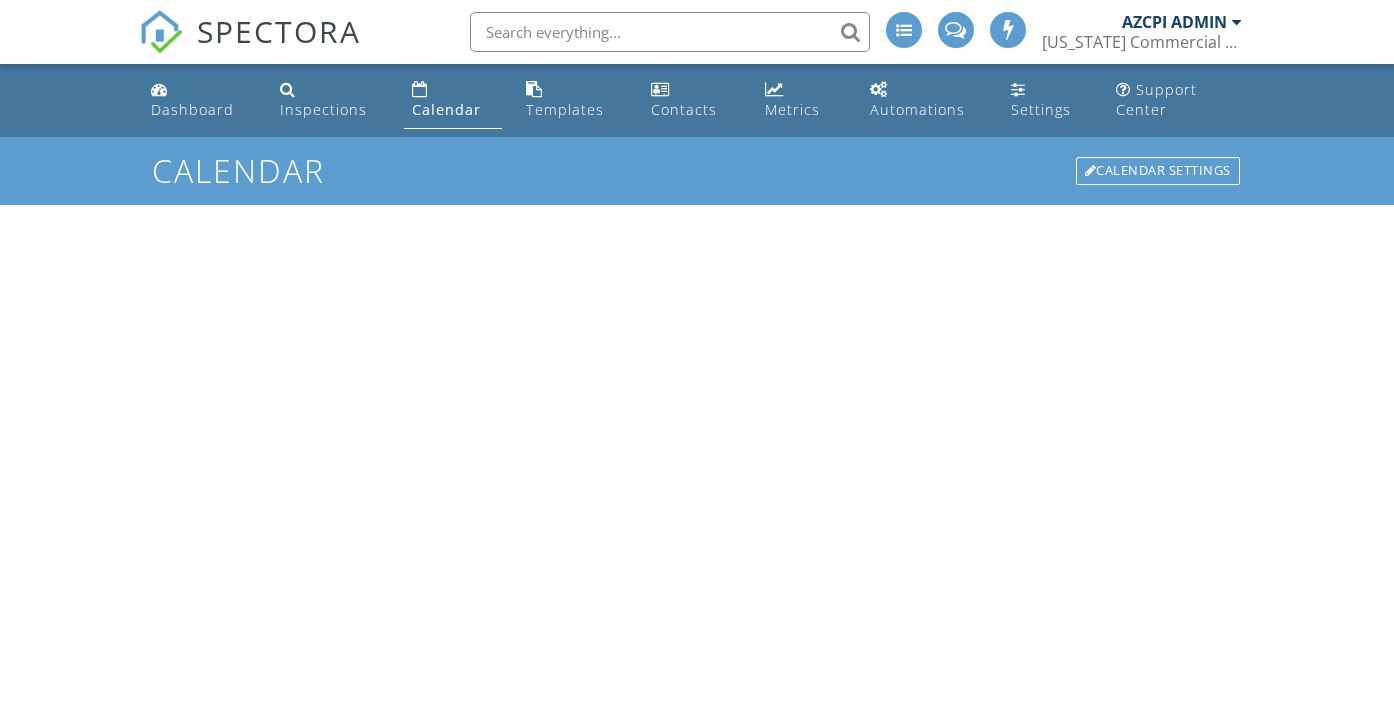 scroll, scrollTop: 0, scrollLeft: 0, axis: both 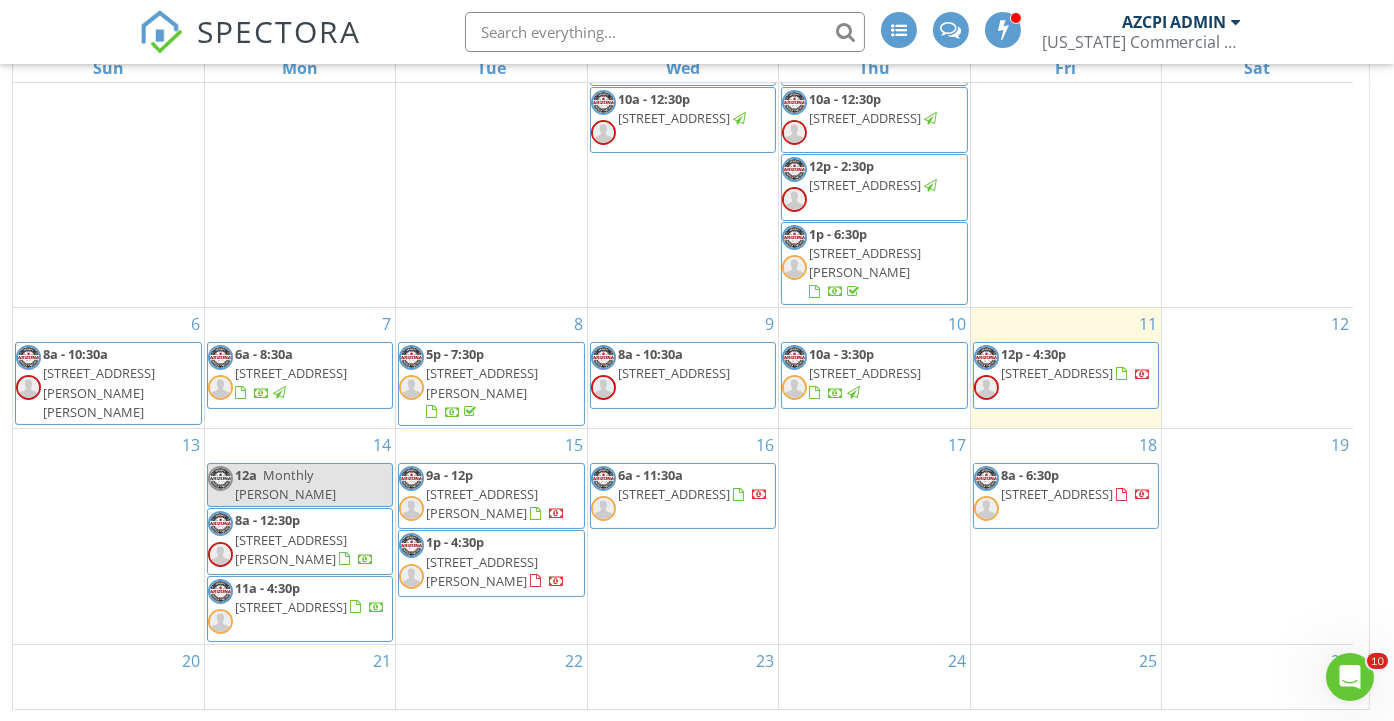click on "221 W 6th Ave, Mesa 85210" at bounding box center (291, 607) 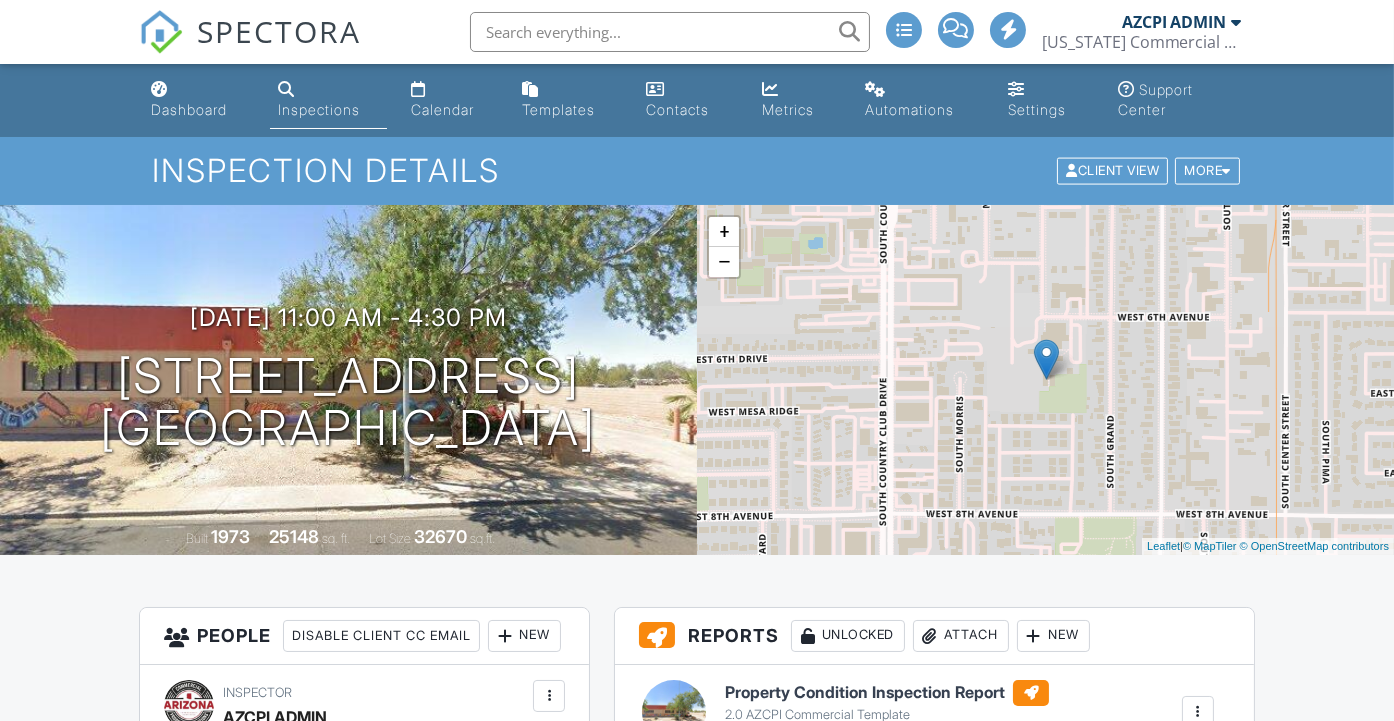 scroll, scrollTop: 666, scrollLeft: 0, axis: vertical 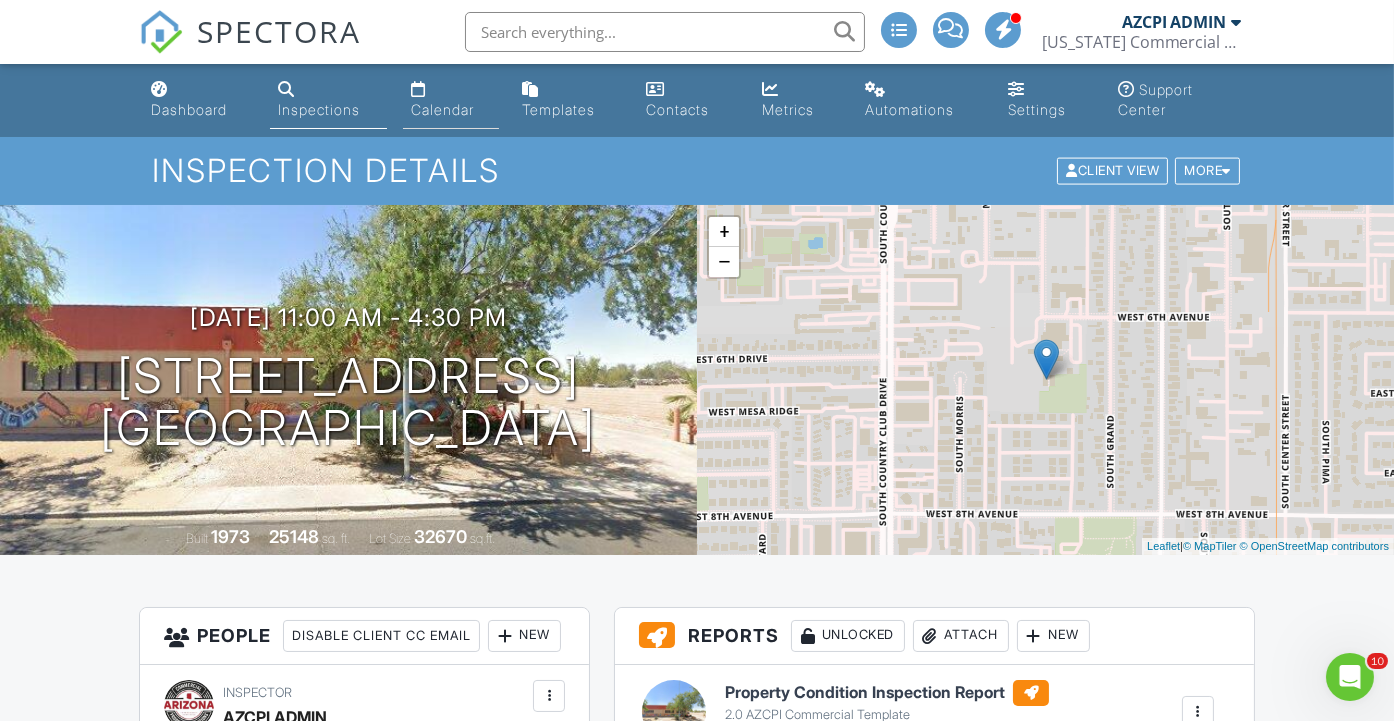 click on "Calendar" at bounding box center [442, 109] 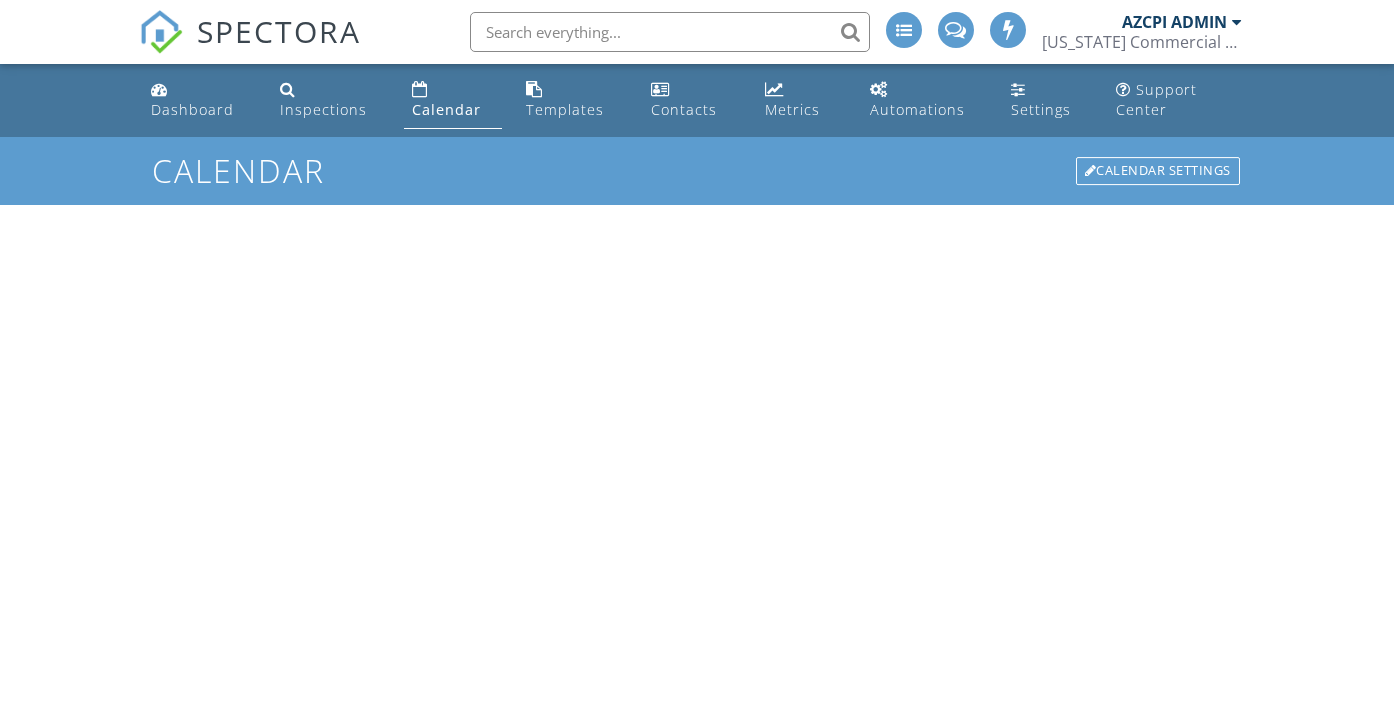 scroll, scrollTop: 0, scrollLeft: 0, axis: both 